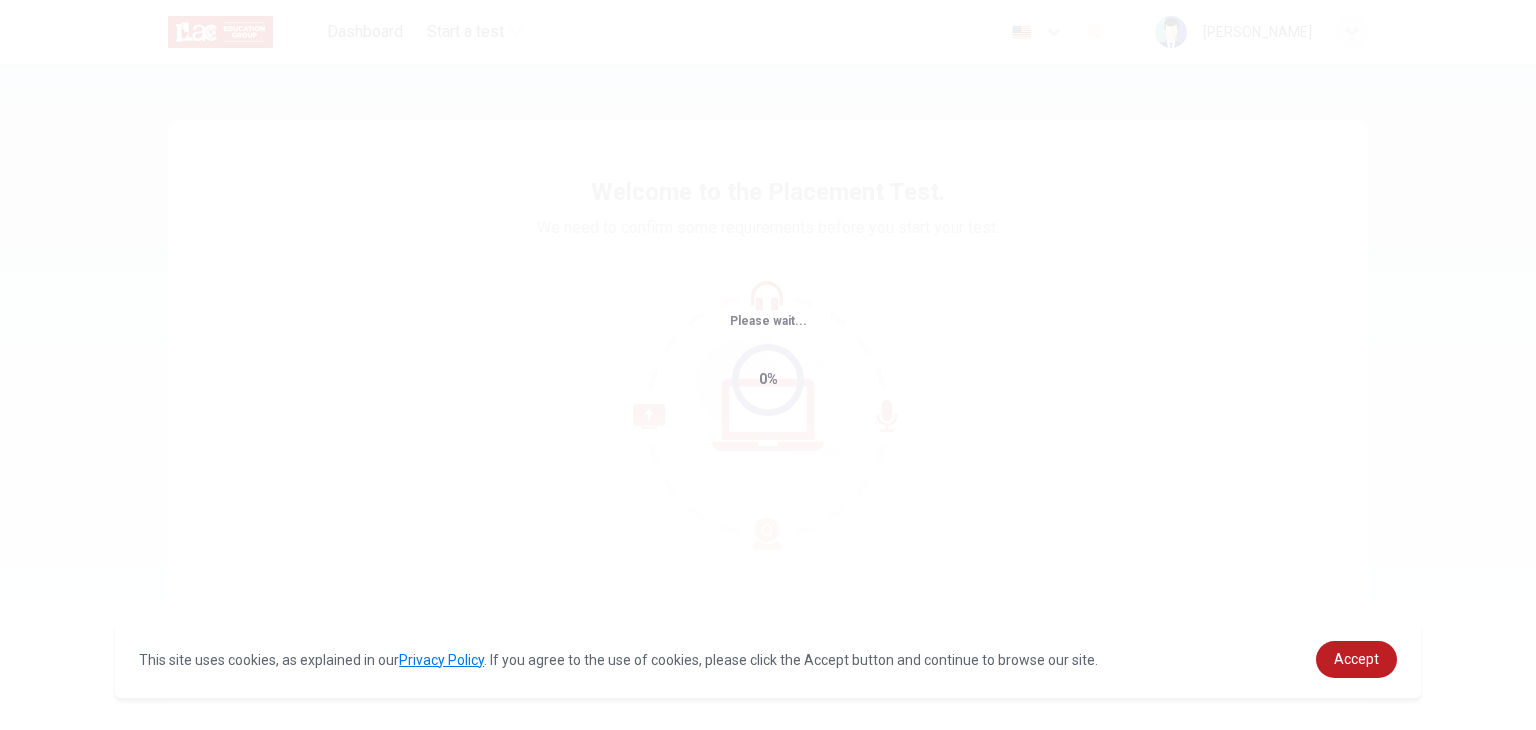 scroll, scrollTop: 0, scrollLeft: 0, axis: both 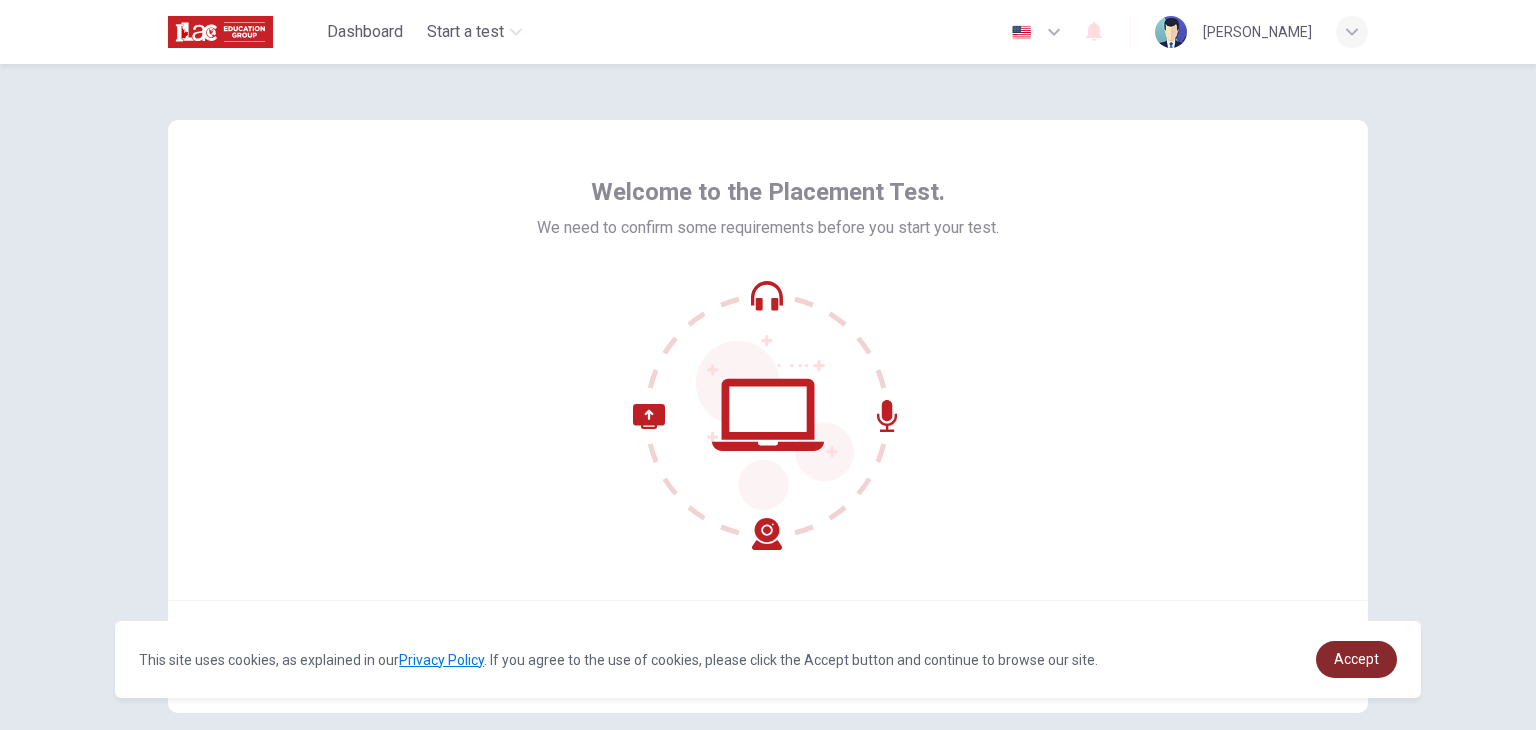 click on "Accept" at bounding box center (1356, 659) 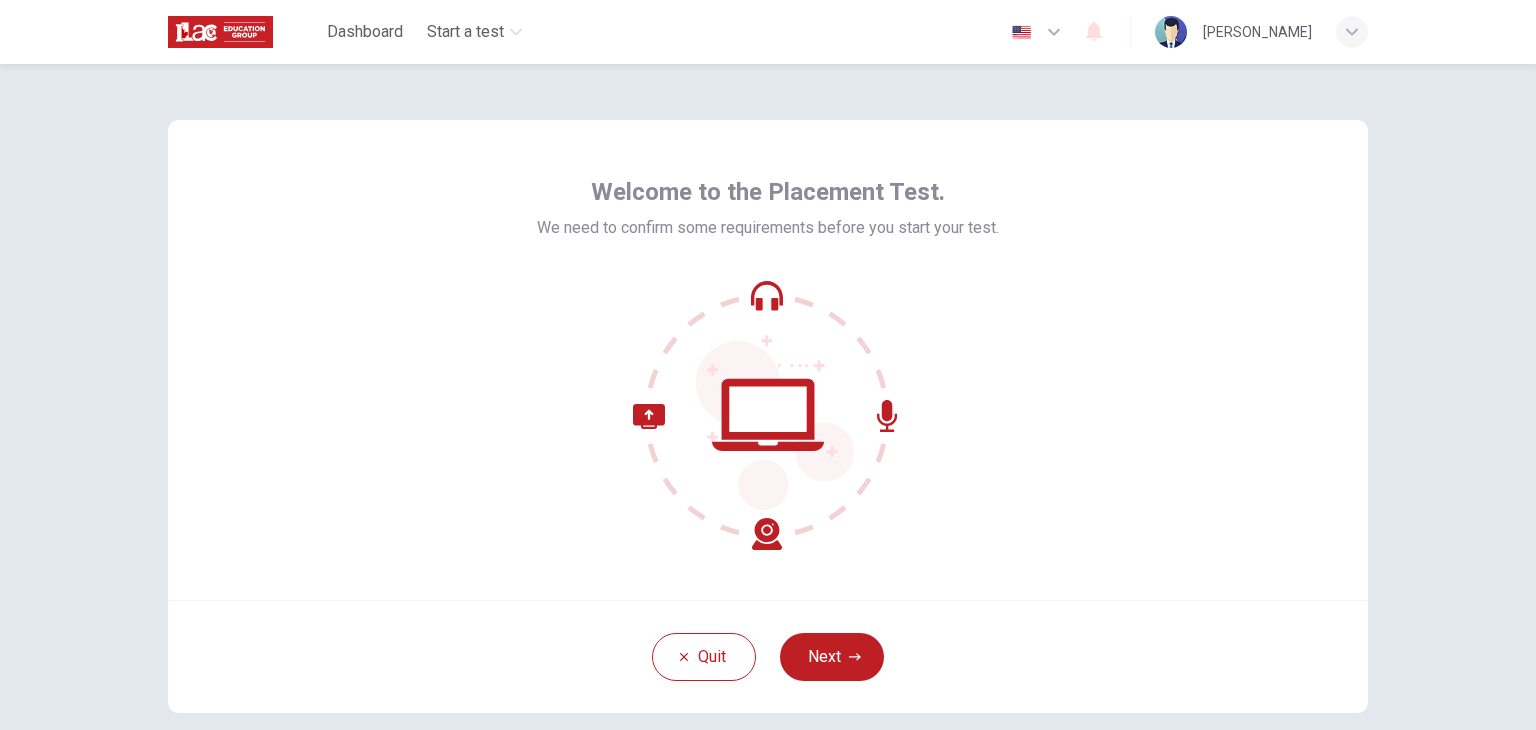 scroll, scrollTop: 103, scrollLeft: 0, axis: vertical 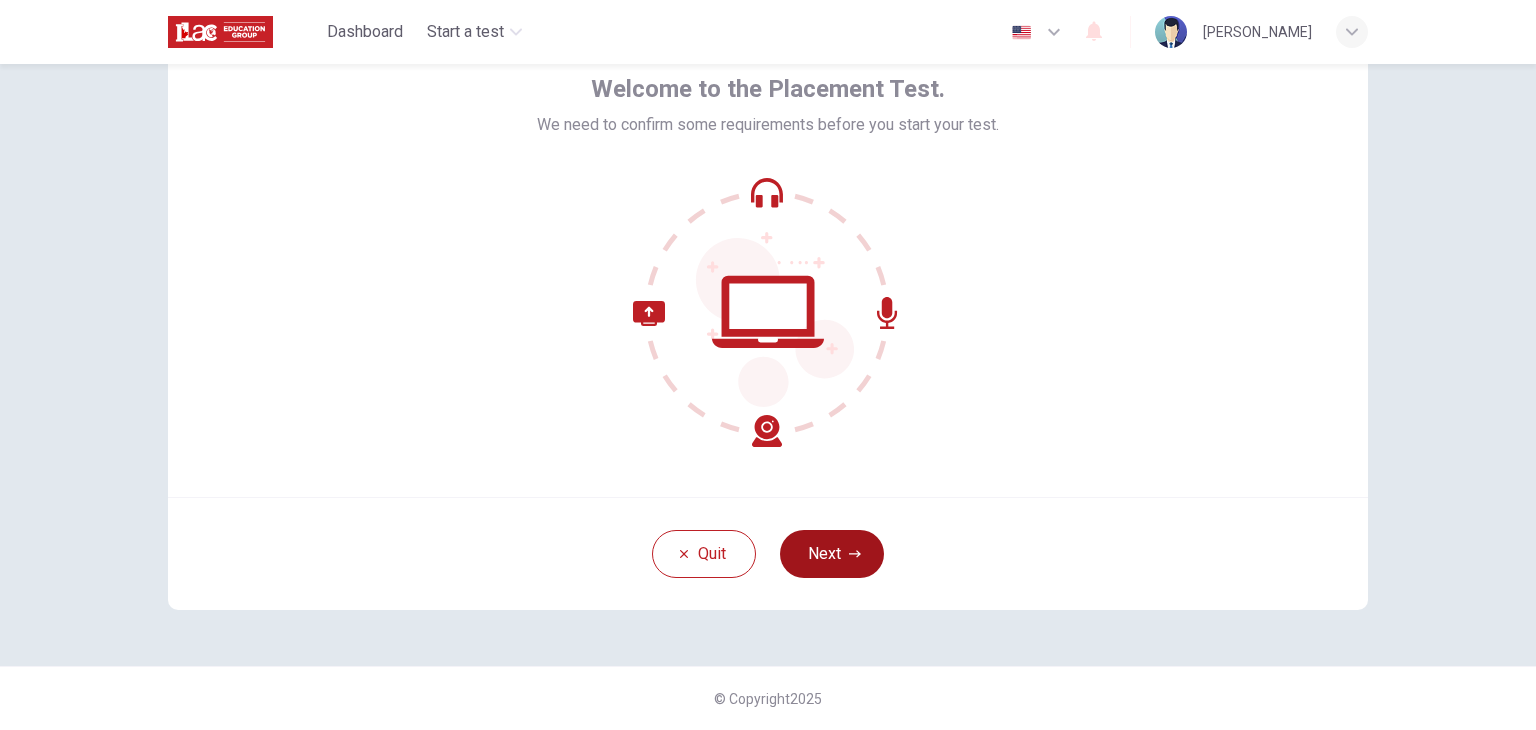 click on "Next" at bounding box center [832, 554] 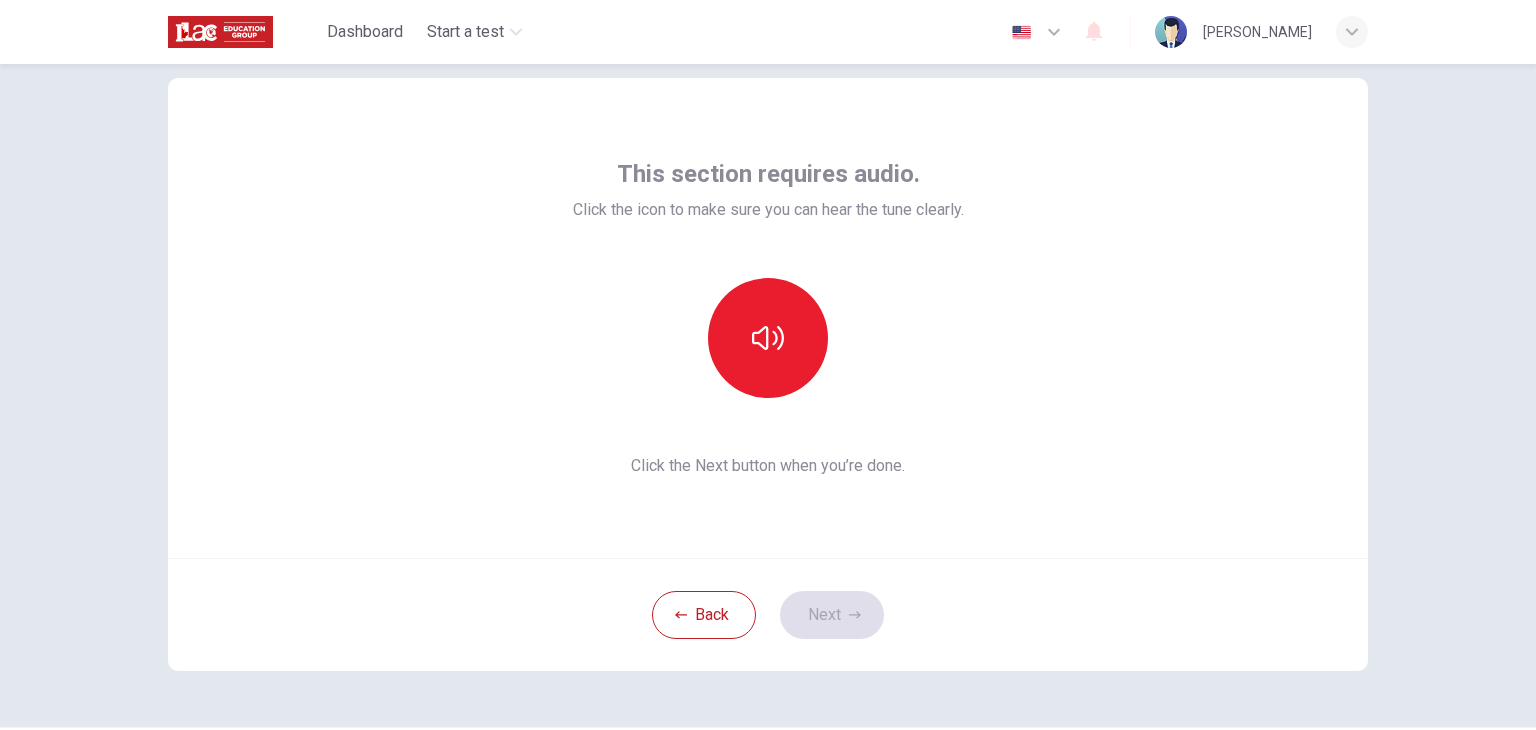 scroll, scrollTop: 0, scrollLeft: 0, axis: both 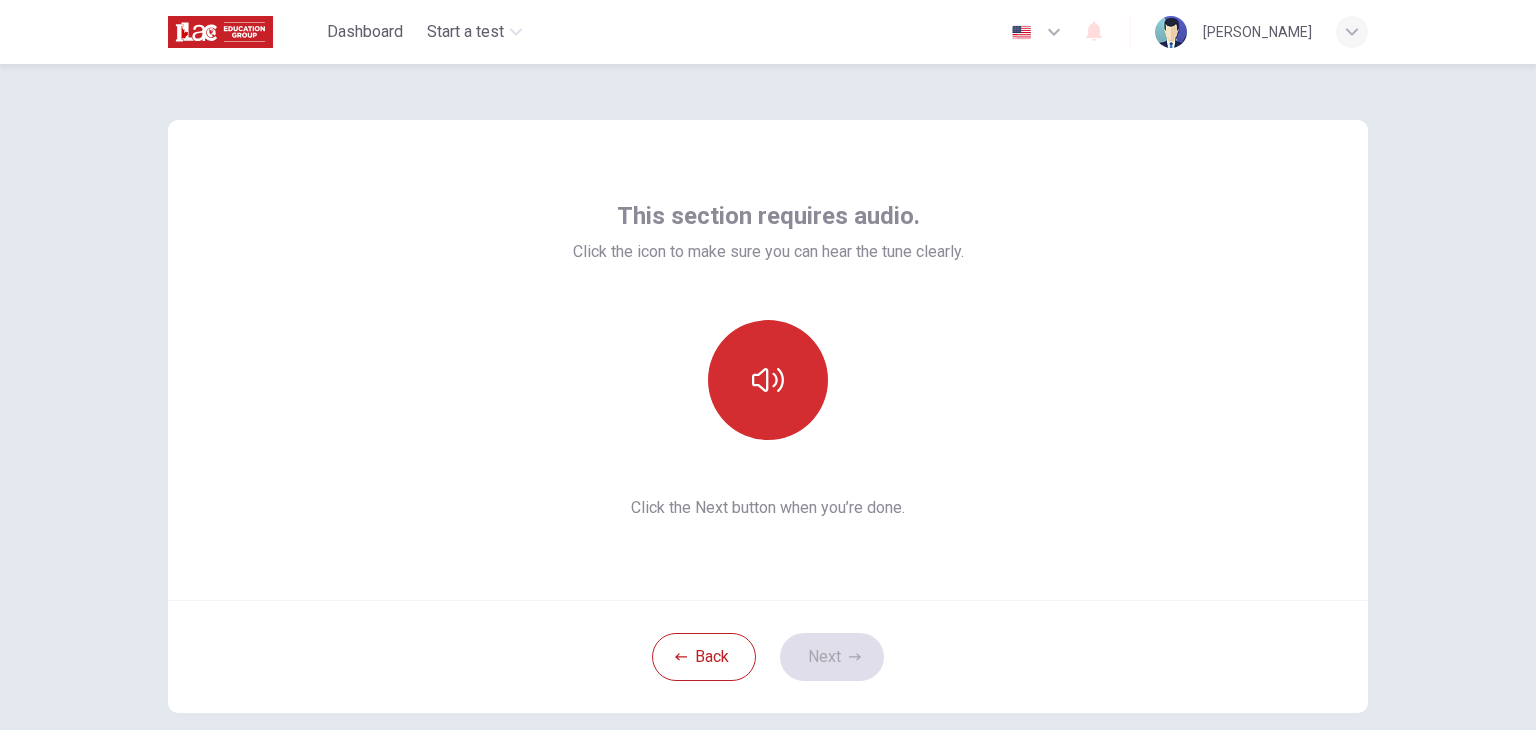 click at bounding box center (768, 380) 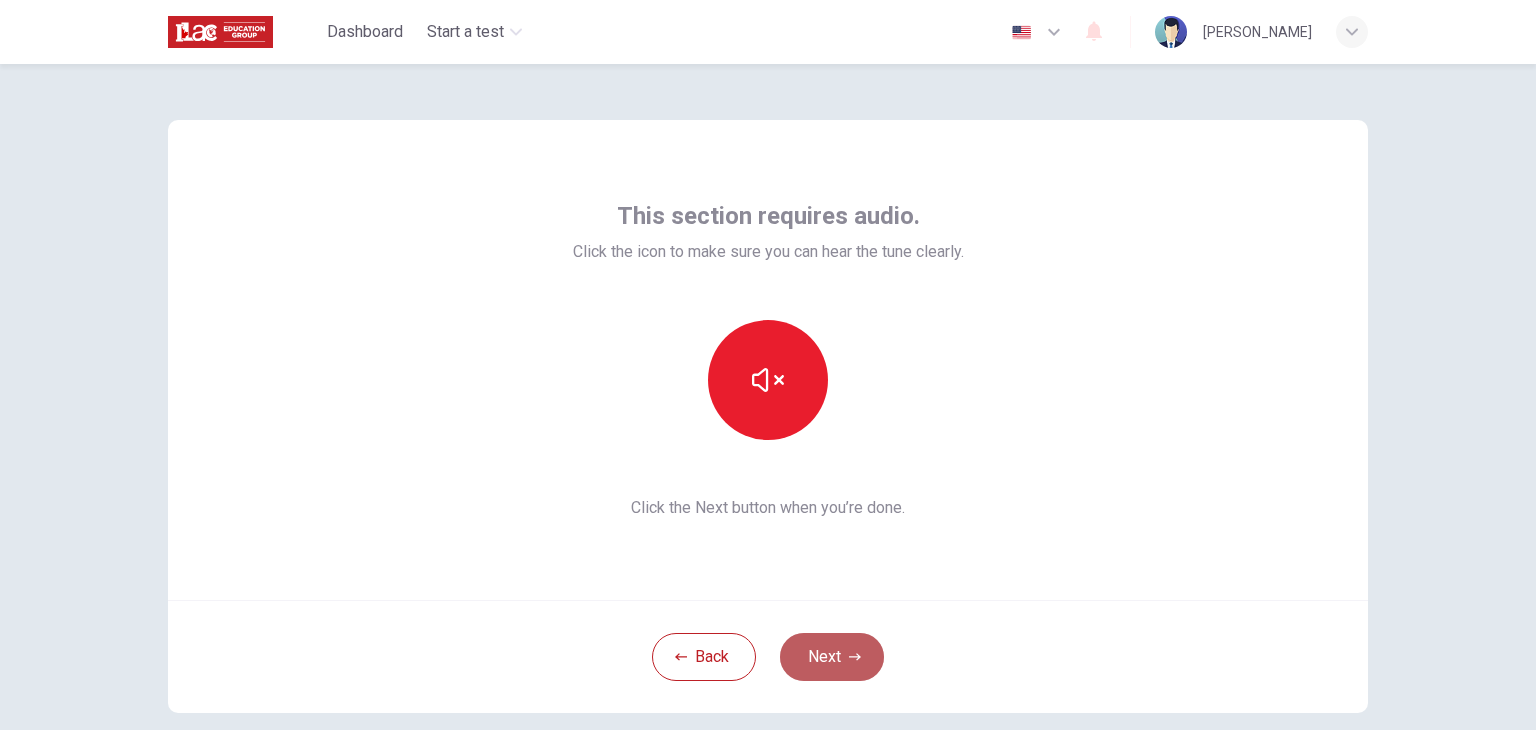 click on "Next" at bounding box center [832, 657] 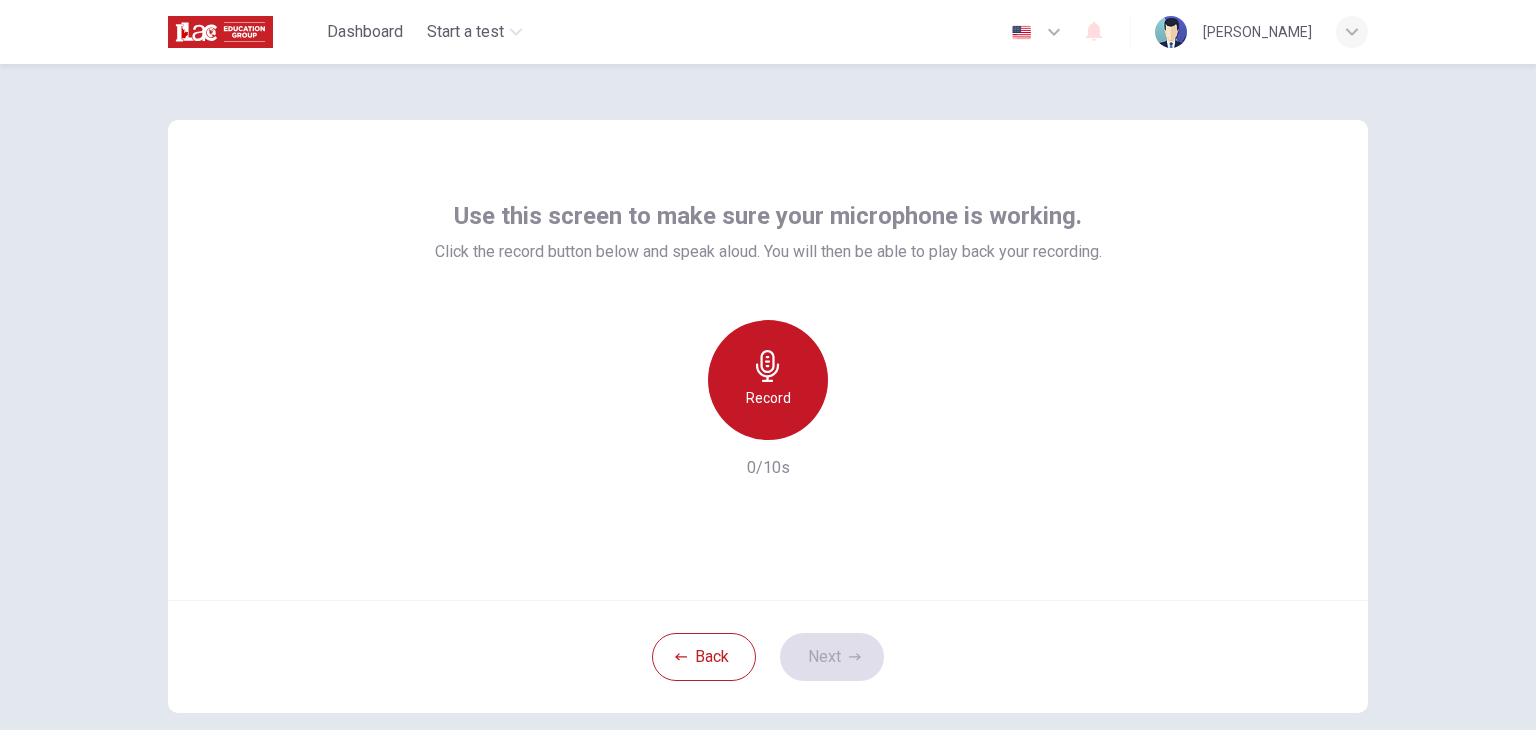 click 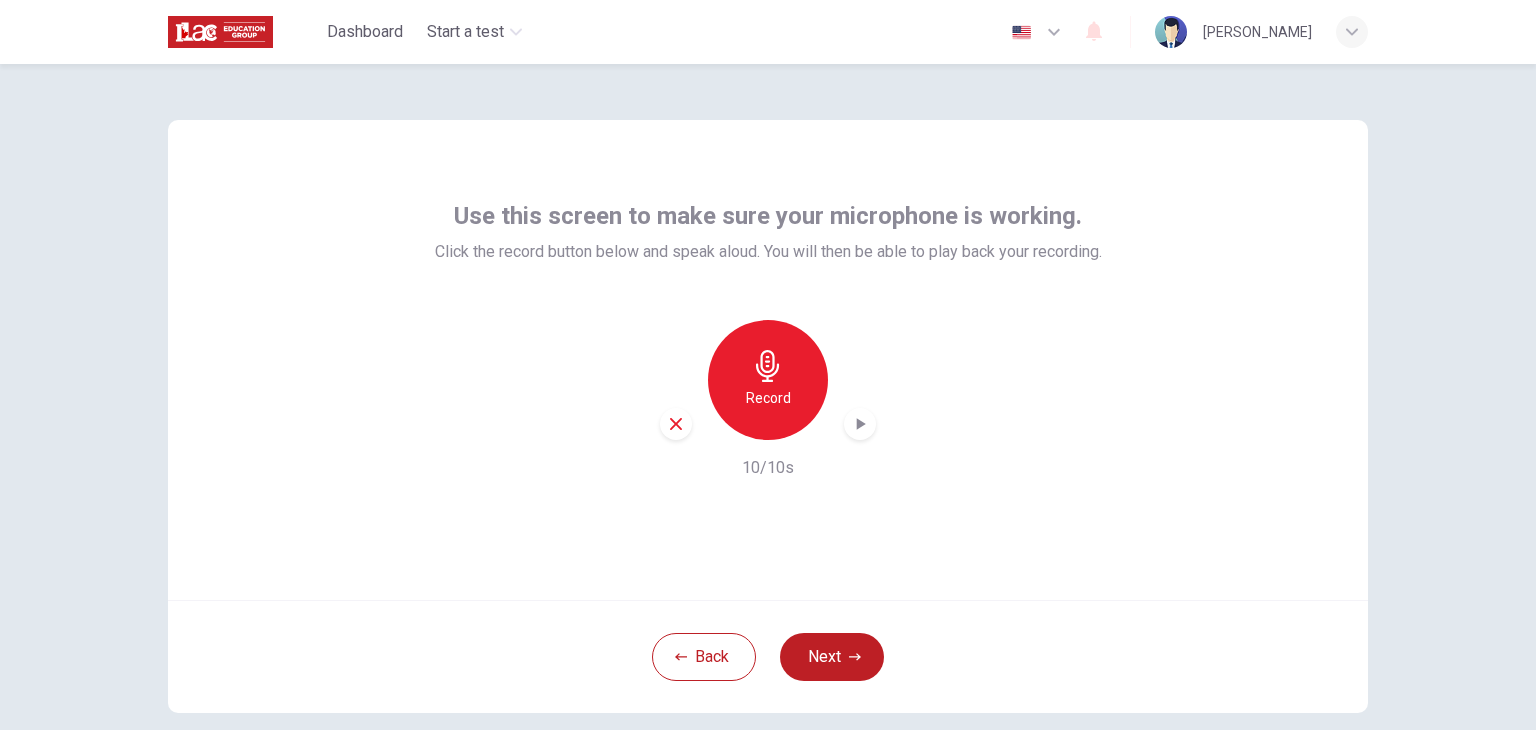 click 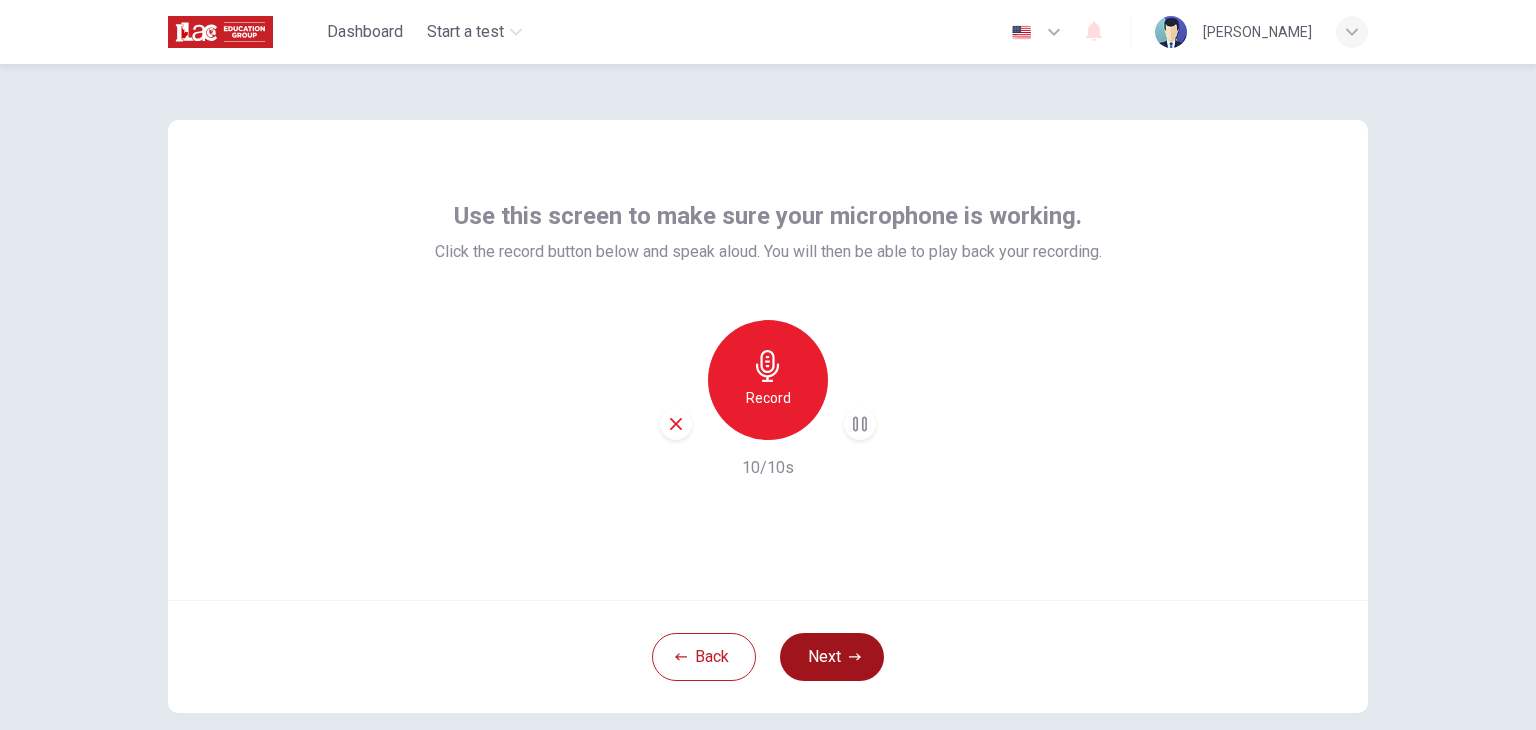 click on "Next" at bounding box center [832, 657] 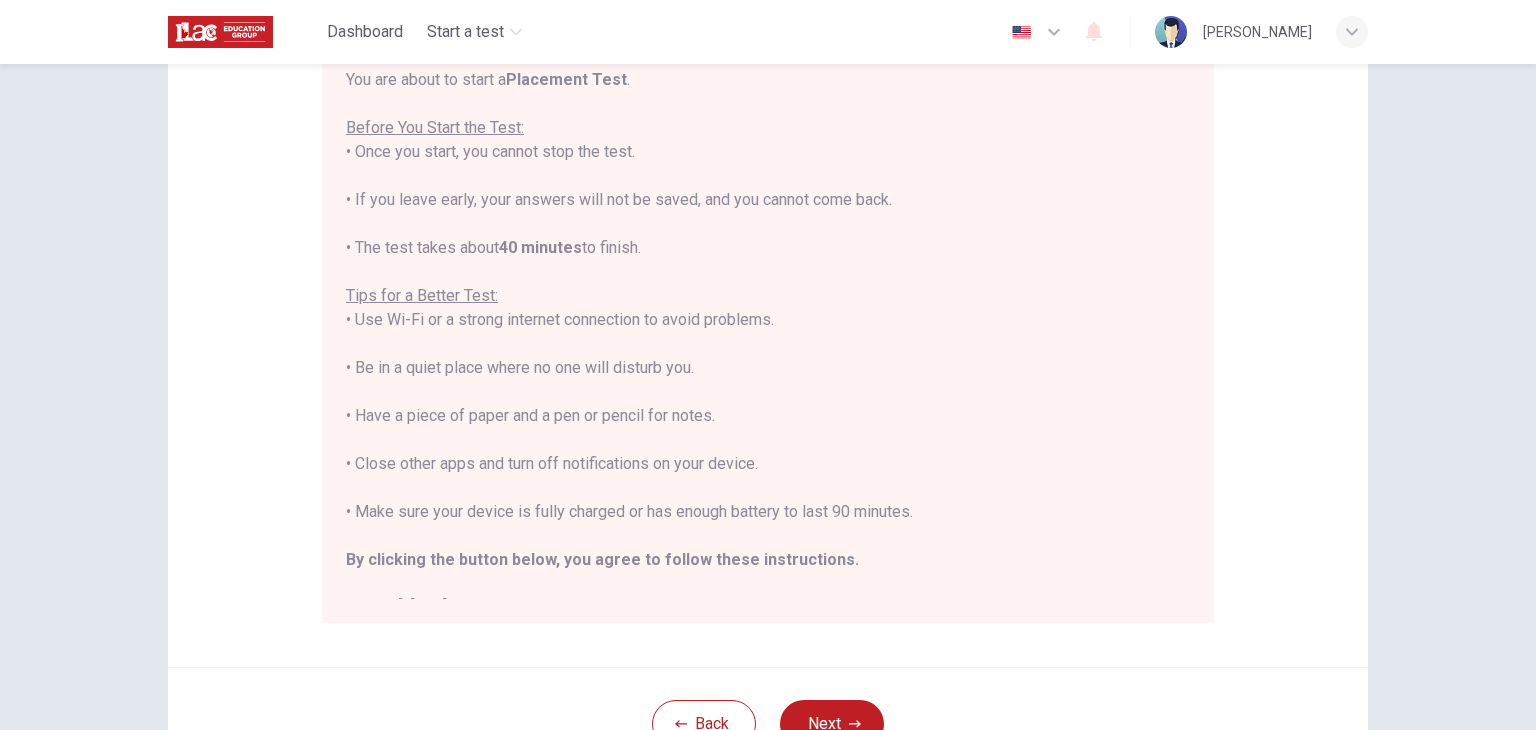 scroll, scrollTop: 228, scrollLeft: 0, axis: vertical 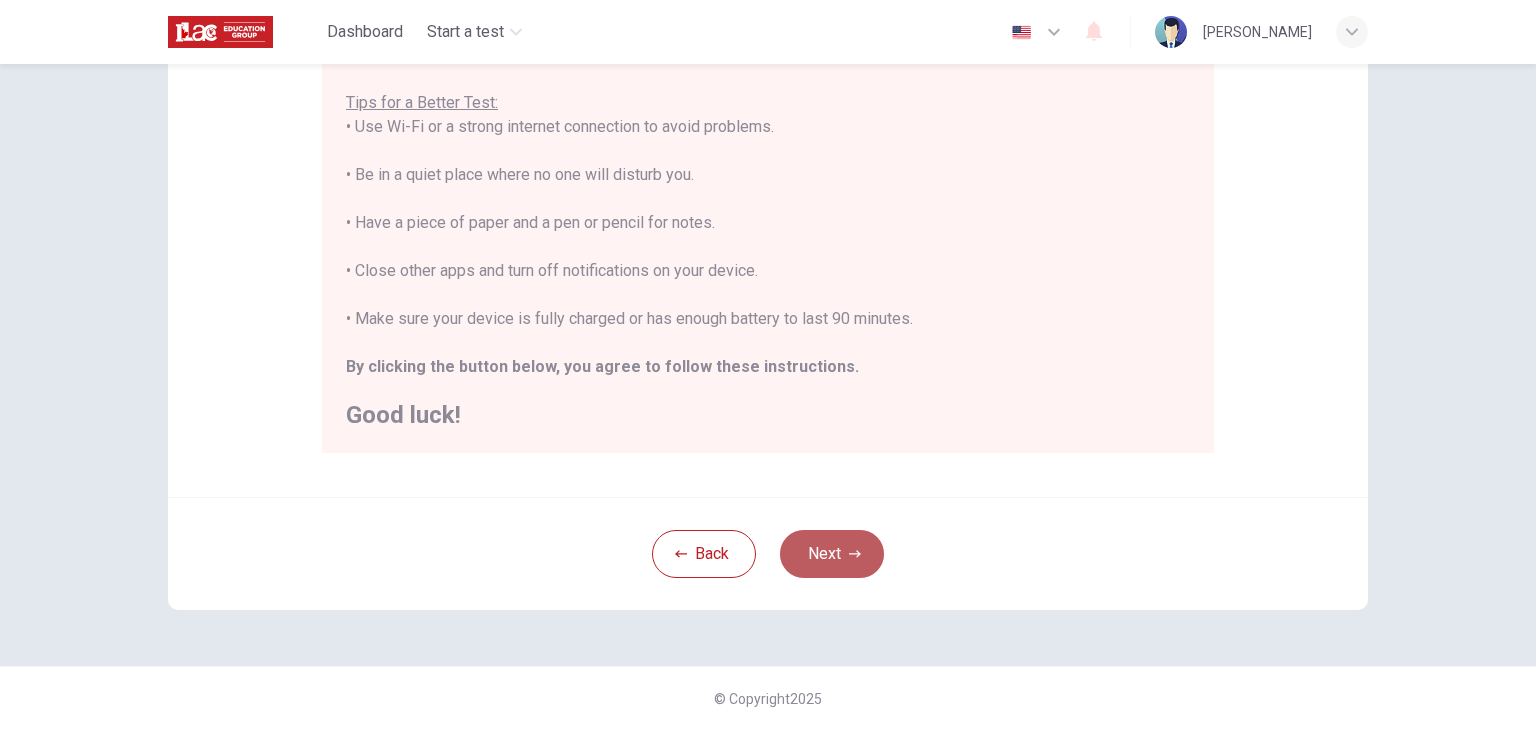 click on "Next" at bounding box center (832, 554) 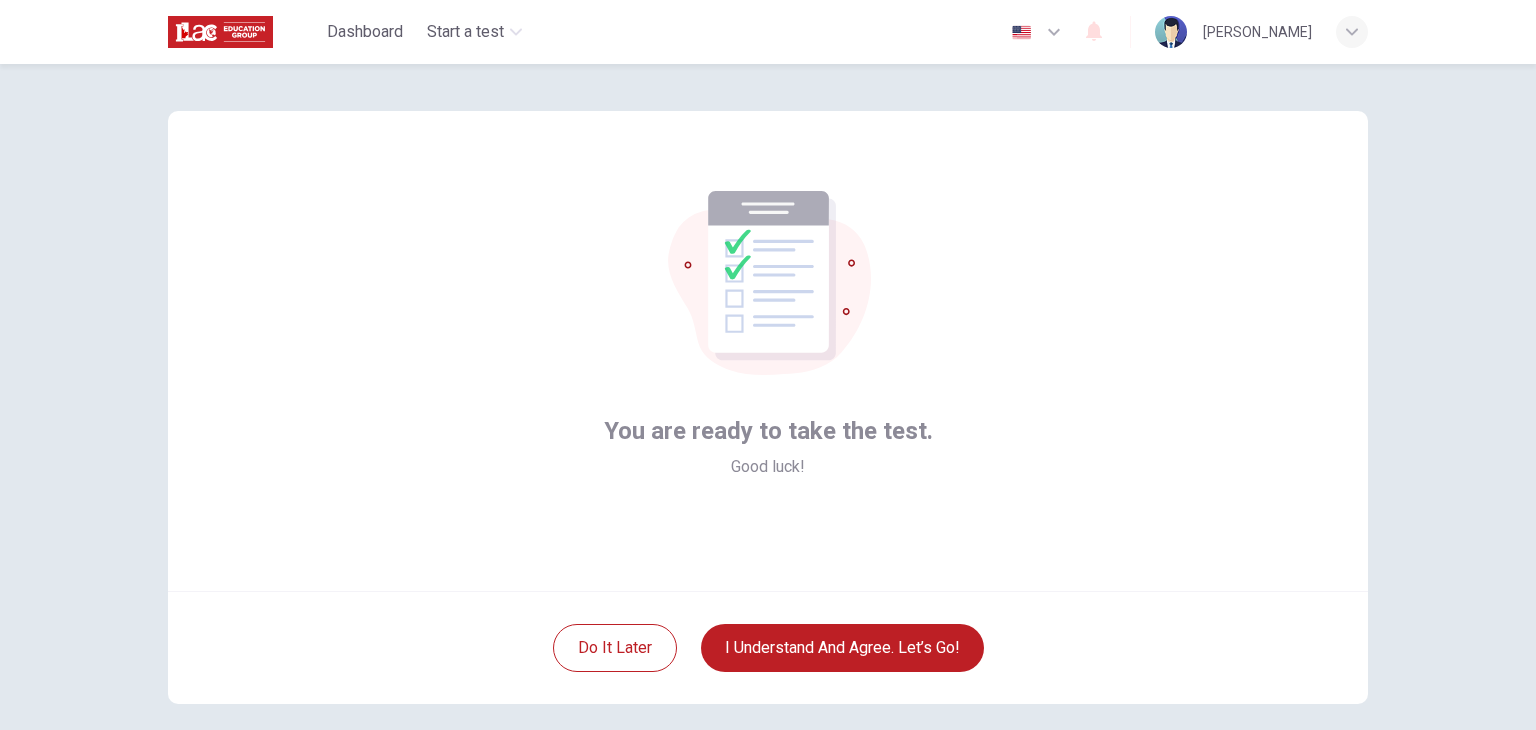 scroll, scrollTop: 0, scrollLeft: 0, axis: both 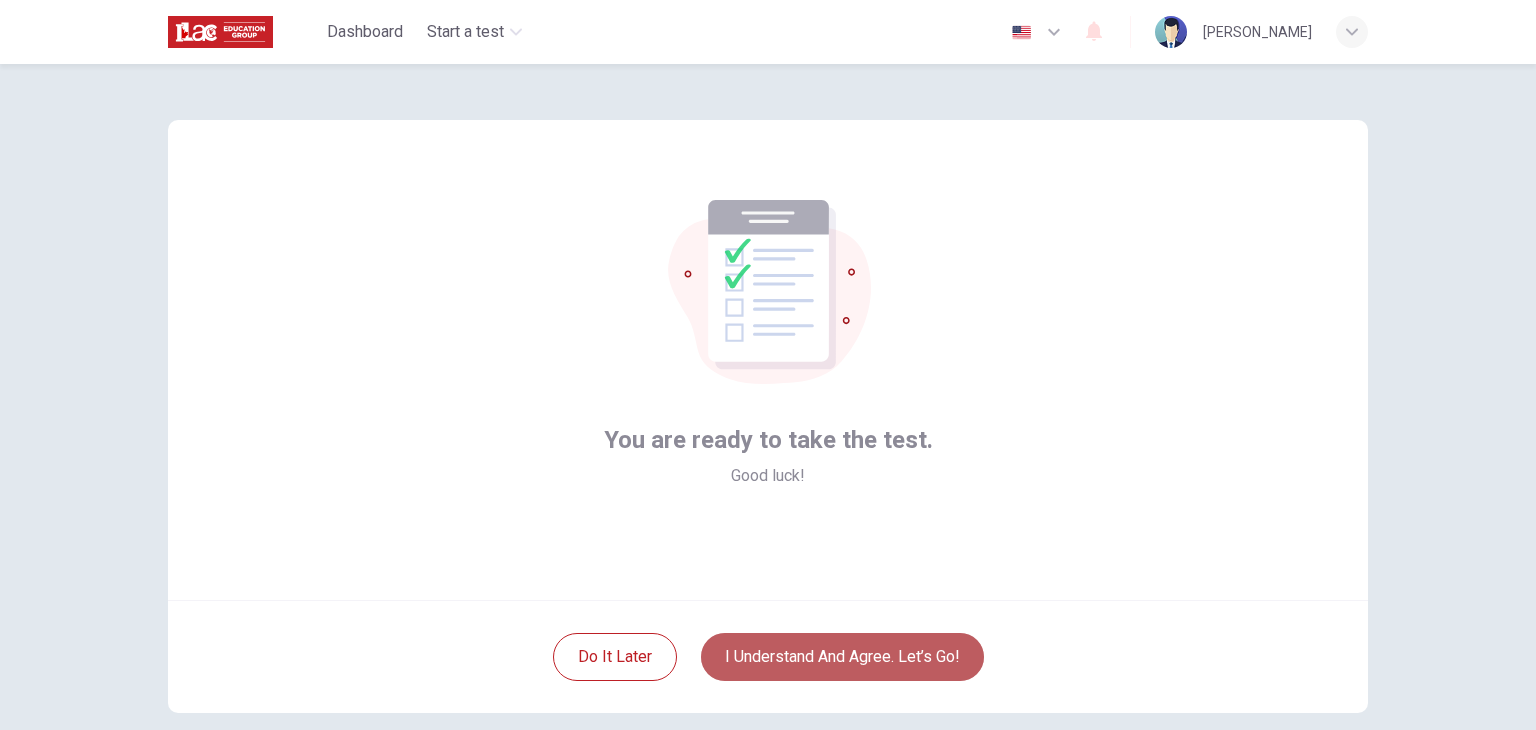 click on "I understand and agree. Let’s go!" at bounding box center (842, 657) 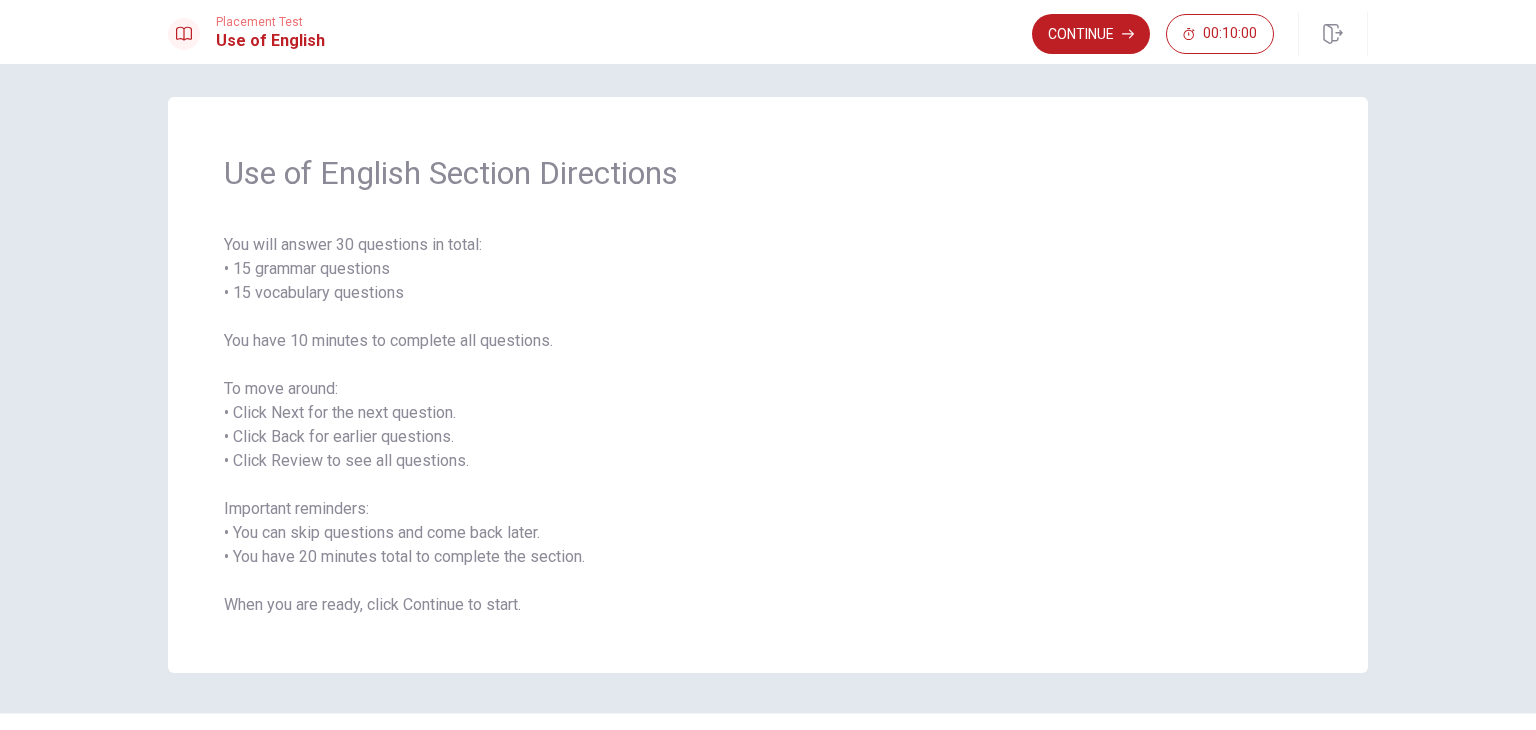 scroll, scrollTop: 0, scrollLeft: 0, axis: both 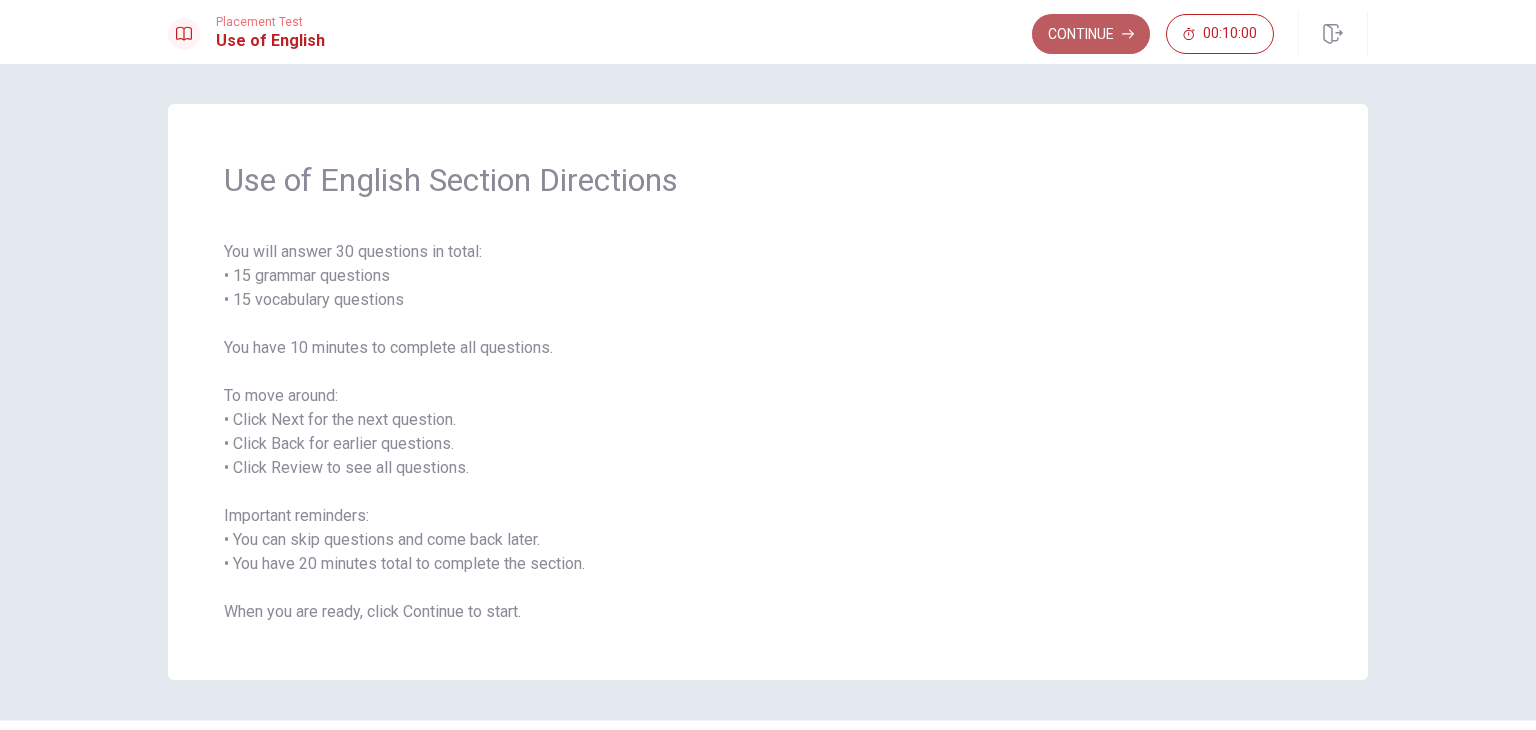 click on "Continue" at bounding box center (1091, 34) 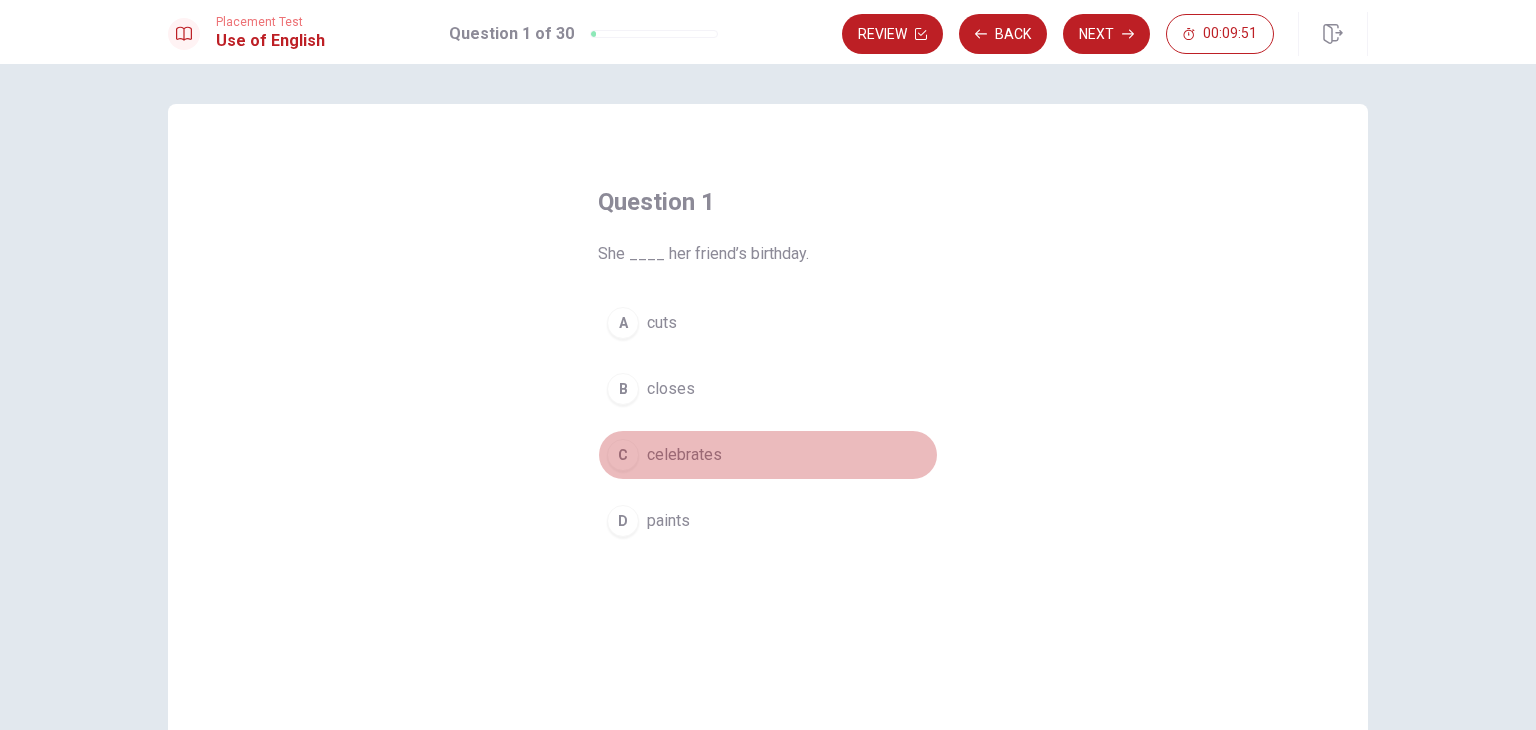 click on "C" at bounding box center [623, 455] 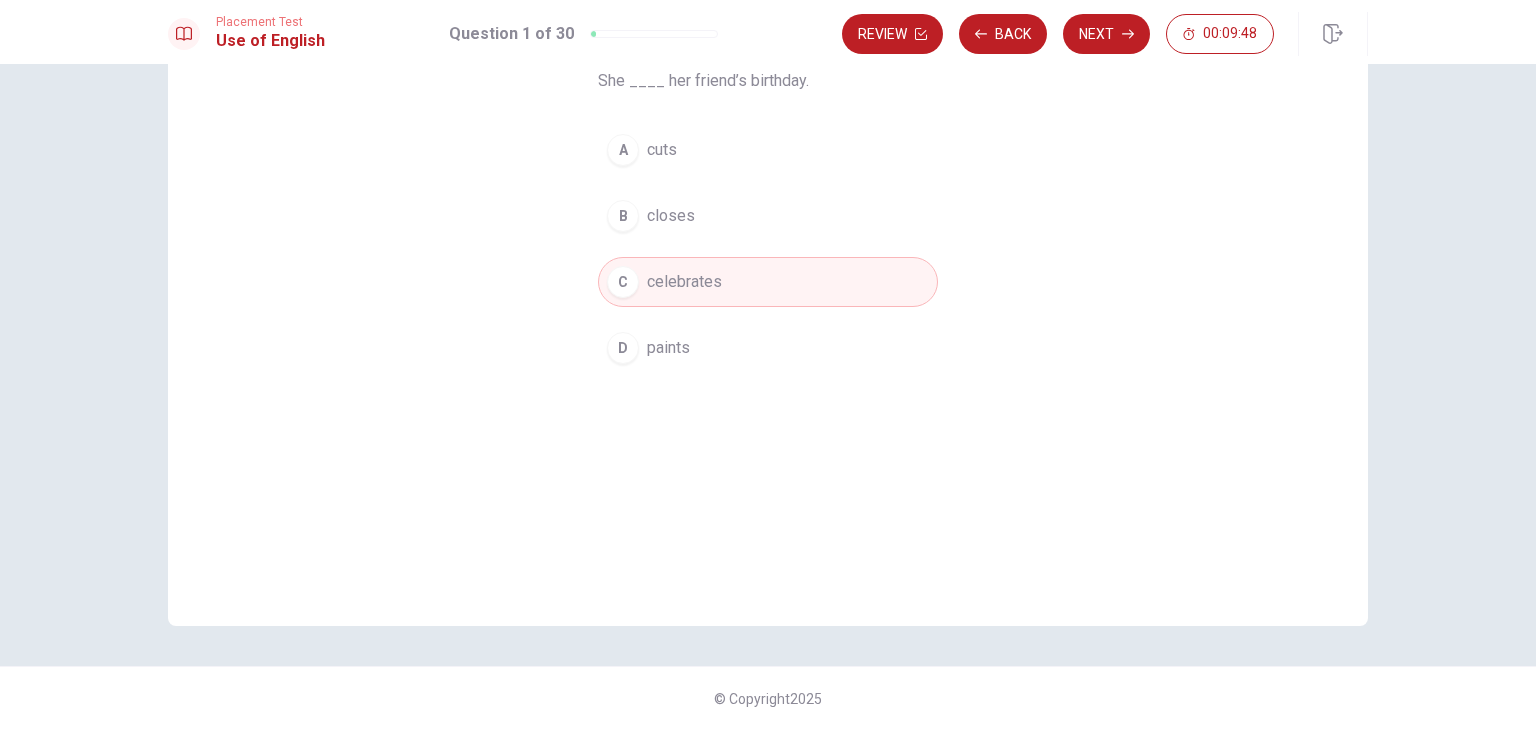 scroll, scrollTop: 0, scrollLeft: 0, axis: both 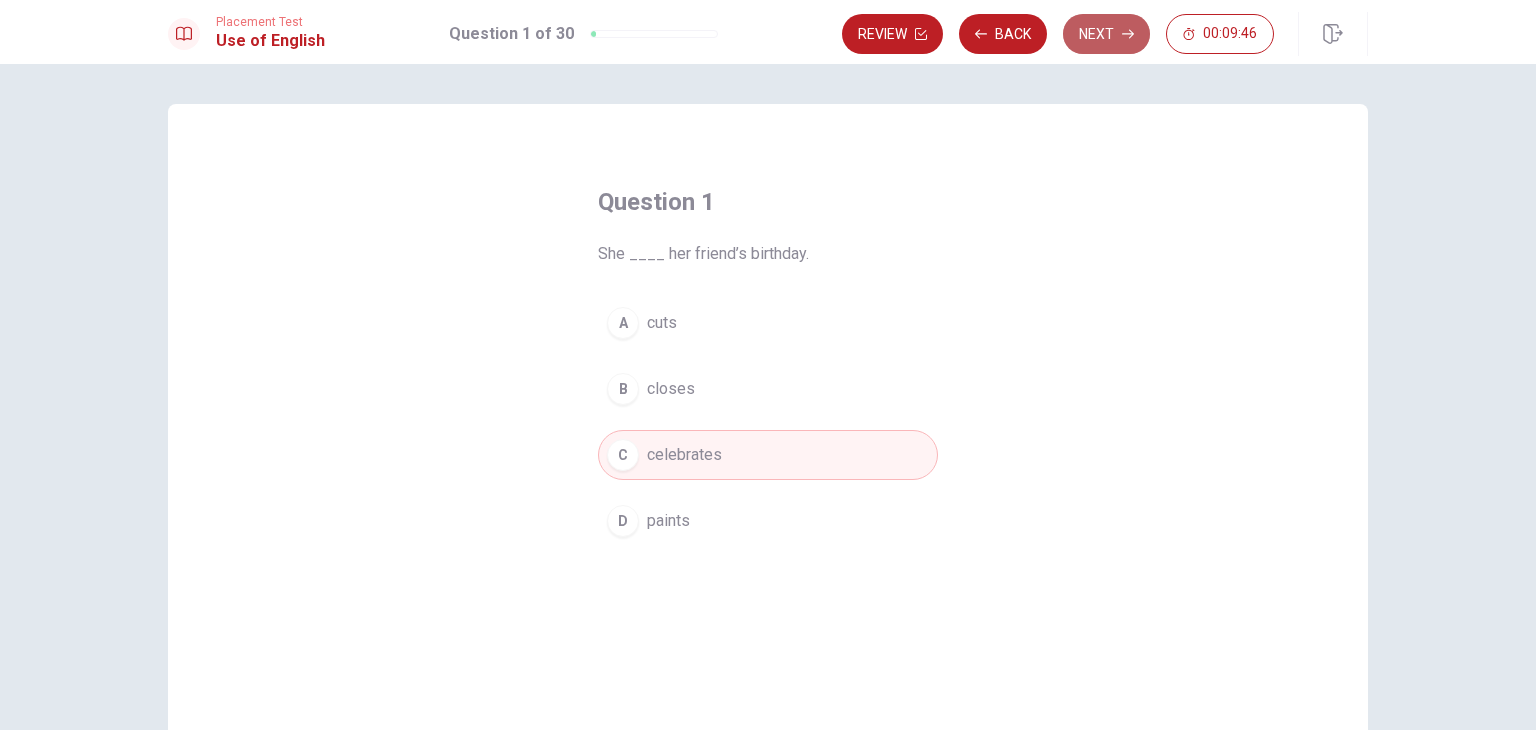 click on "Next" at bounding box center [1106, 34] 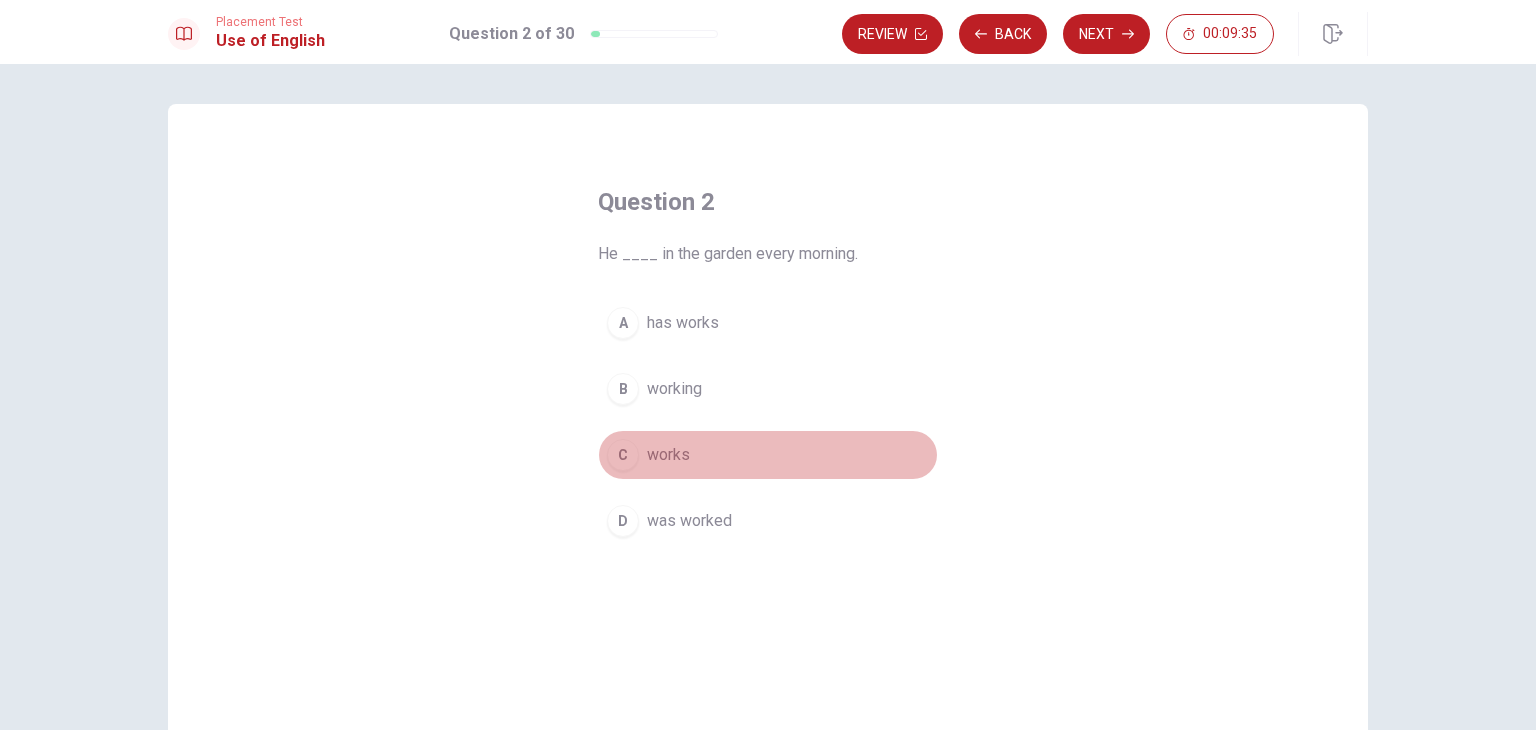 click on "C" at bounding box center [623, 455] 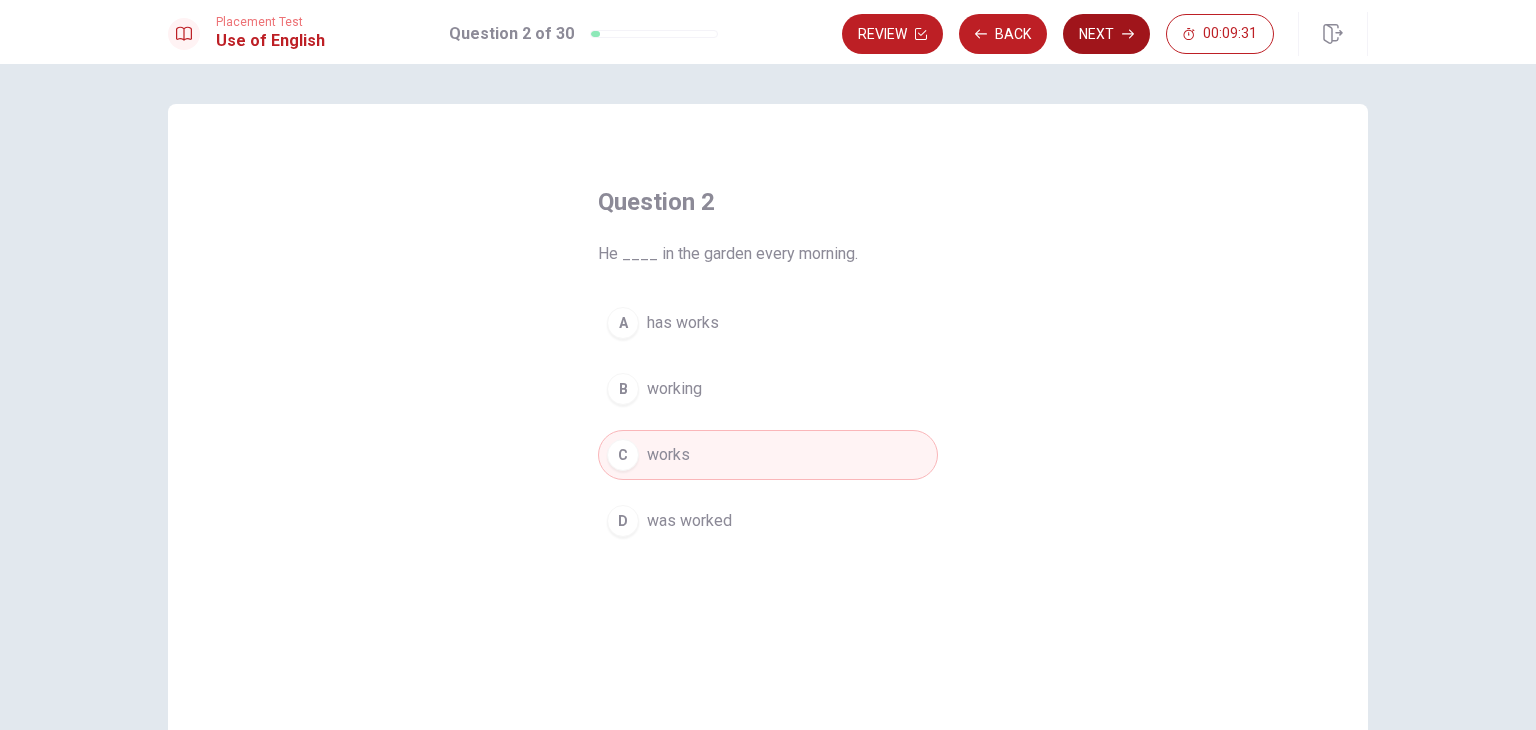 click on "Next" at bounding box center (1106, 34) 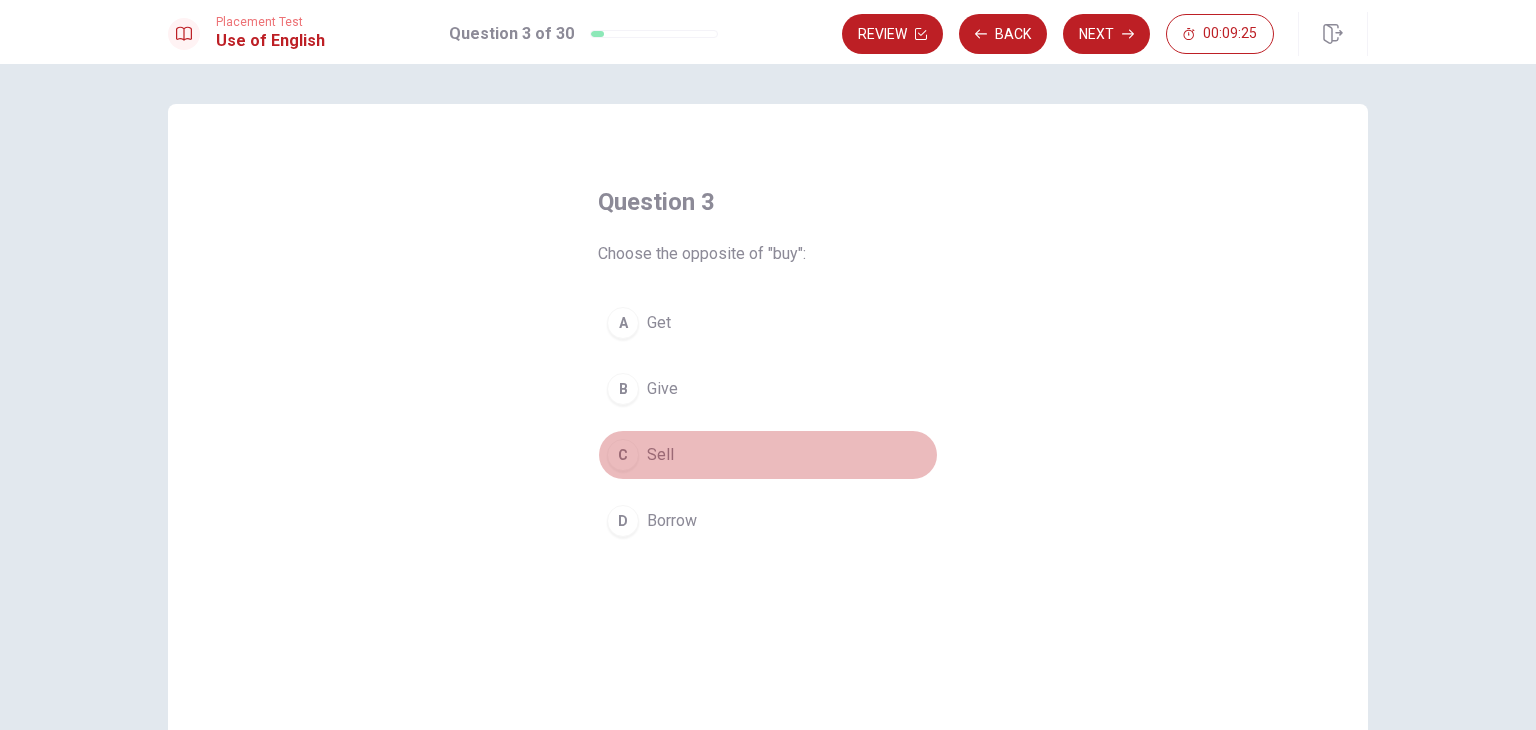 click on "C" at bounding box center (623, 455) 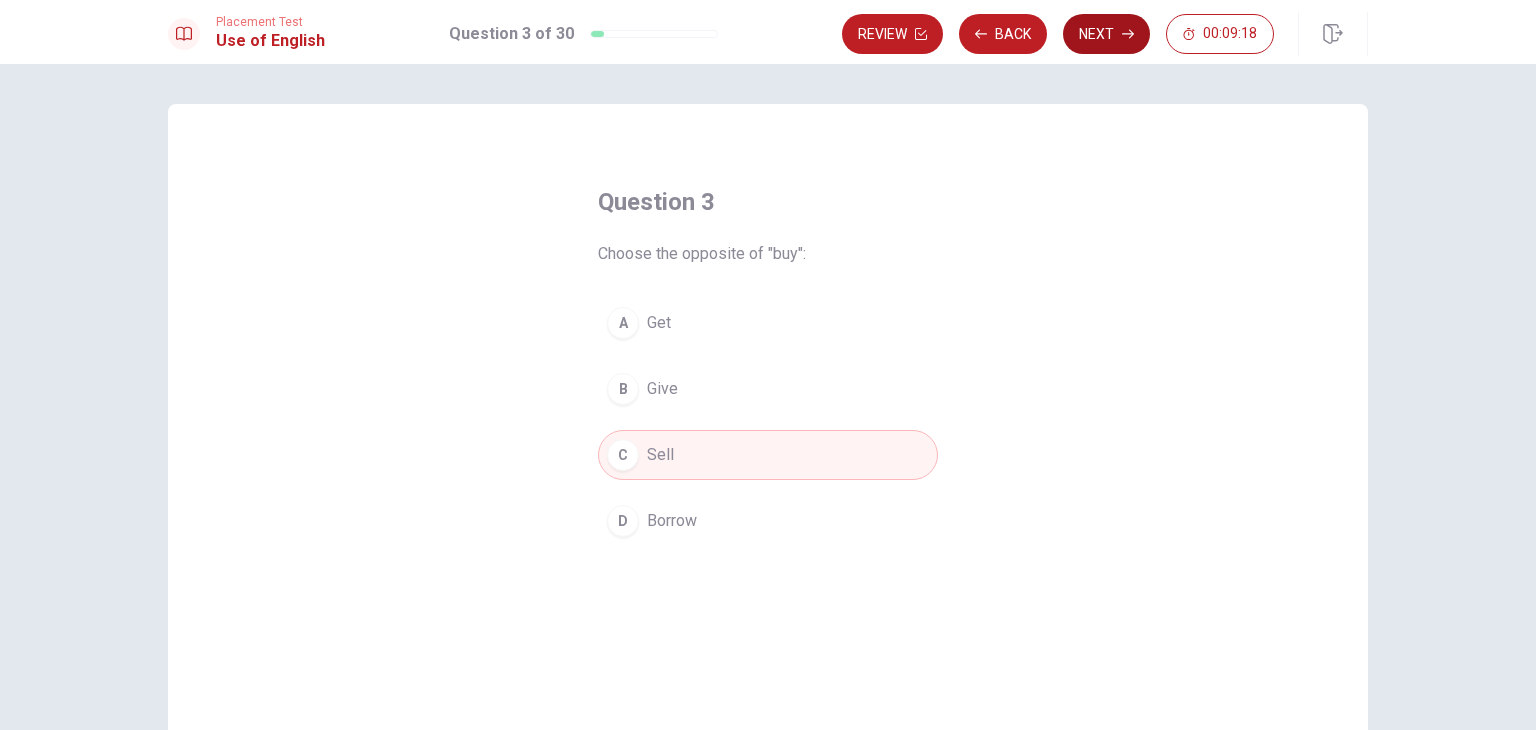 click on "Next" at bounding box center (1106, 34) 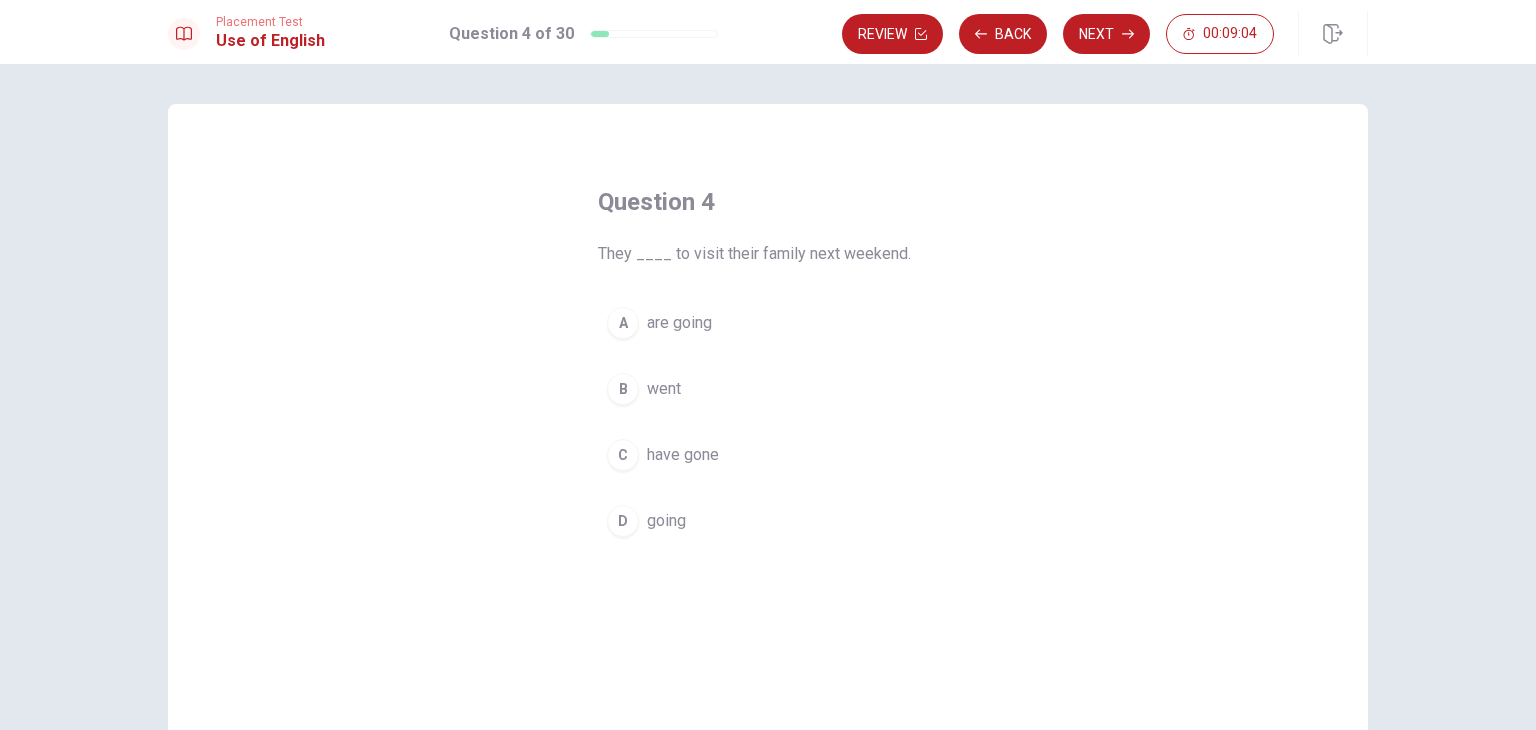 click on "A" at bounding box center (623, 323) 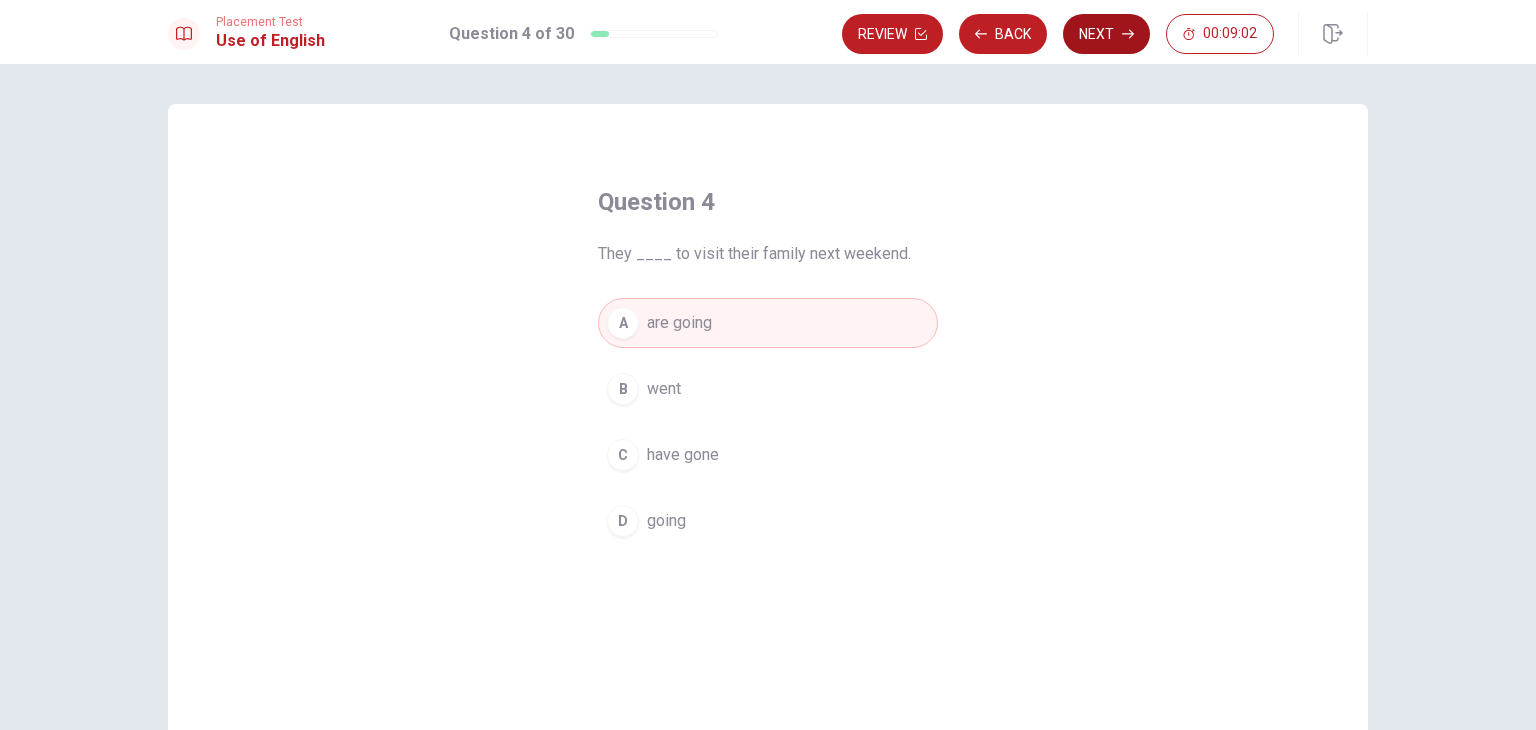 click on "Next" at bounding box center (1106, 34) 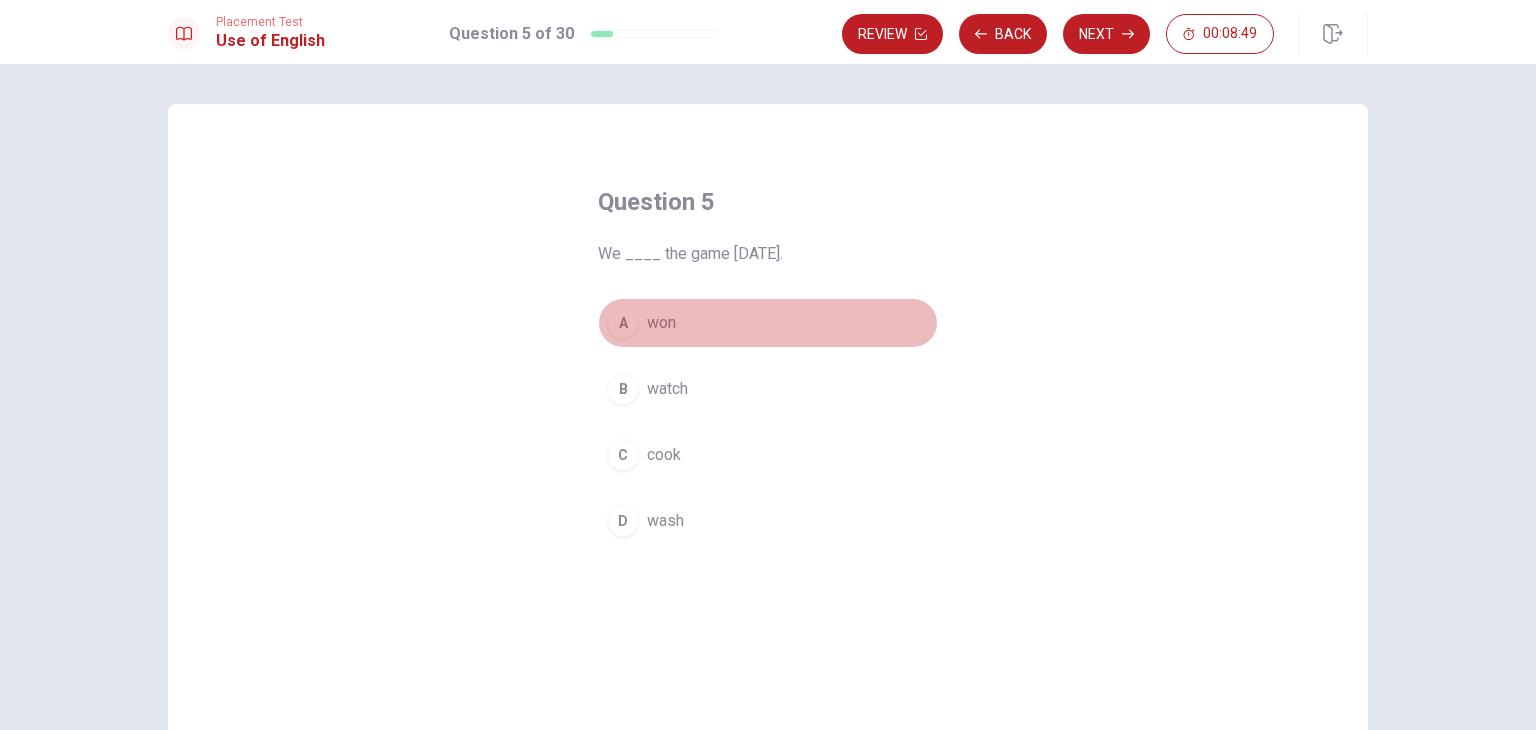 click on "A won" at bounding box center (768, 323) 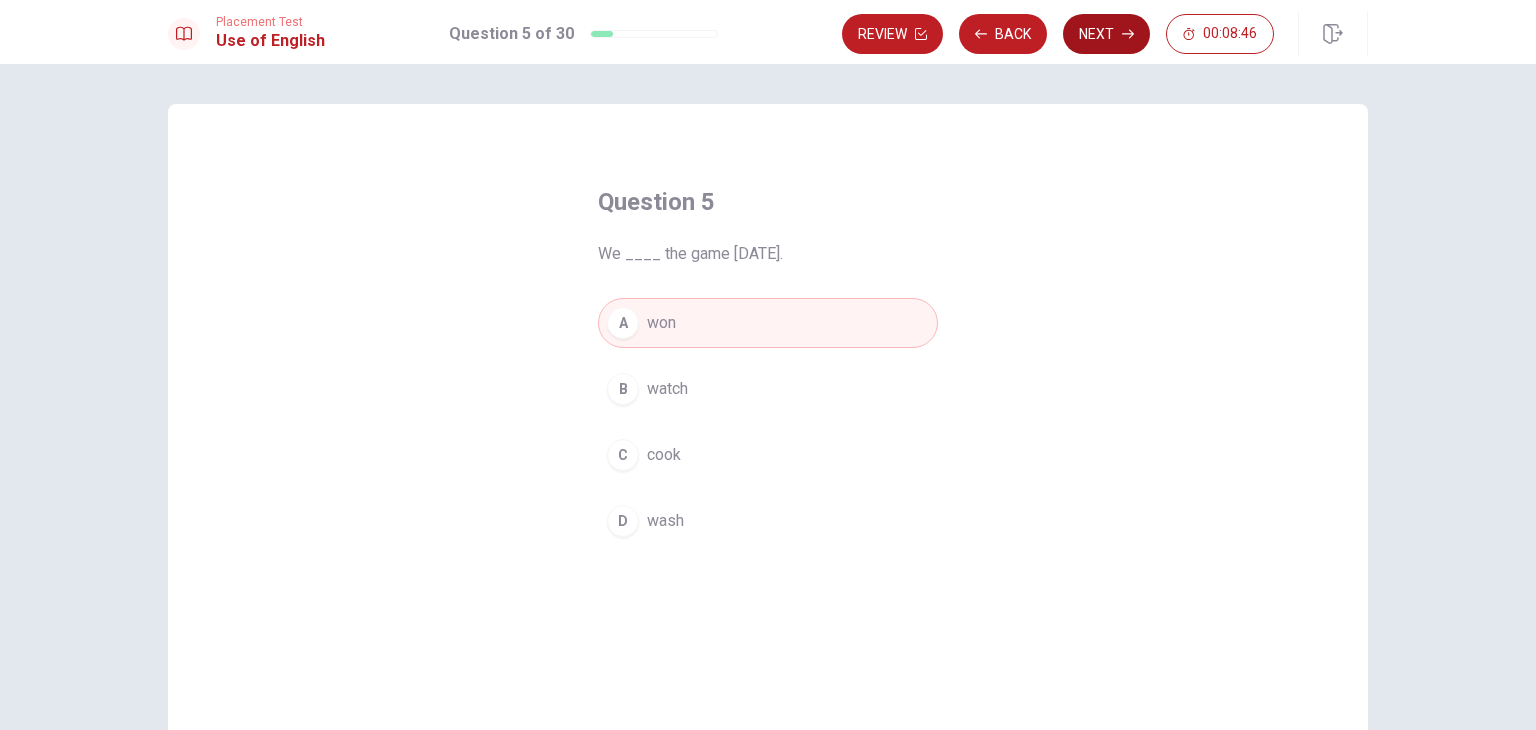 click 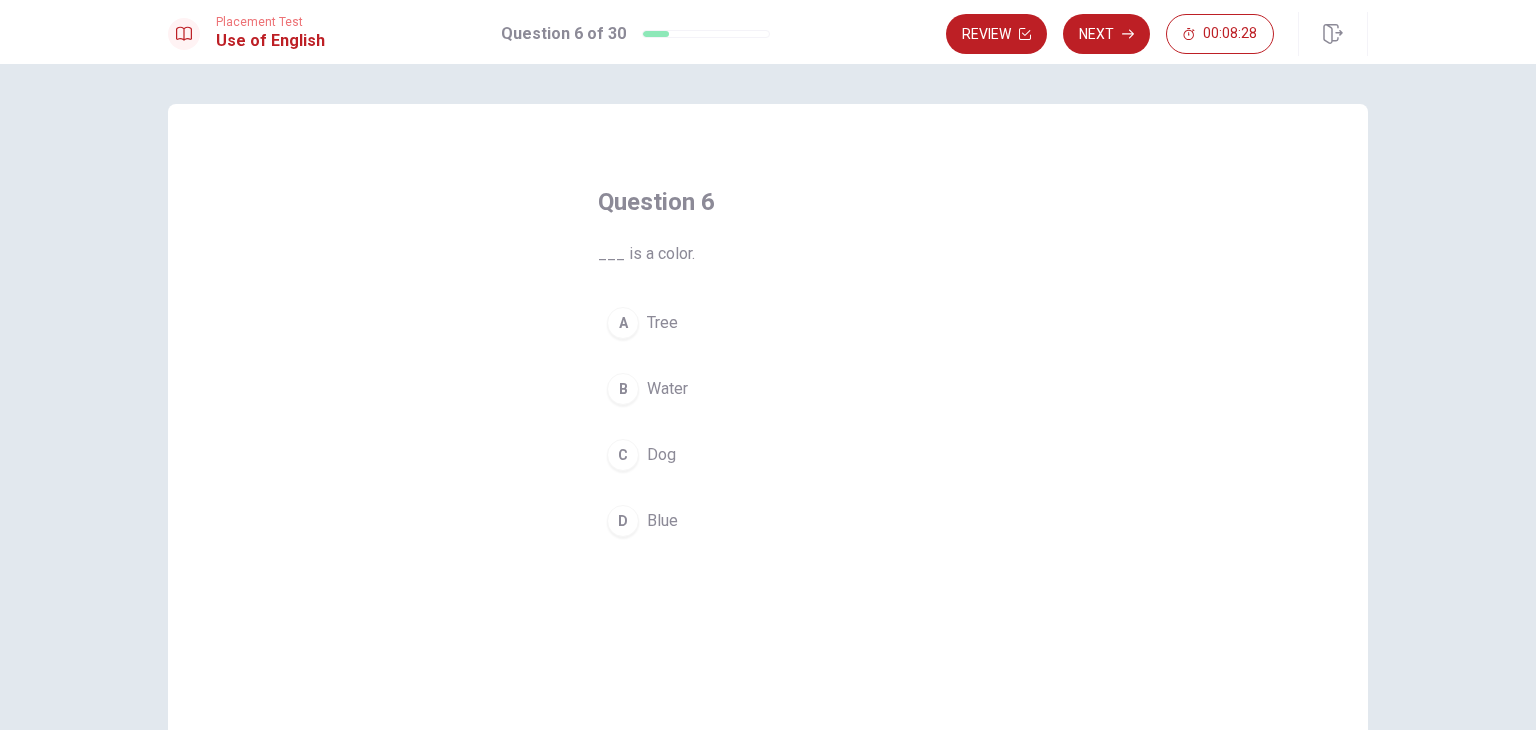 click on "B" at bounding box center (623, 389) 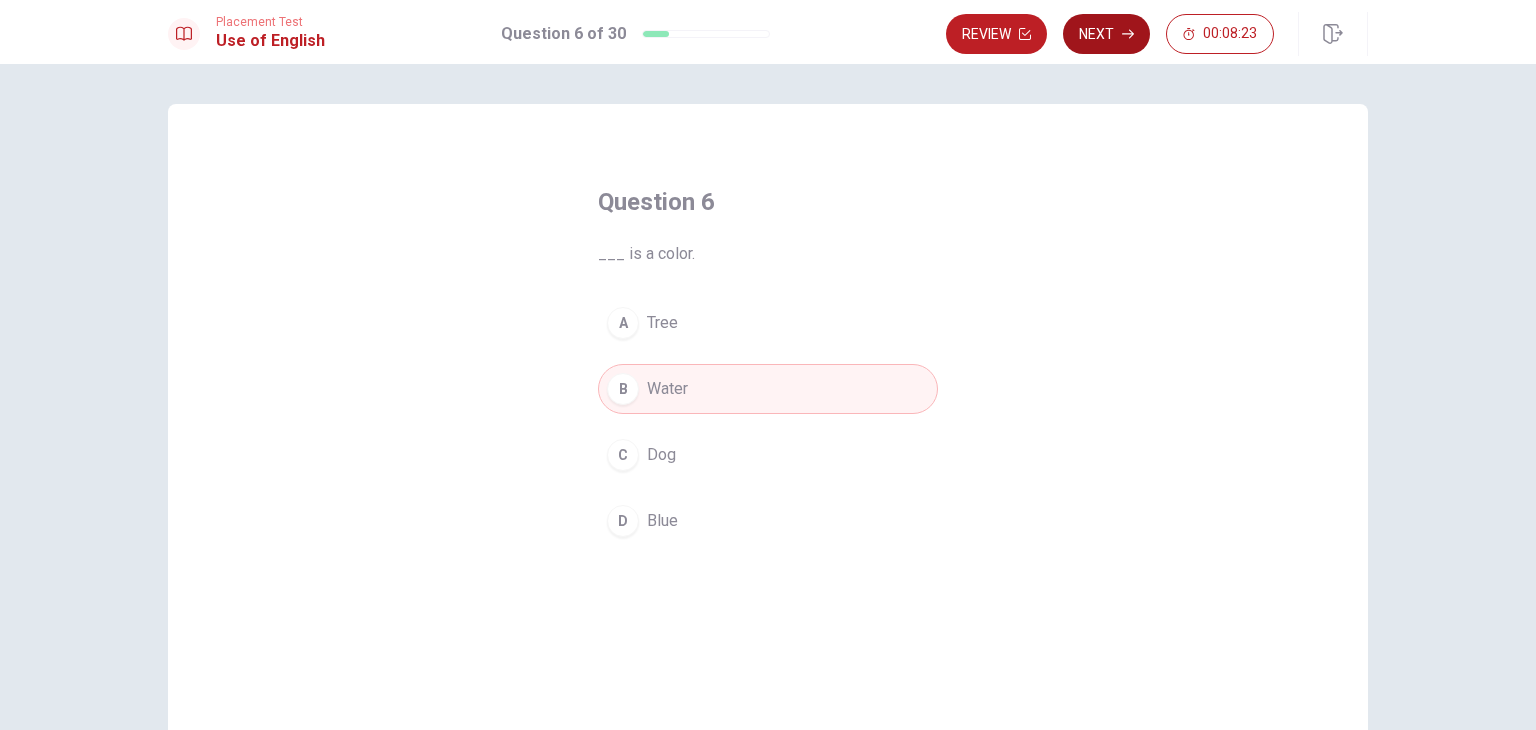 click on "Next" at bounding box center [1106, 34] 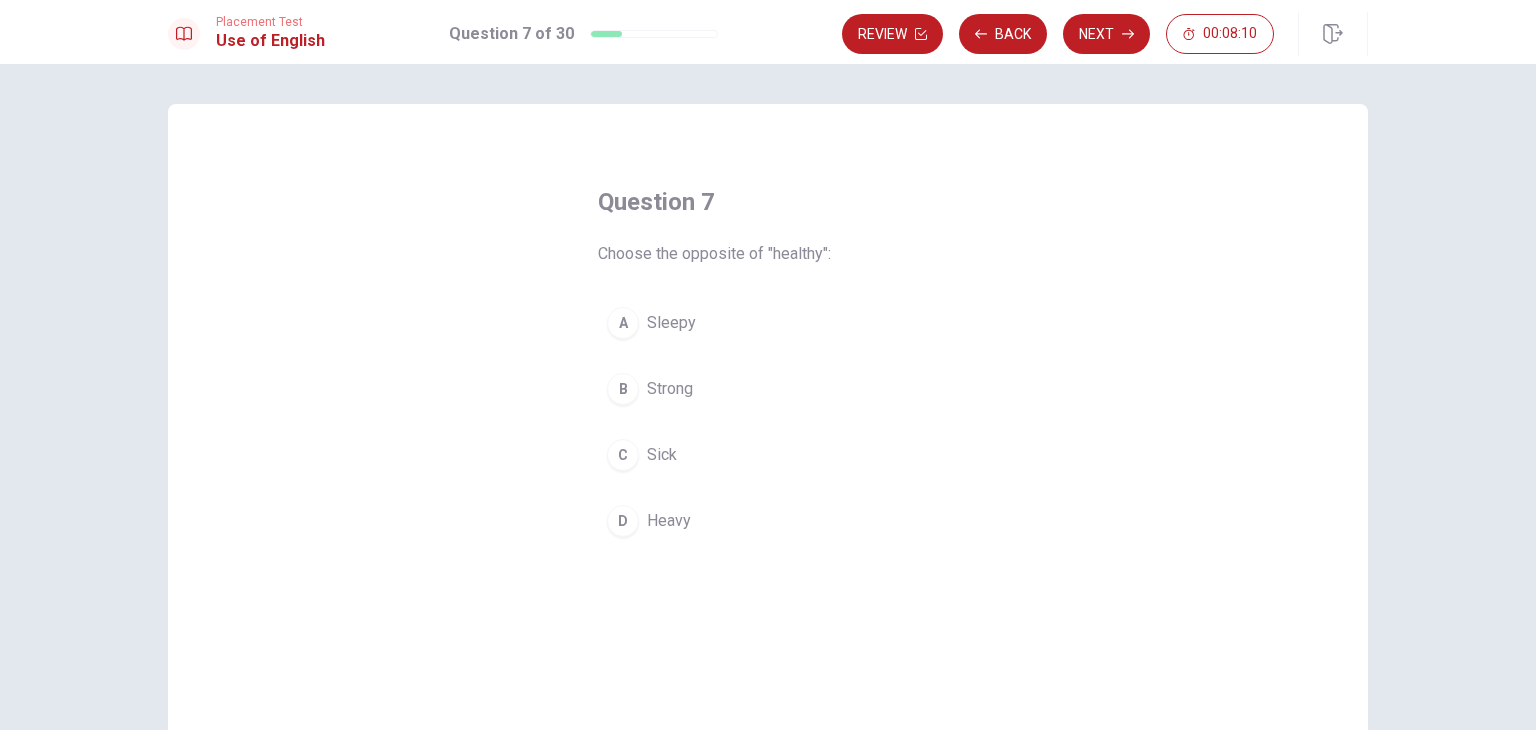 click on "C" at bounding box center [623, 455] 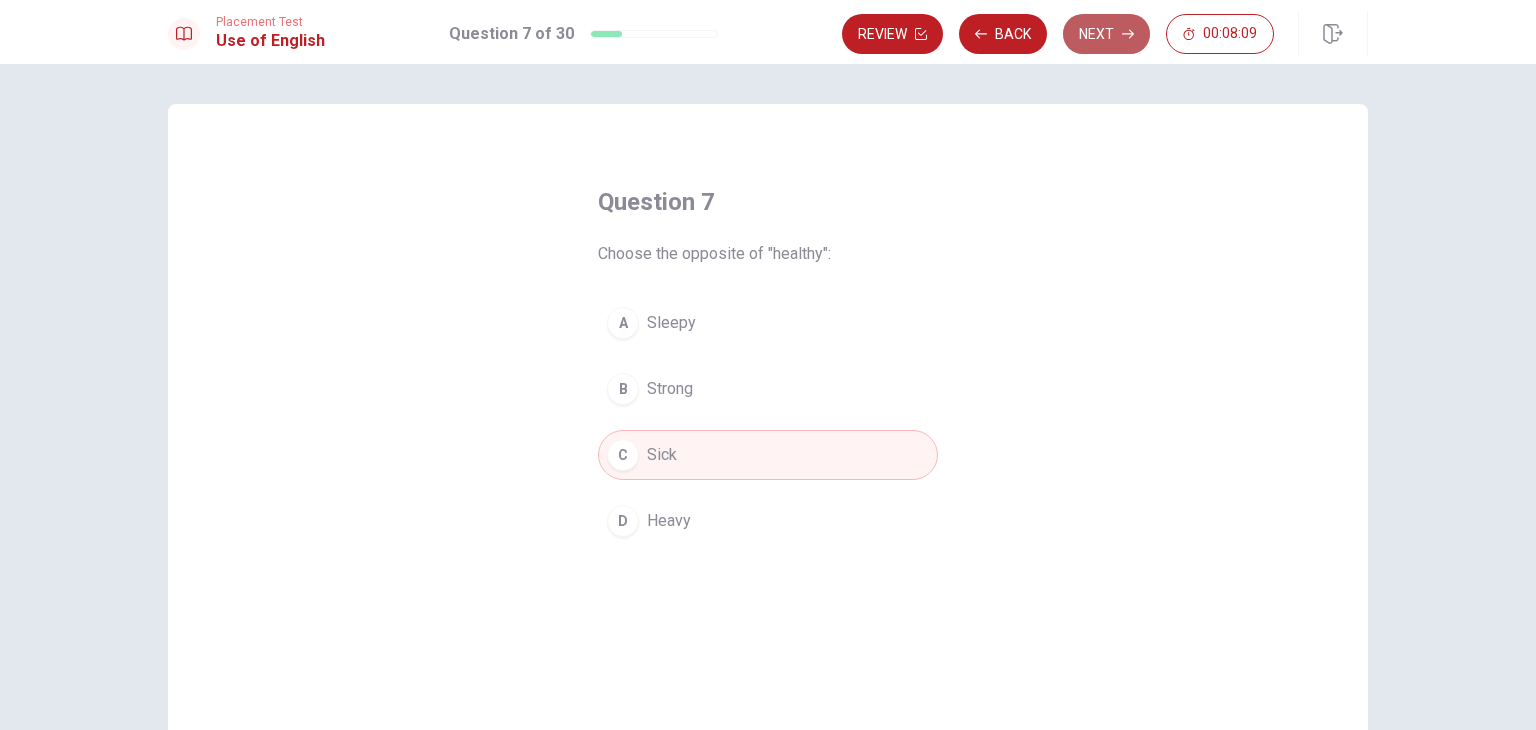 click on "Next" at bounding box center [1106, 34] 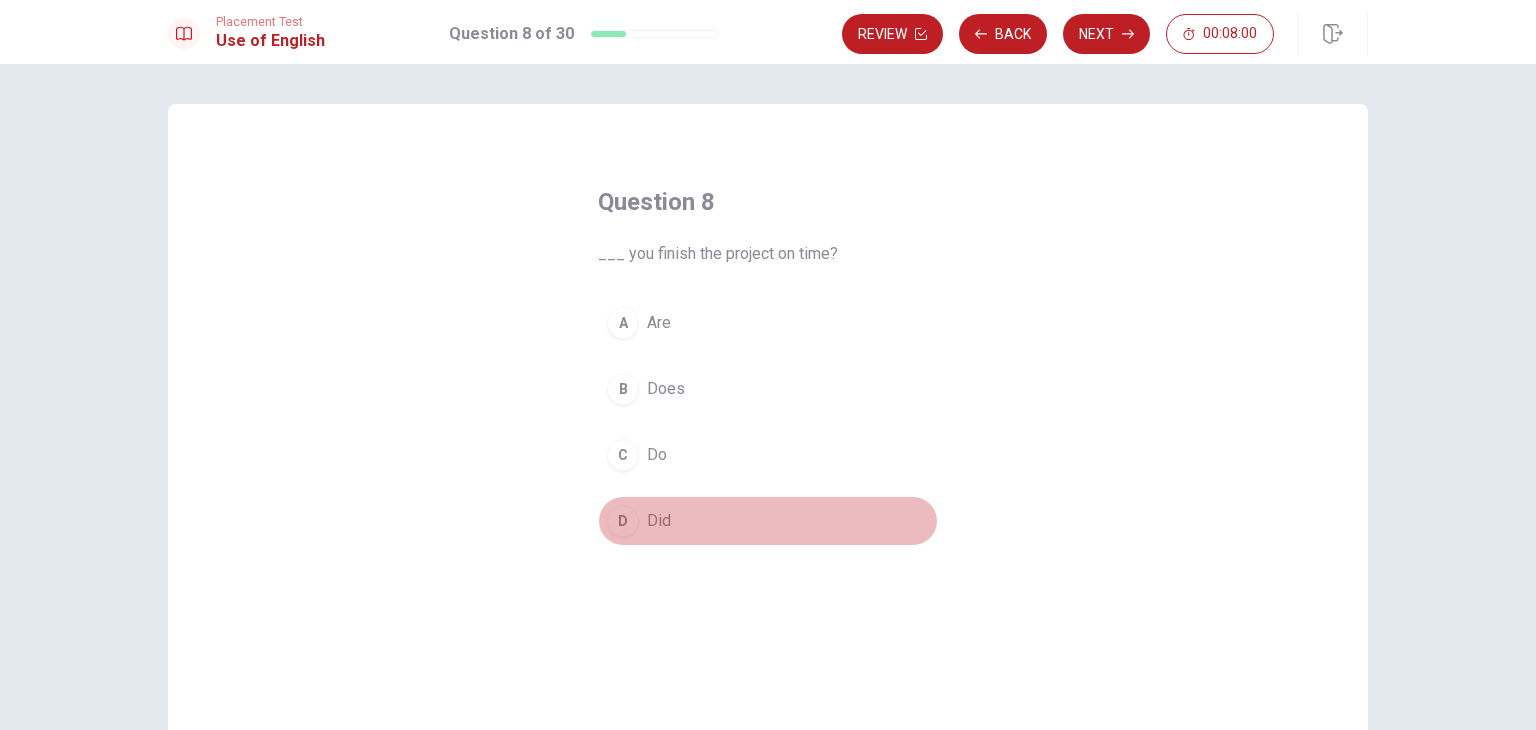 click on "D" at bounding box center [623, 521] 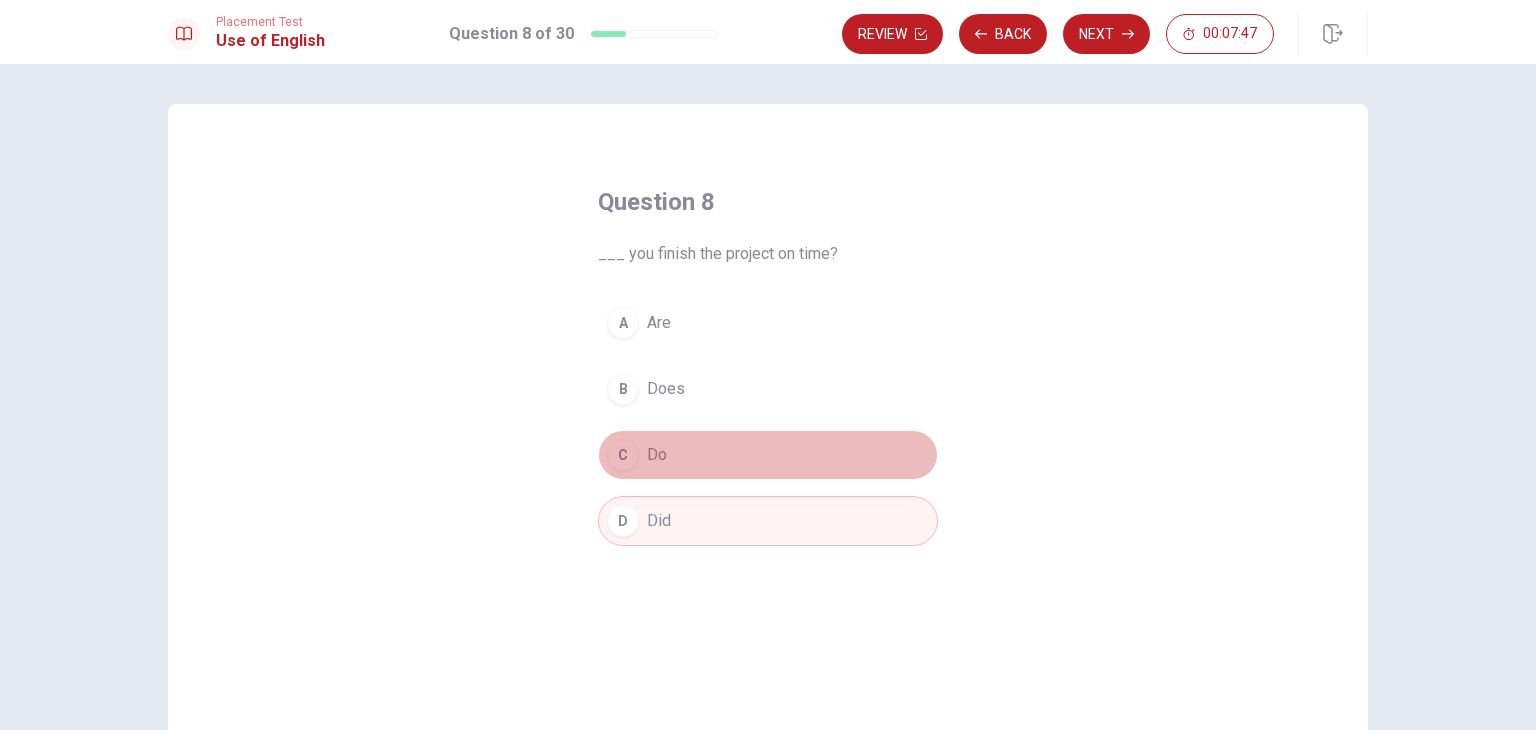 click on "C" at bounding box center [623, 455] 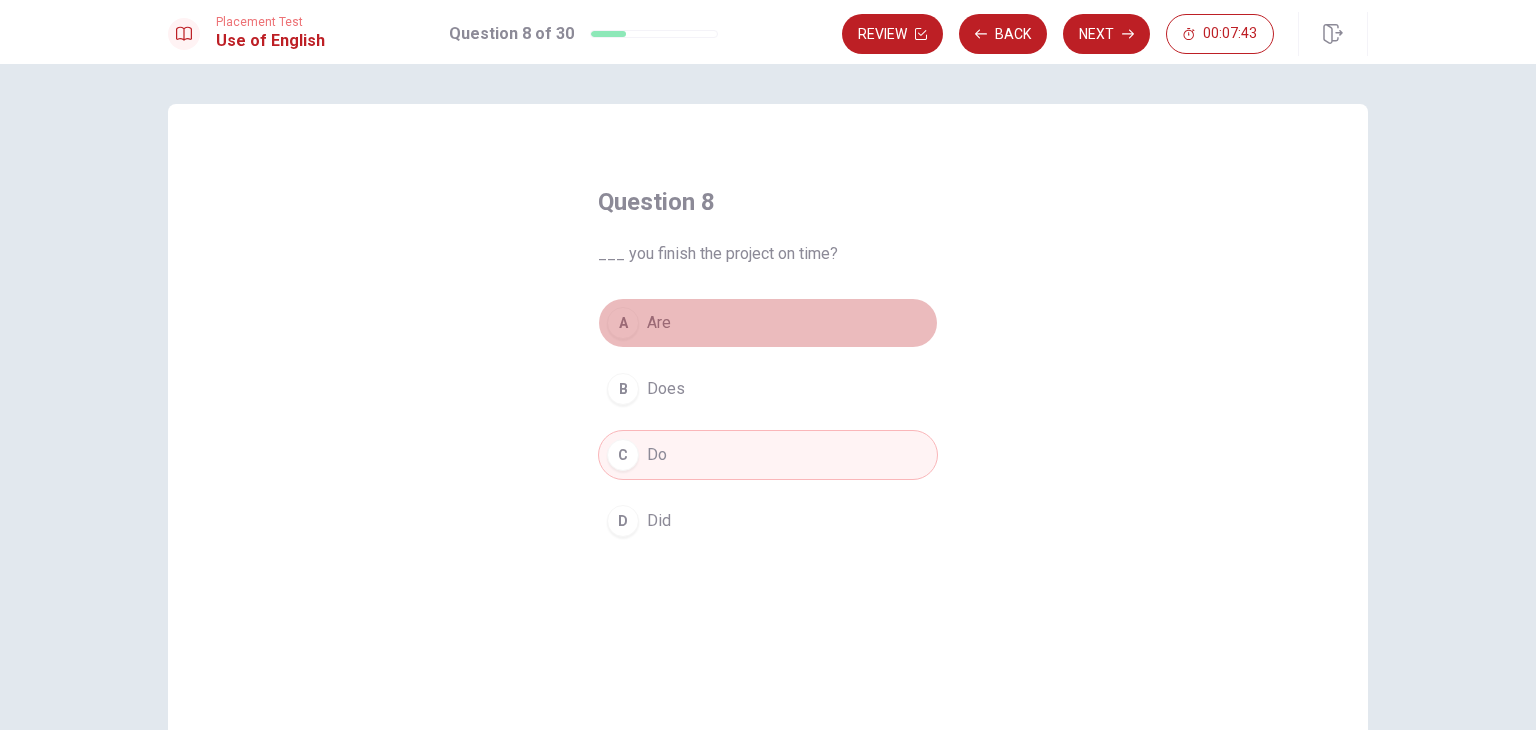click on "A" at bounding box center [623, 323] 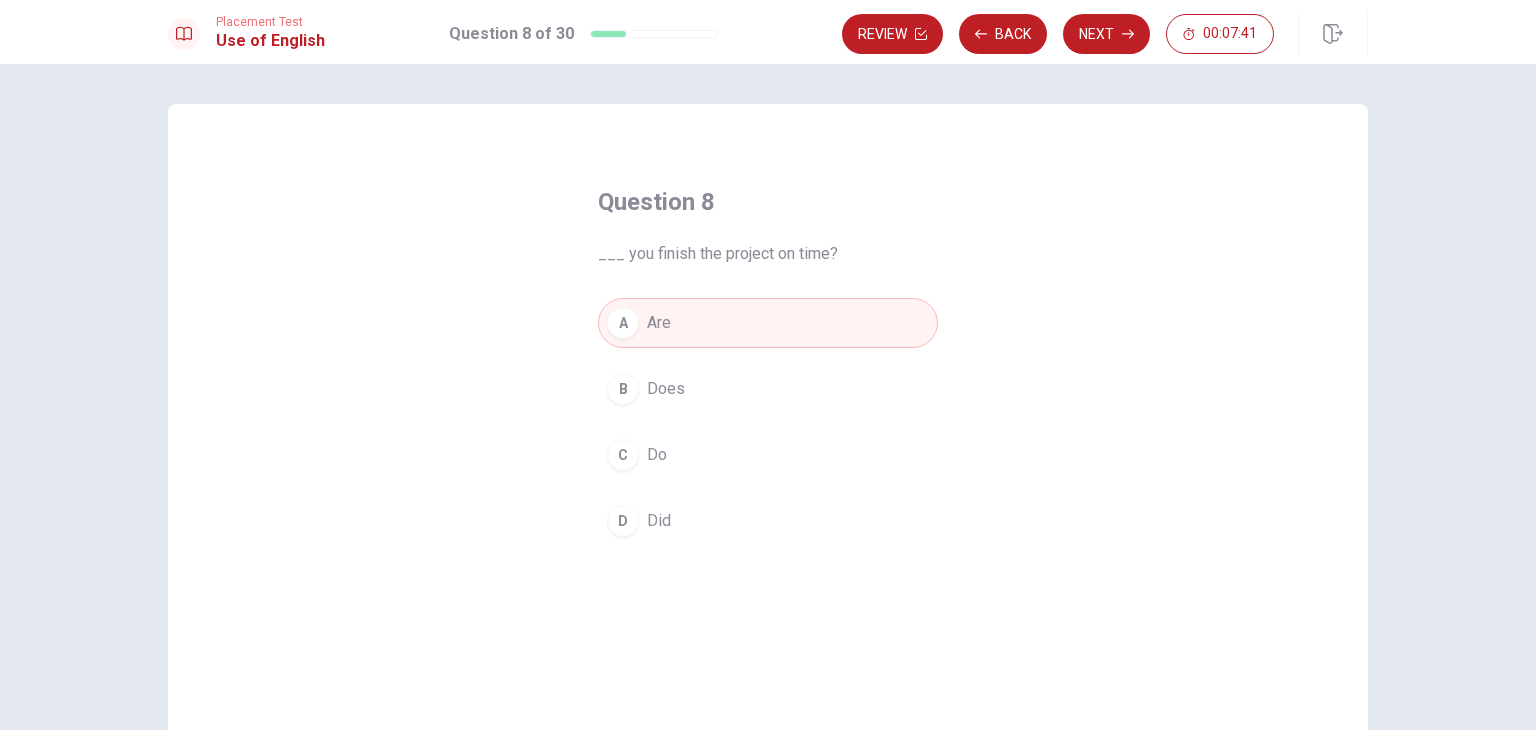 click on "C" at bounding box center (623, 455) 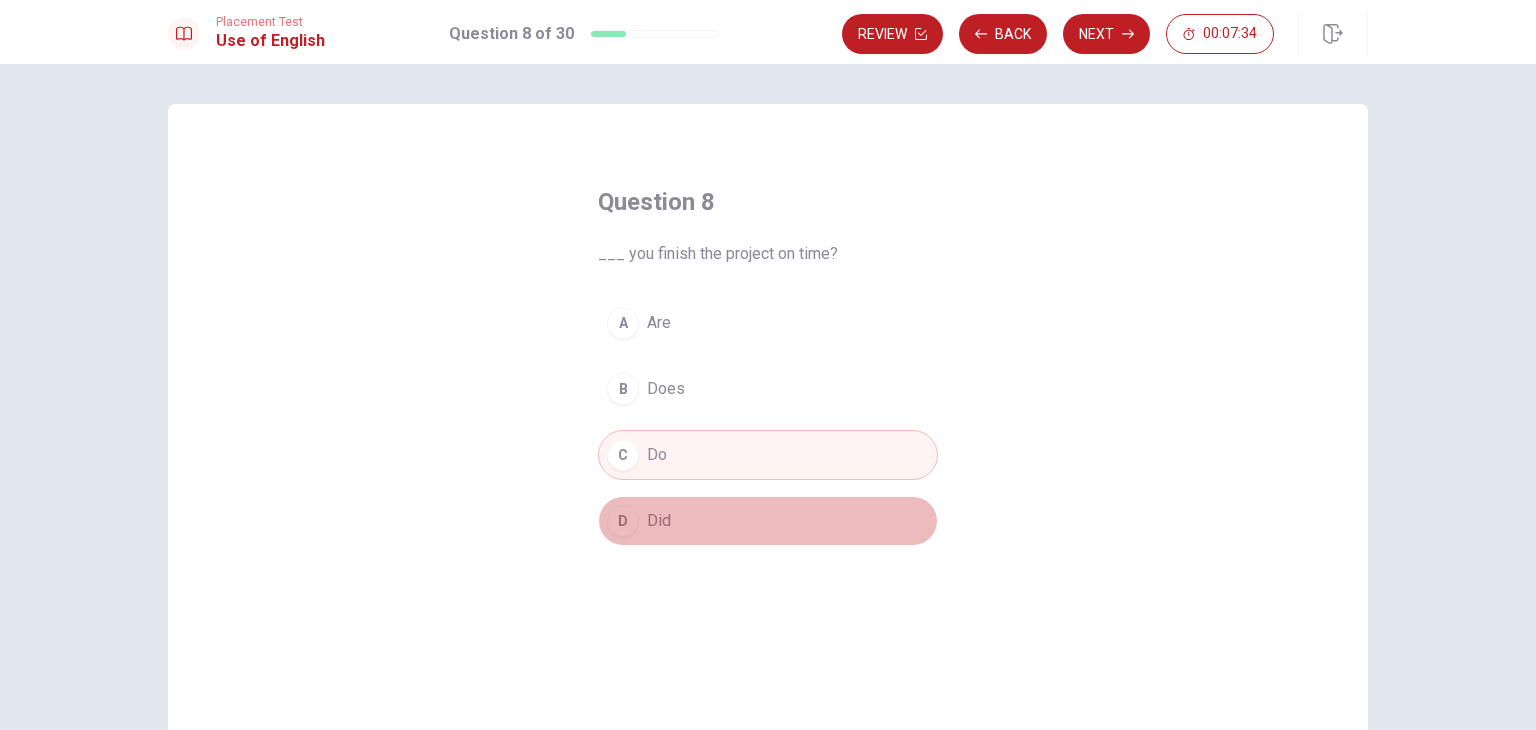 click on "D" at bounding box center (623, 521) 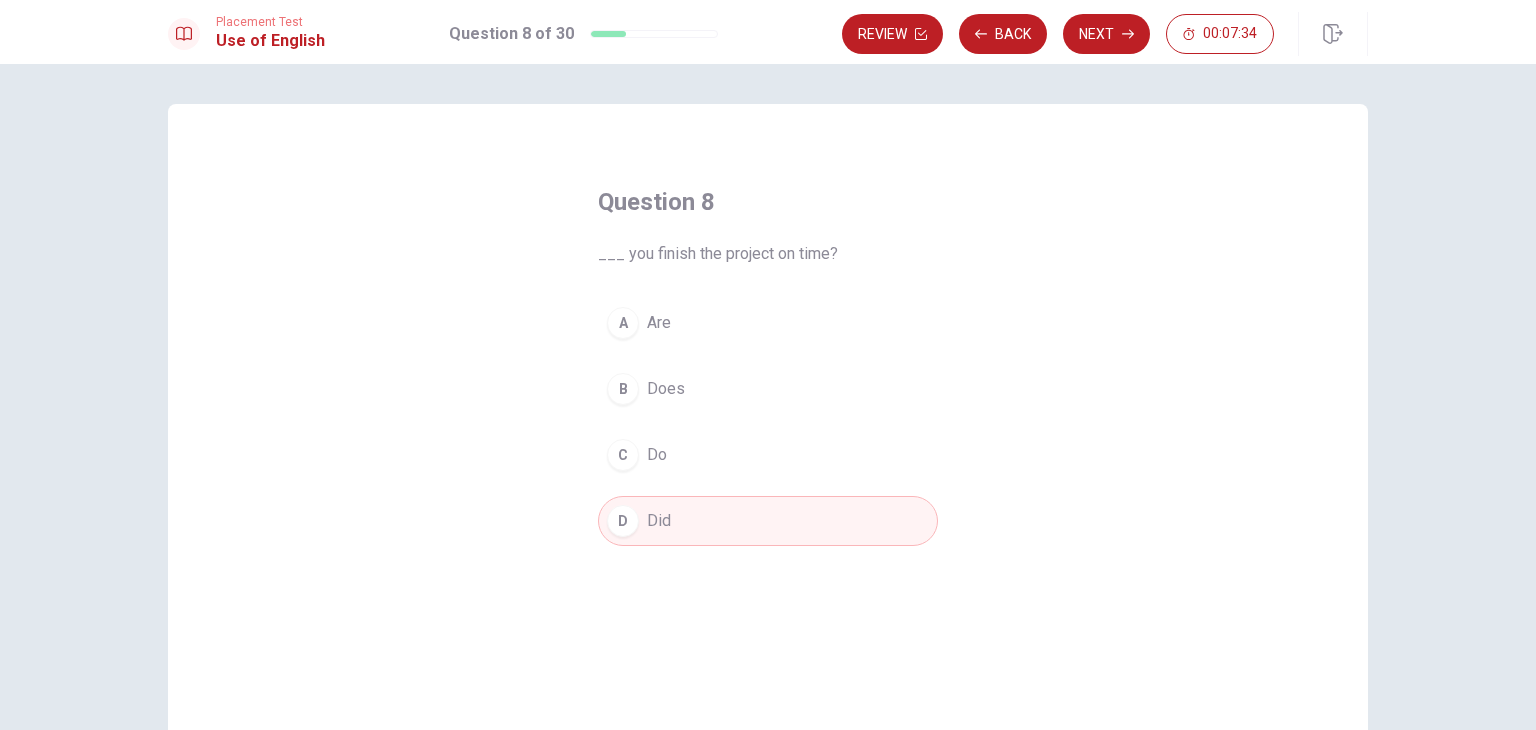 click on "C" at bounding box center (623, 455) 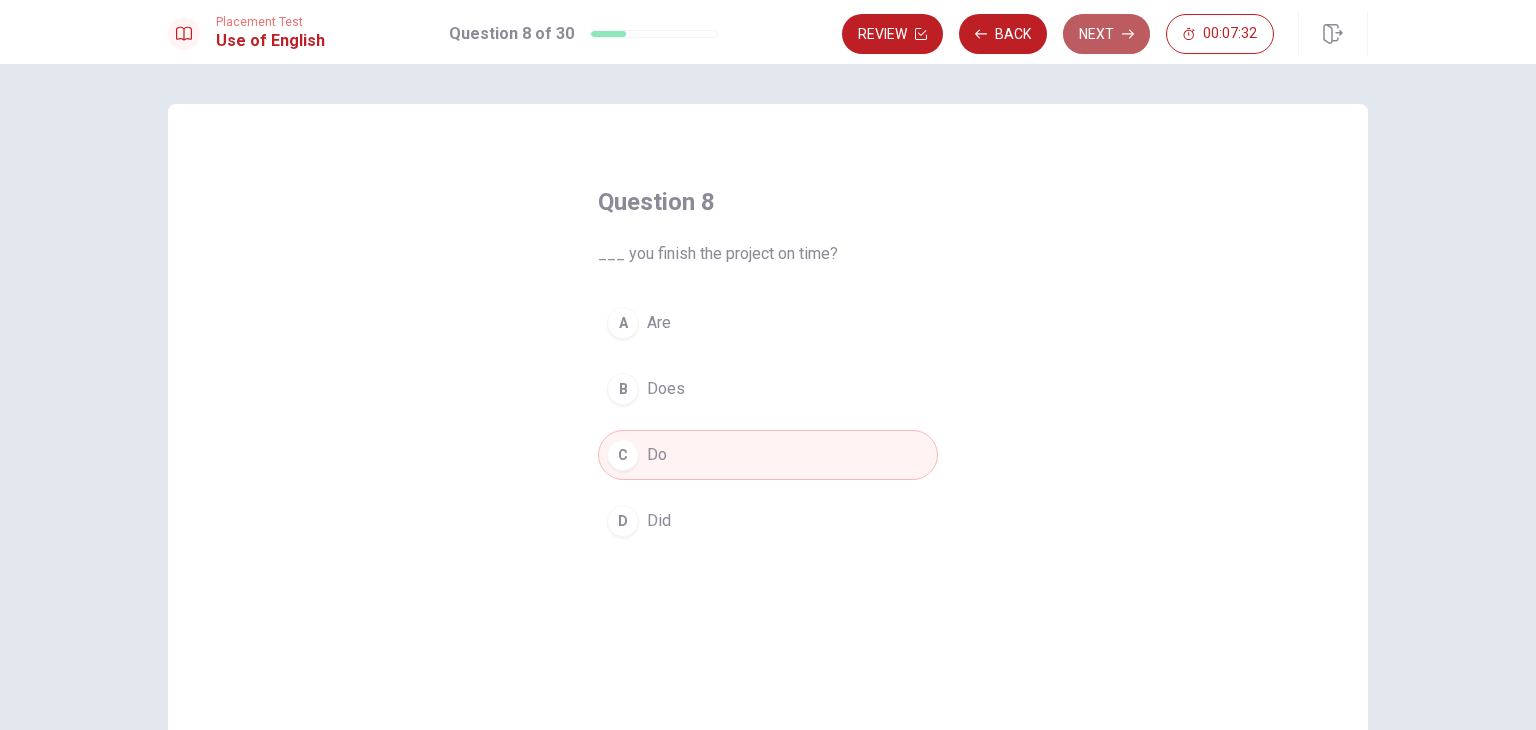 click on "Next" at bounding box center (1106, 34) 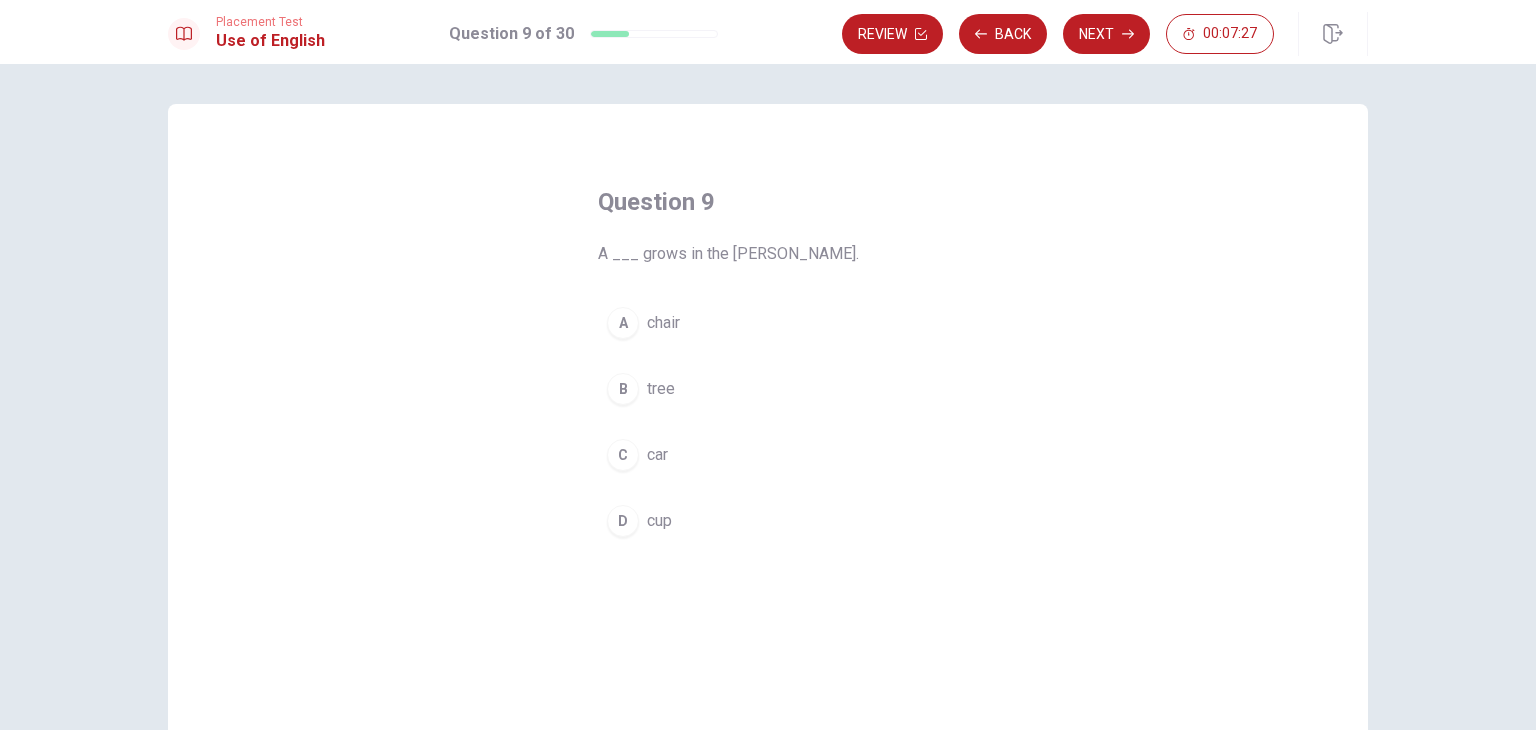 click on "B" at bounding box center (623, 389) 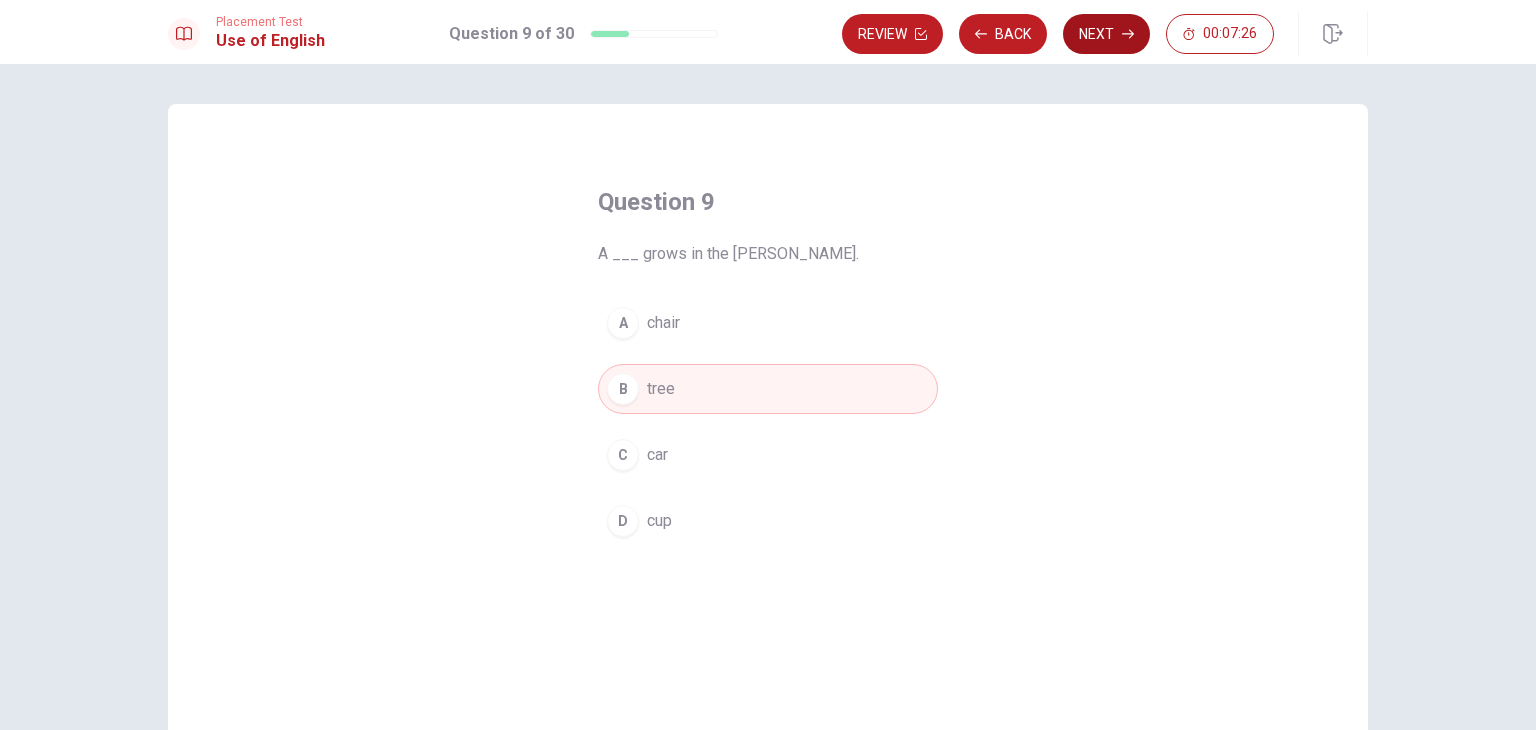 click on "Next" at bounding box center [1106, 34] 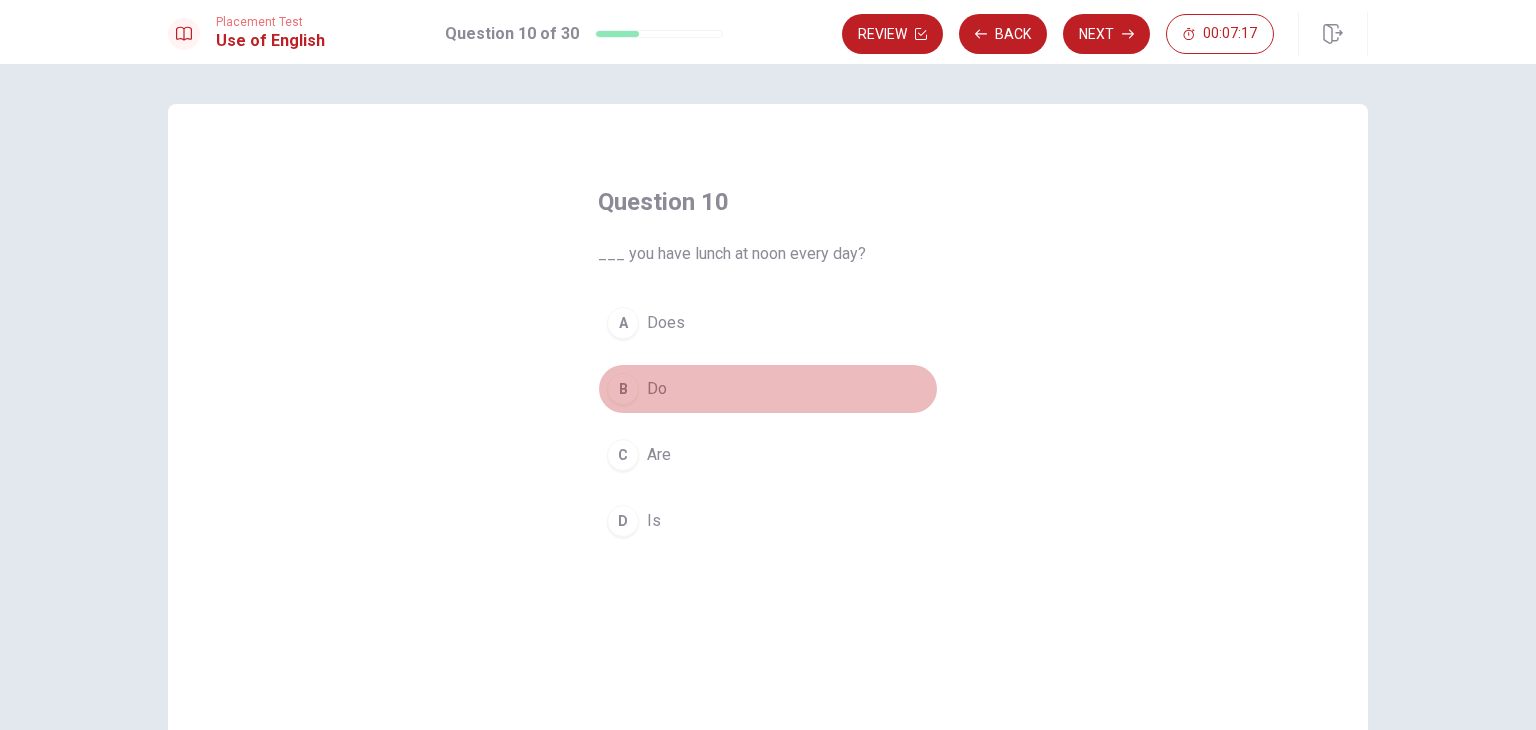 click on "B" at bounding box center [623, 389] 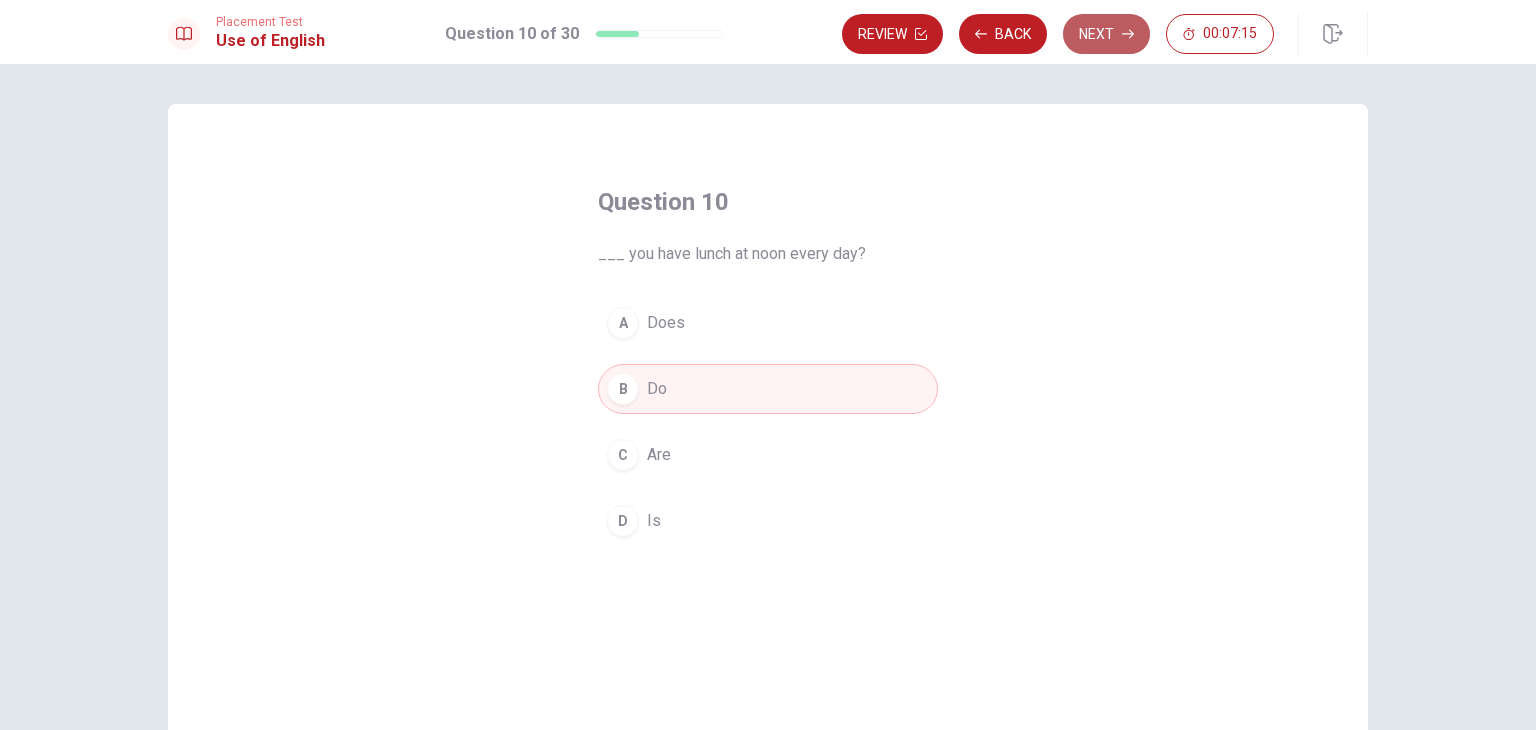 click on "Next" at bounding box center [1106, 34] 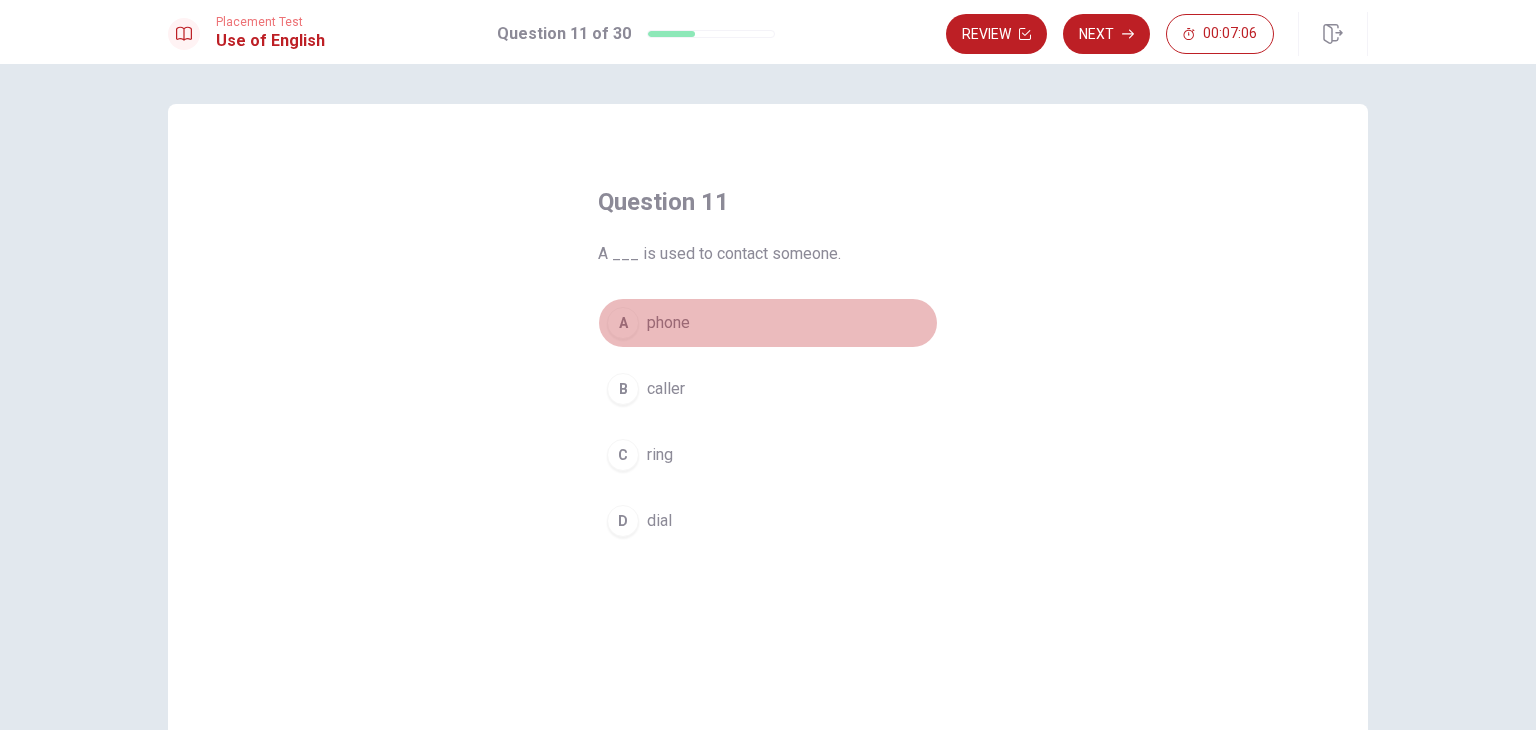 click on "A" at bounding box center (623, 323) 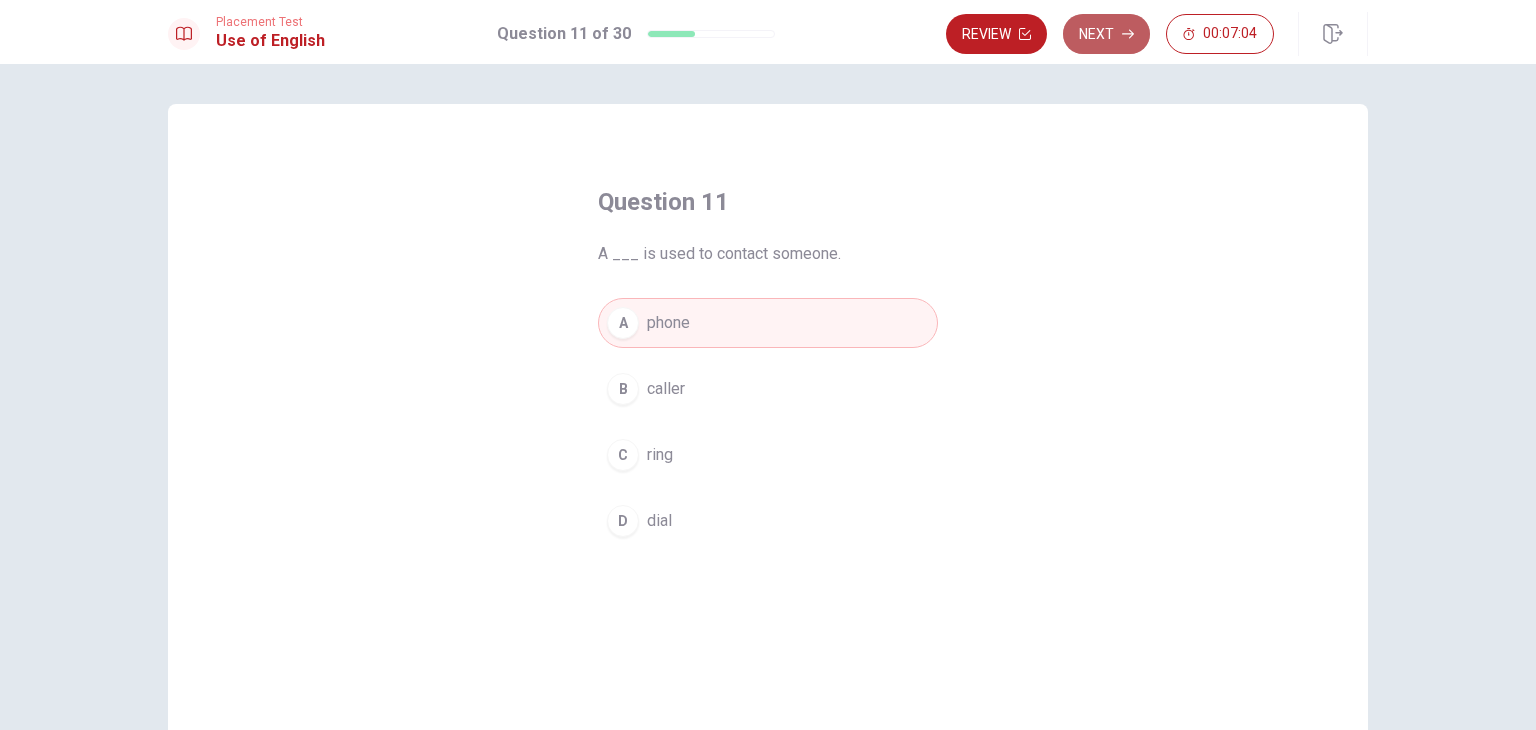 click on "Next" at bounding box center (1106, 34) 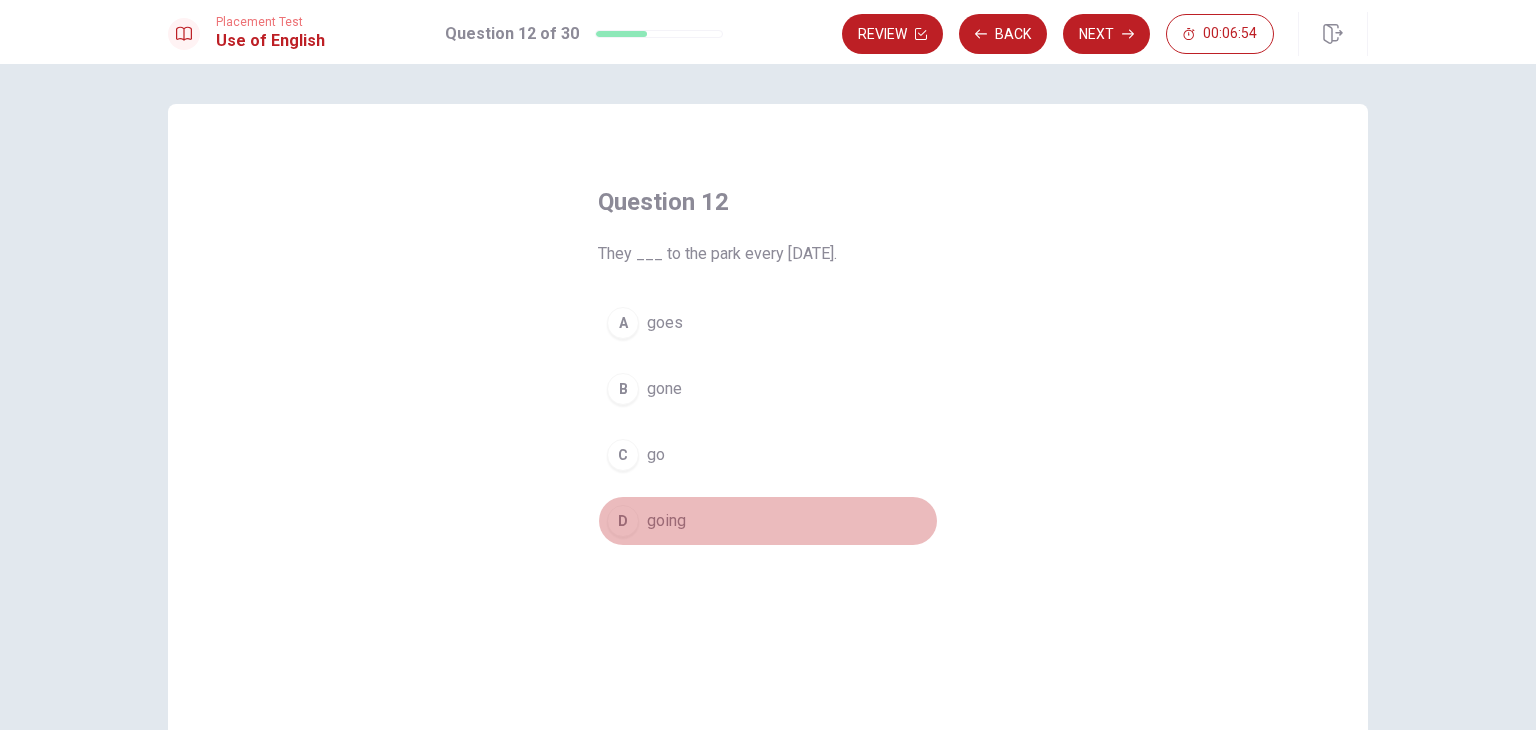 click on "D going" at bounding box center [768, 521] 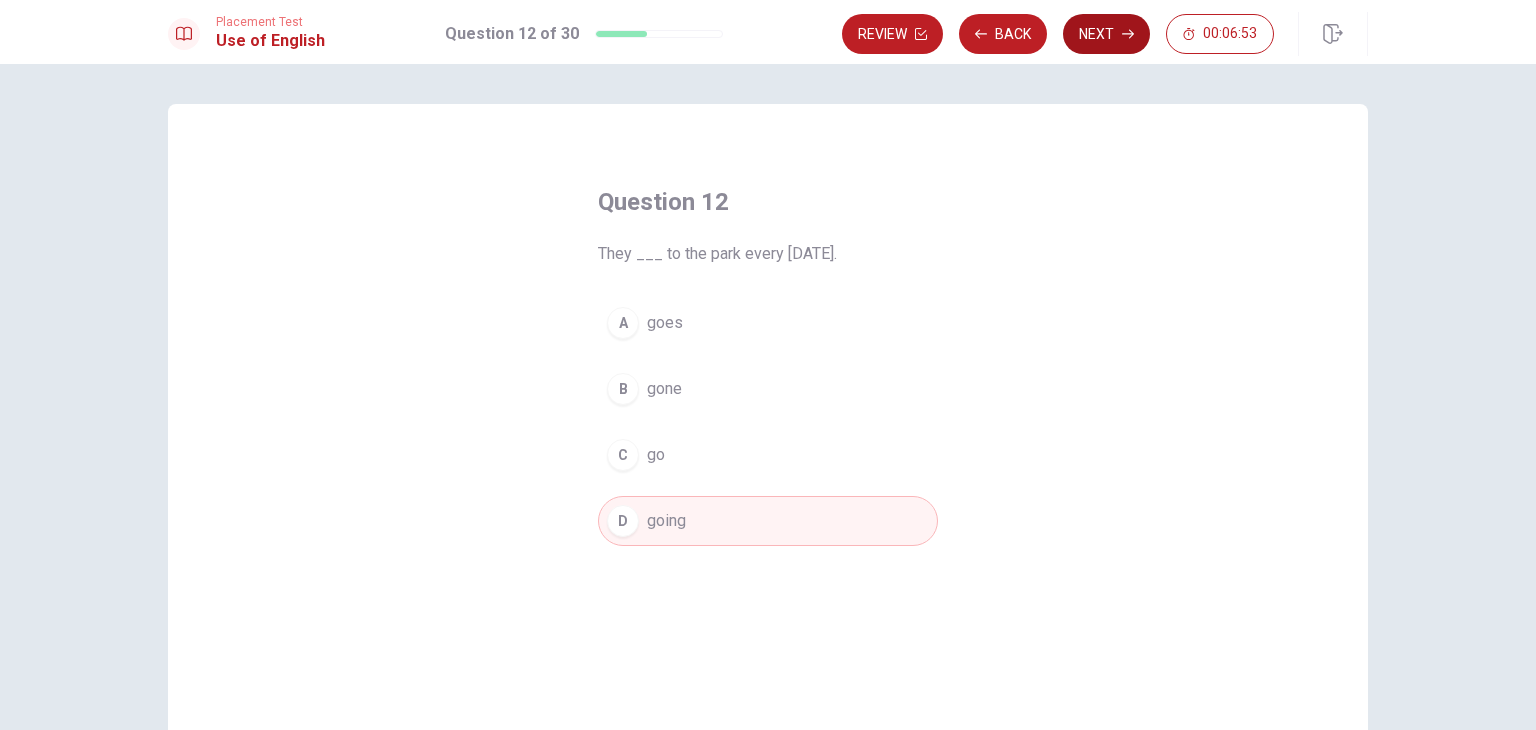 click on "Next" at bounding box center [1106, 34] 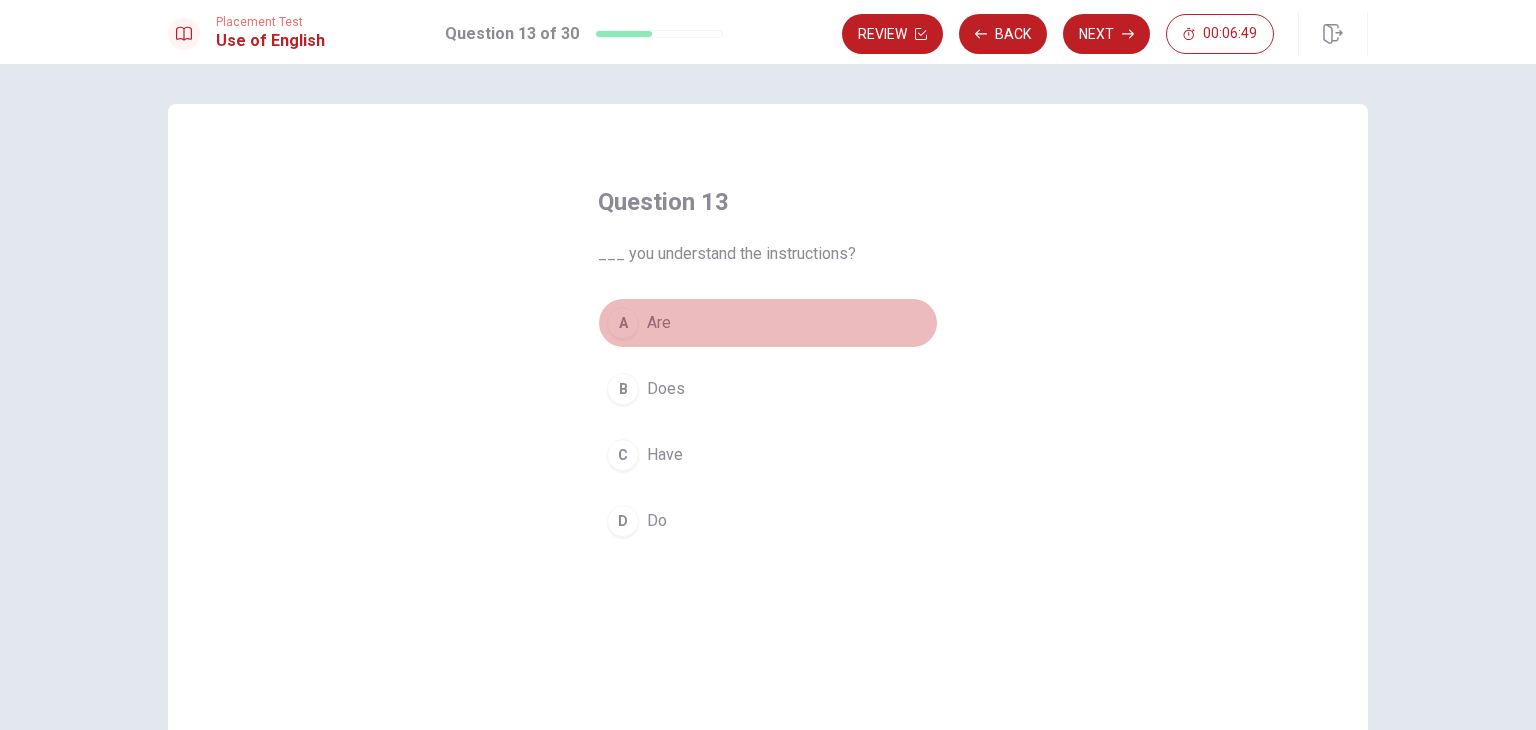 click on "A" at bounding box center (623, 323) 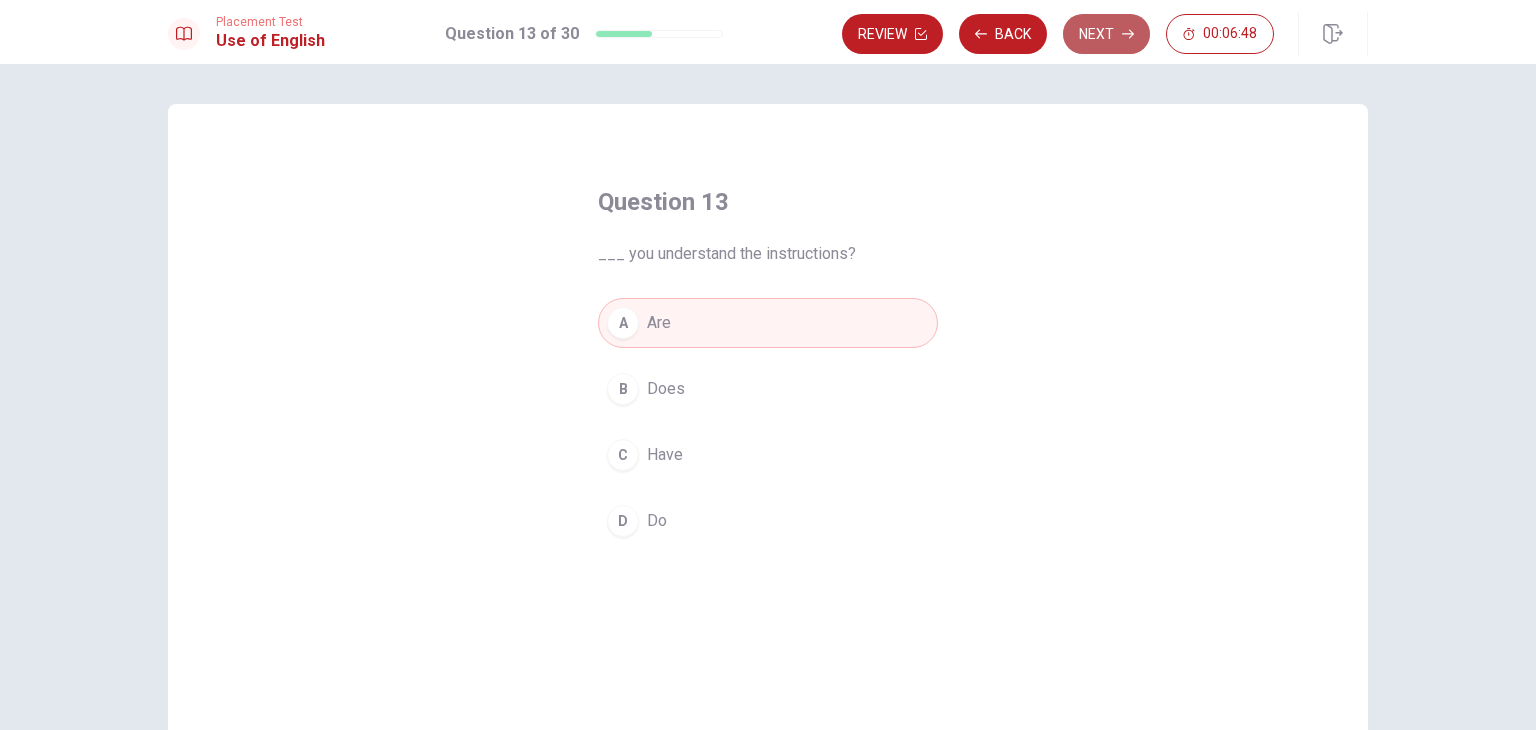 click on "Next" at bounding box center [1106, 34] 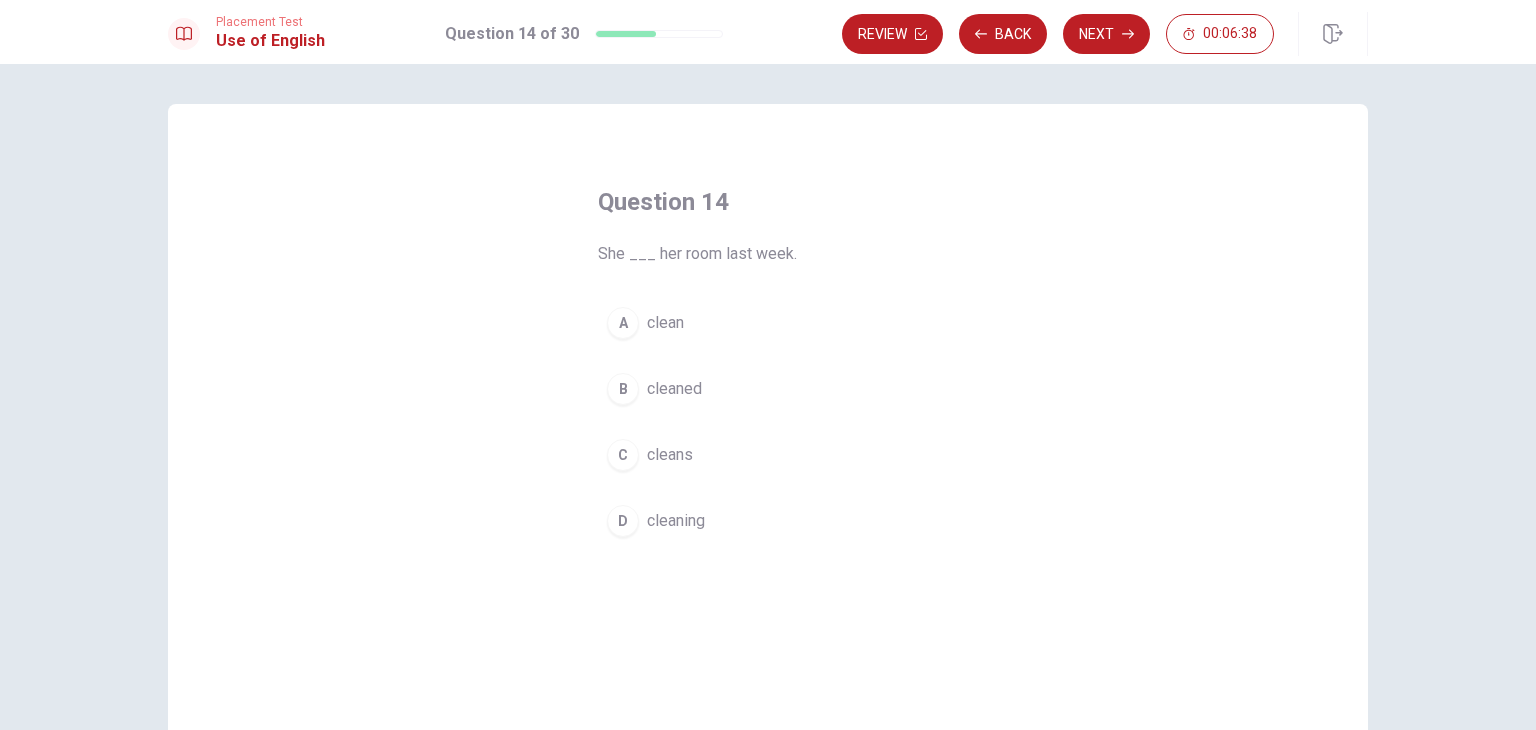 click on "B" at bounding box center (623, 389) 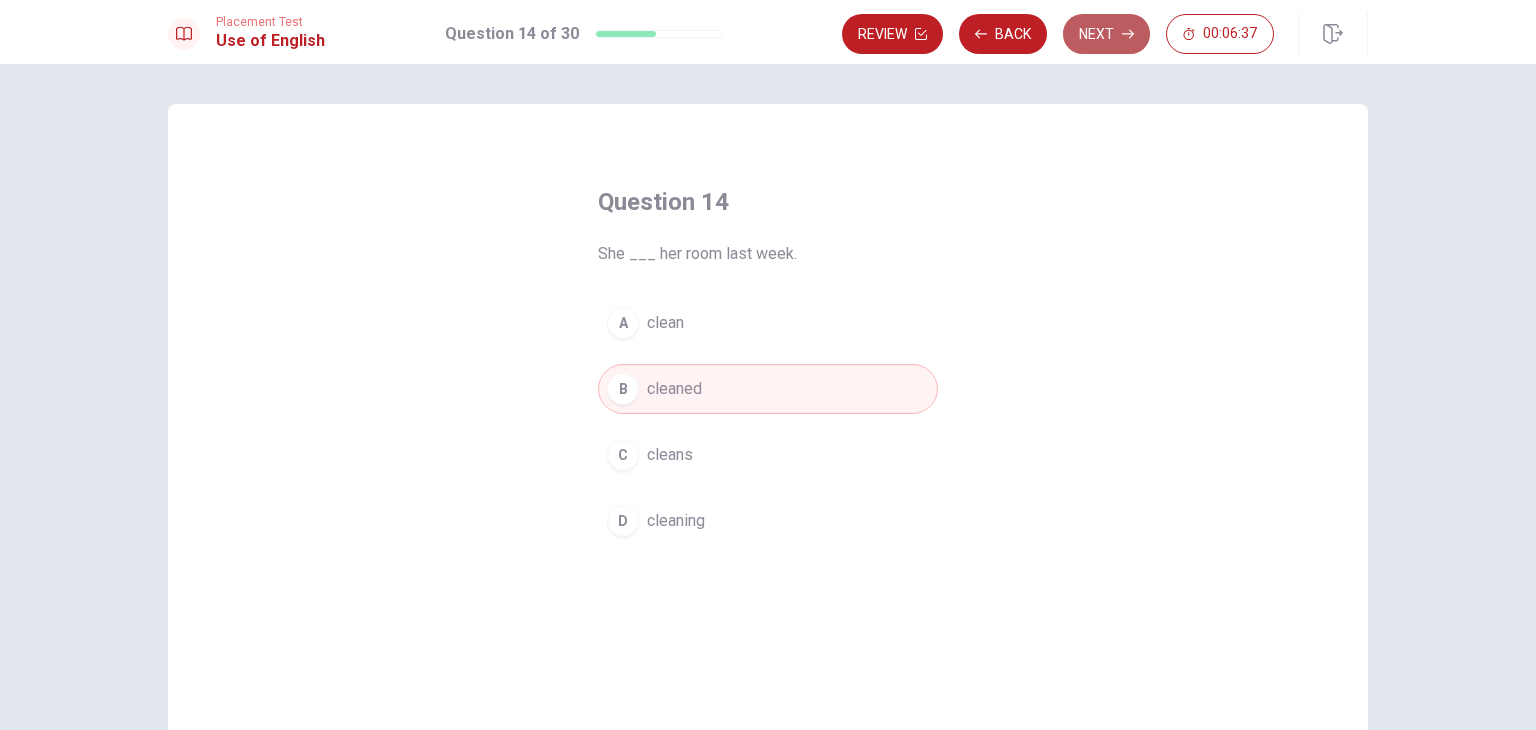 click on "Next" at bounding box center [1106, 34] 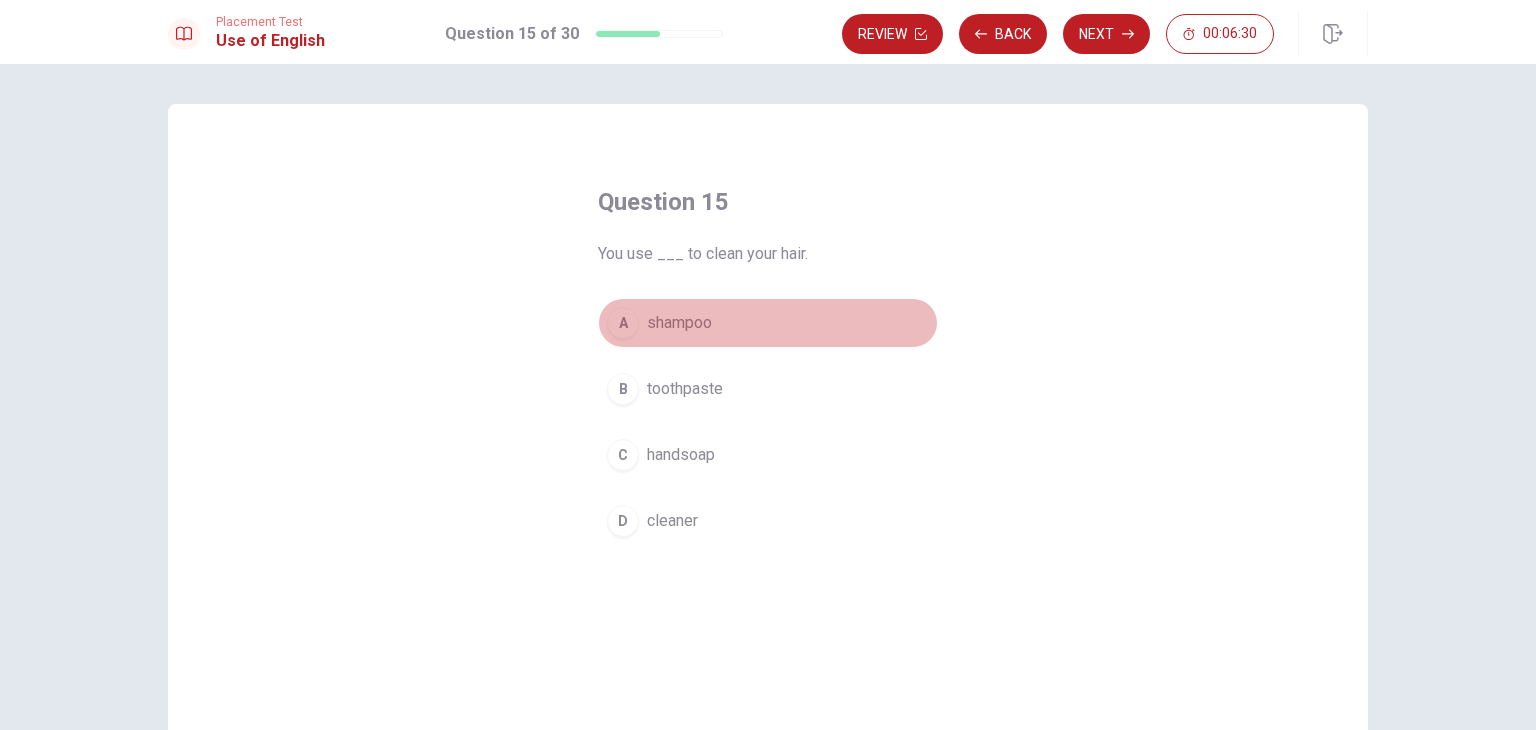click on "A" at bounding box center [623, 323] 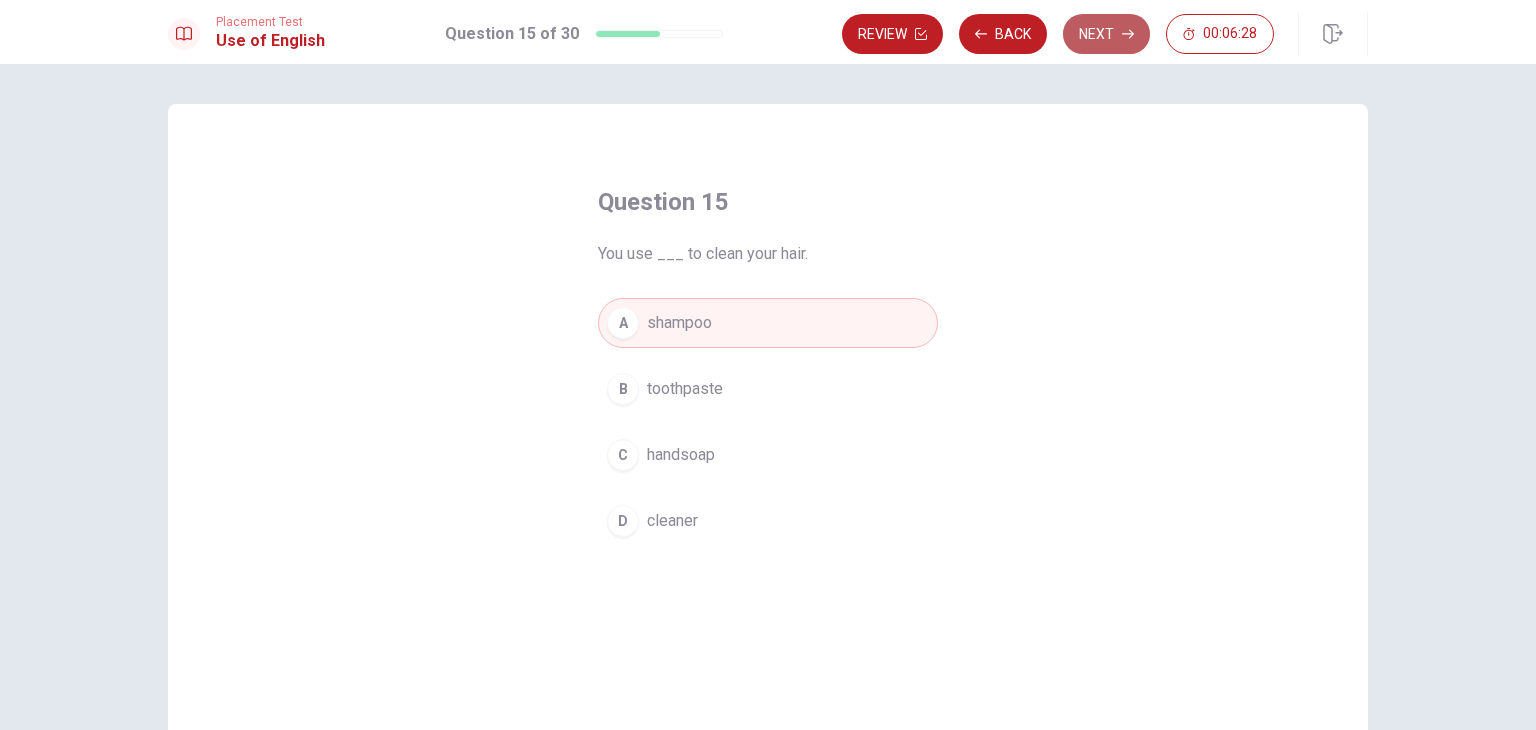 click on "Next" at bounding box center [1106, 34] 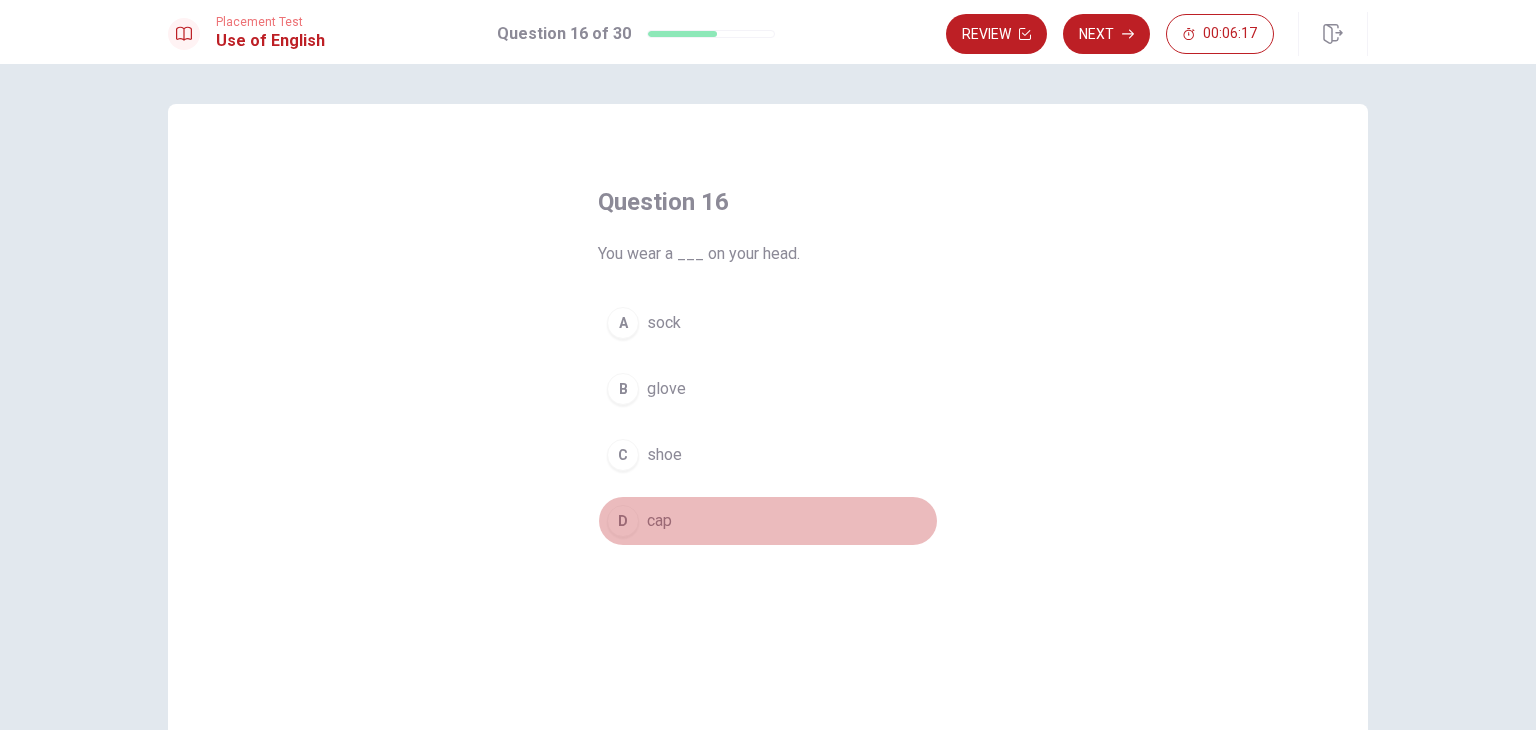 click on "D" at bounding box center [623, 521] 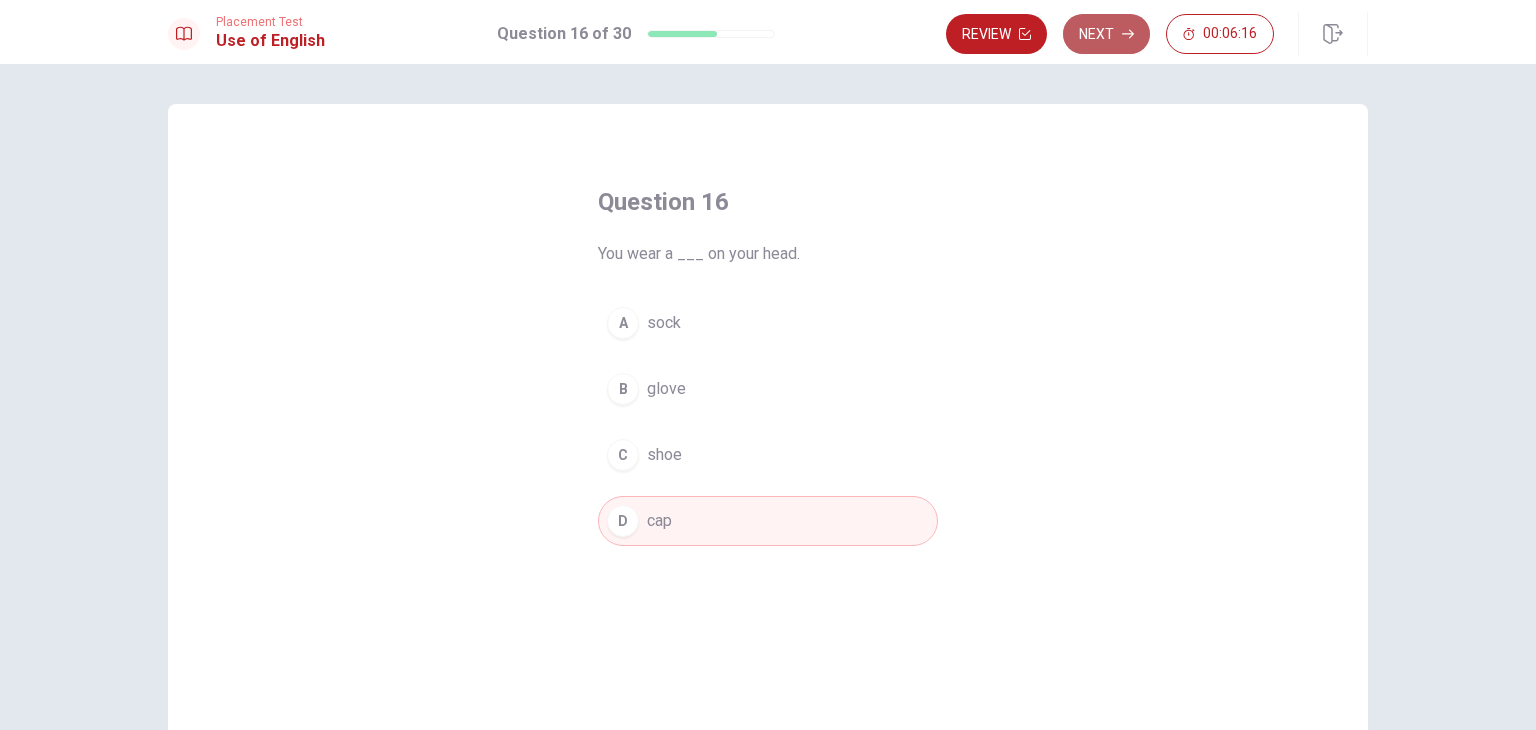 click on "Next" at bounding box center [1106, 34] 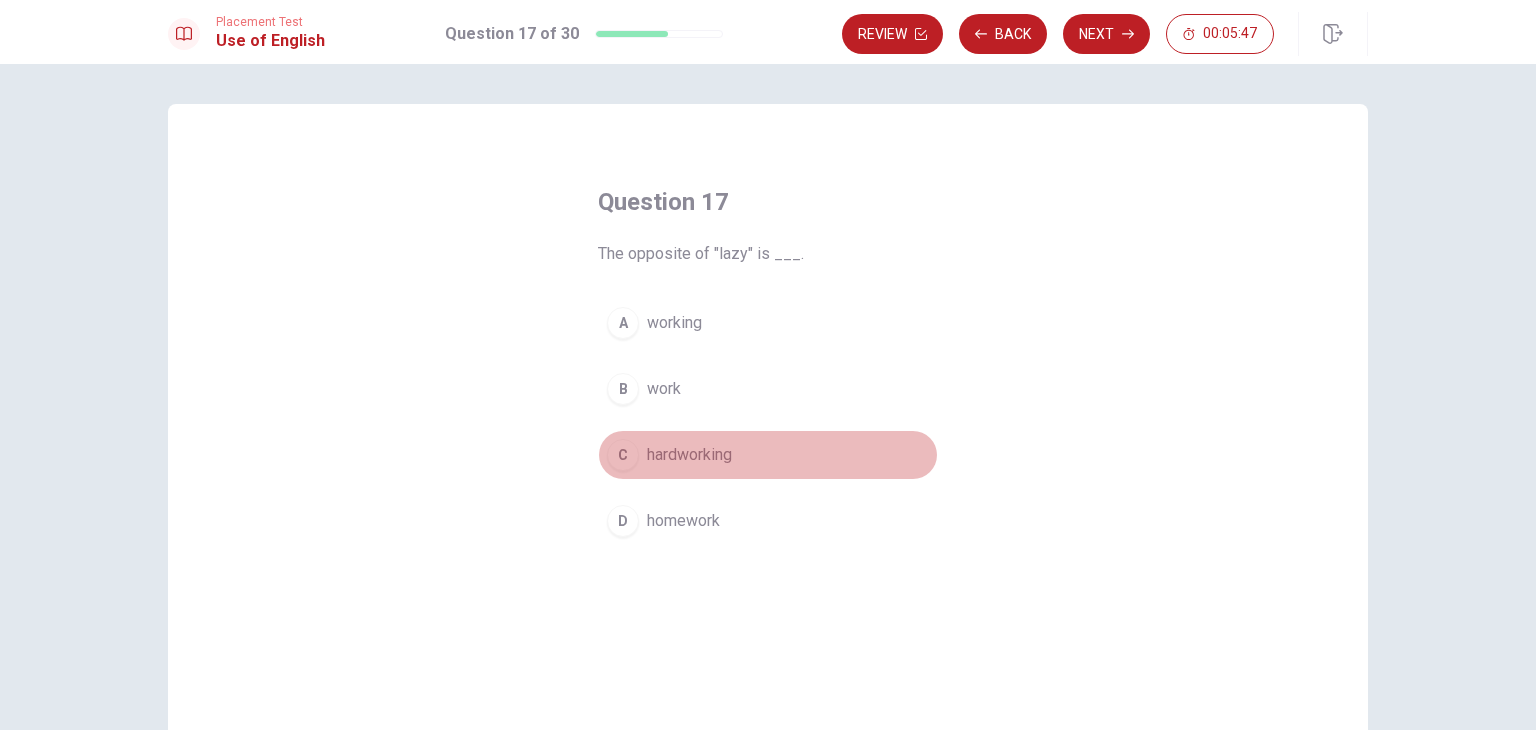 click on "C" at bounding box center [623, 455] 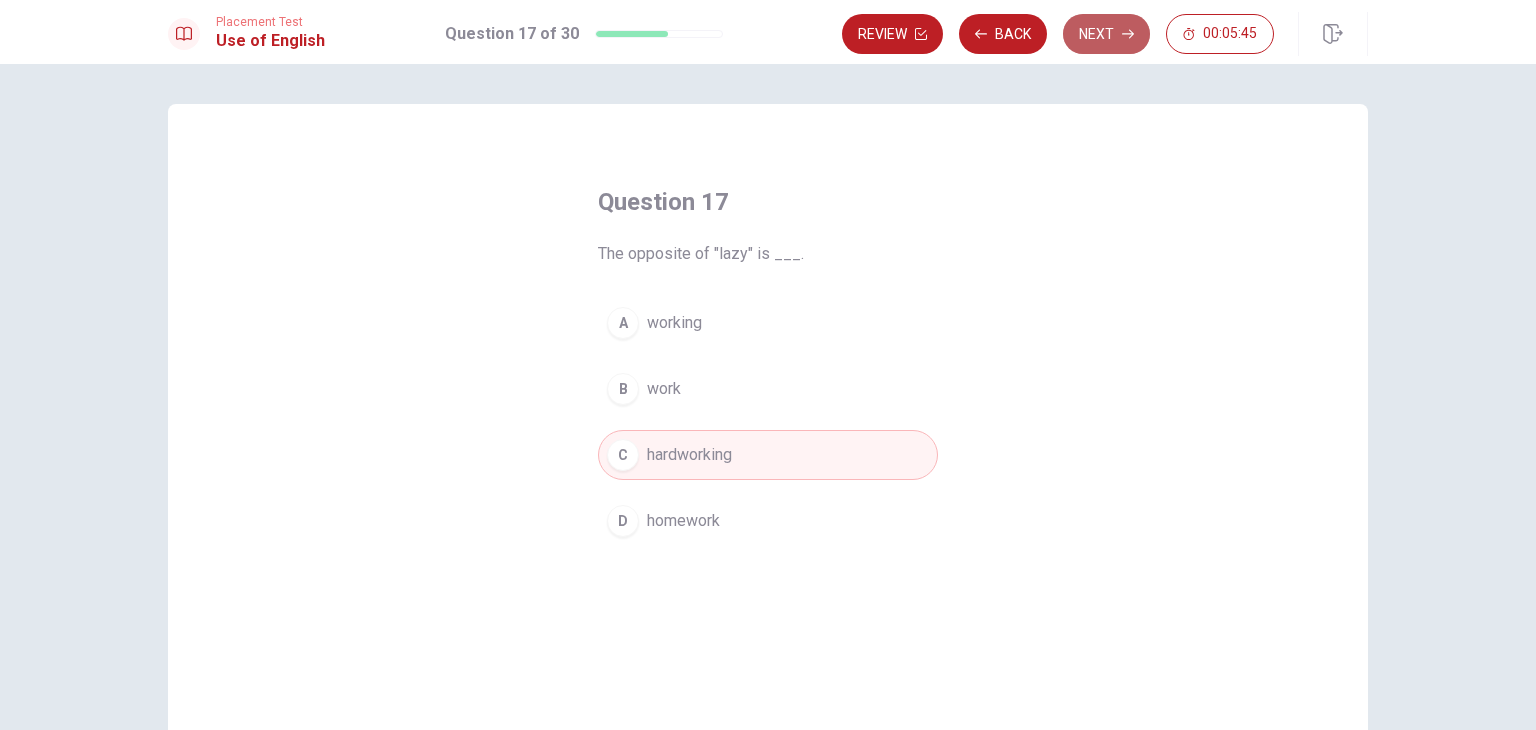 click on "Next" at bounding box center [1106, 34] 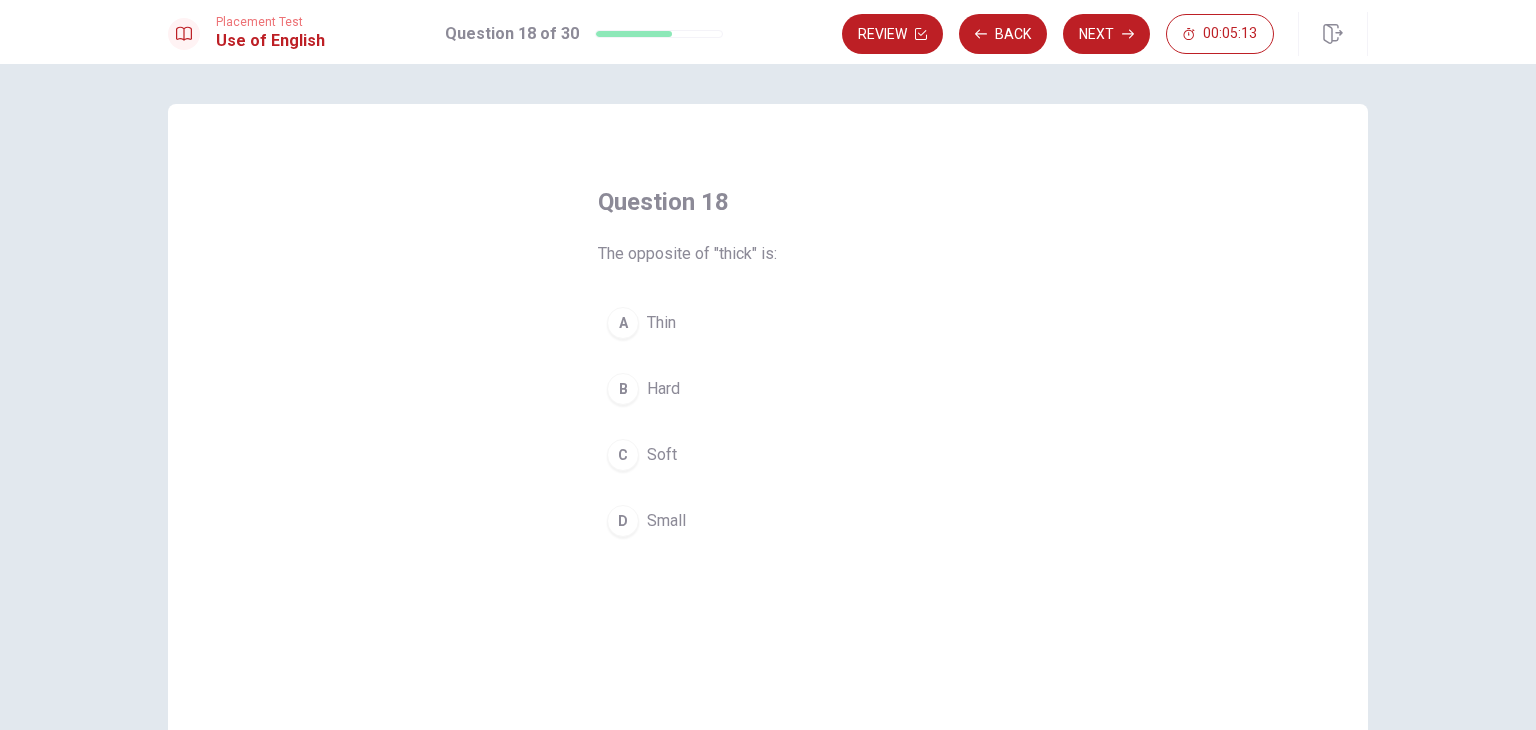 click on "A" at bounding box center [623, 323] 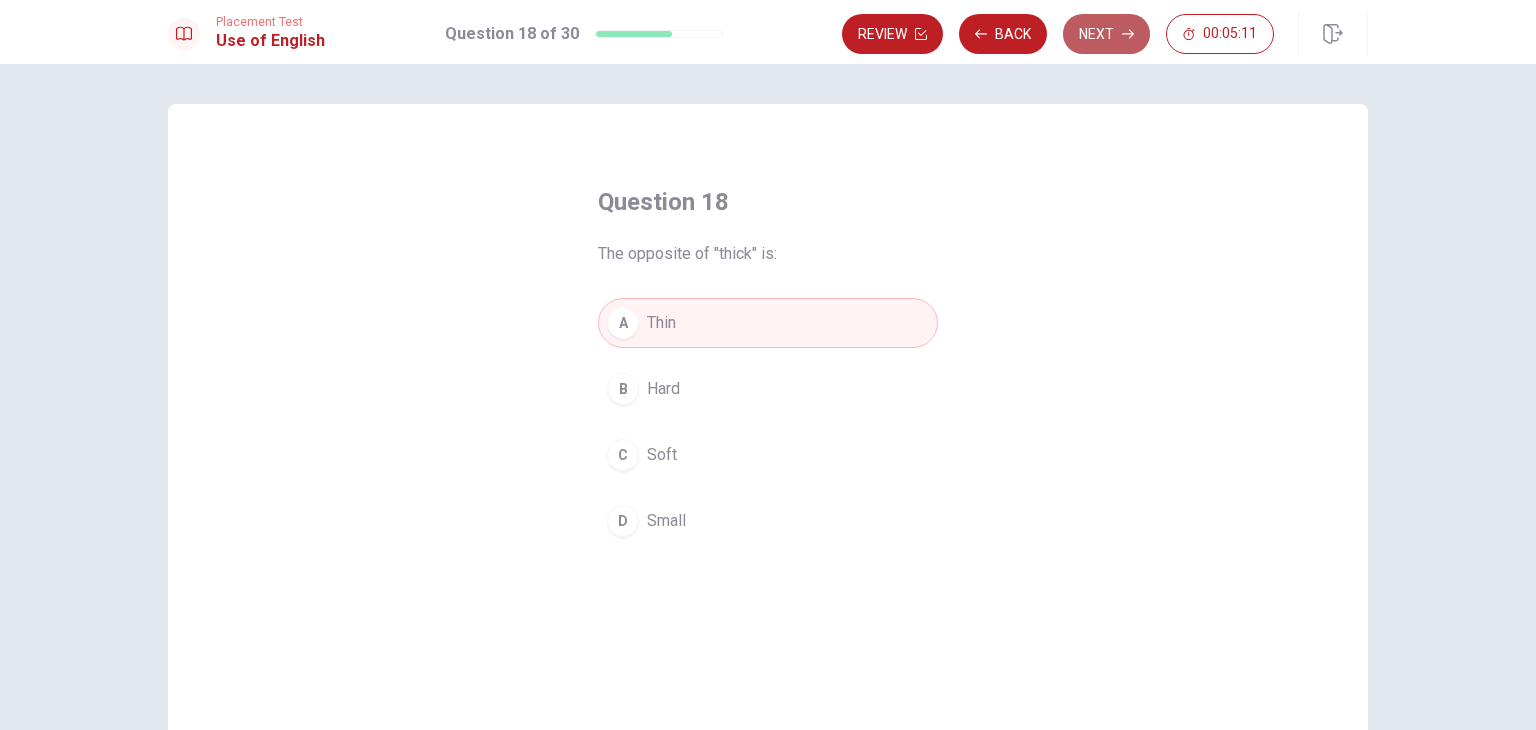 click on "Next" at bounding box center [1106, 34] 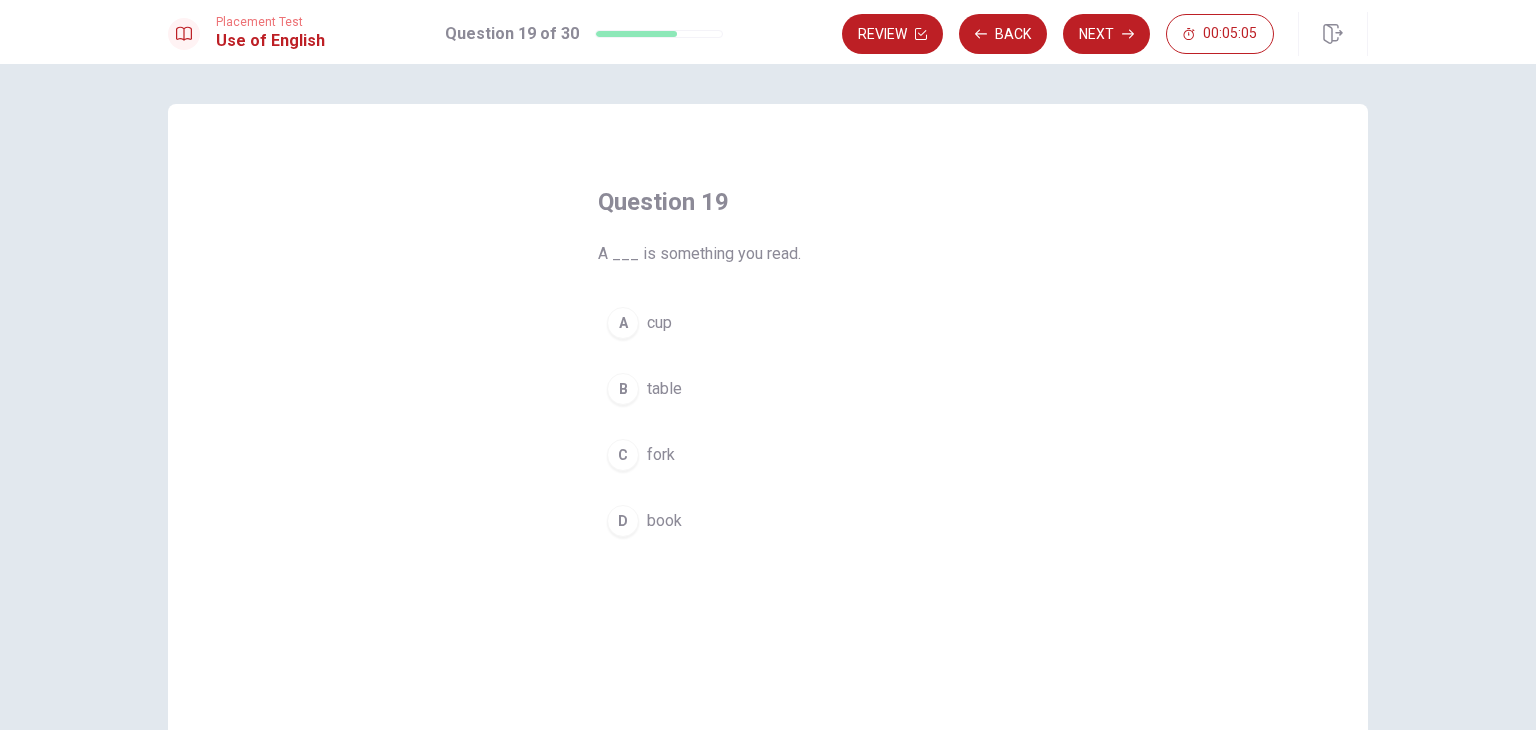 click on "D" at bounding box center [623, 521] 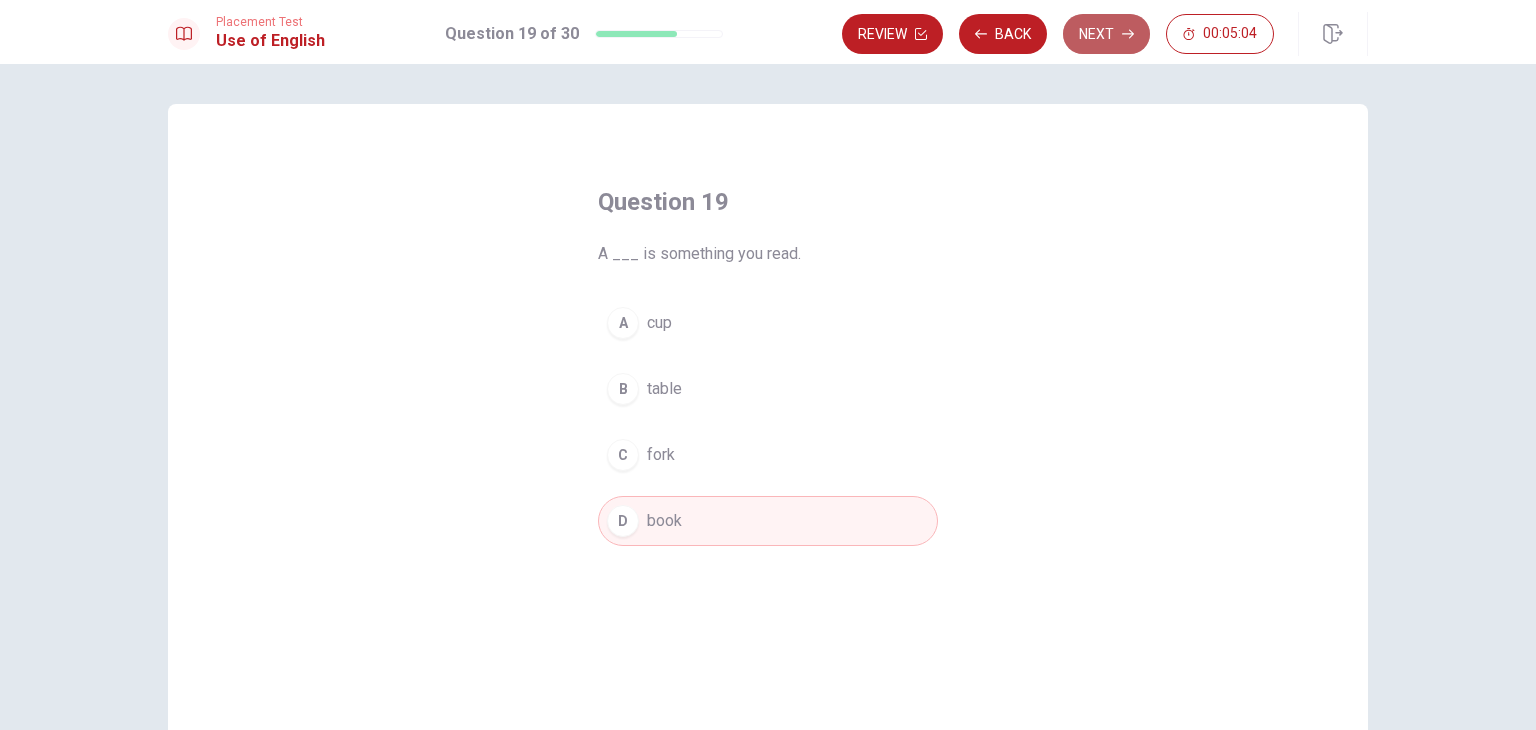 click on "Next" at bounding box center (1106, 34) 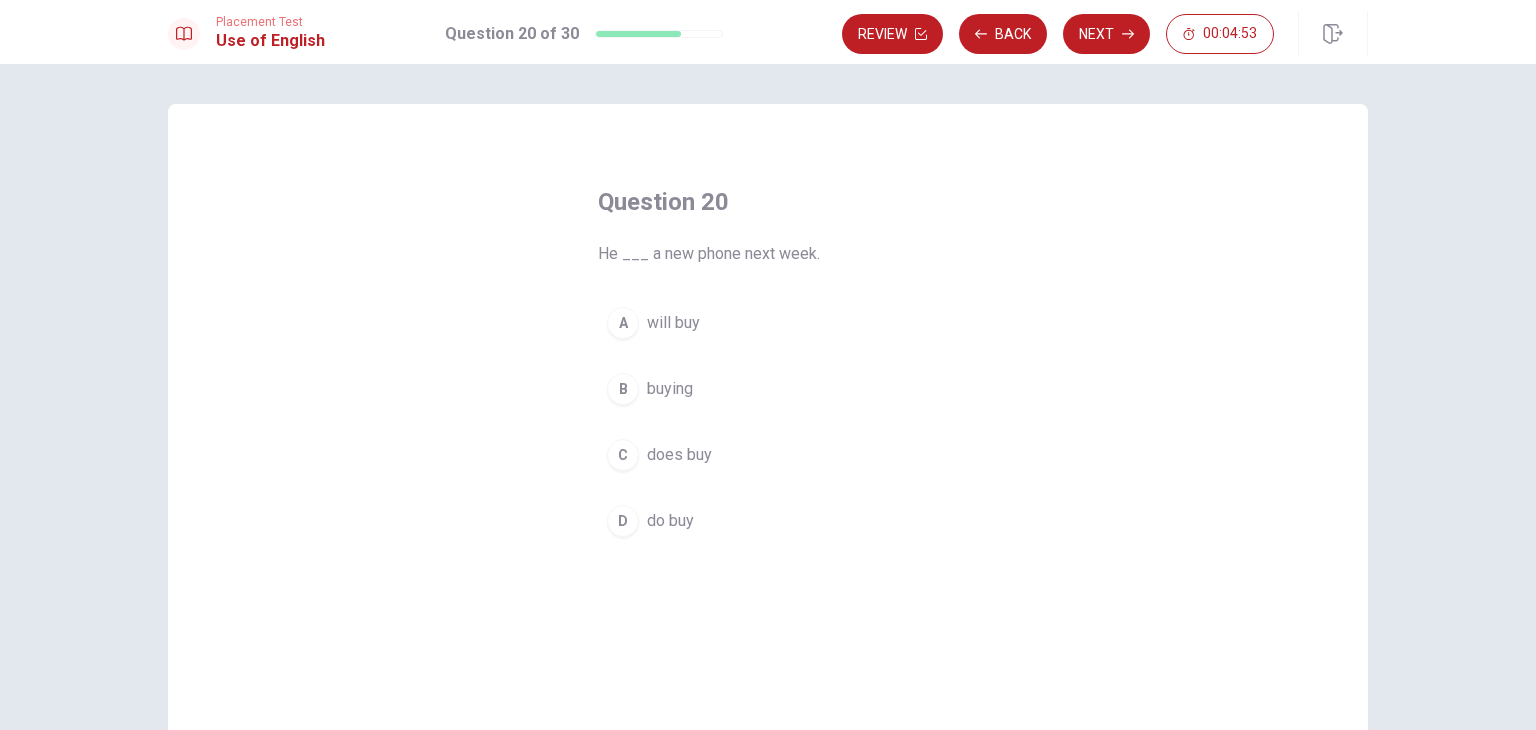 click on "A" at bounding box center [623, 323] 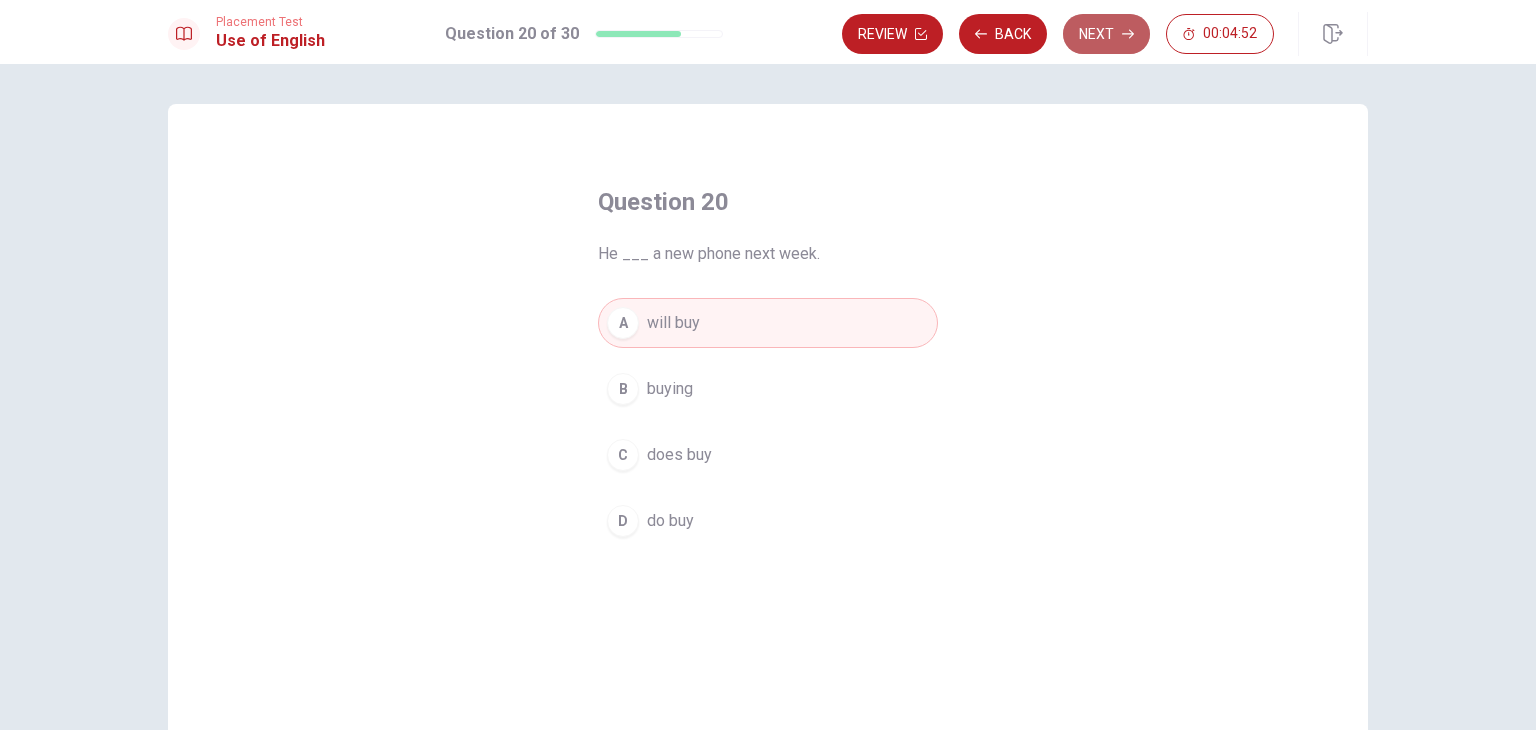 click on "Next" at bounding box center (1106, 34) 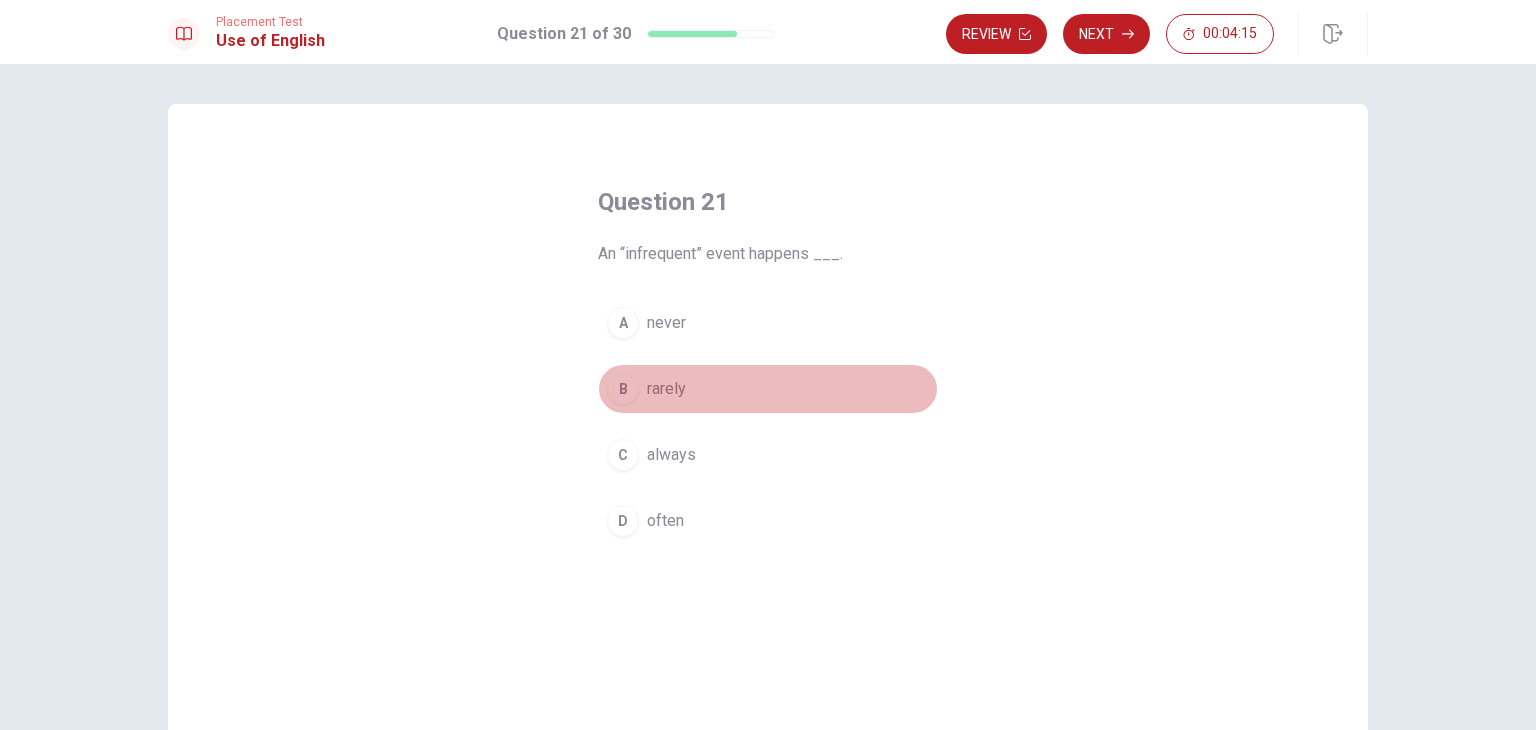click on "B" at bounding box center [623, 389] 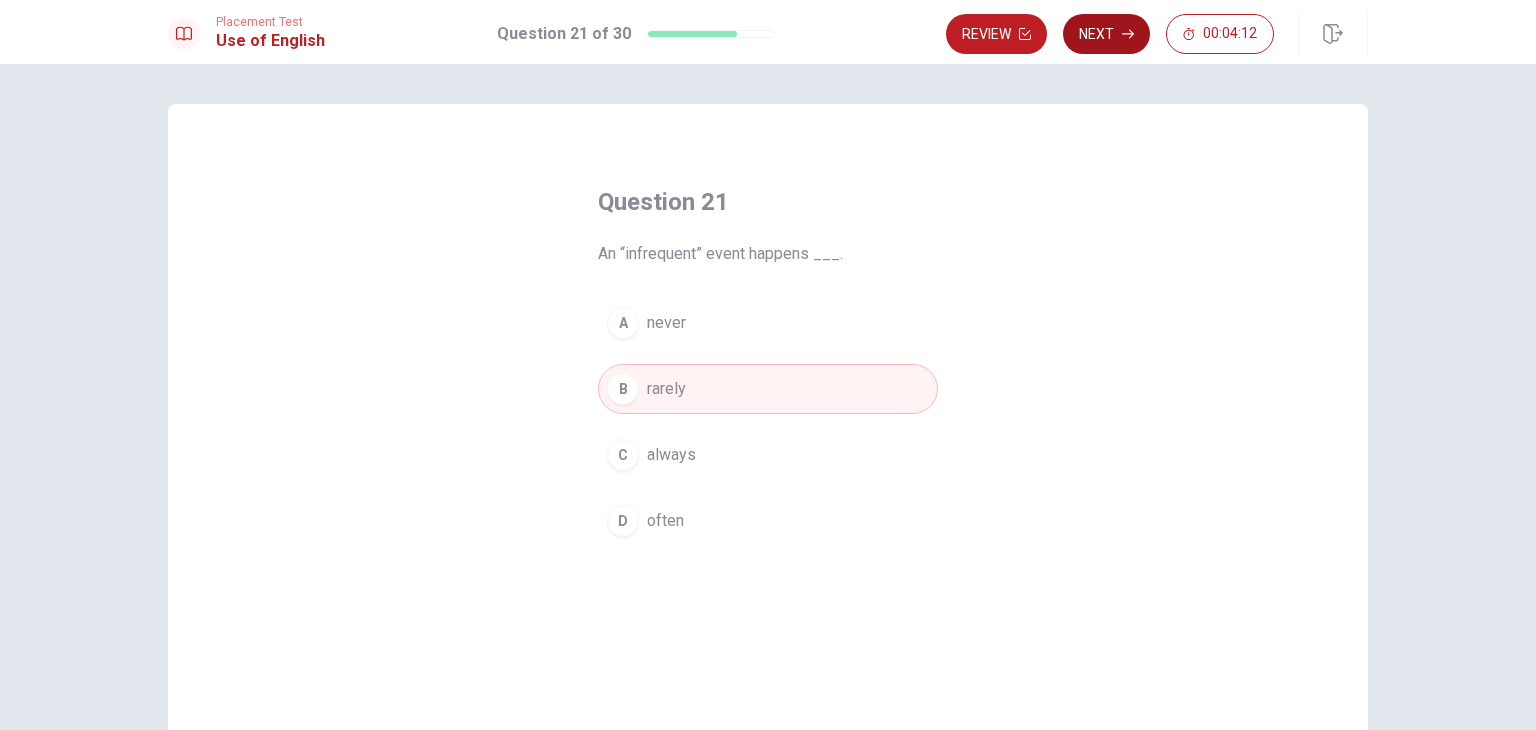 click on "Next" at bounding box center [1106, 34] 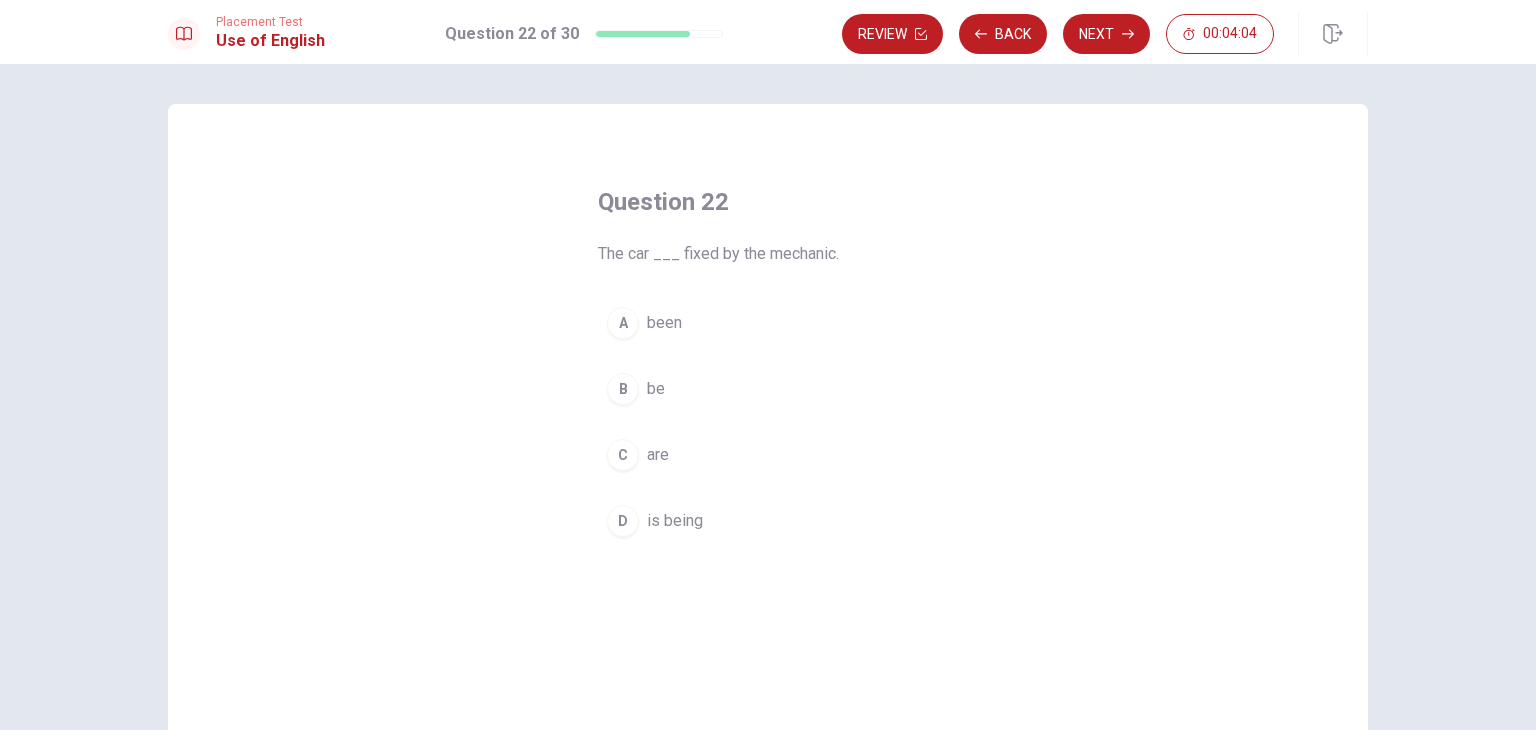 click on "D" at bounding box center [623, 521] 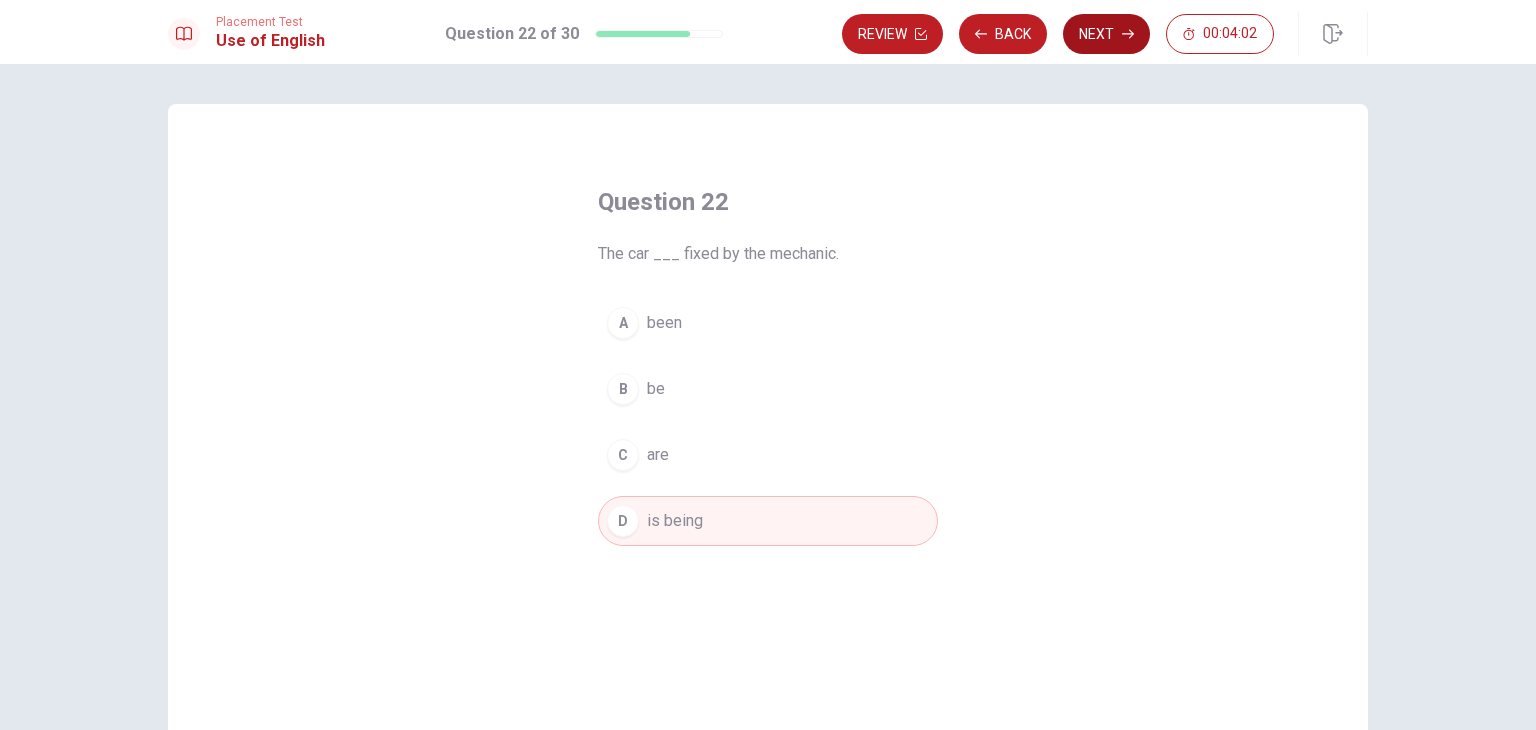 click on "Next" at bounding box center [1106, 34] 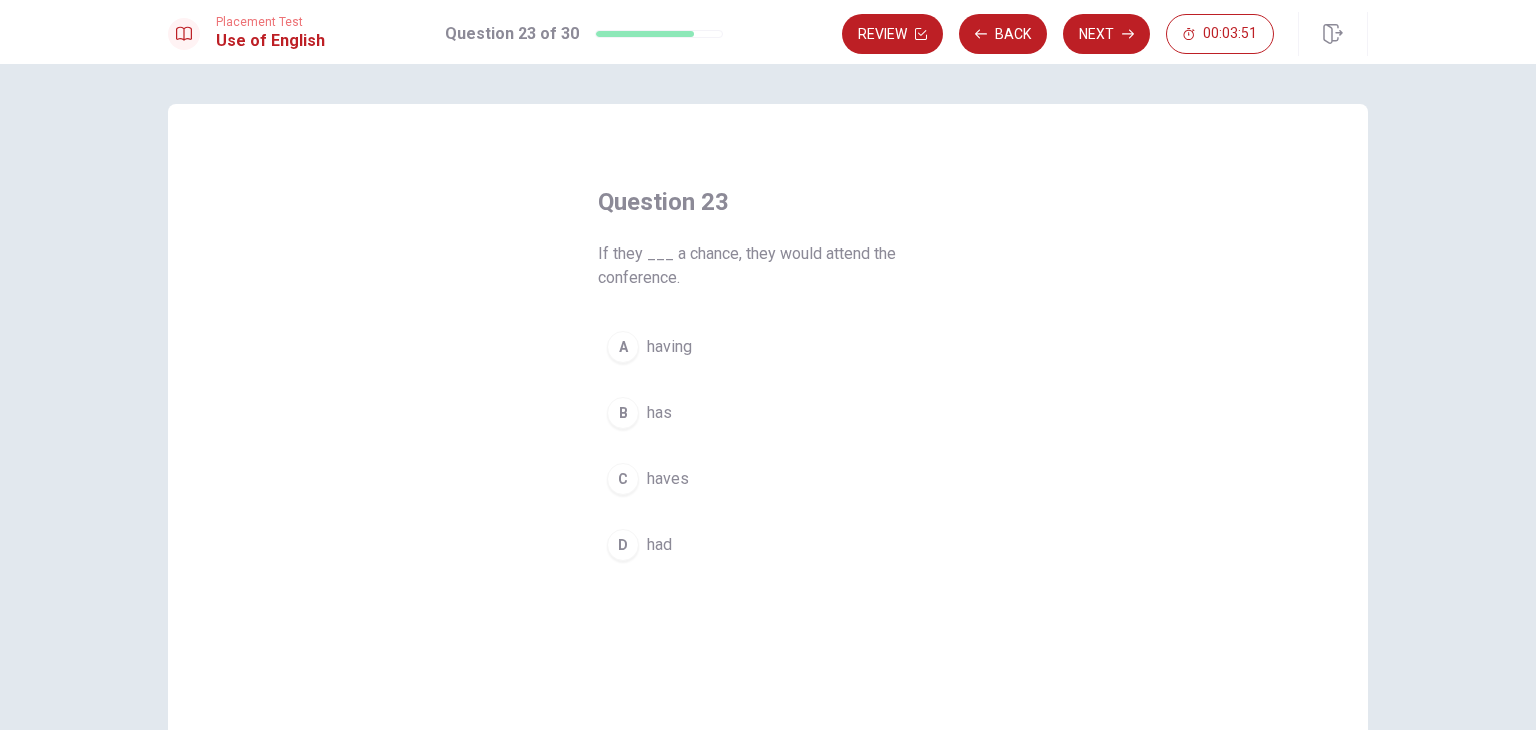 click on "A" at bounding box center (623, 347) 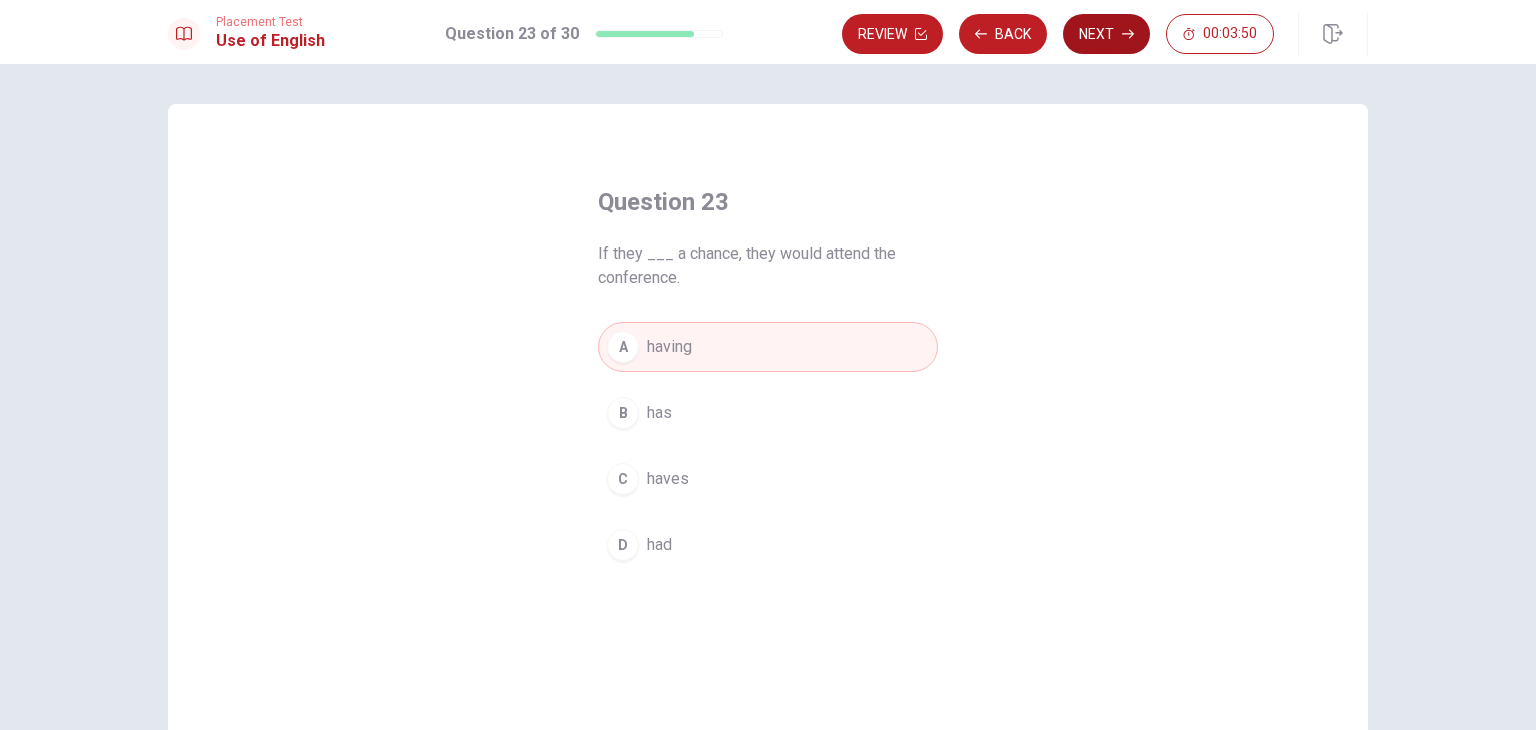 click on "Next" at bounding box center (1106, 34) 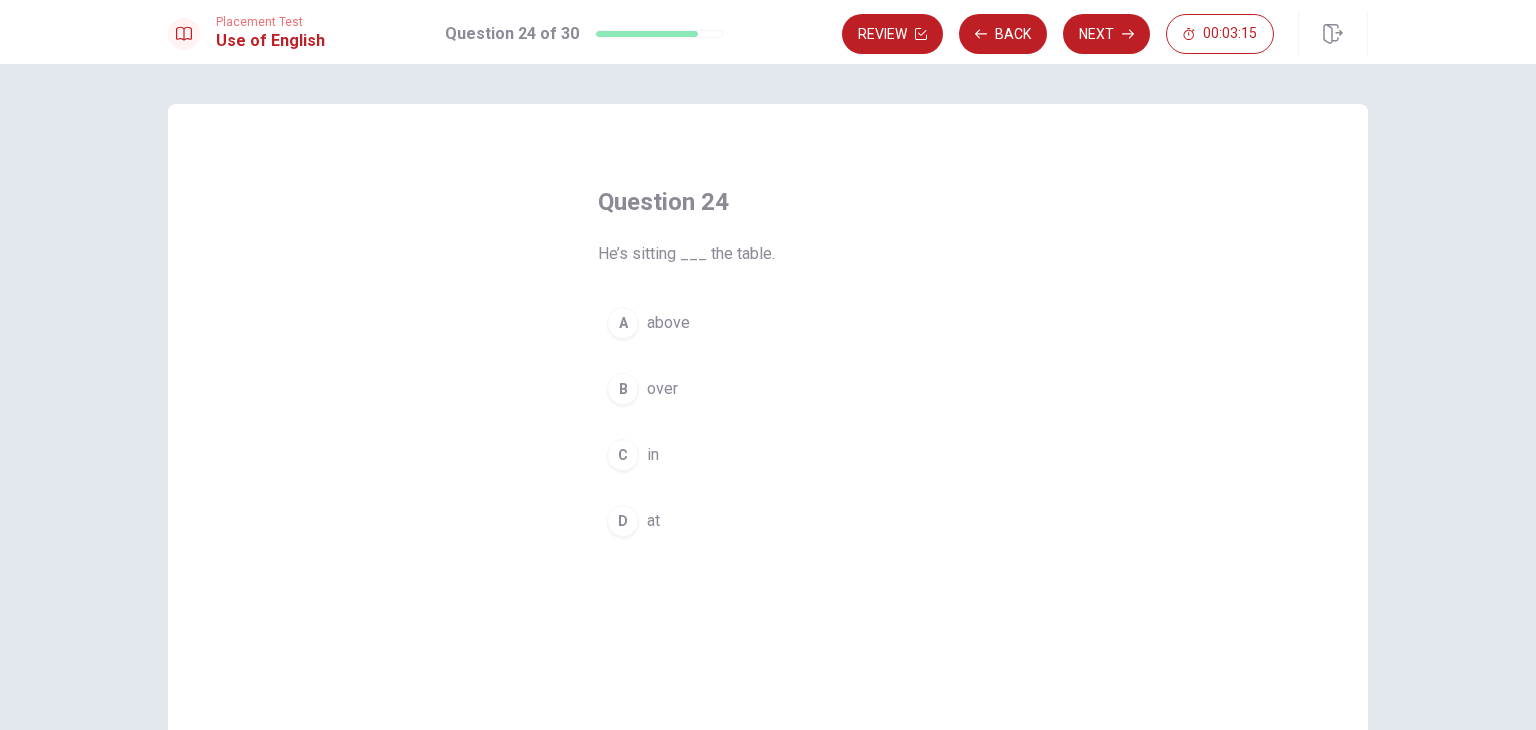 click on "B" at bounding box center [623, 389] 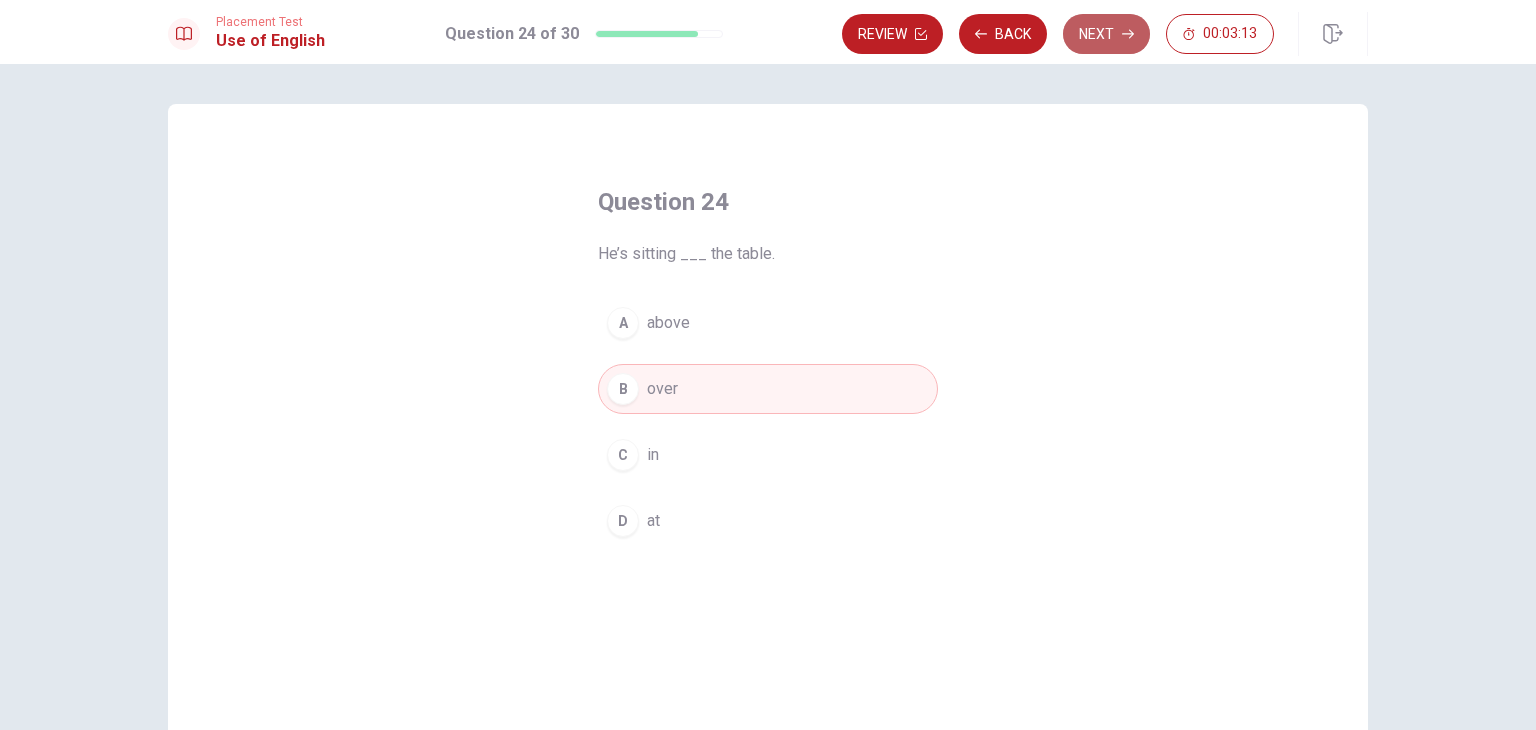 click on "Next" at bounding box center [1106, 34] 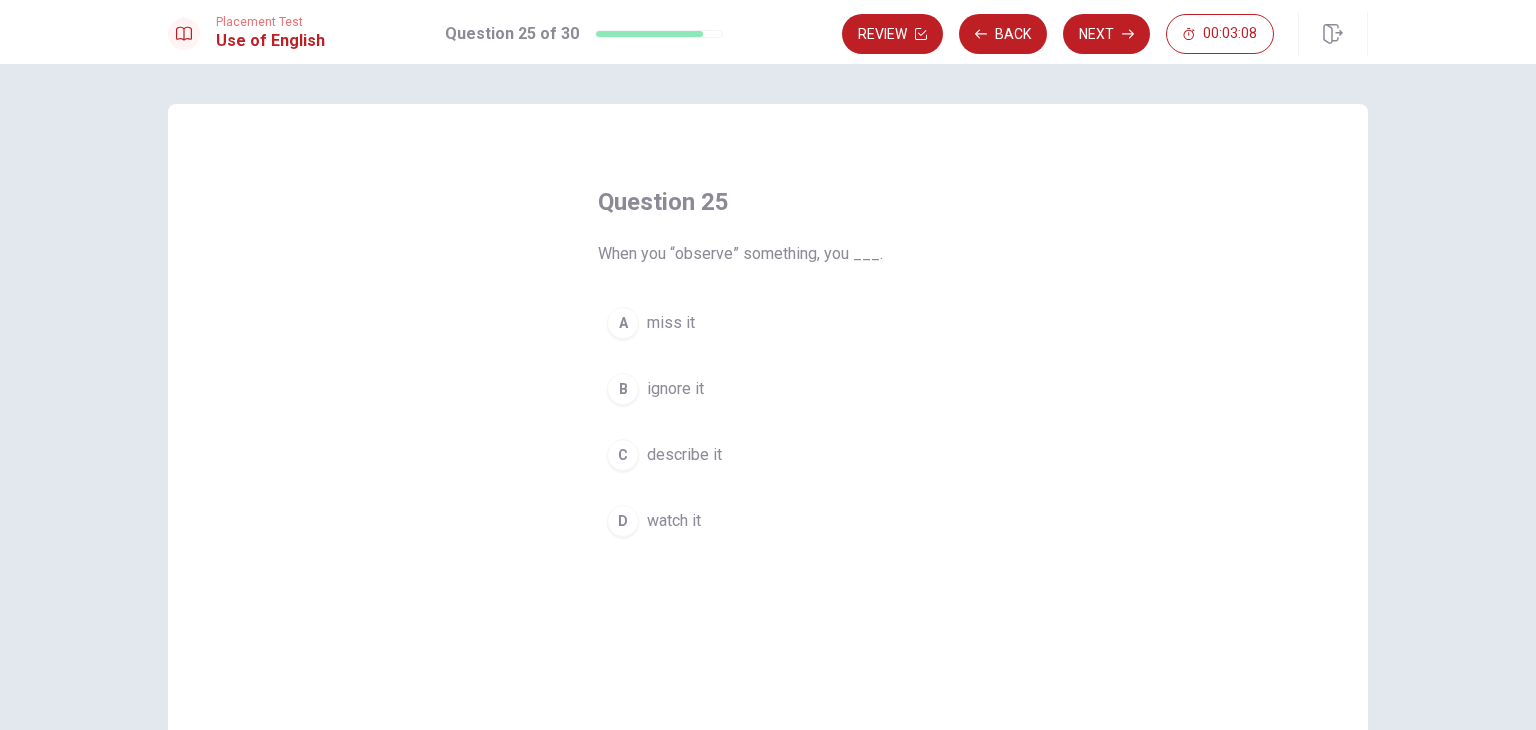 click on "D" at bounding box center (623, 521) 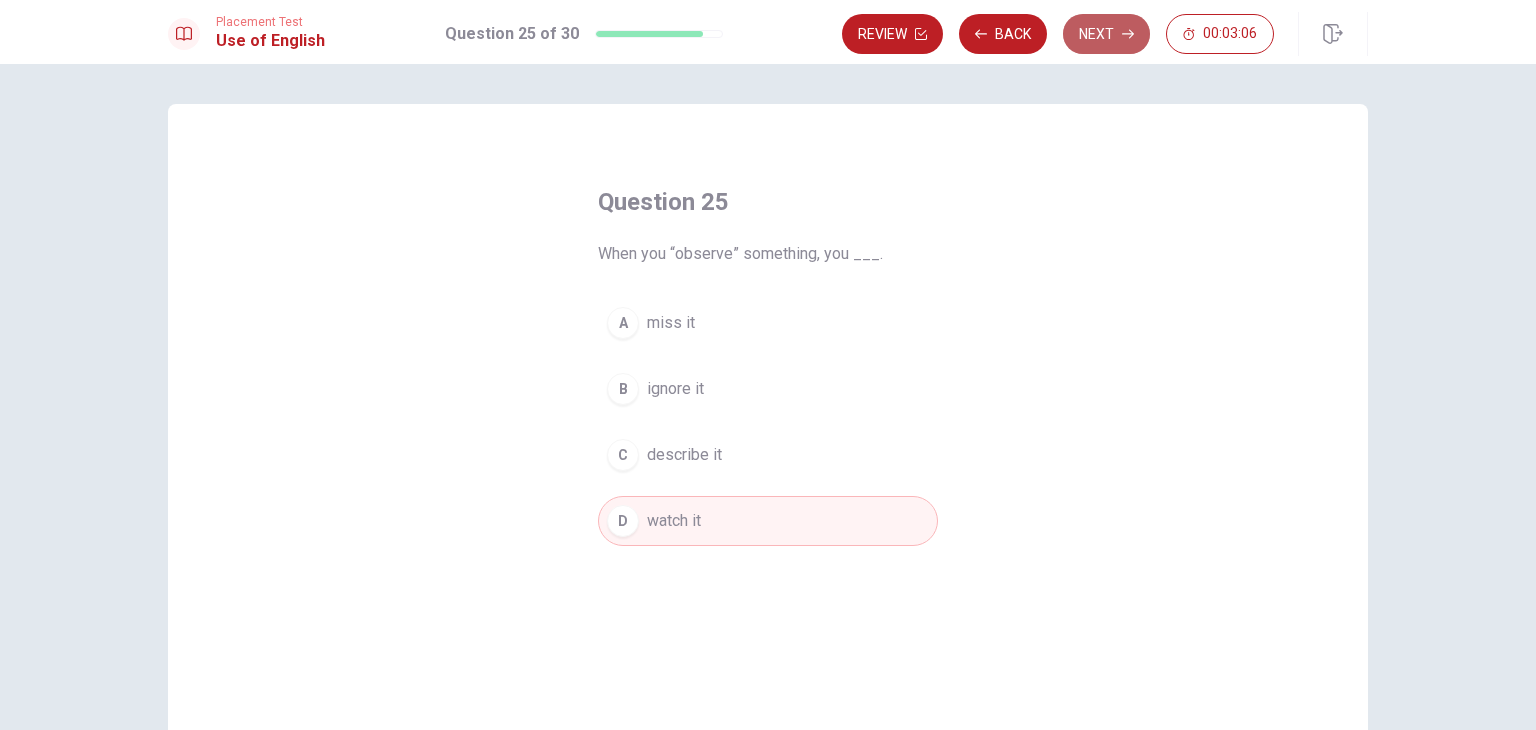 click on "Next" at bounding box center (1106, 34) 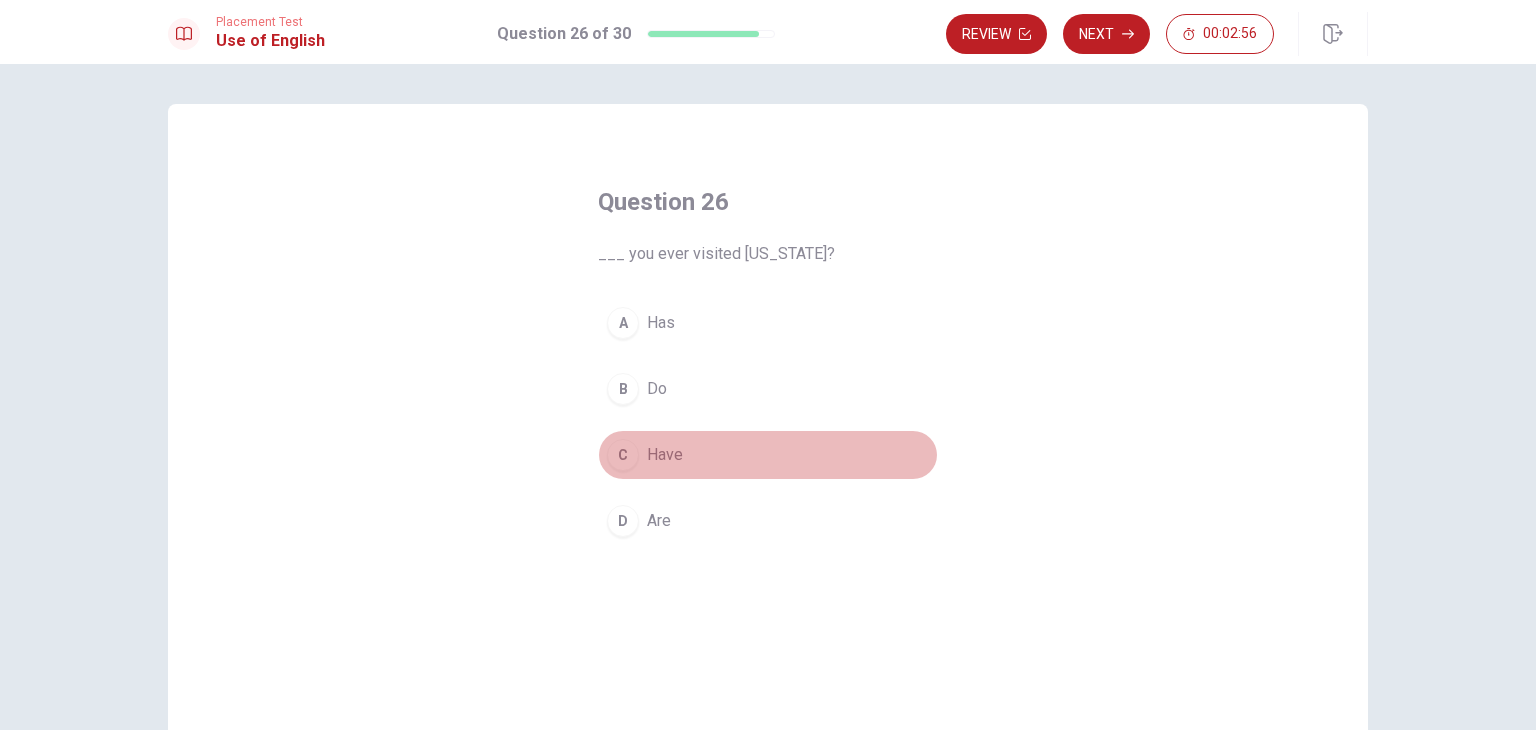 click on "C" at bounding box center [623, 455] 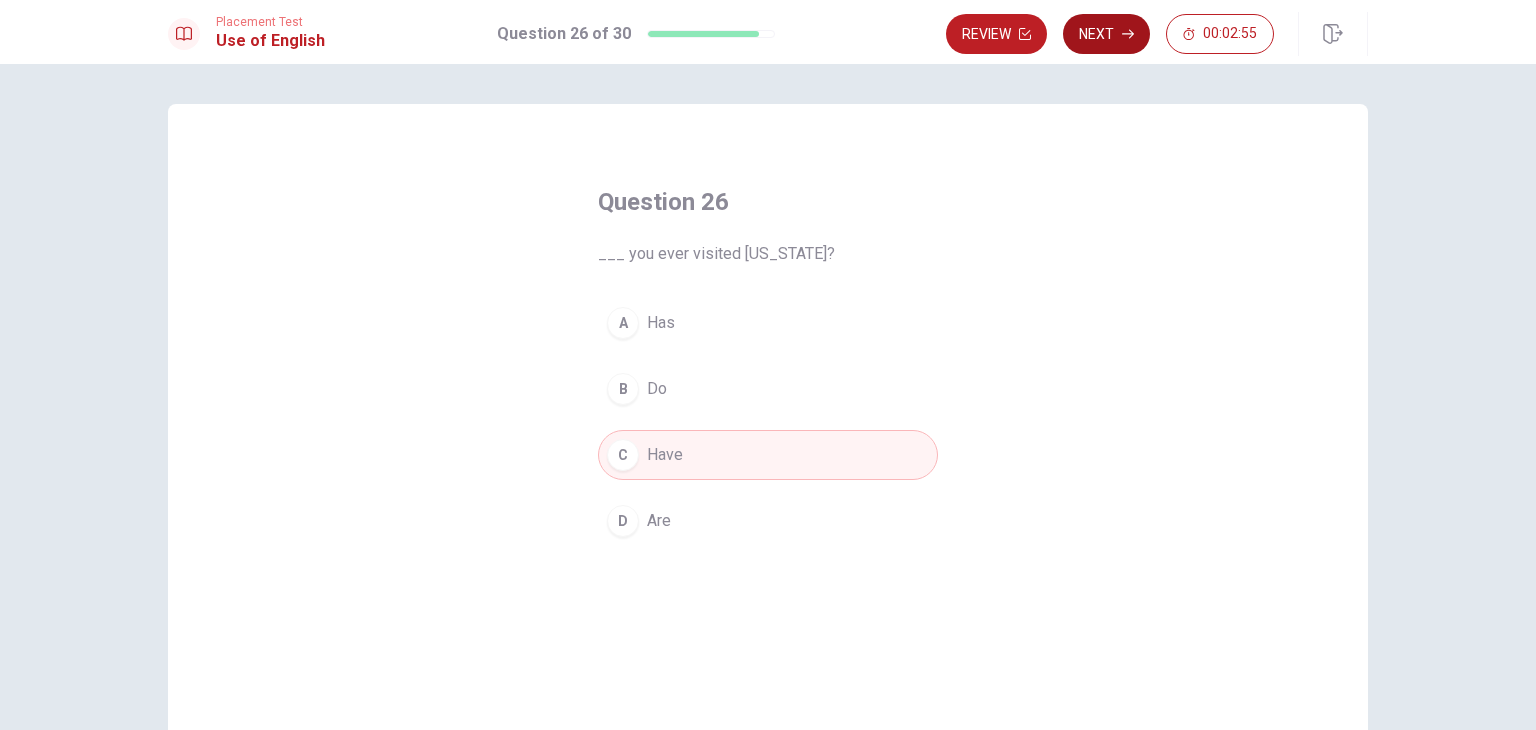 click on "Next" at bounding box center [1106, 34] 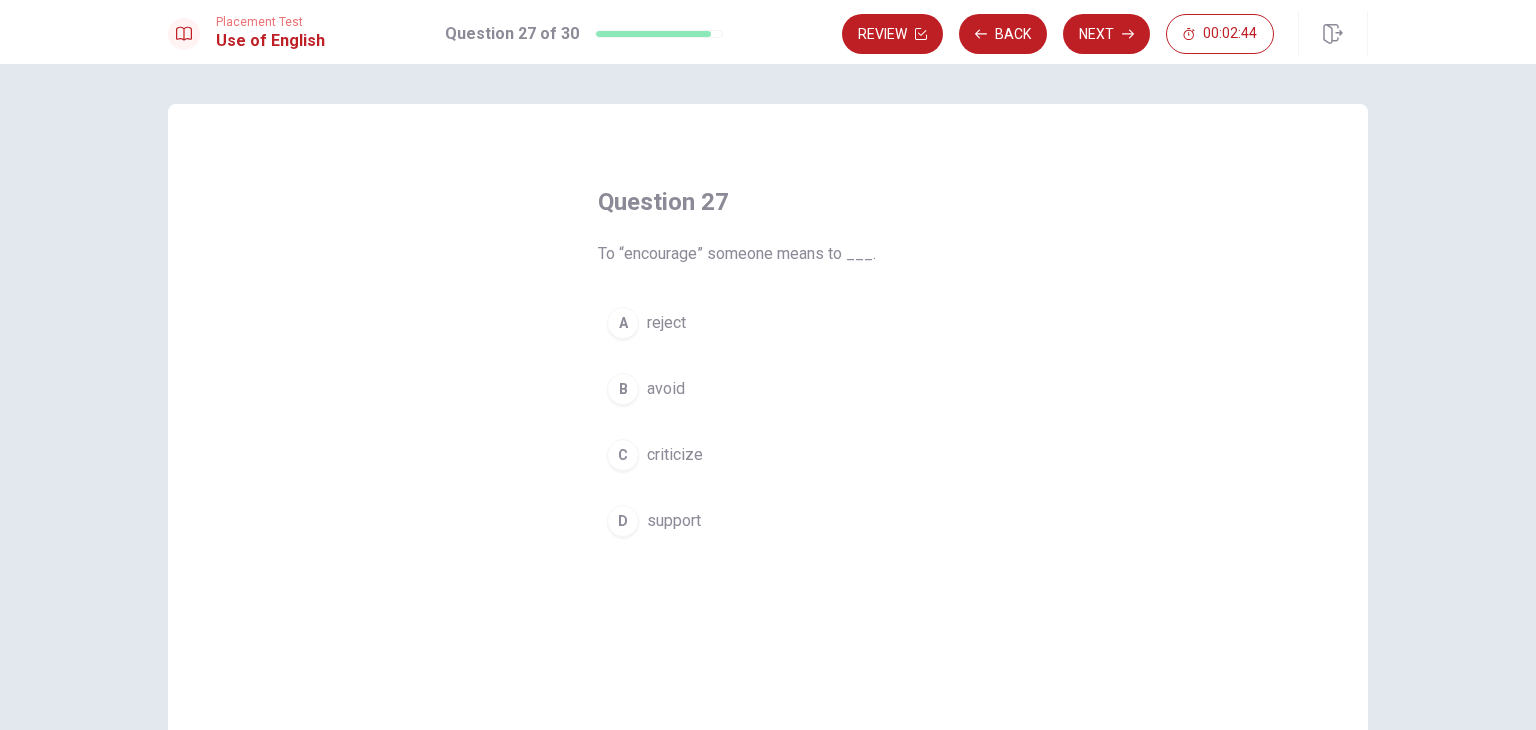 click on "D support" at bounding box center (768, 521) 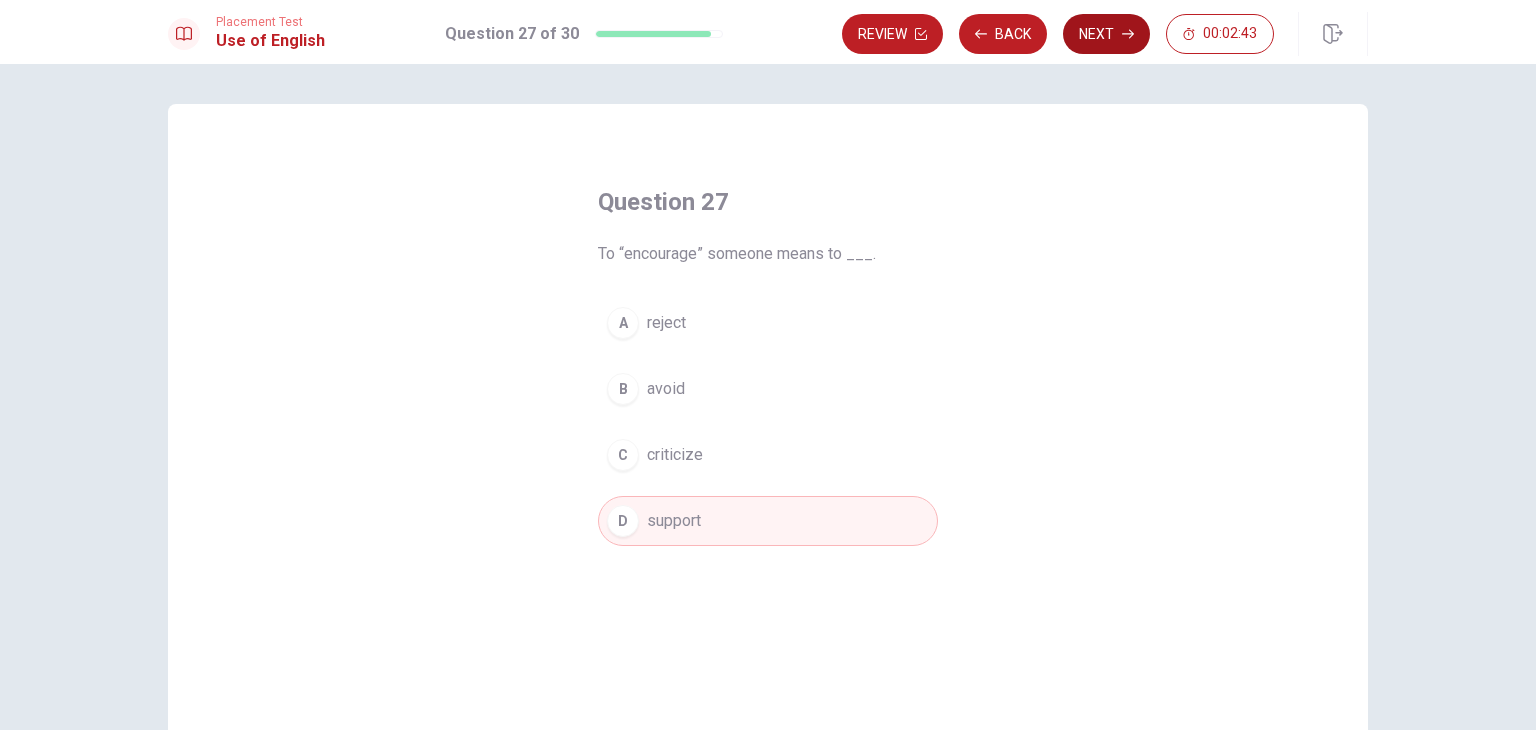 click on "Next" at bounding box center (1106, 34) 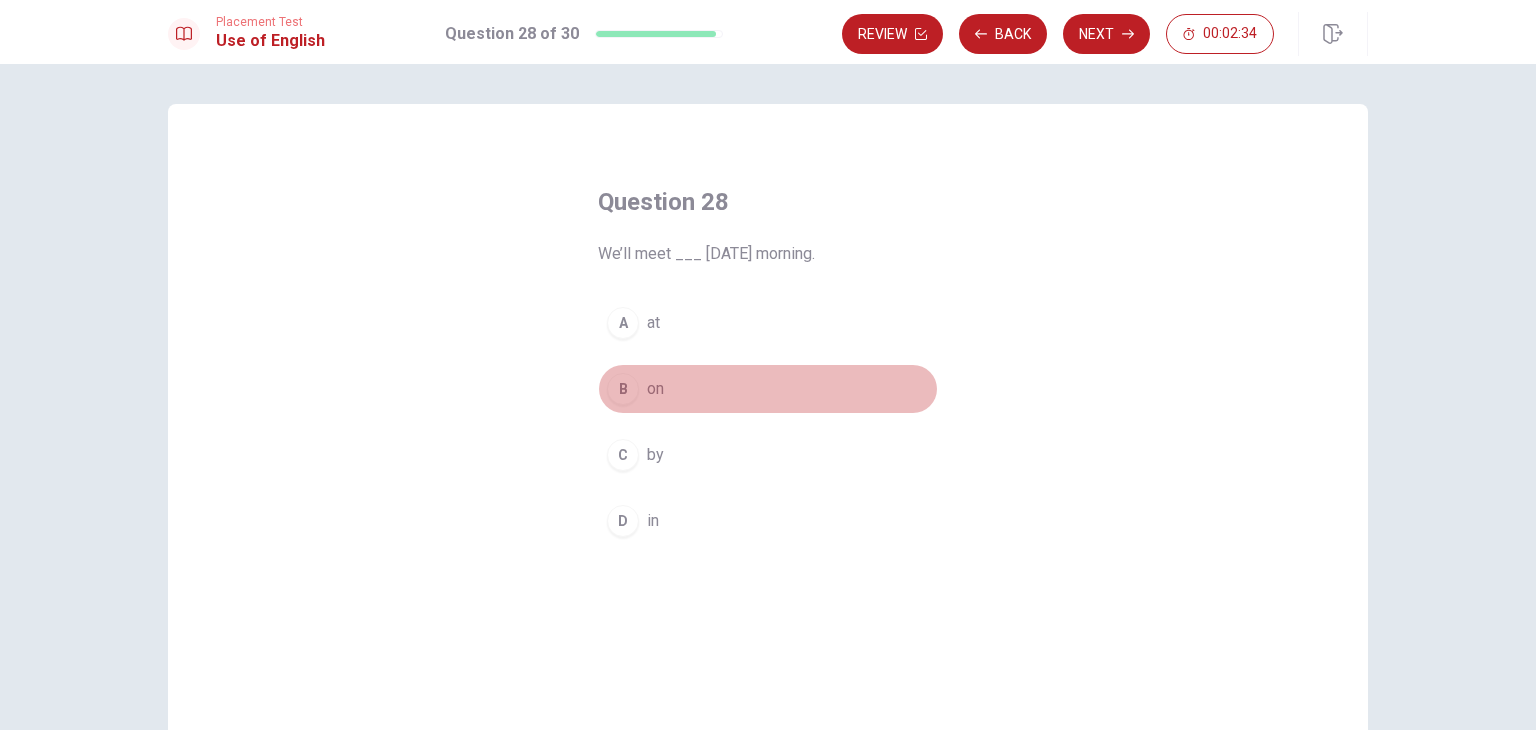 click on "B" at bounding box center (623, 389) 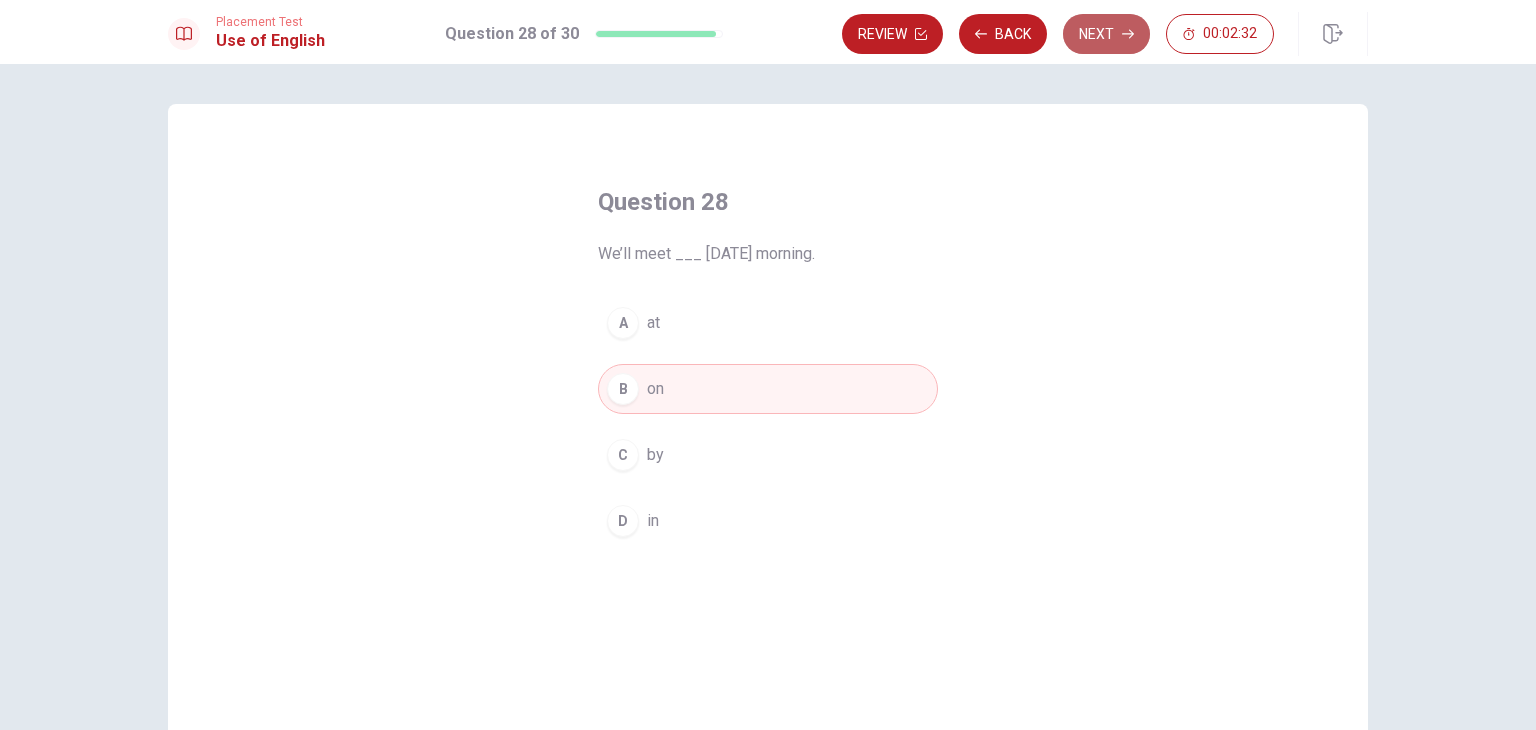 click on "Next" at bounding box center [1106, 34] 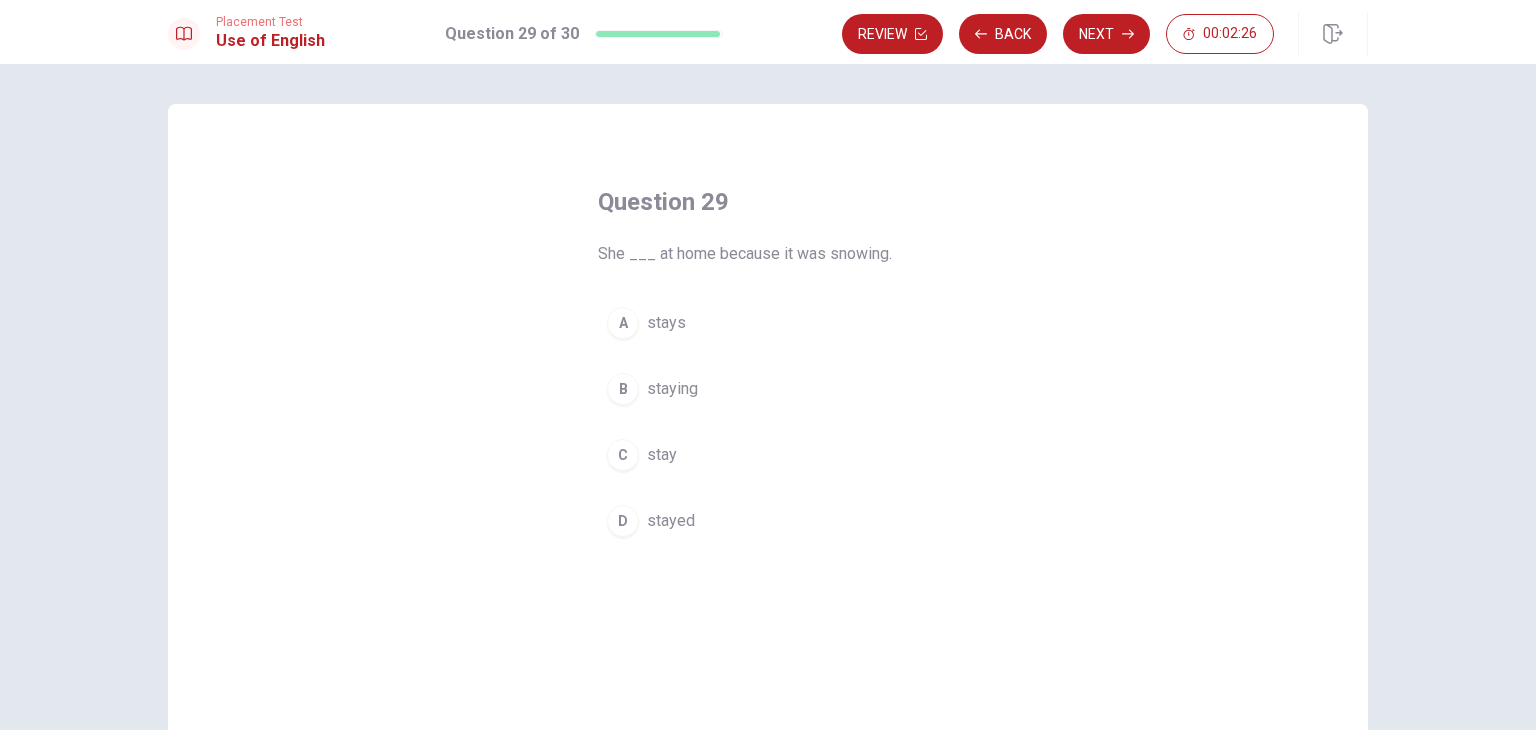 click on "A" at bounding box center [623, 323] 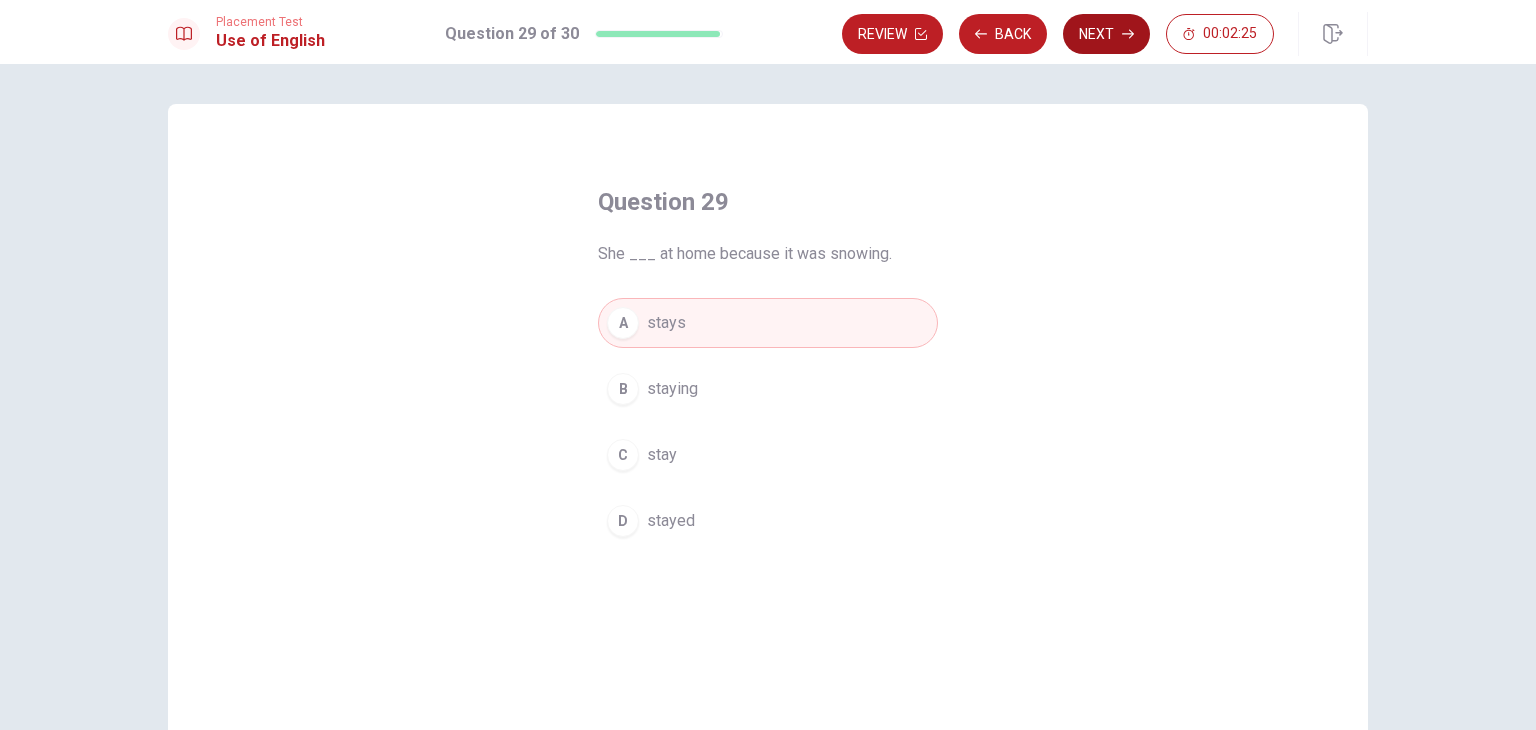 click on "Next" at bounding box center [1106, 34] 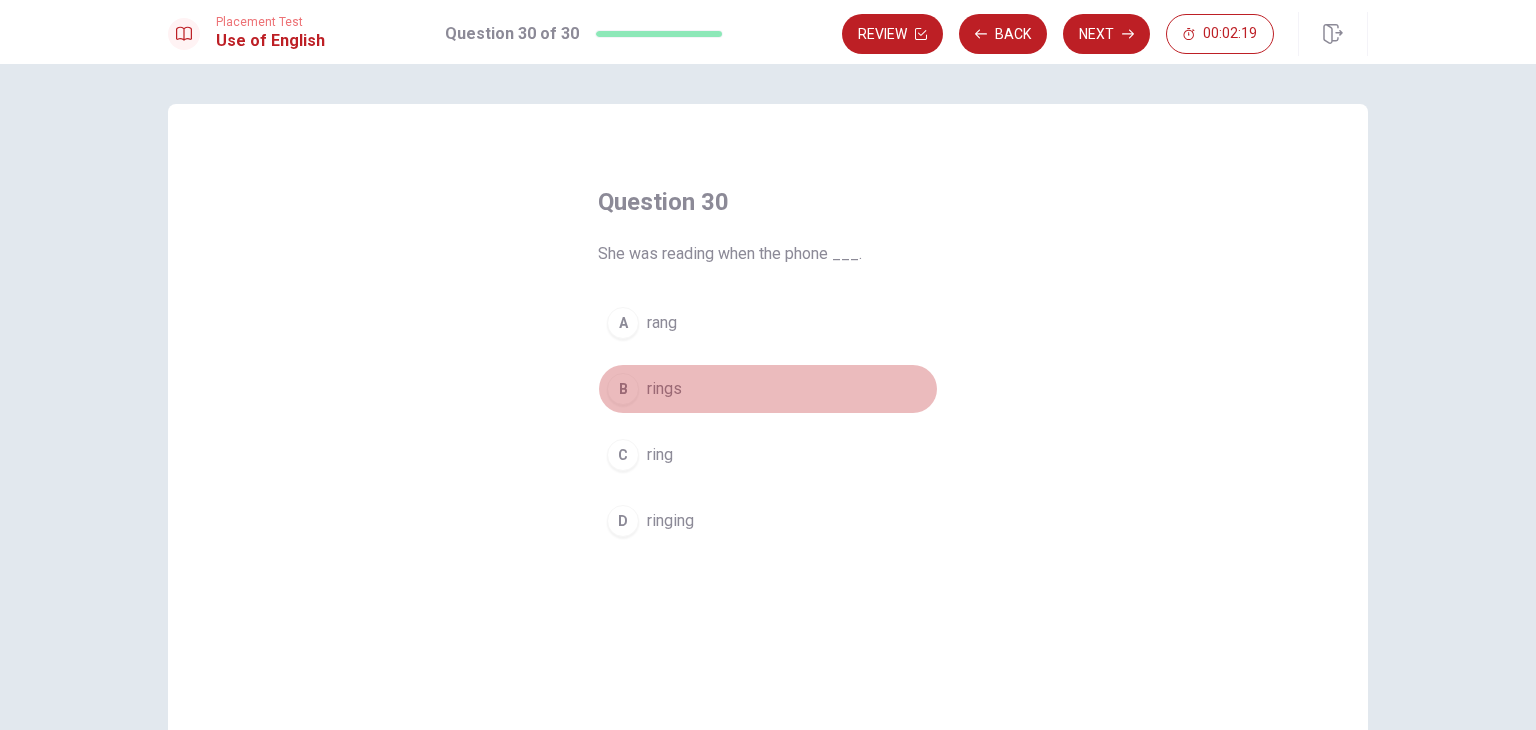click on "B" at bounding box center [623, 389] 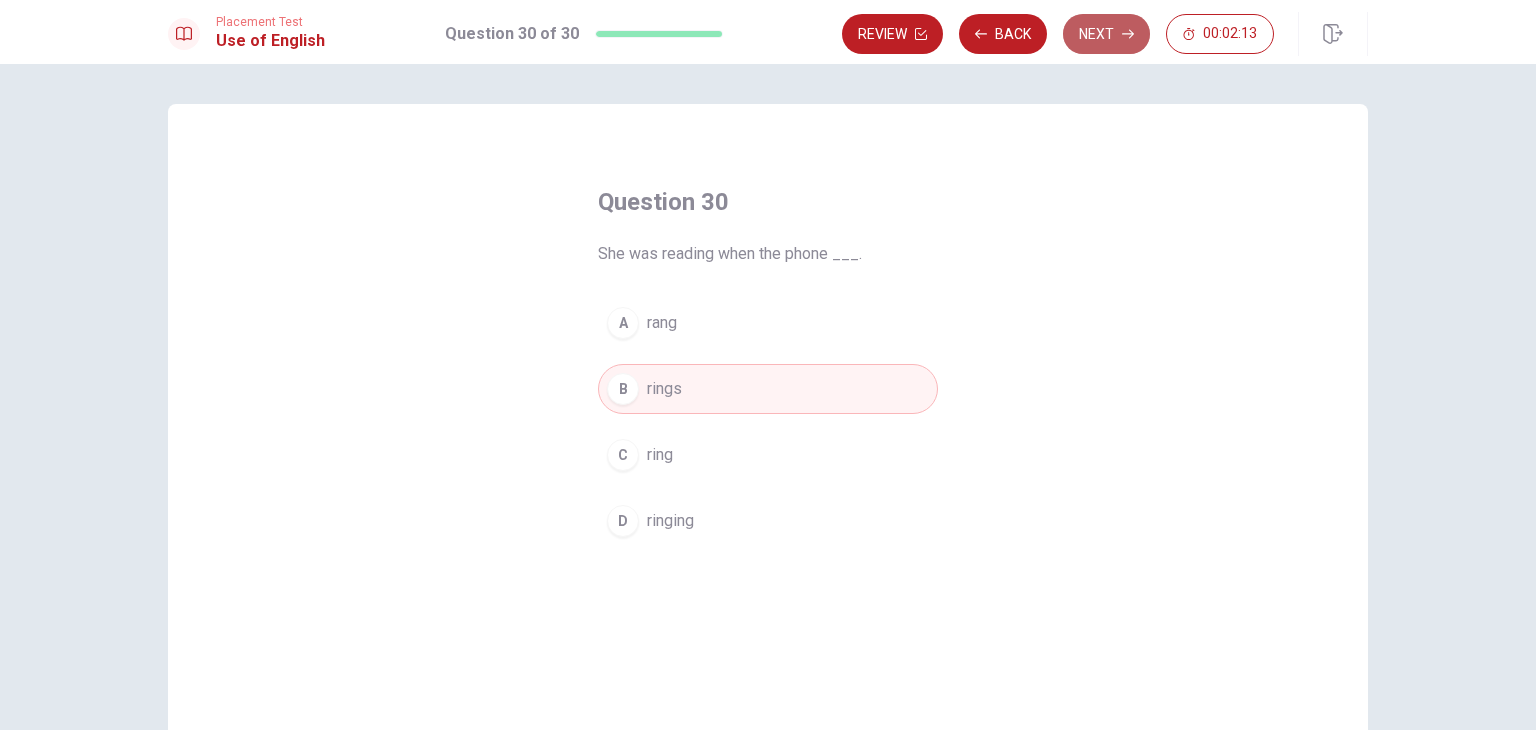 click on "Next" at bounding box center [1106, 34] 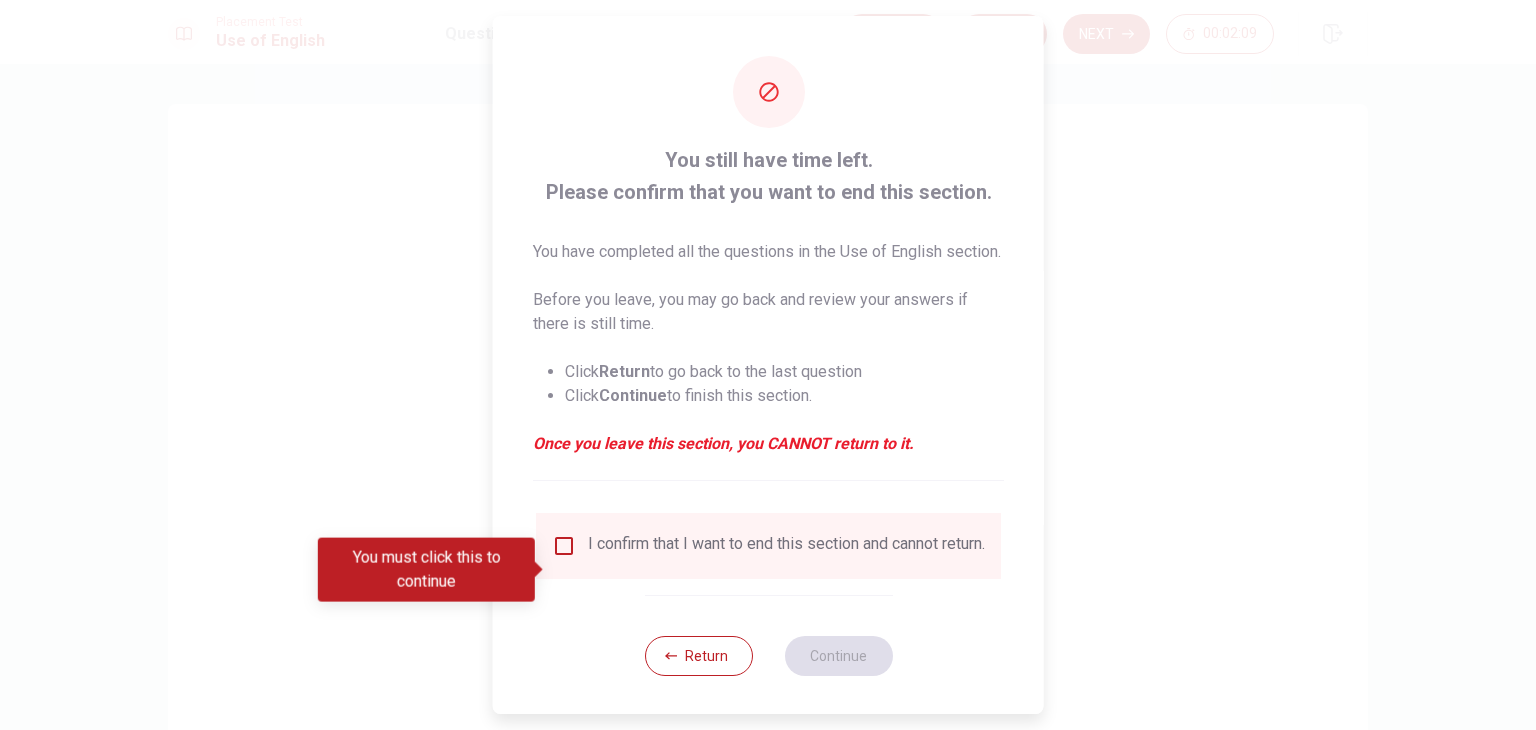 click at bounding box center [564, 546] 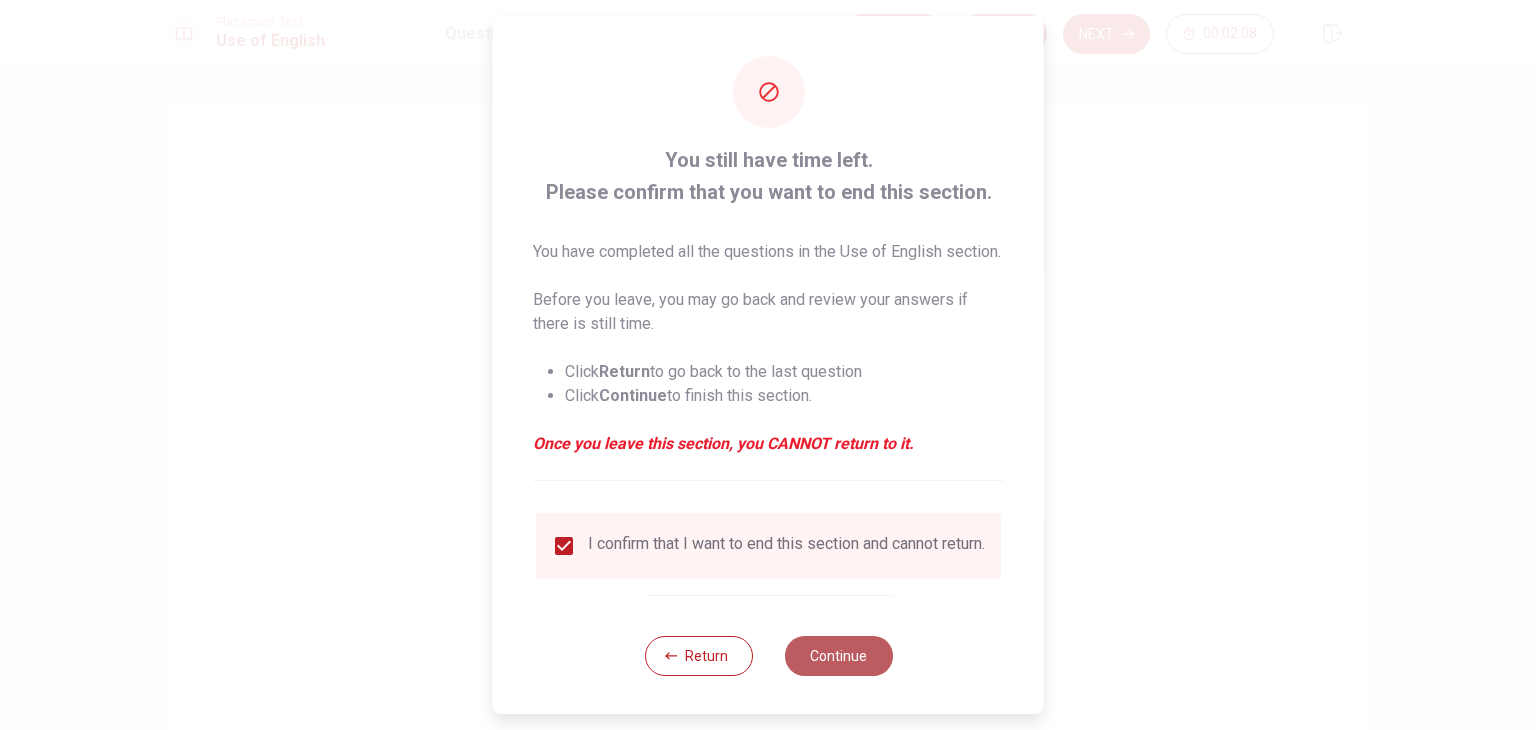 click on "Continue" at bounding box center [838, 656] 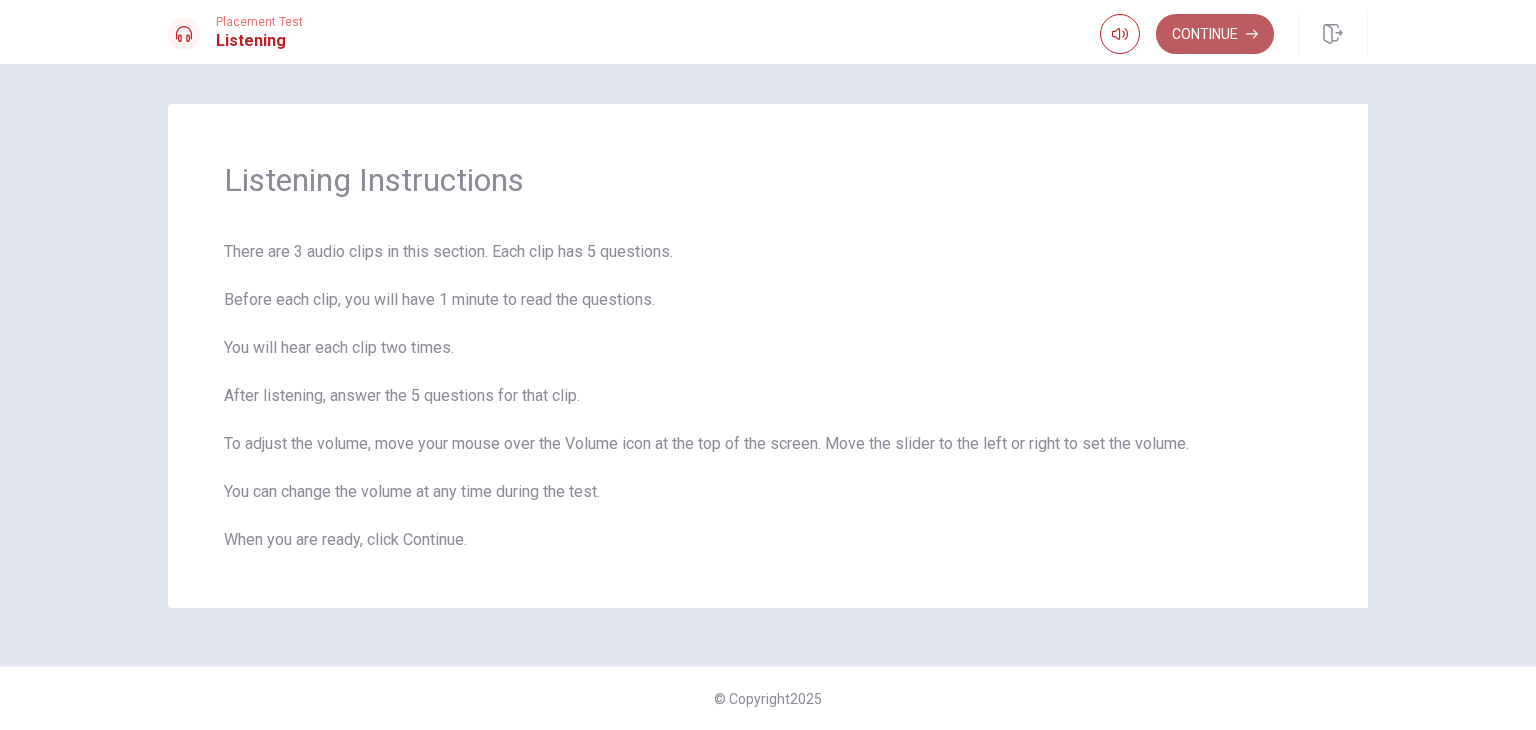 click on "Continue" at bounding box center (1215, 34) 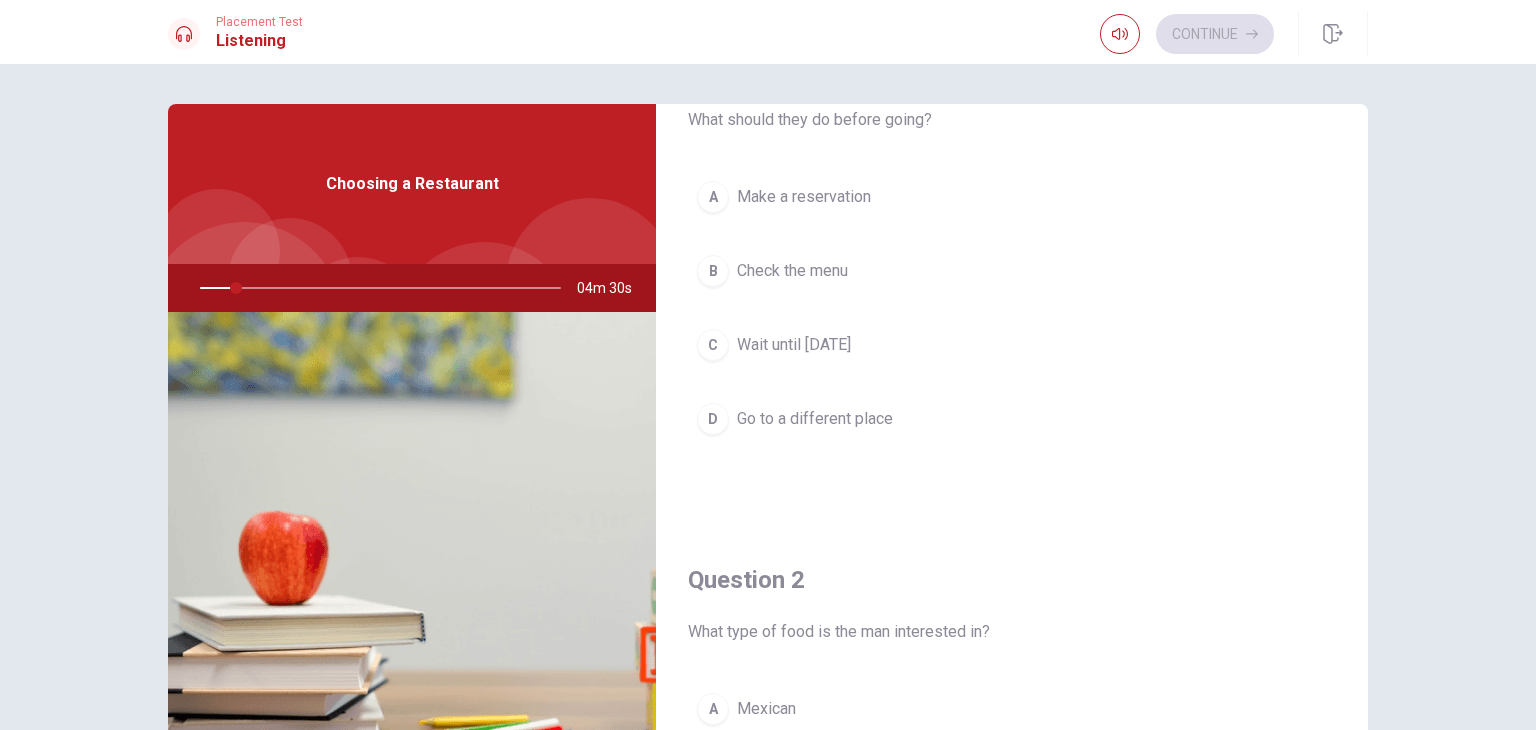 scroll, scrollTop: 0, scrollLeft: 0, axis: both 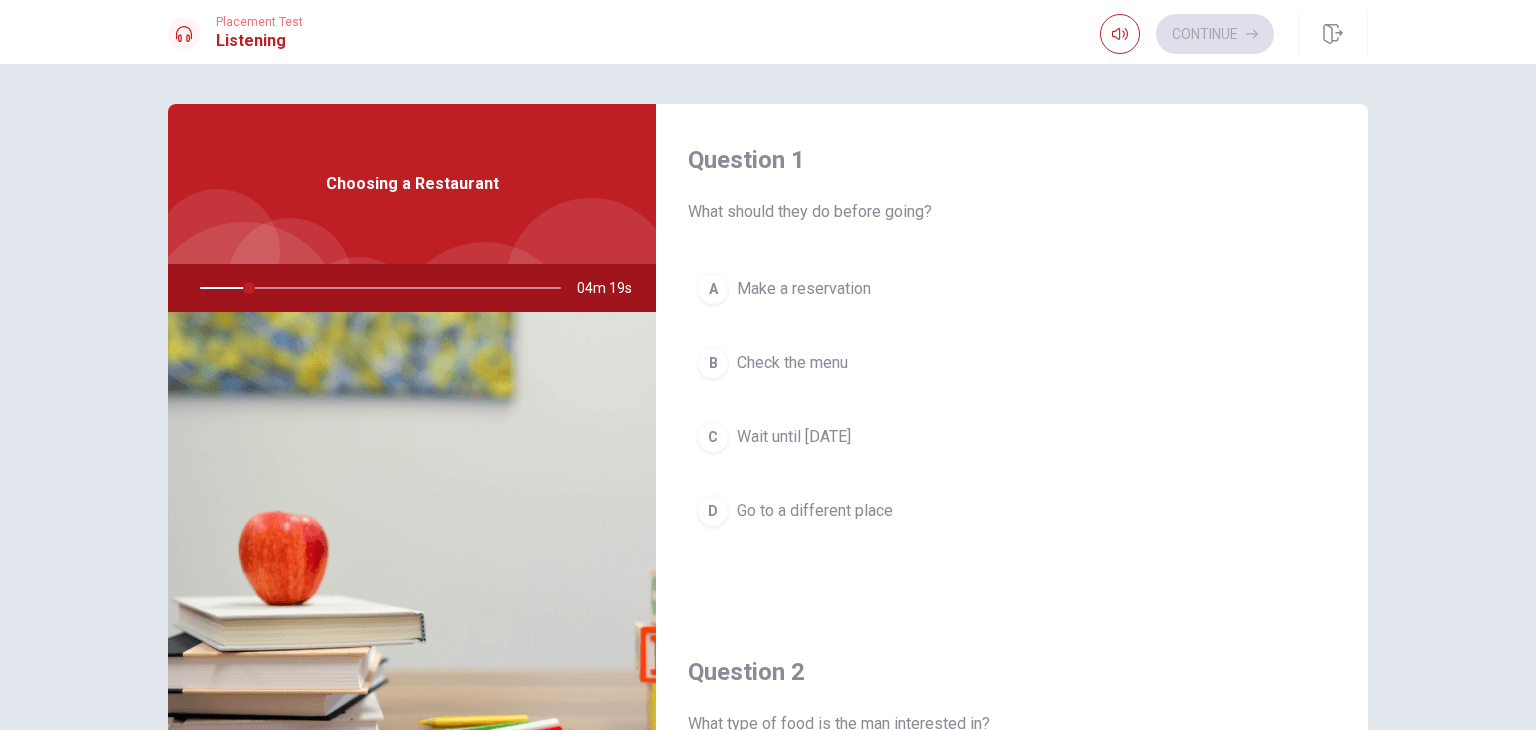 click on "A" at bounding box center (713, 289) 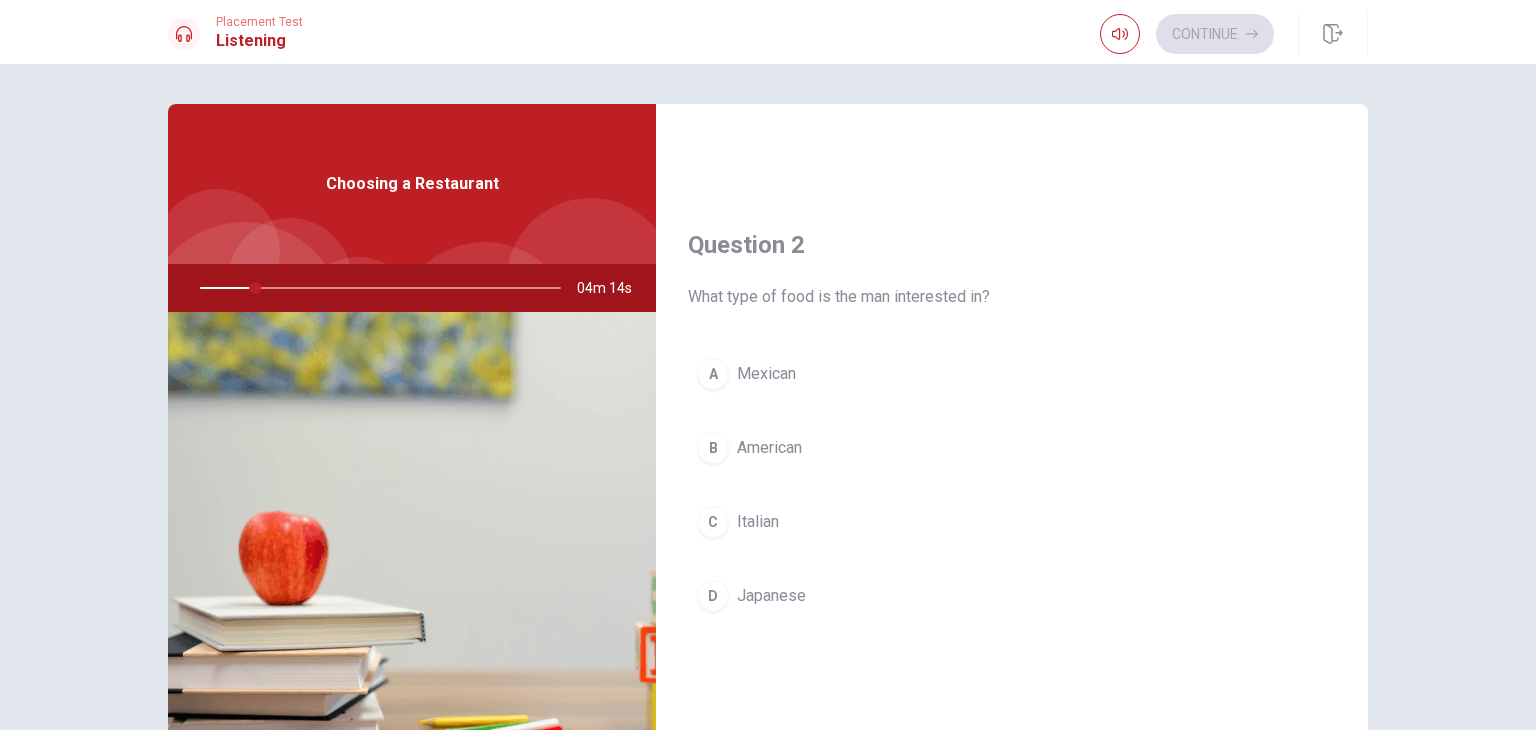 scroll, scrollTop: 424, scrollLeft: 0, axis: vertical 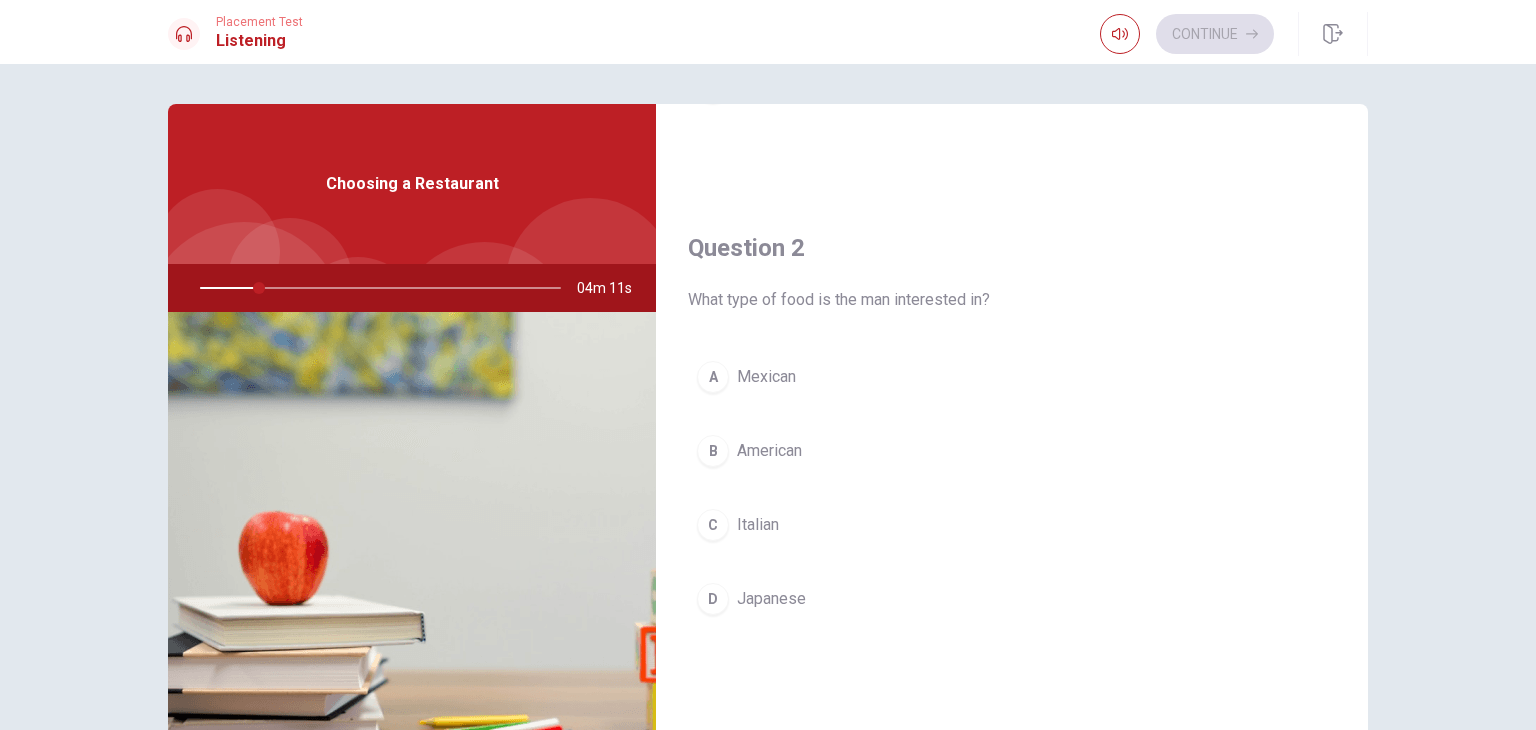 click on "Question 2" at bounding box center [1012, 248] 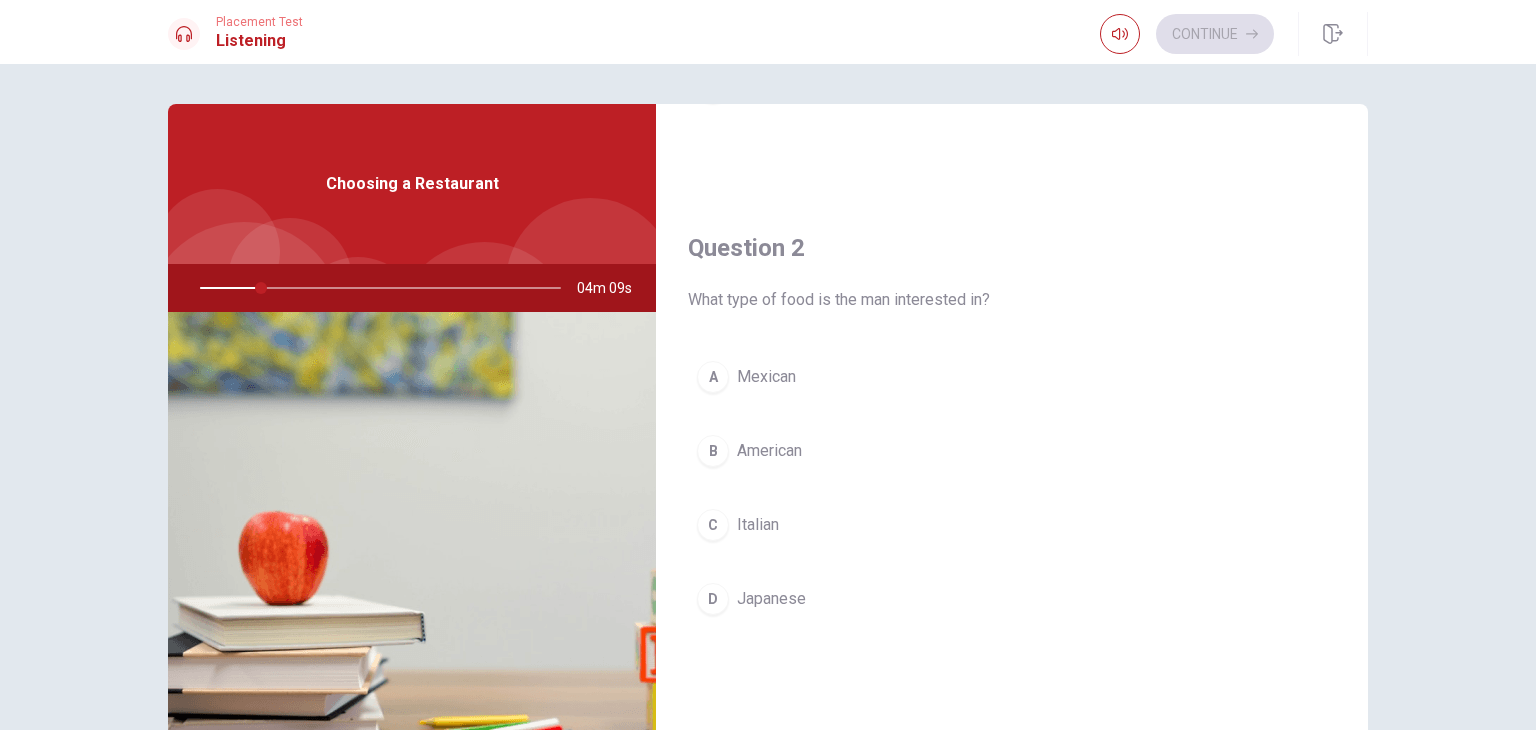 click on "What type of food is the man interested in?" at bounding box center (1012, 300) 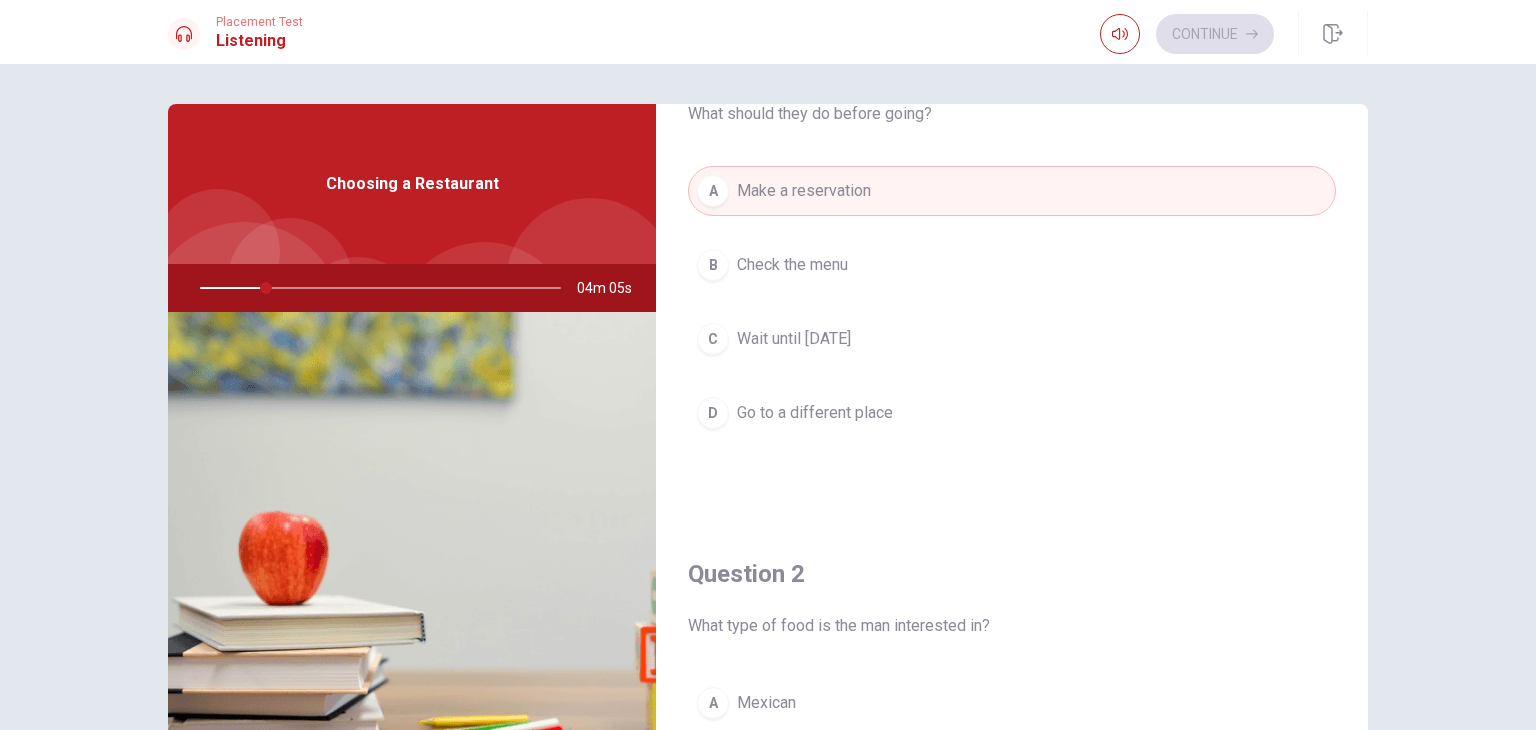 scroll, scrollTop: 96, scrollLeft: 0, axis: vertical 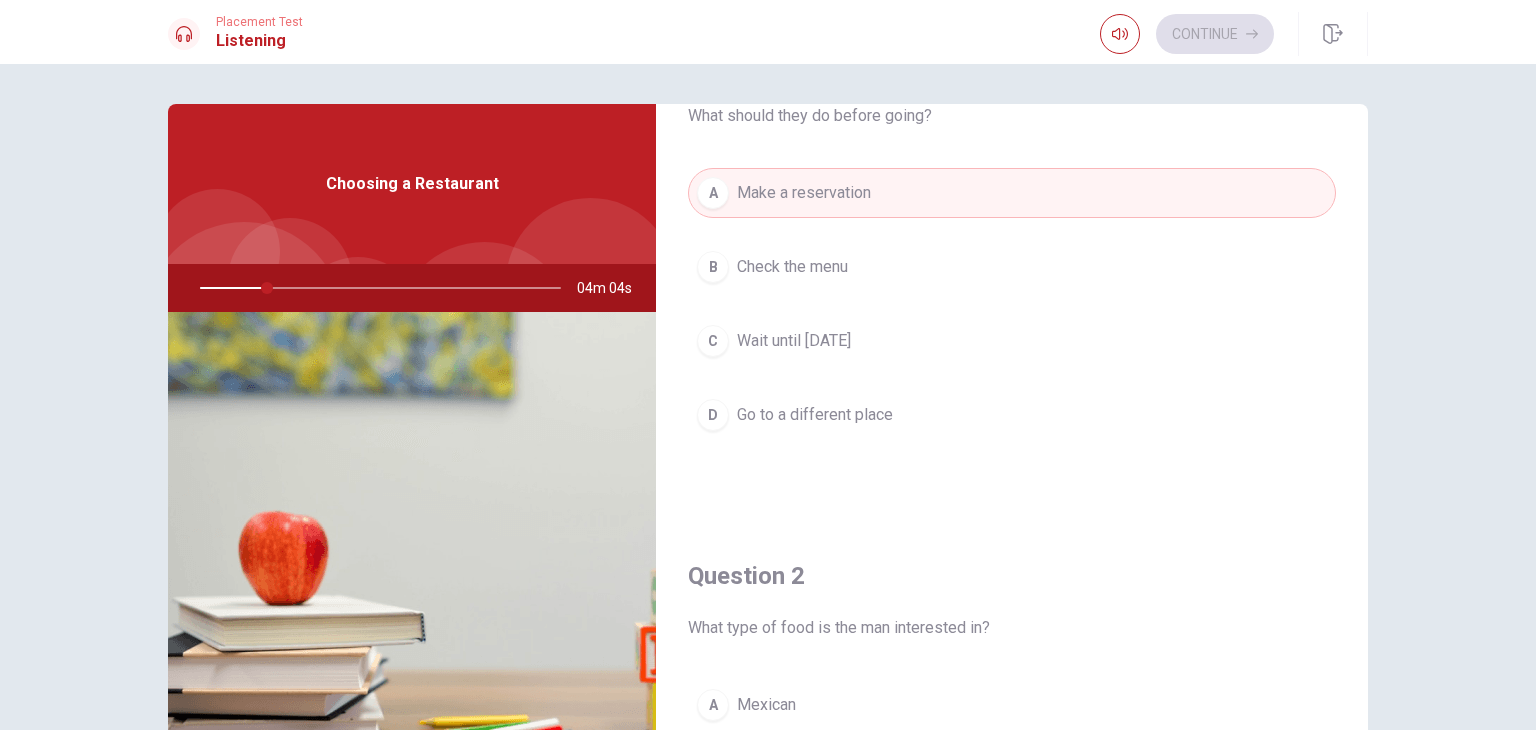click on "Choosing a Restaurant" at bounding box center (412, 184) 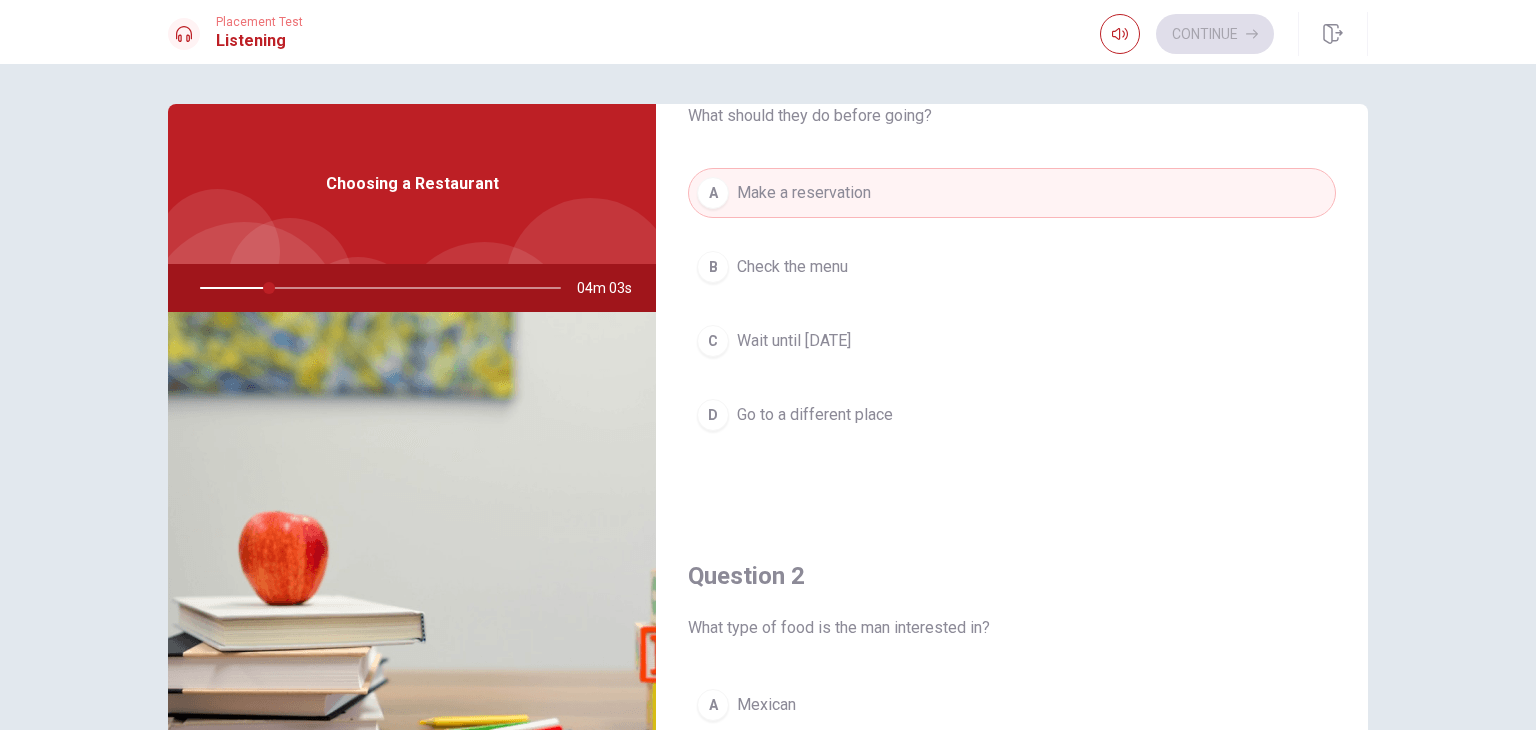 scroll, scrollTop: 0, scrollLeft: 0, axis: both 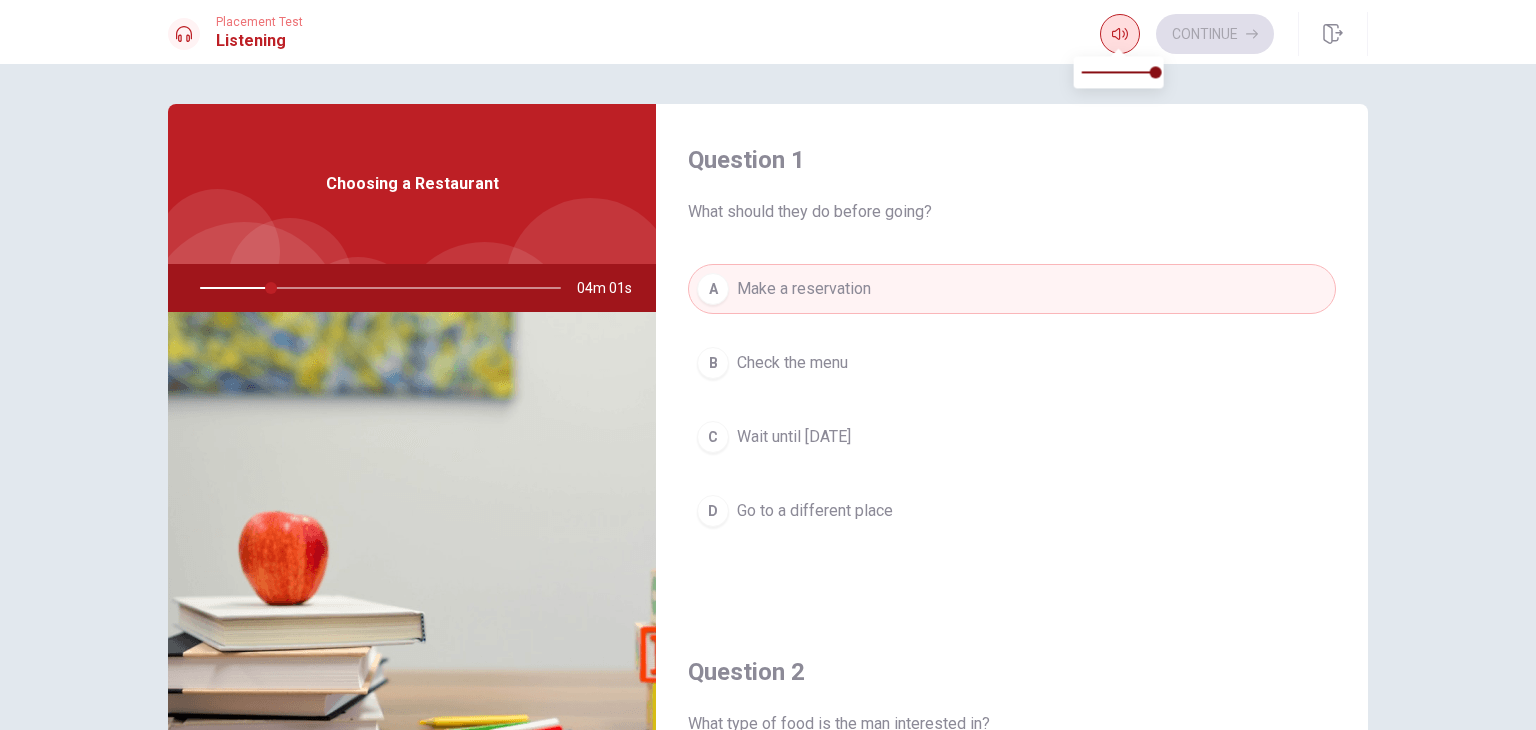 click 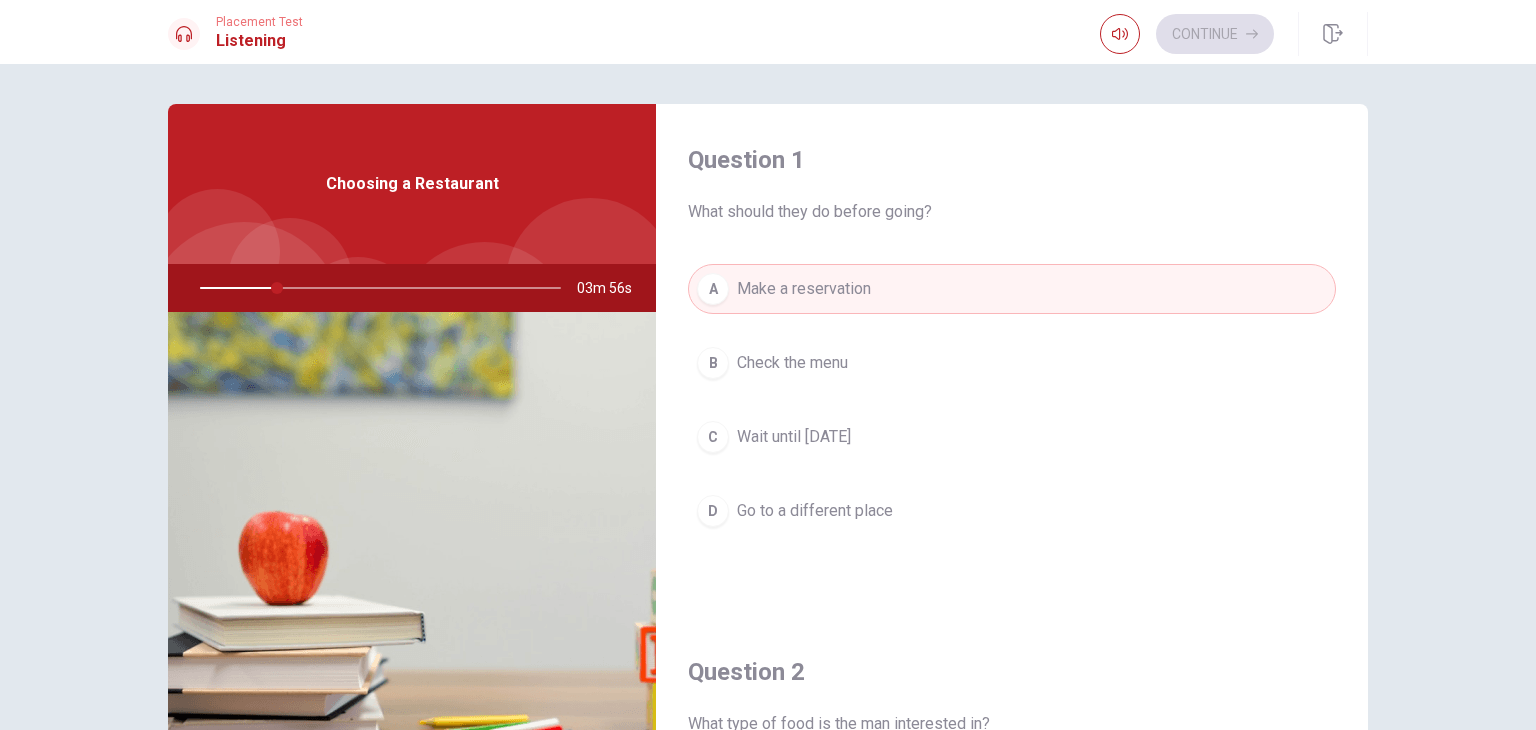 click on "Question 1 What should they do before going? A Make a reservation B Check the menu C Wait until [DATE] D Go to a different place Question 2 What type of food is the man interested in? A Mexican B American C Italian D Japanese Question 3 Where is the restaurant located? A Outside the city B Near the beach C Downtown D In the mall Question 4 How does the man feel about the dinner plan? A Excited B Indifferent C Nervous D Upset Question 5 What are they discussing? A Meeting for coffee B Choosing a restaurant C Going shopping D Cooking at home Choosing a Restaurant 03m 56s © Copyright  2025" at bounding box center (768, 397) 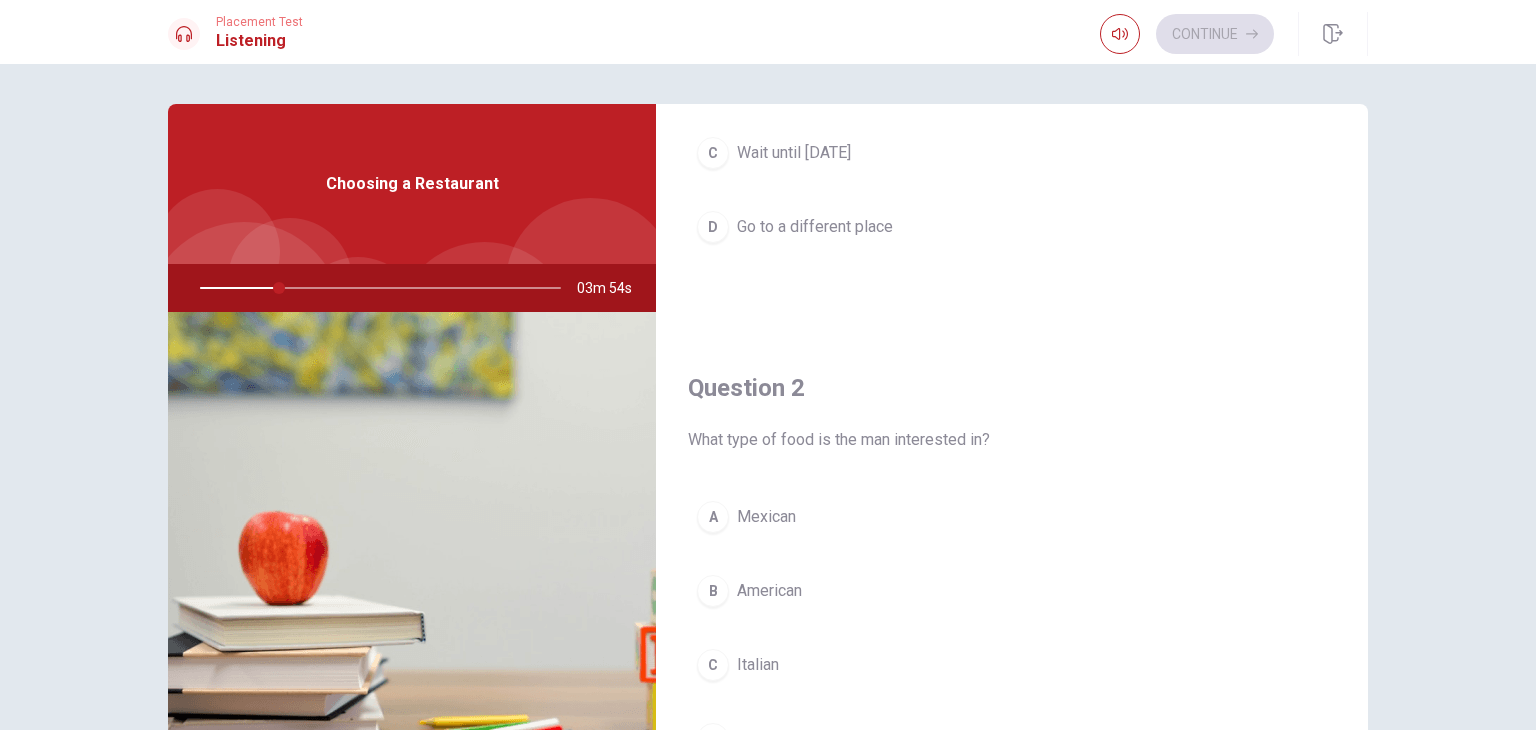 scroll, scrollTop: 290, scrollLeft: 0, axis: vertical 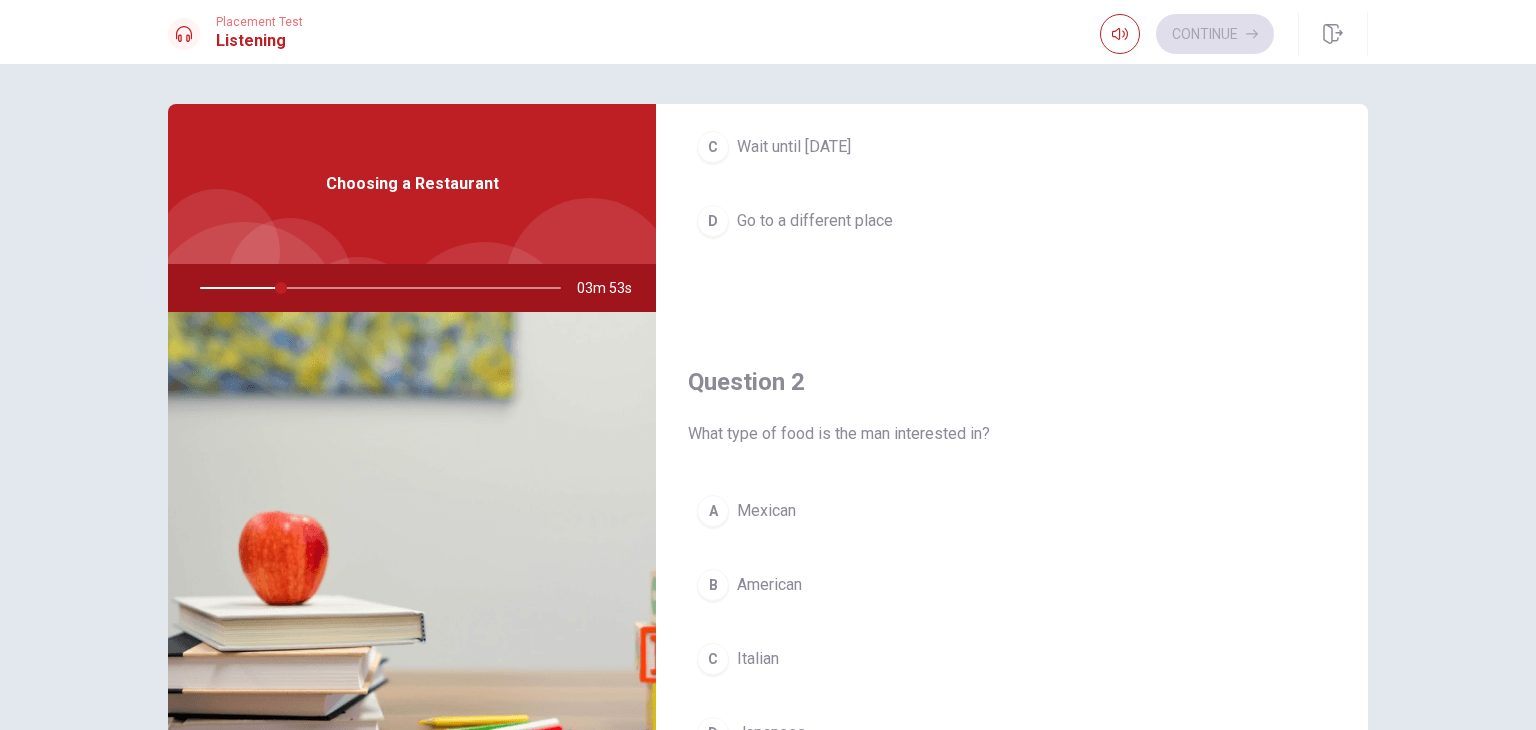 click at bounding box center [376, 288] 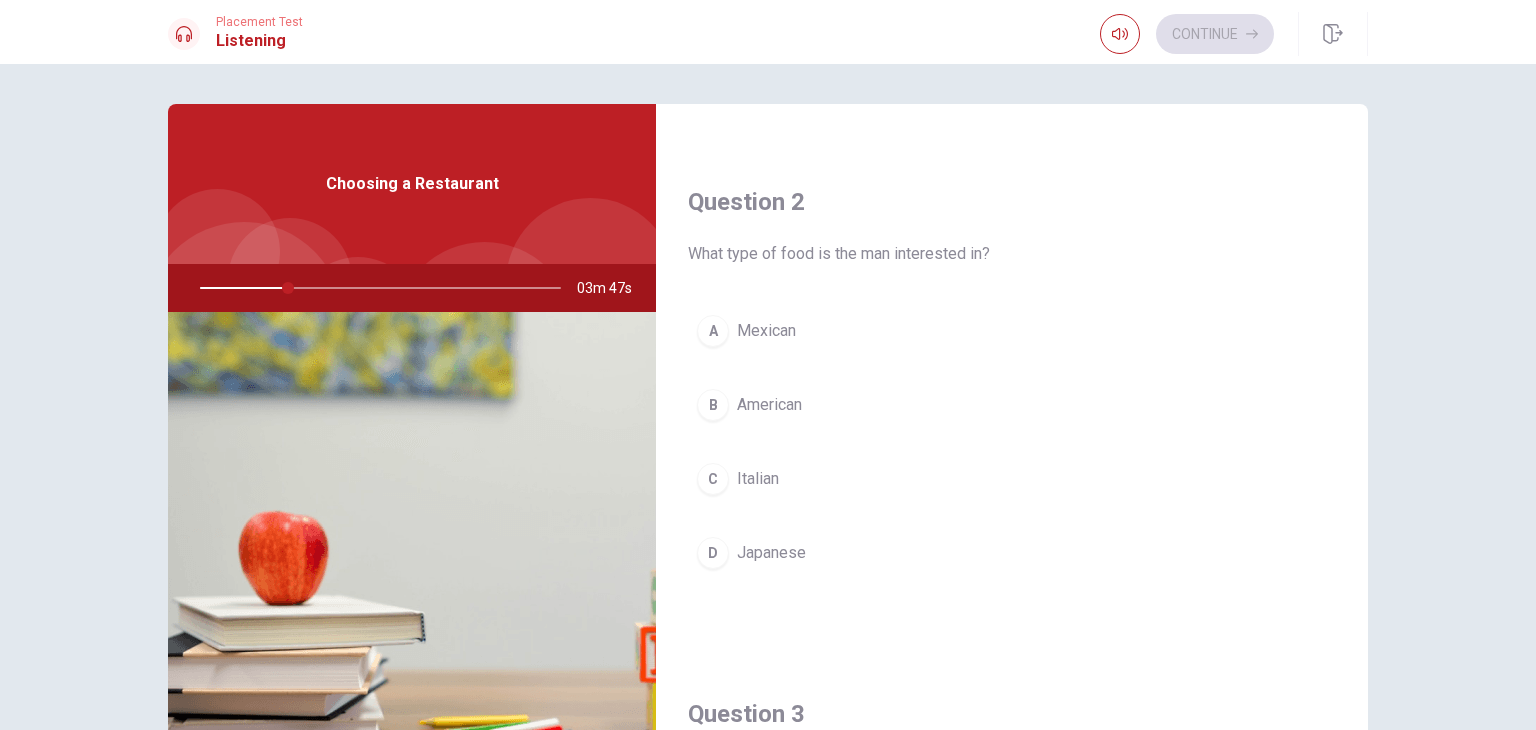 scroll, scrollTop: 475, scrollLeft: 0, axis: vertical 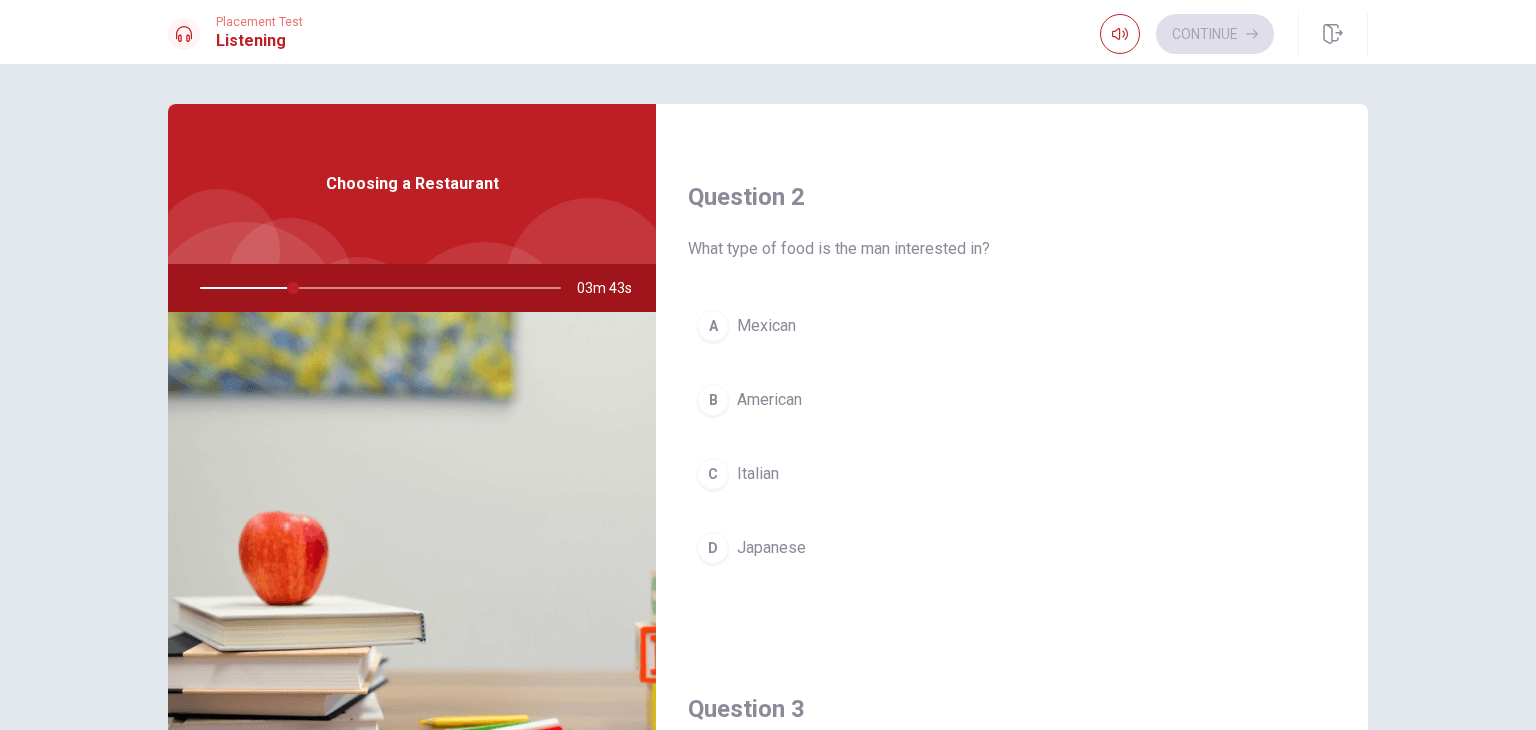 click on "What type of food is the man interested in?" at bounding box center [1012, 249] 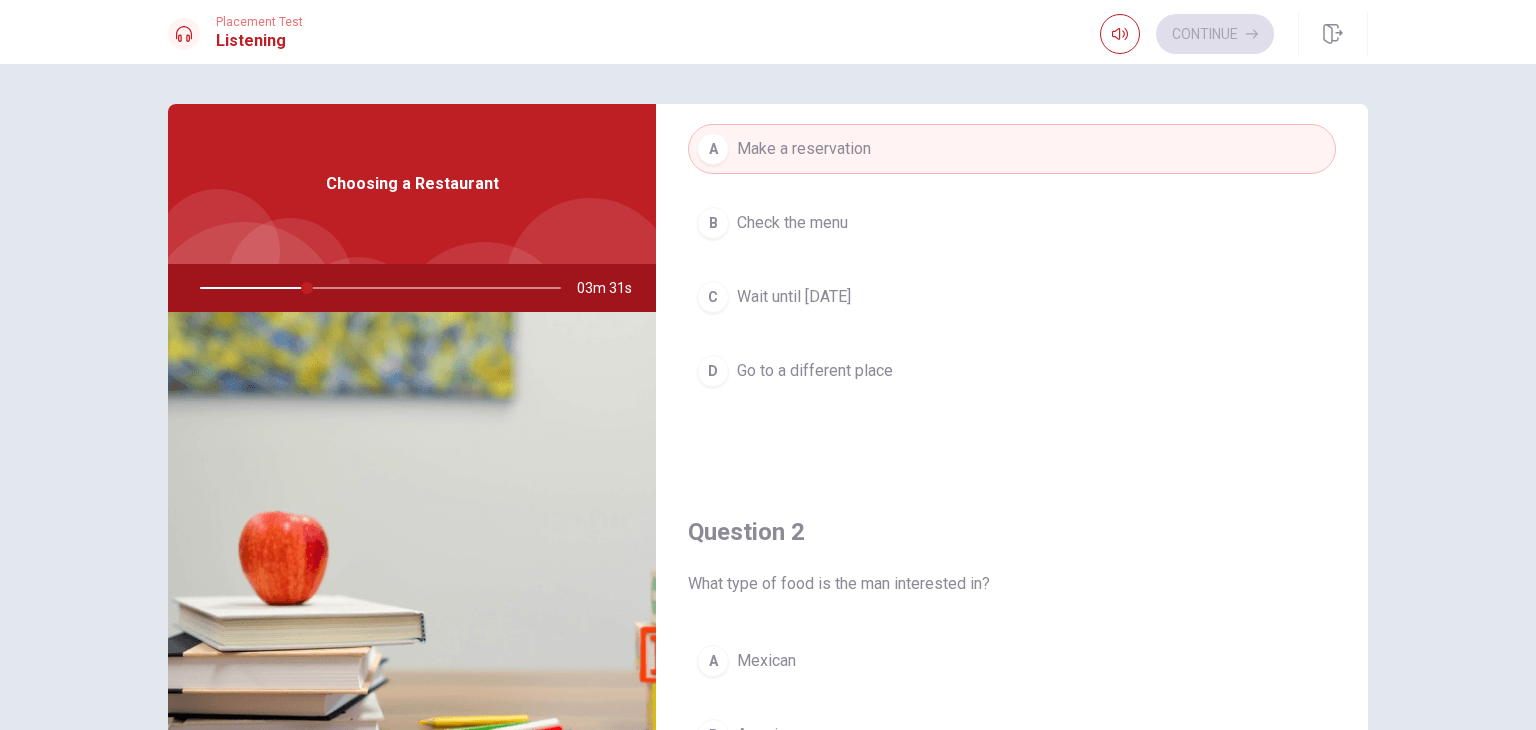 scroll, scrollTop: 0, scrollLeft: 0, axis: both 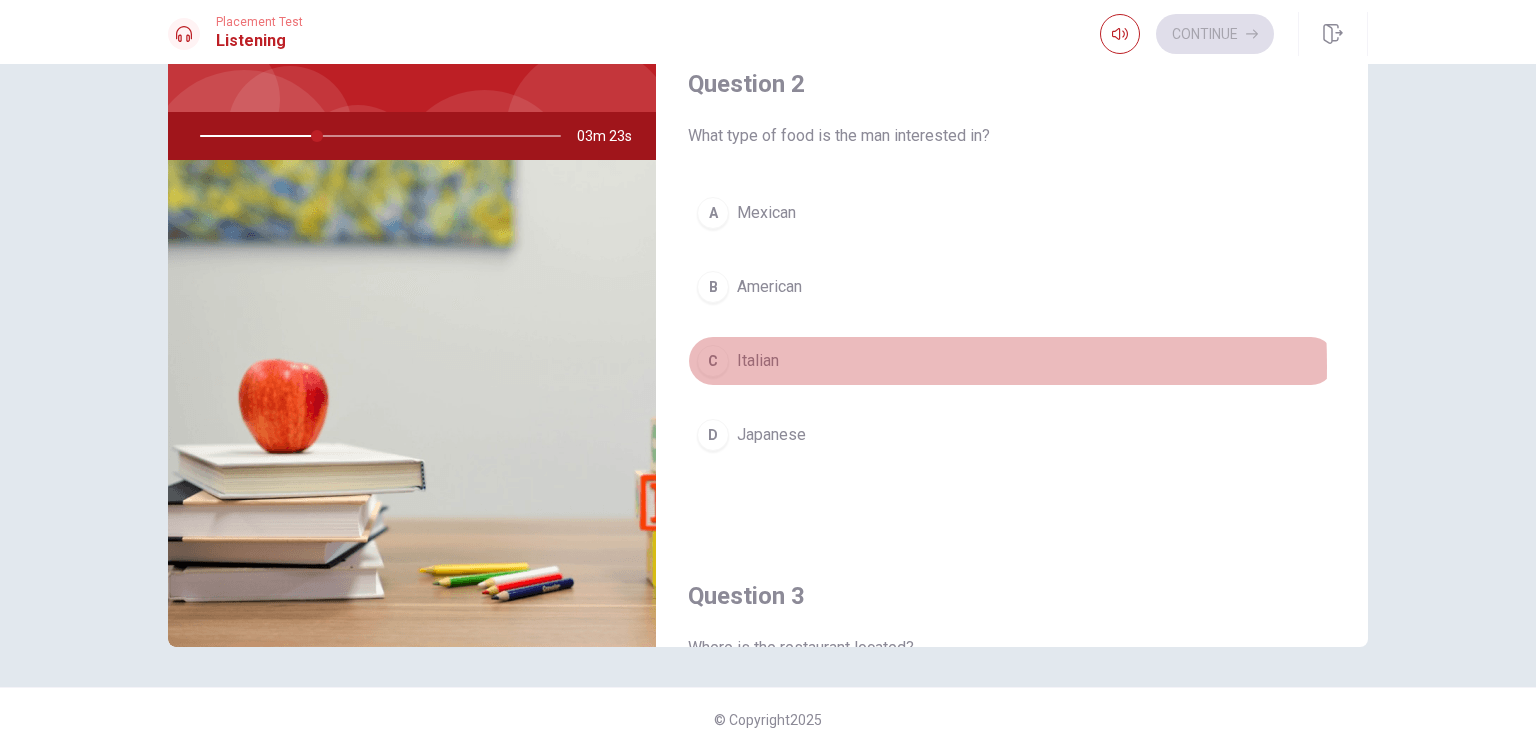 click on "C" at bounding box center (713, 361) 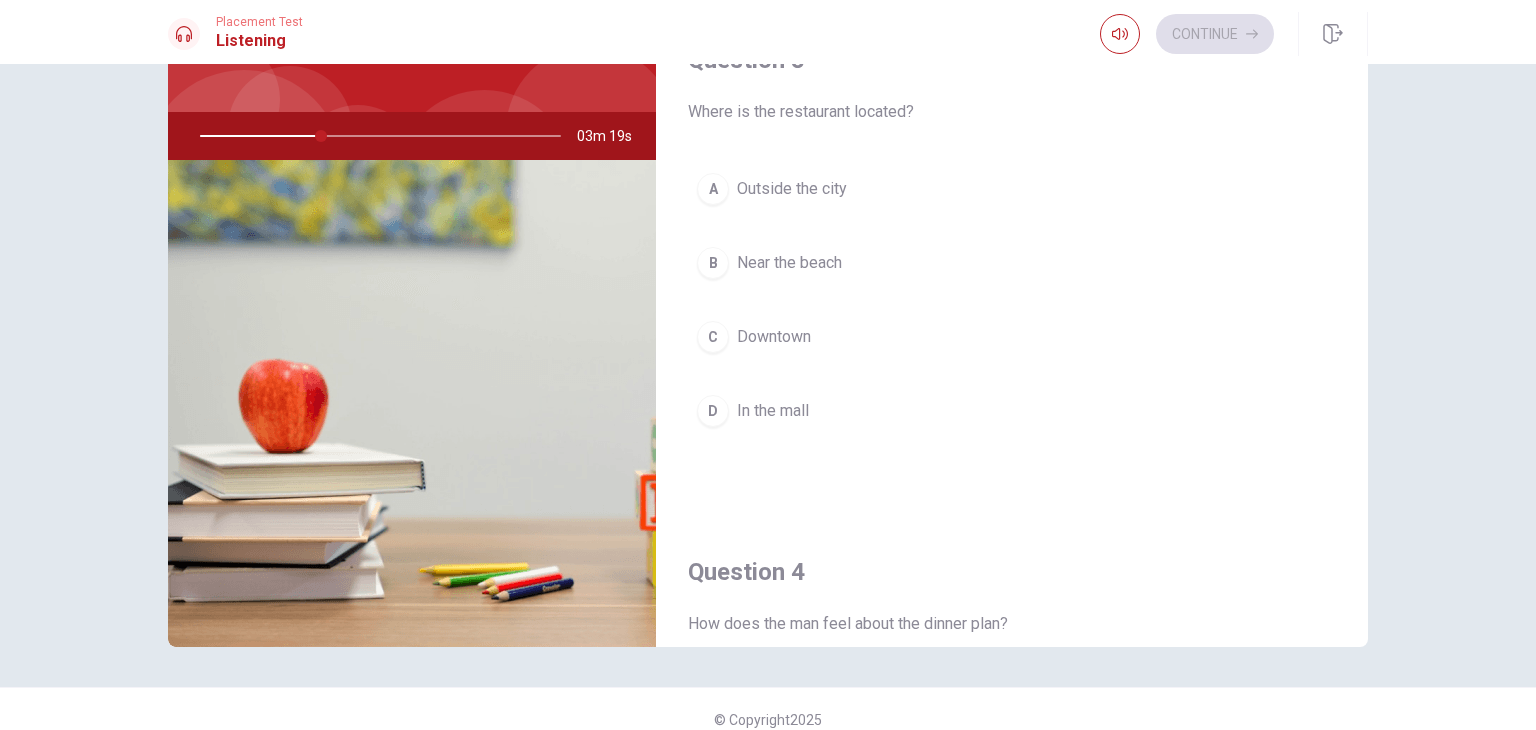scroll, scrollTop: 992, scrollLeft: 0, axis: vertical 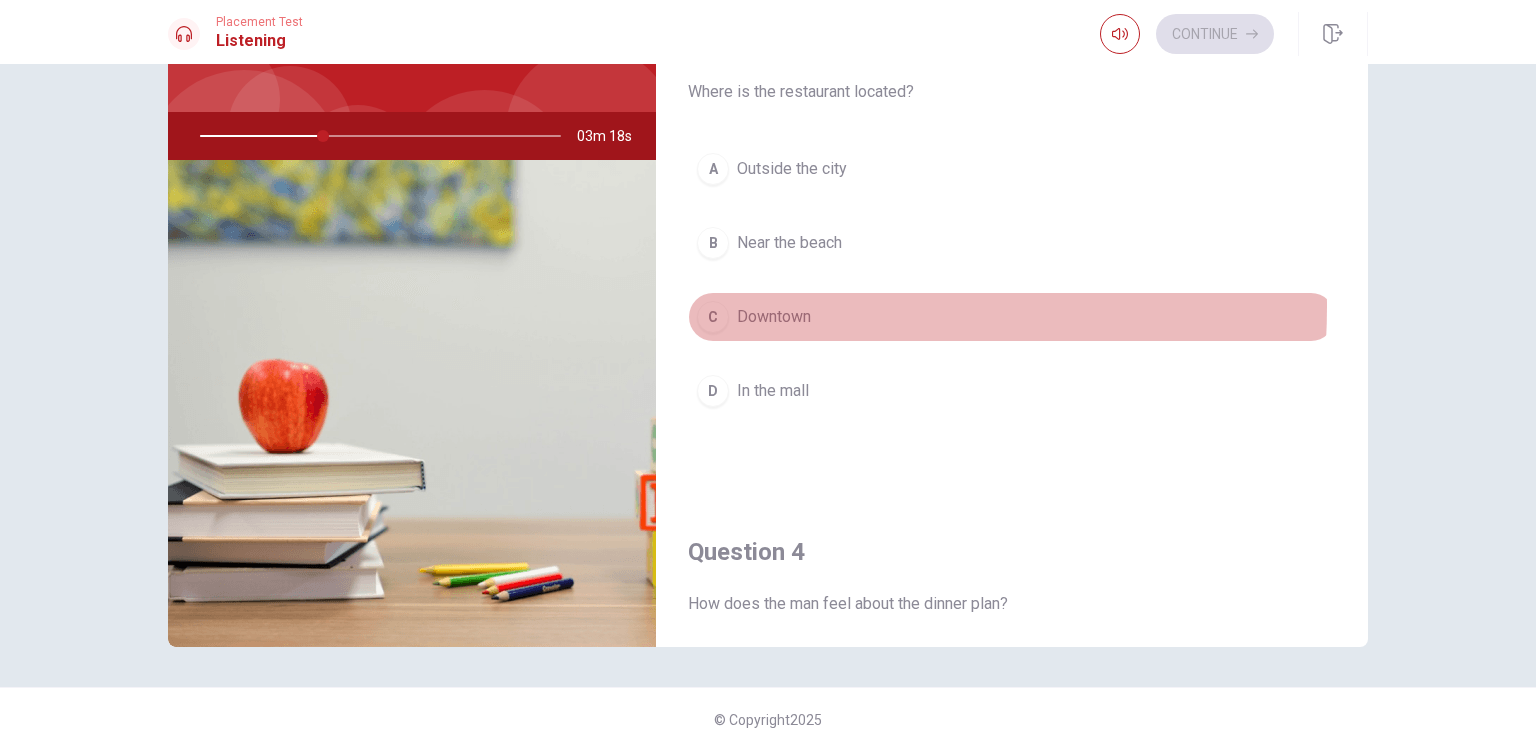 click on "C" at bounding box center (713, 317) 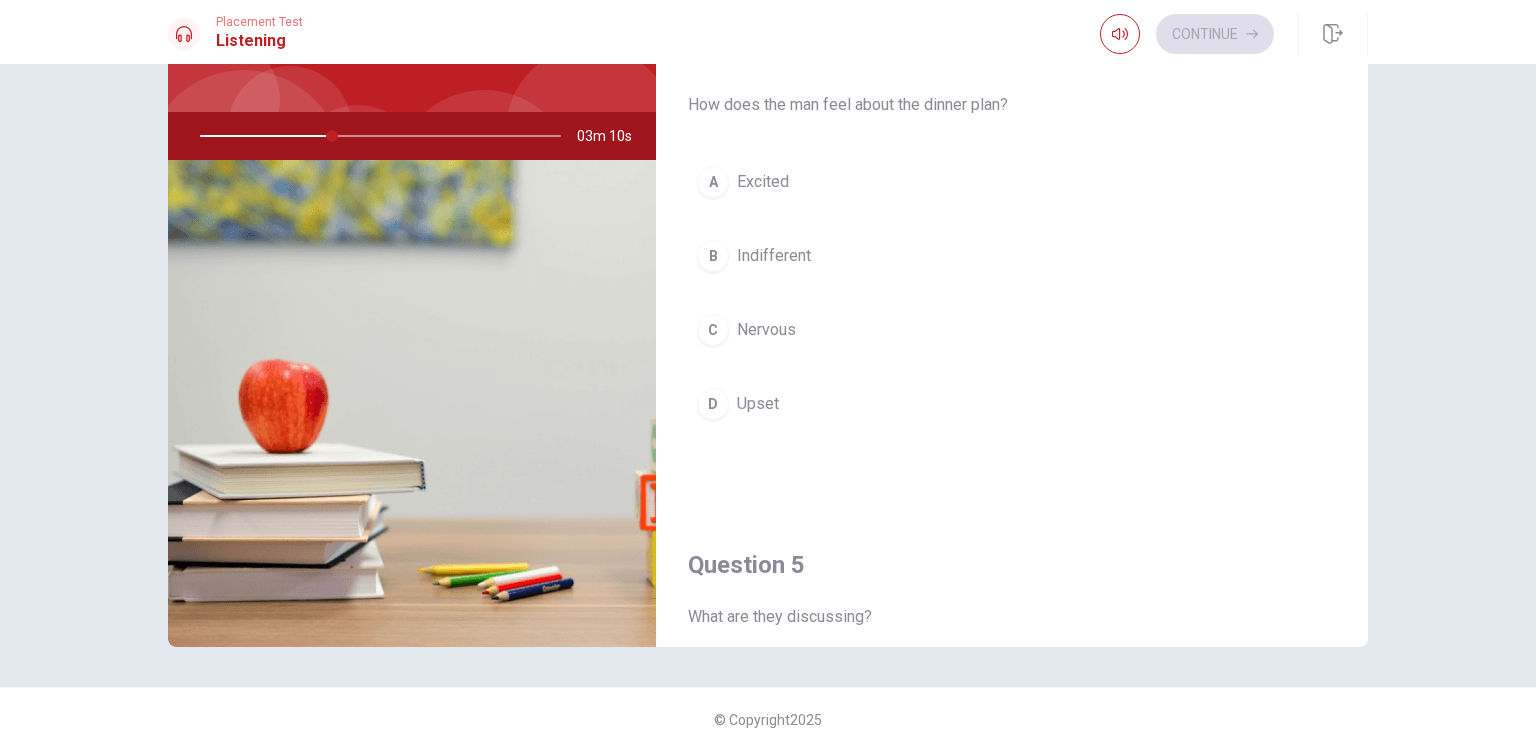 scroll, scrollTop: 1492, scrollLeft: 0, axis: vertical 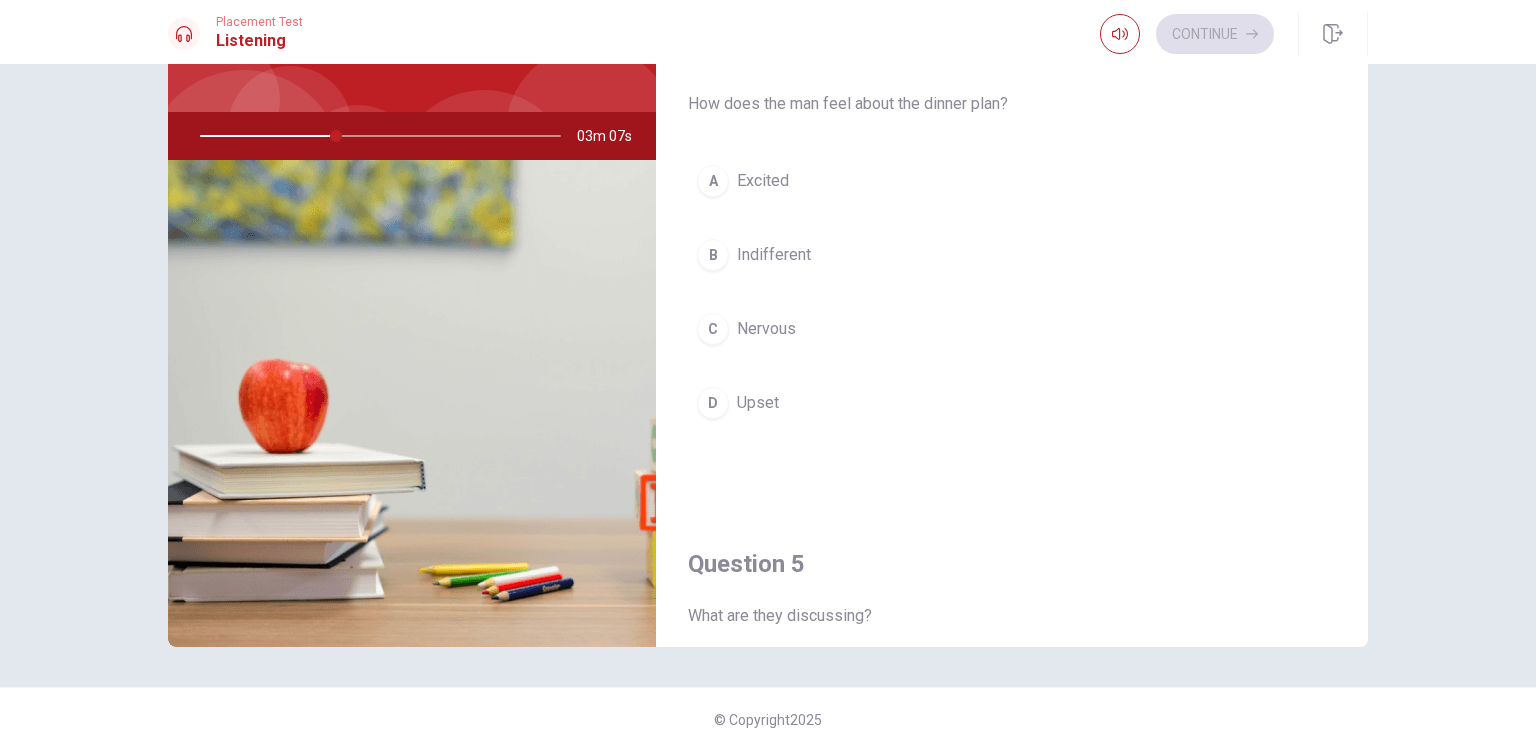 click on "A" at bounding box center (713, 181) 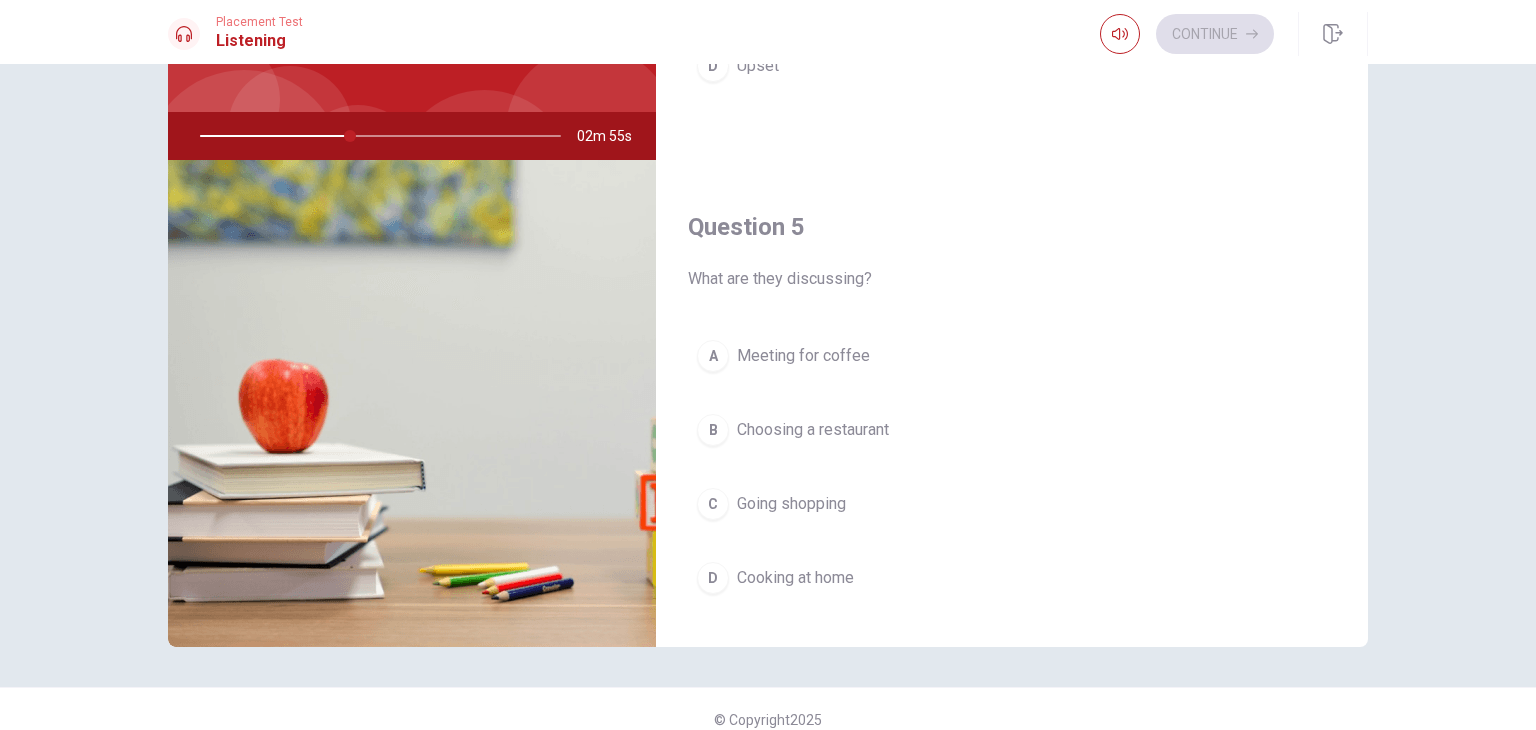 scroll, scrollTop: 1856, scrollLeft: 0, axis: vertical 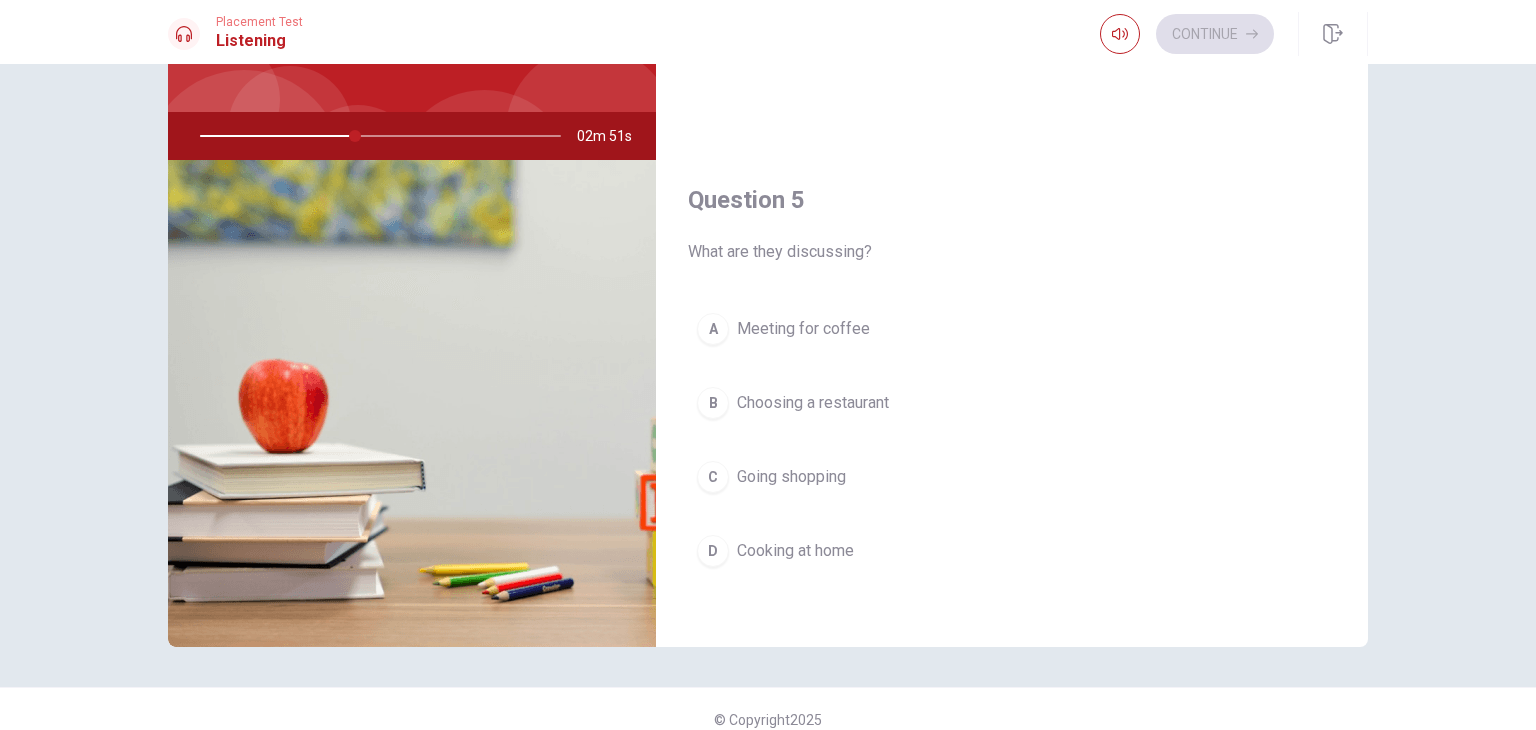 click on "Choosing a restaurant" at bounding box center [813, 403] 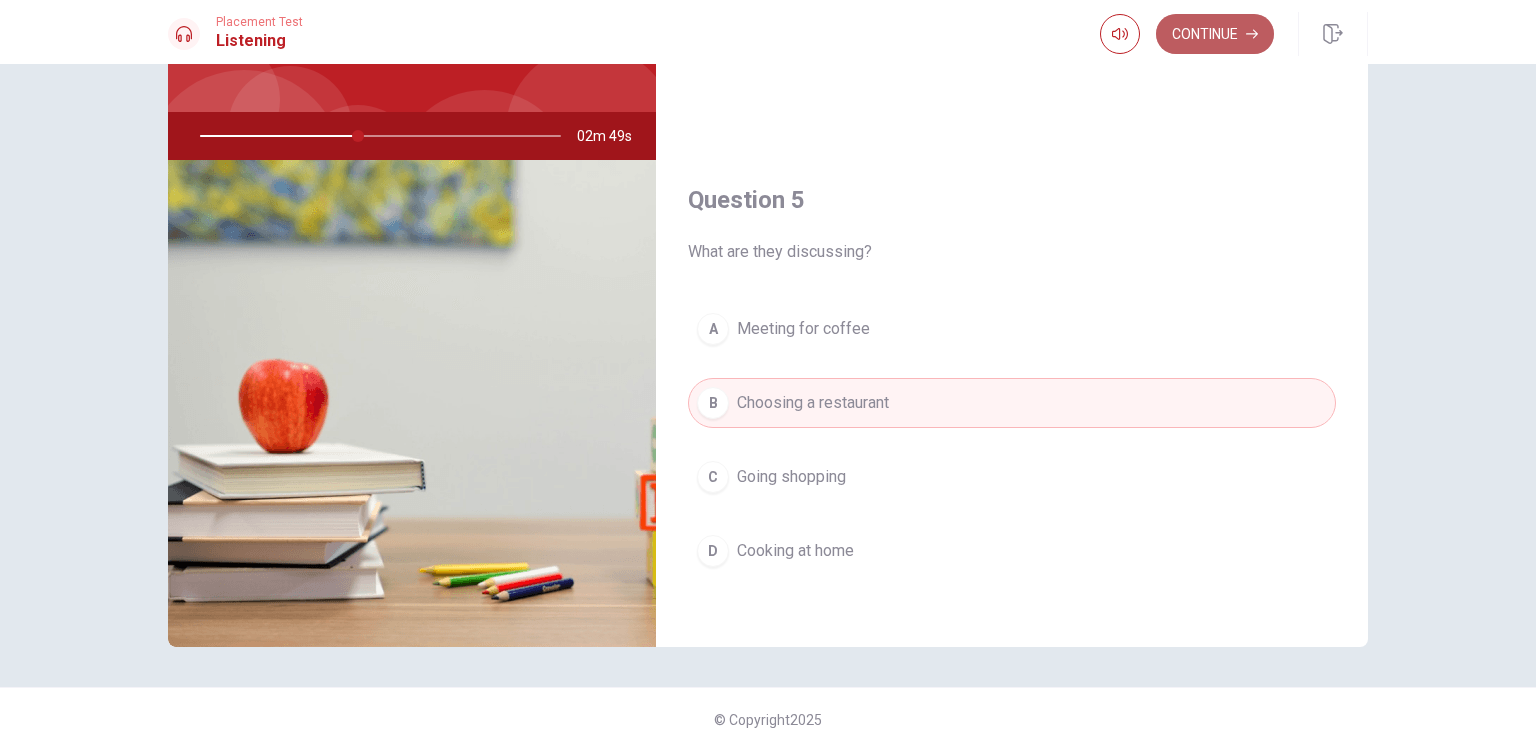 click on "Continue" at bounding box center [1215, 34] 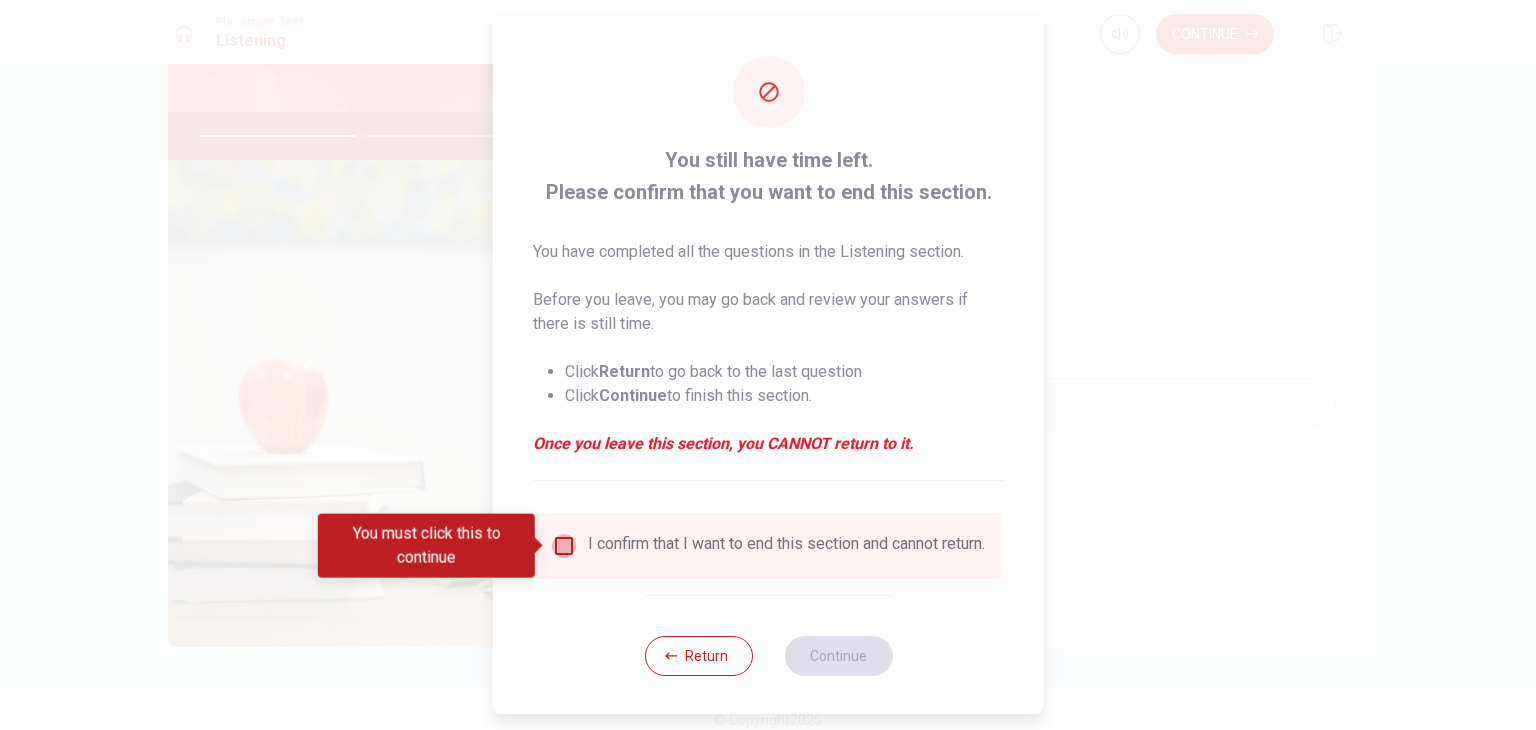 click at bounding box center (564, 546) 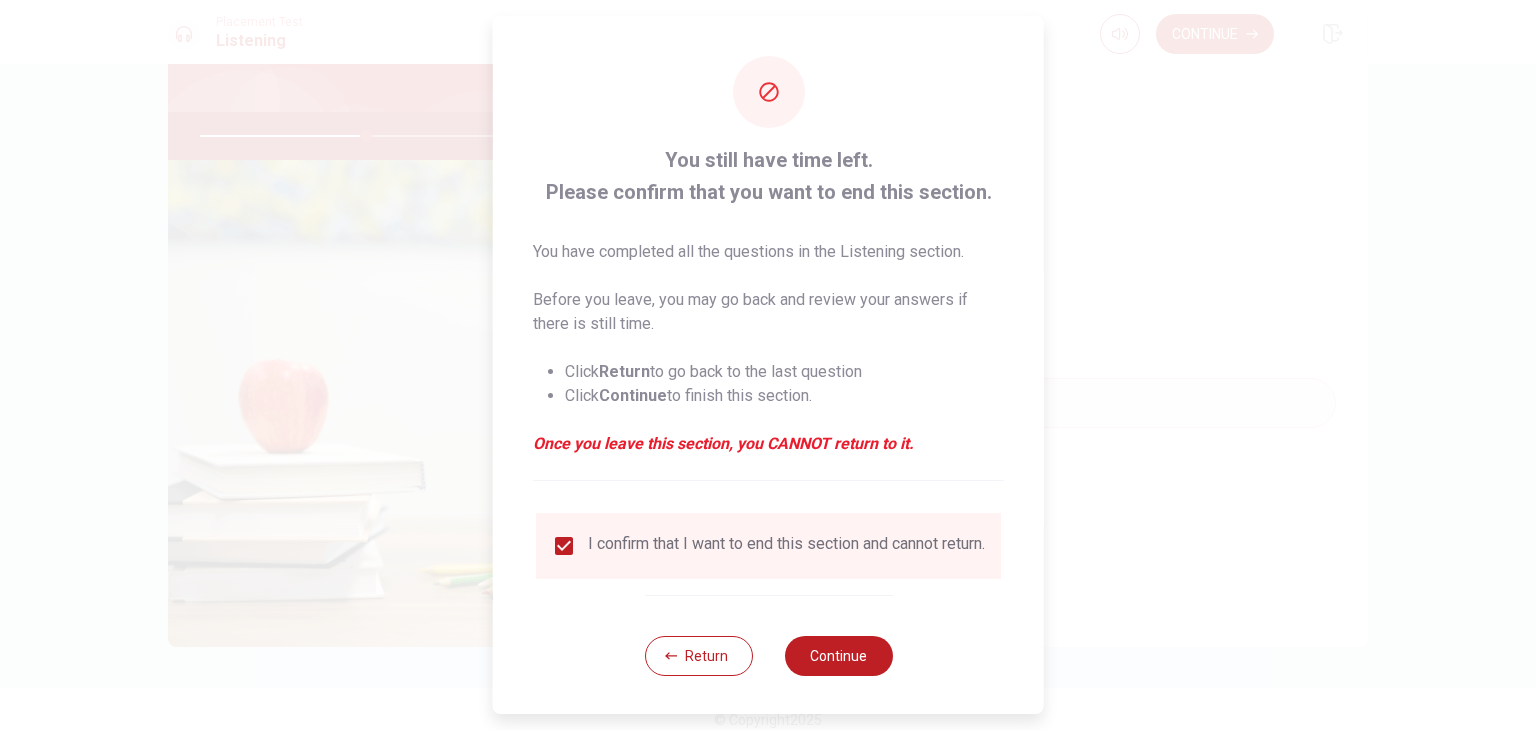 click at bounding box center (768, 365) 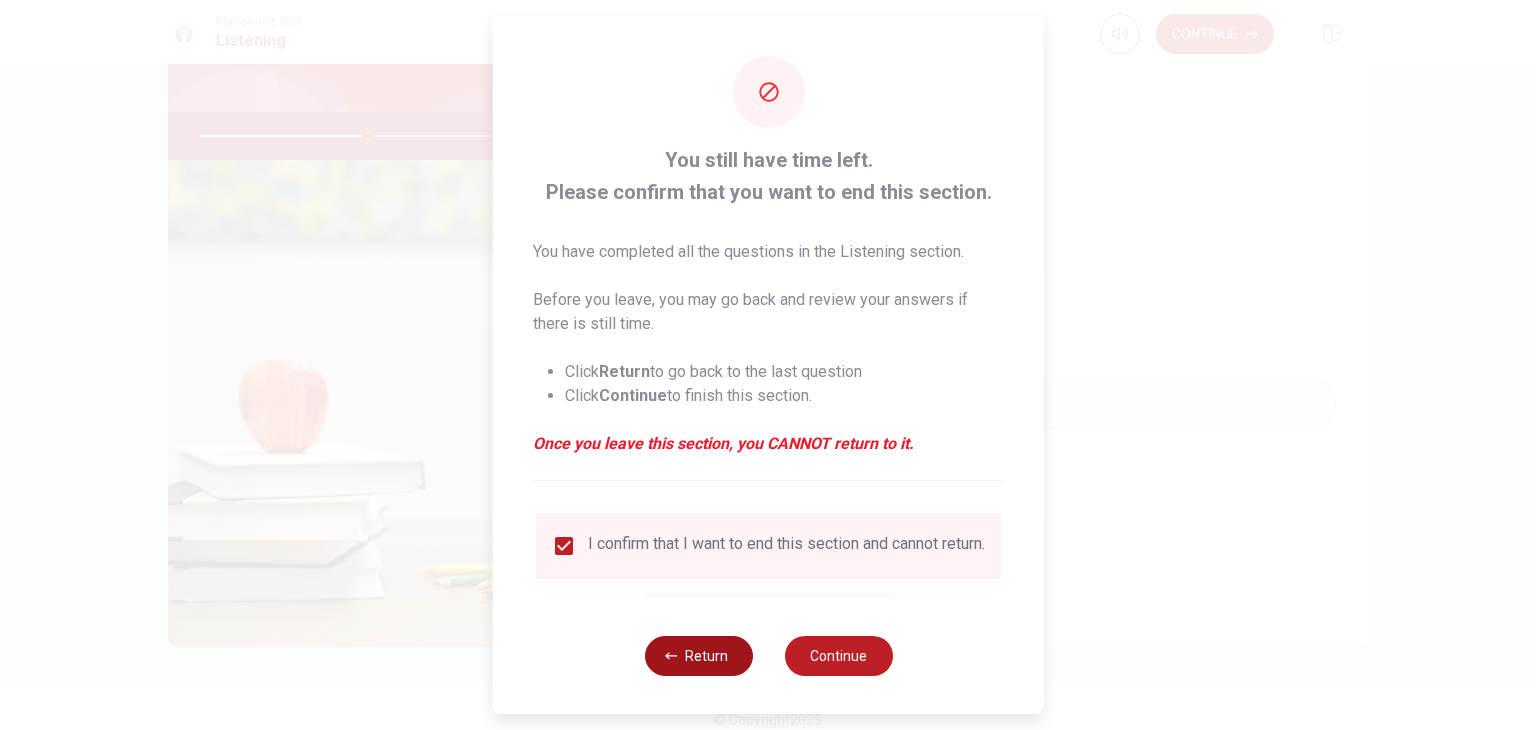 click on "Return" at bounding box center (698, 656) 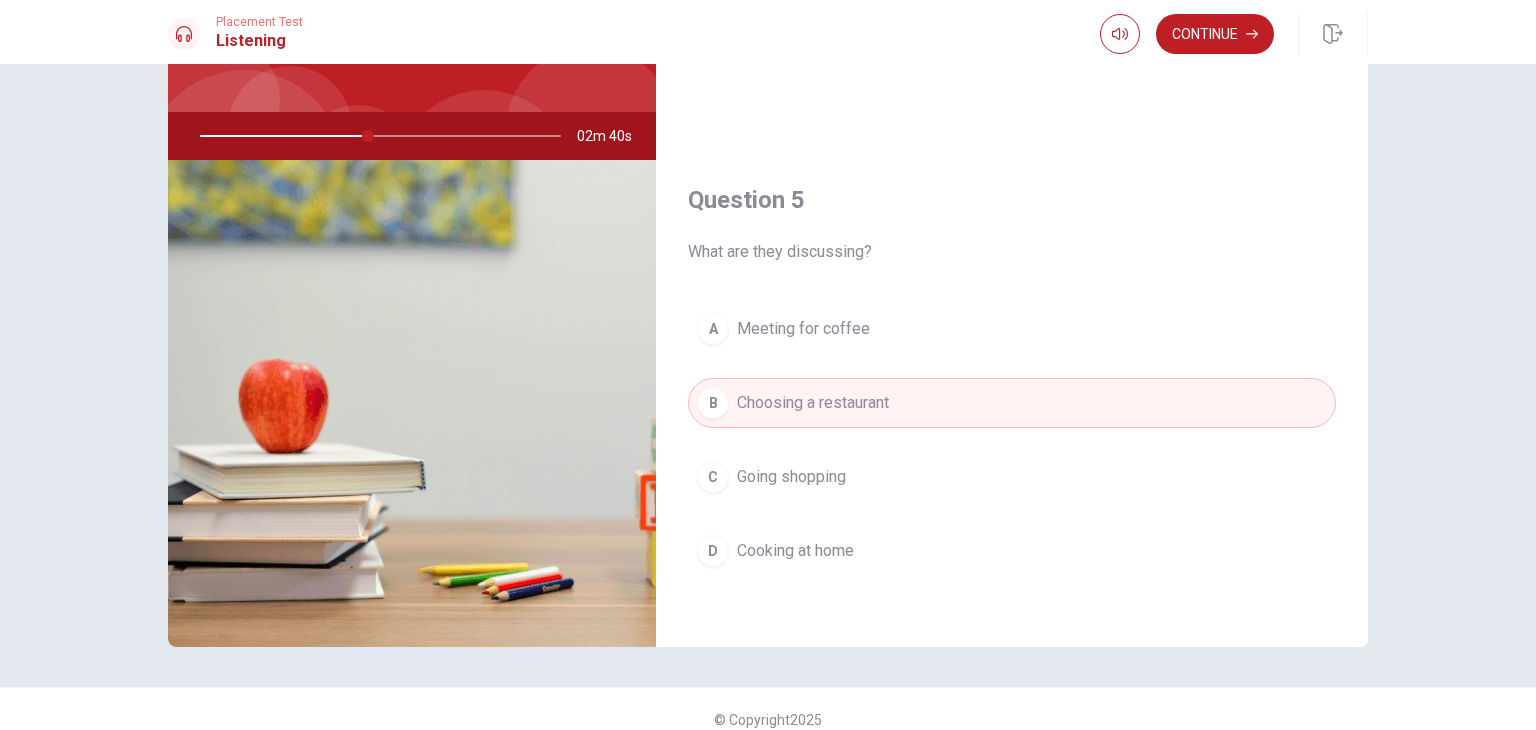 scroll, scrollTop: 173, scrollLeft: 0, axis: vertical 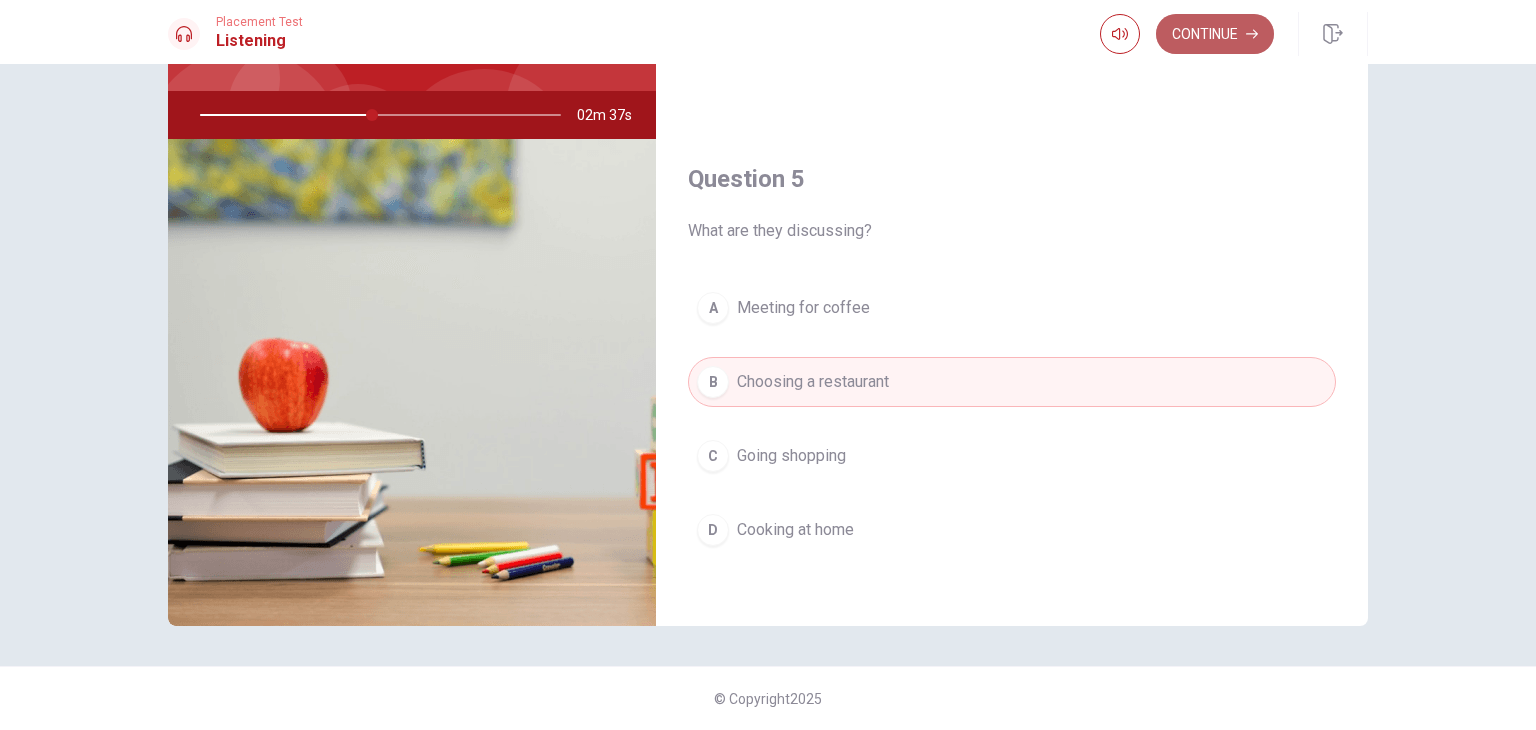 click on "Continue" at bounding box center (1215, 34) 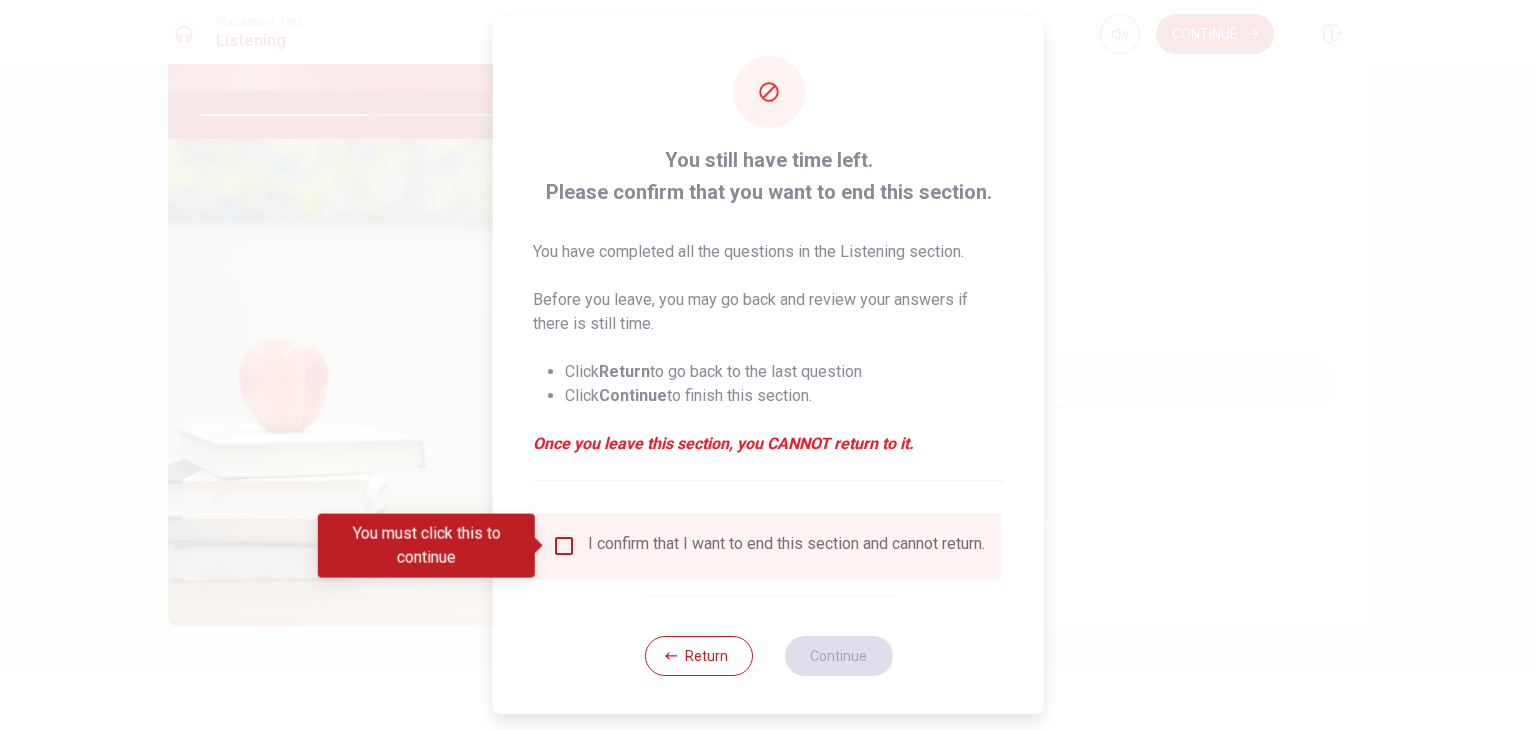 click at bounding box center (564, 546) 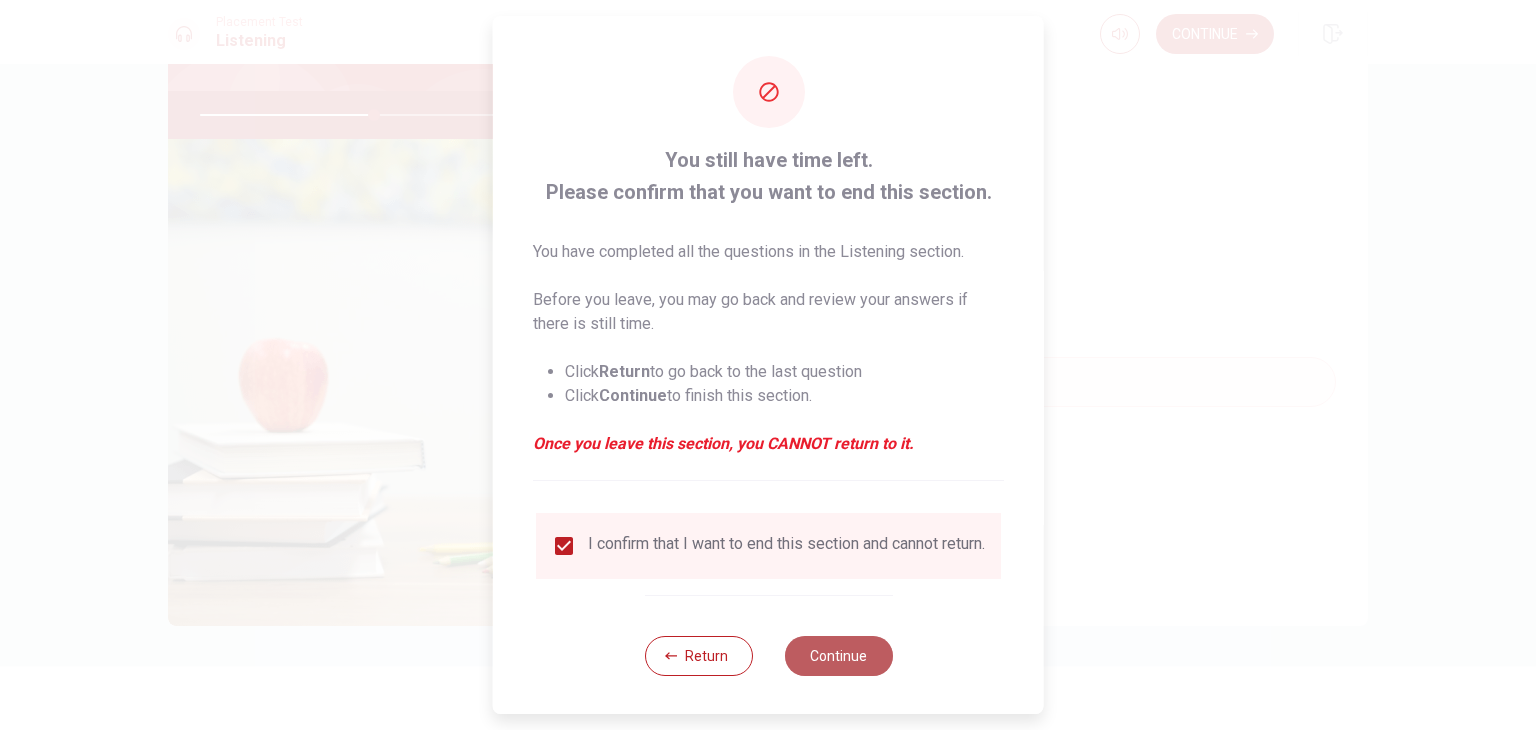 click on "Continue" at bounding box center (838, 656) 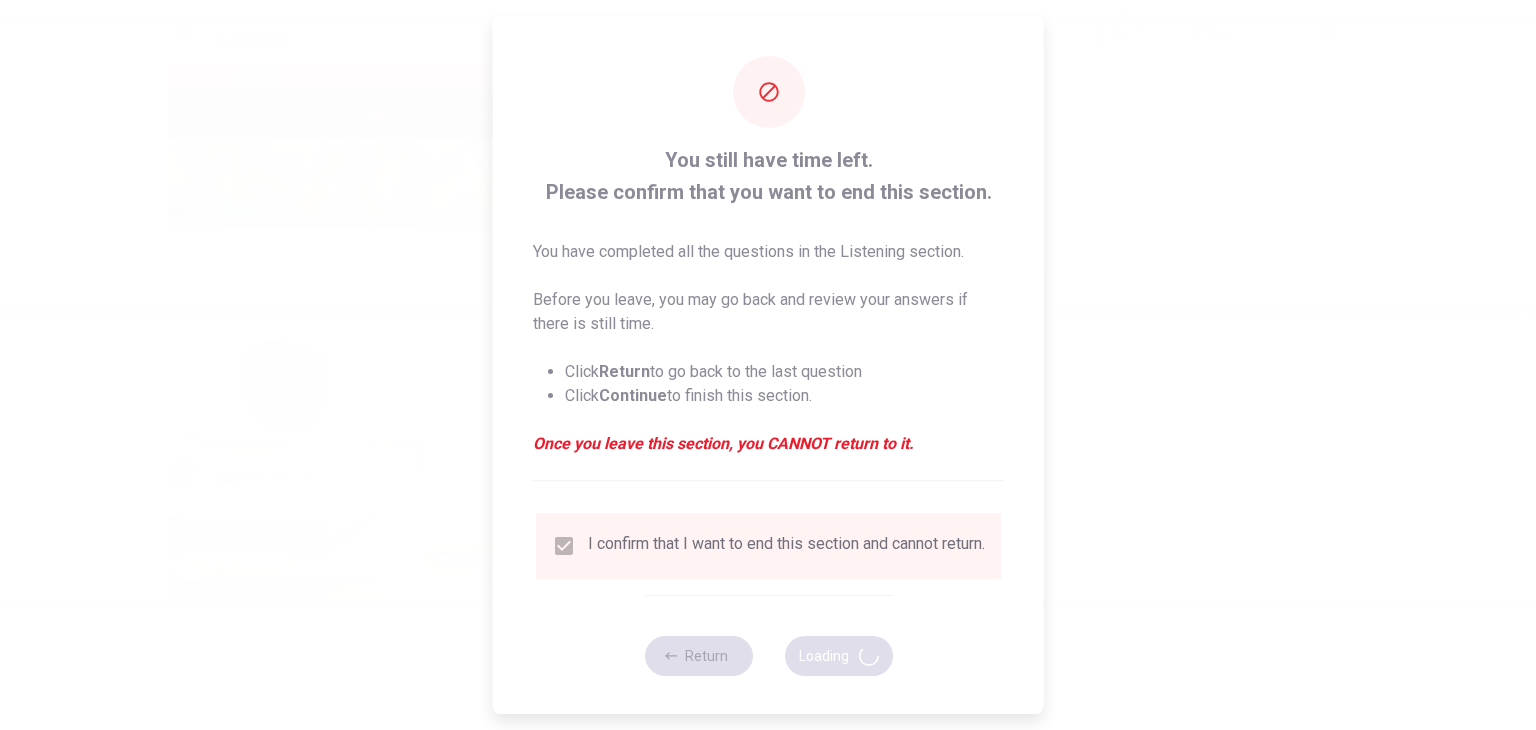 type on "49" 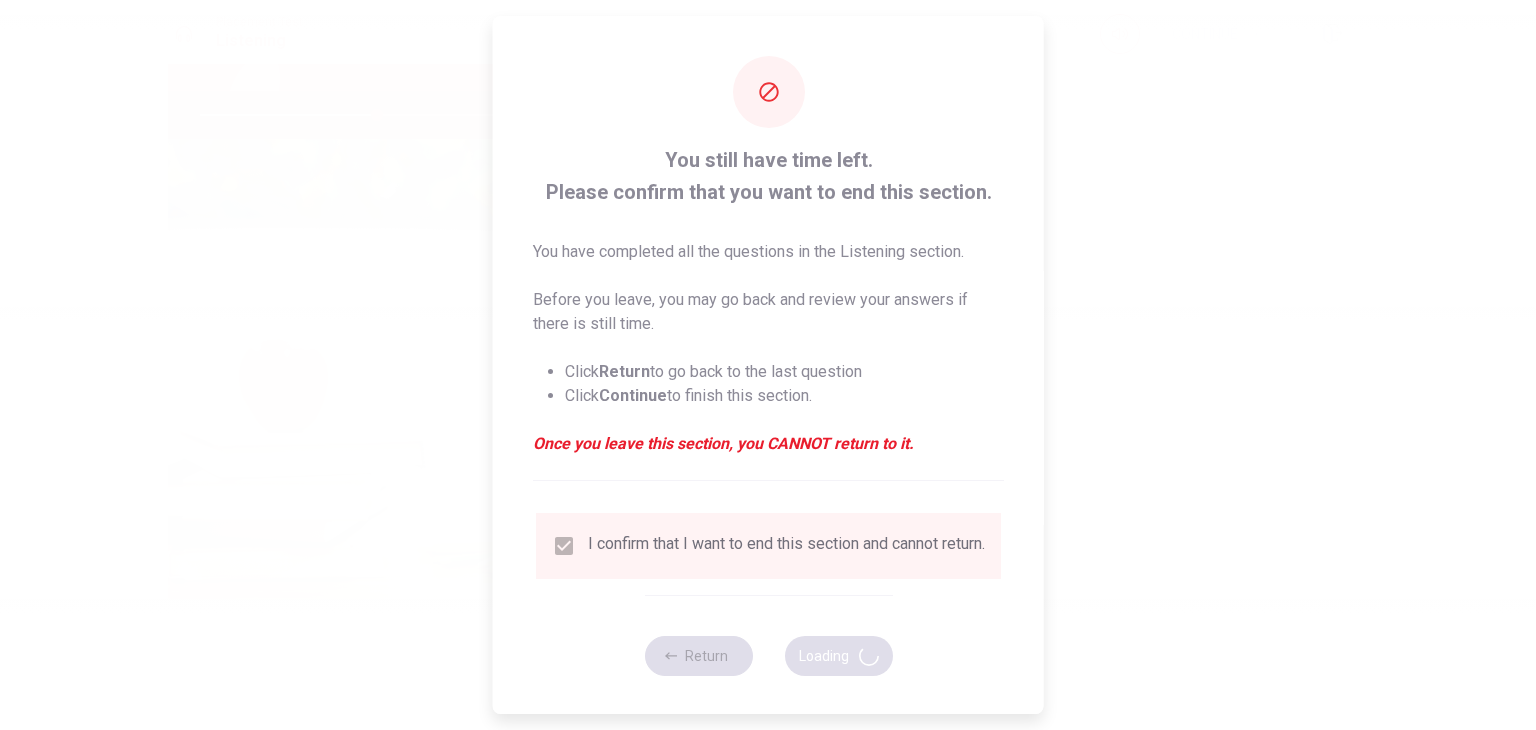 scroll, scrollTop: 0, scrollLeft: 0, axis: both 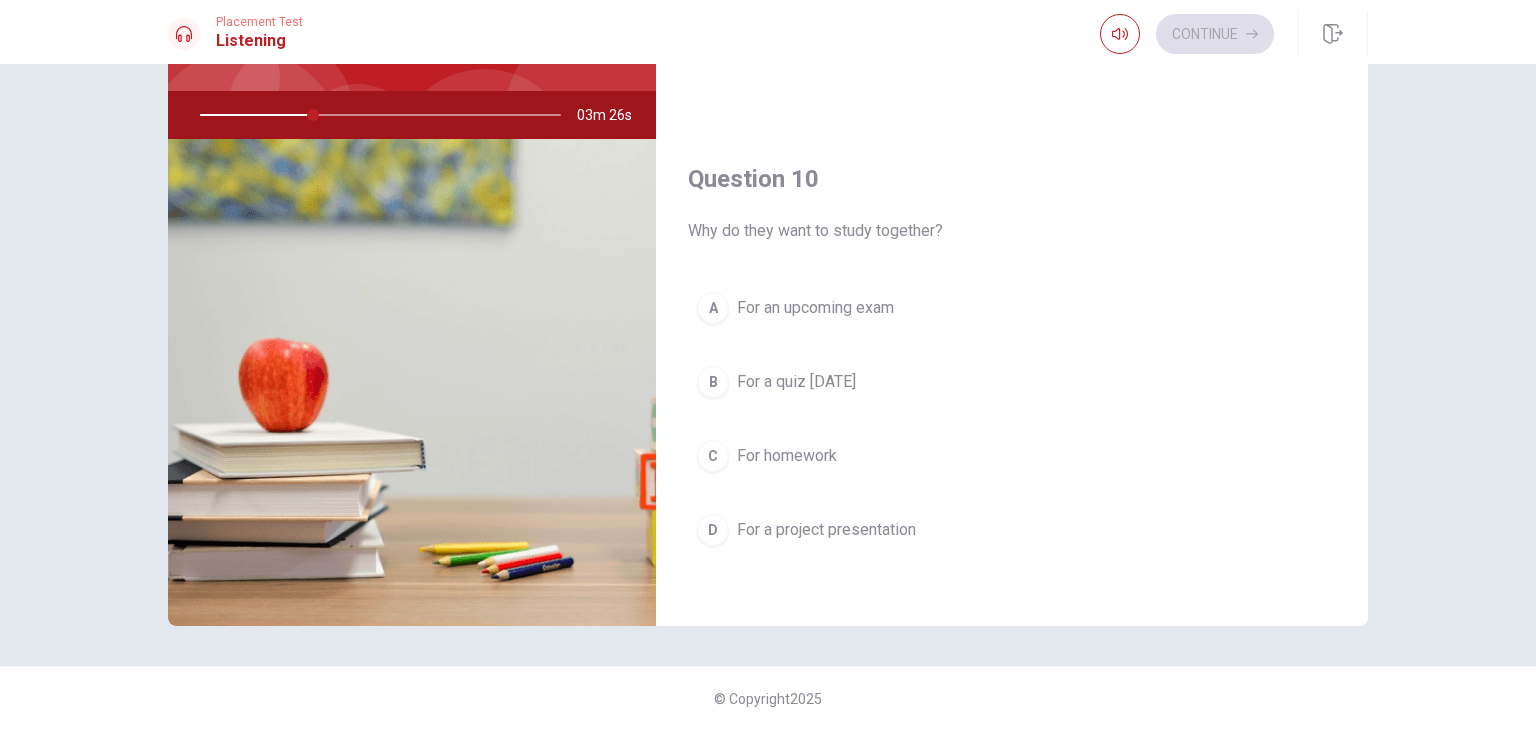 click on "A" at bounding box center [713, 308] 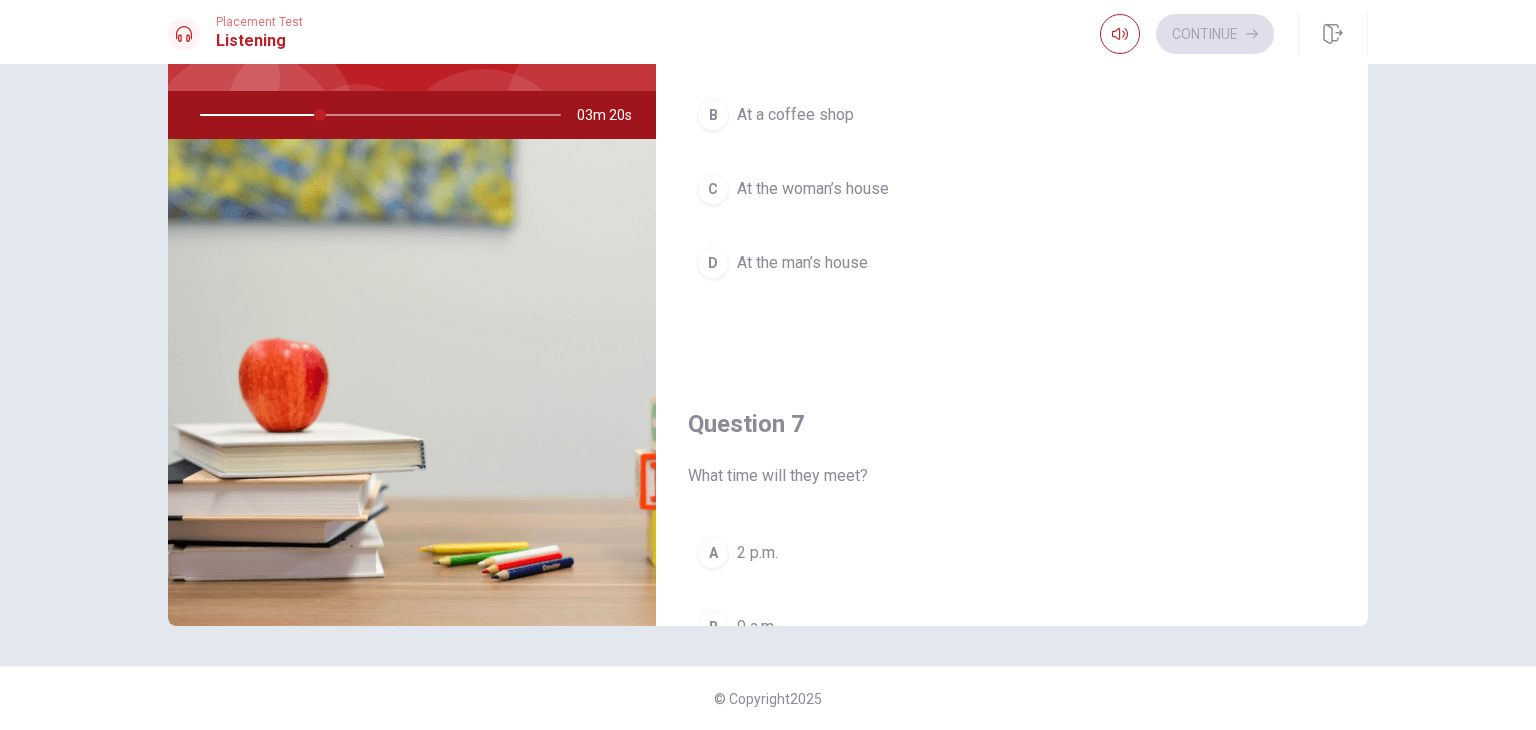 scroll, scrollTop: 0, scrollLeft: 0, axis: both 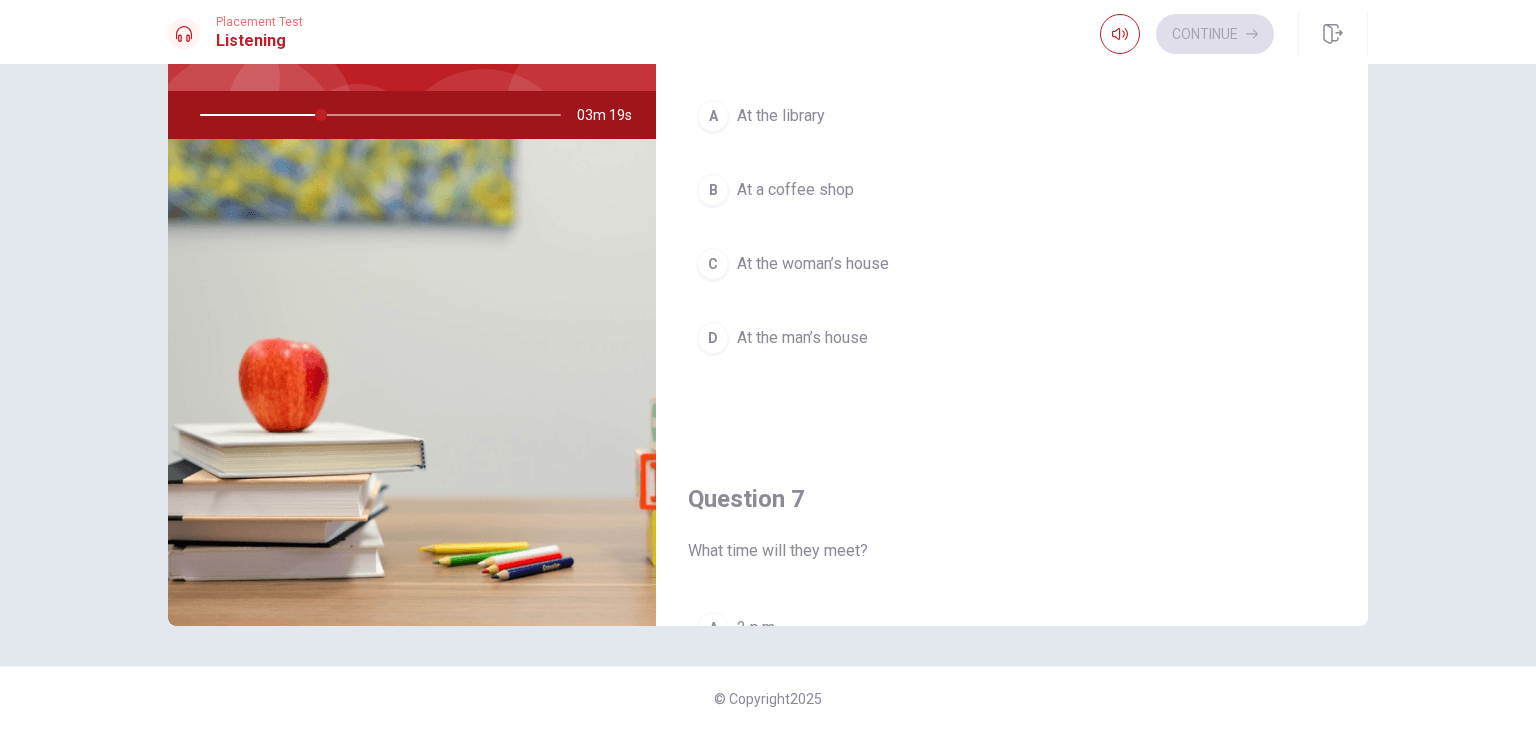 click on "At the library" at bounding box center [781, 116] 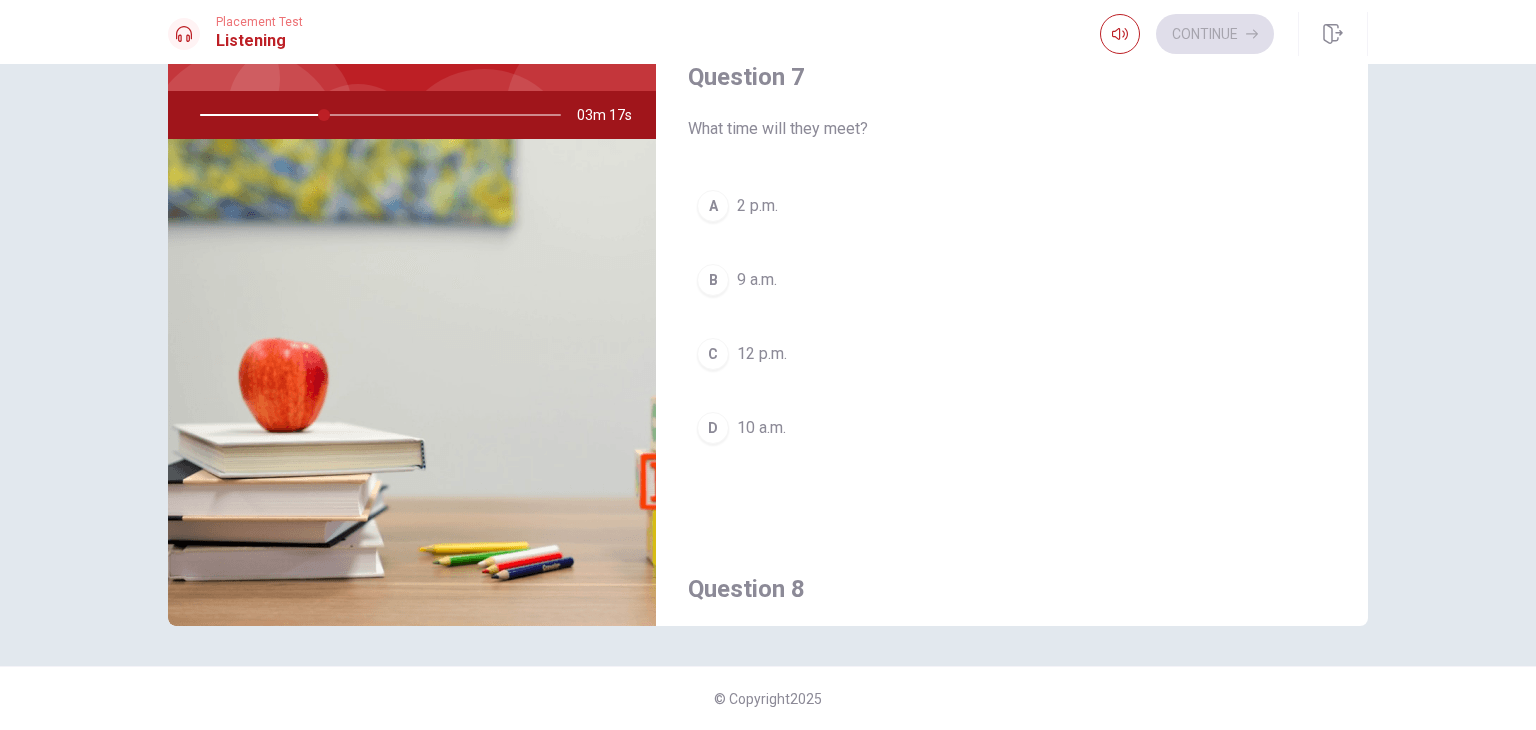 scroll, scrollTop: 423, scrollLeft: 0, axis: vertical 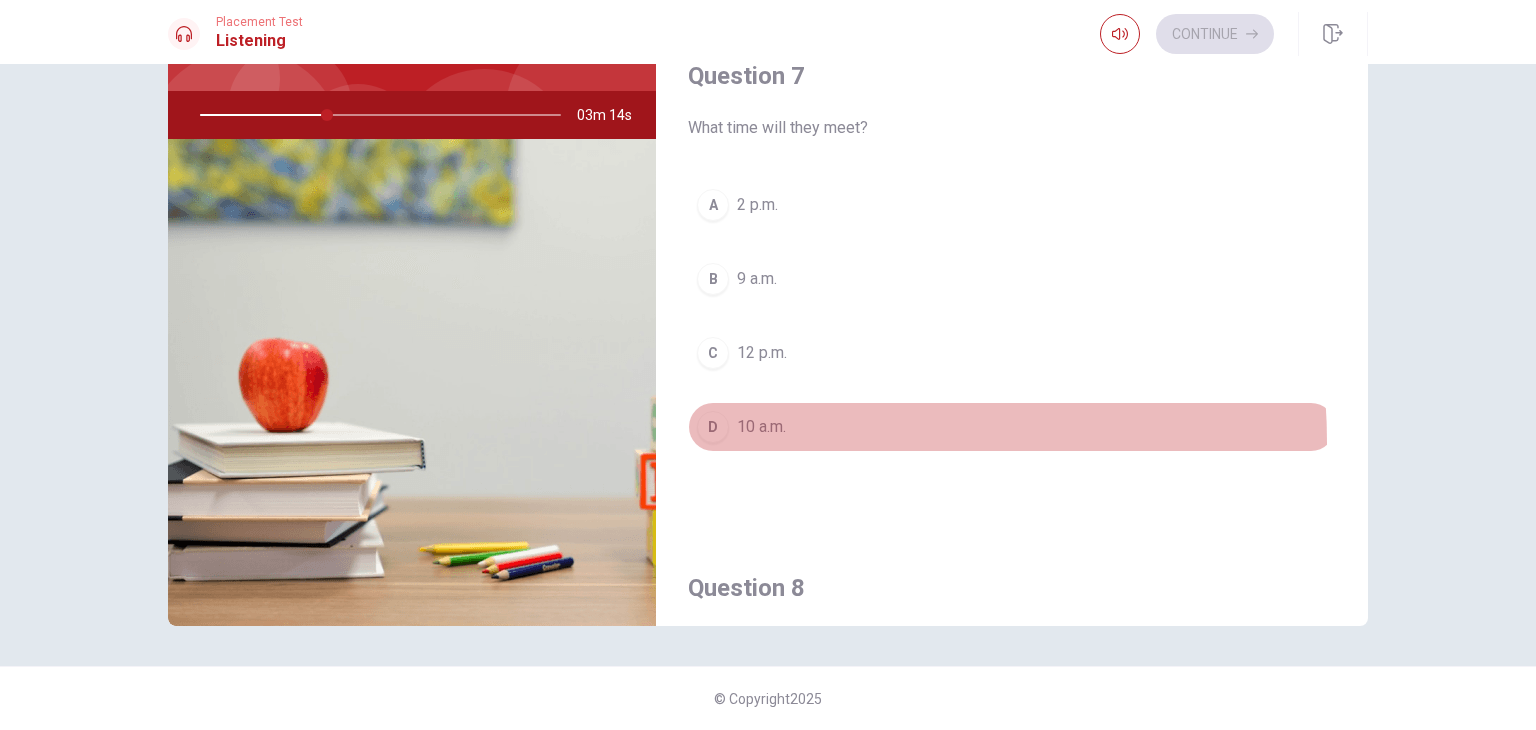 click on "D 10 a.m." at bounding box center (1012, 427) 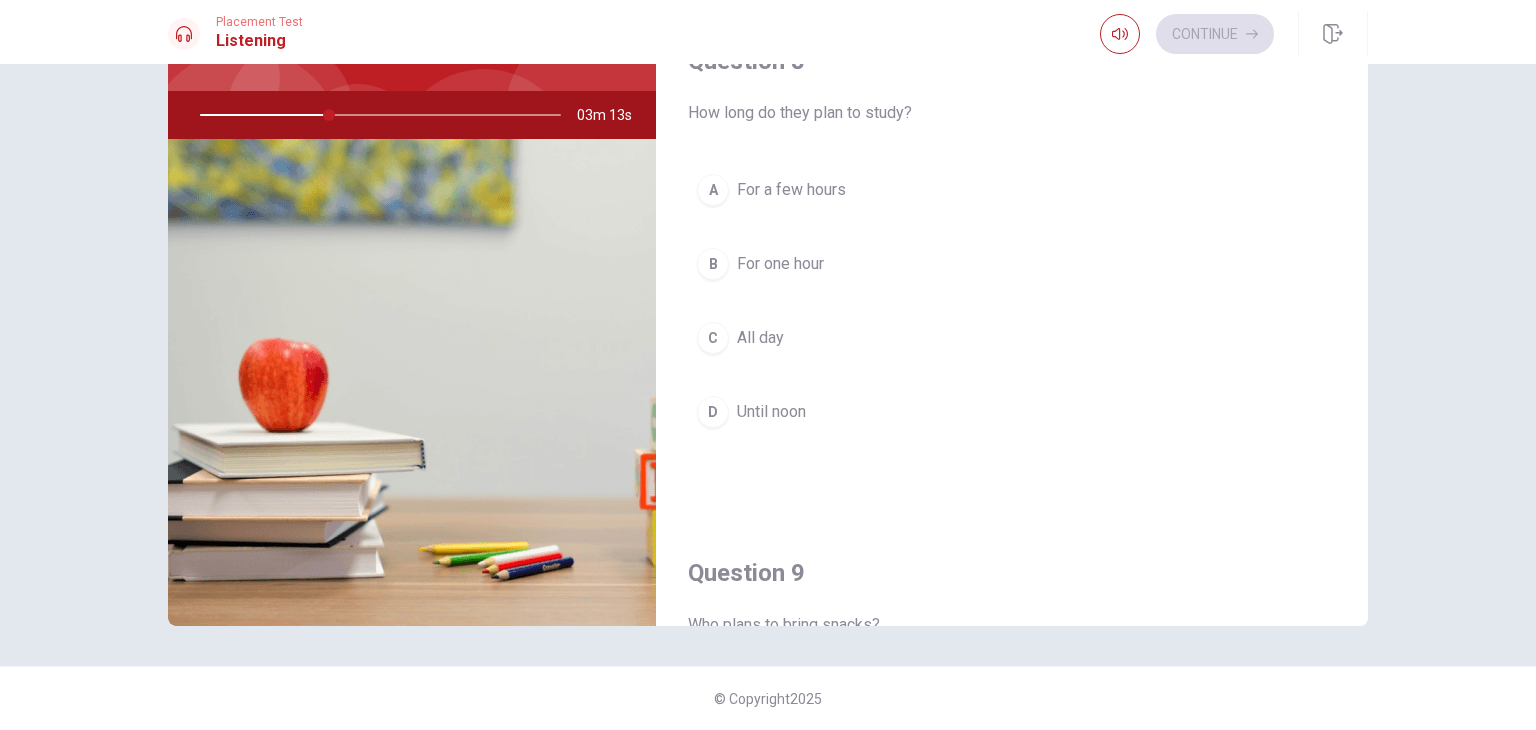 scroll, scrollTop: 951, scrollLeft: 0, axis: vertical 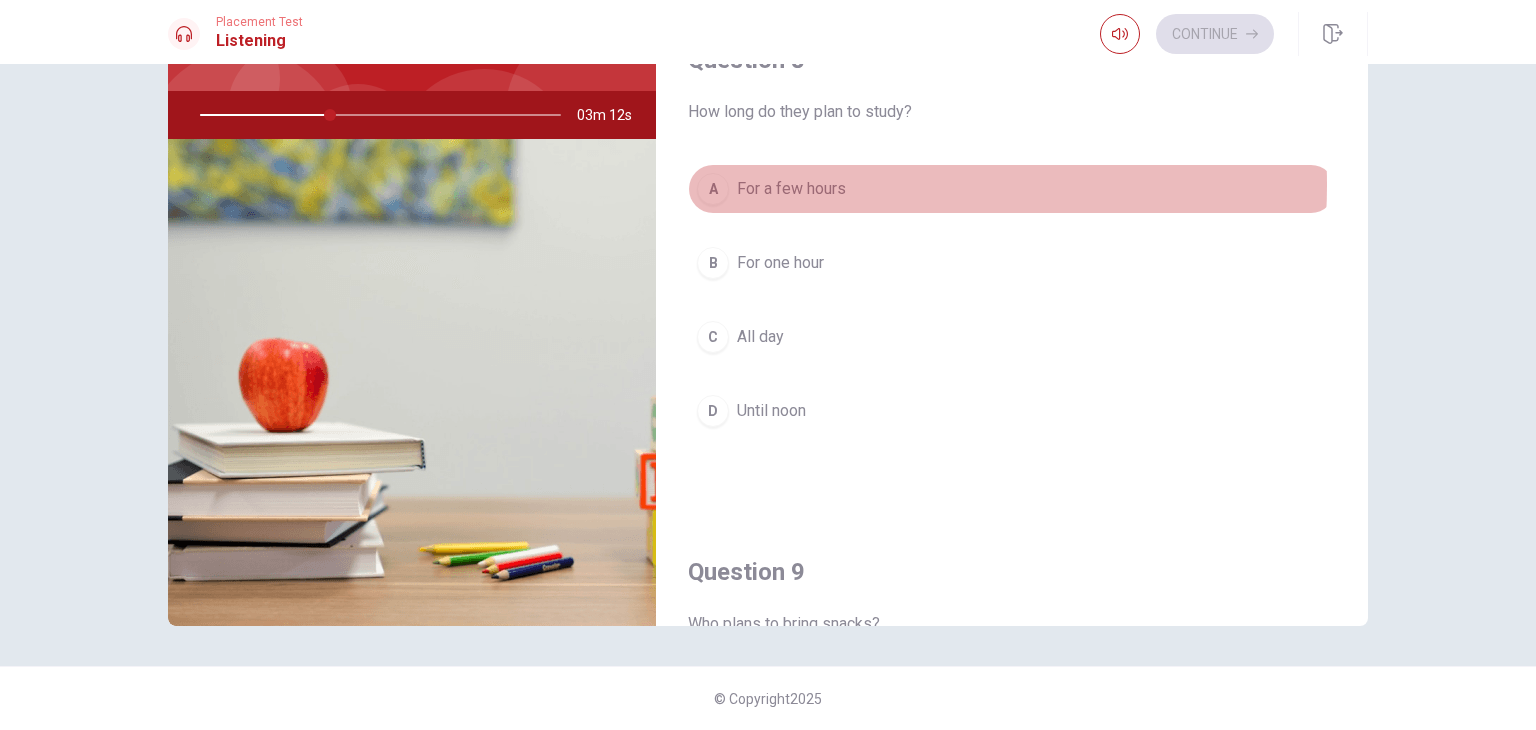click on "For a few hours" at bounding box center (791, 189) 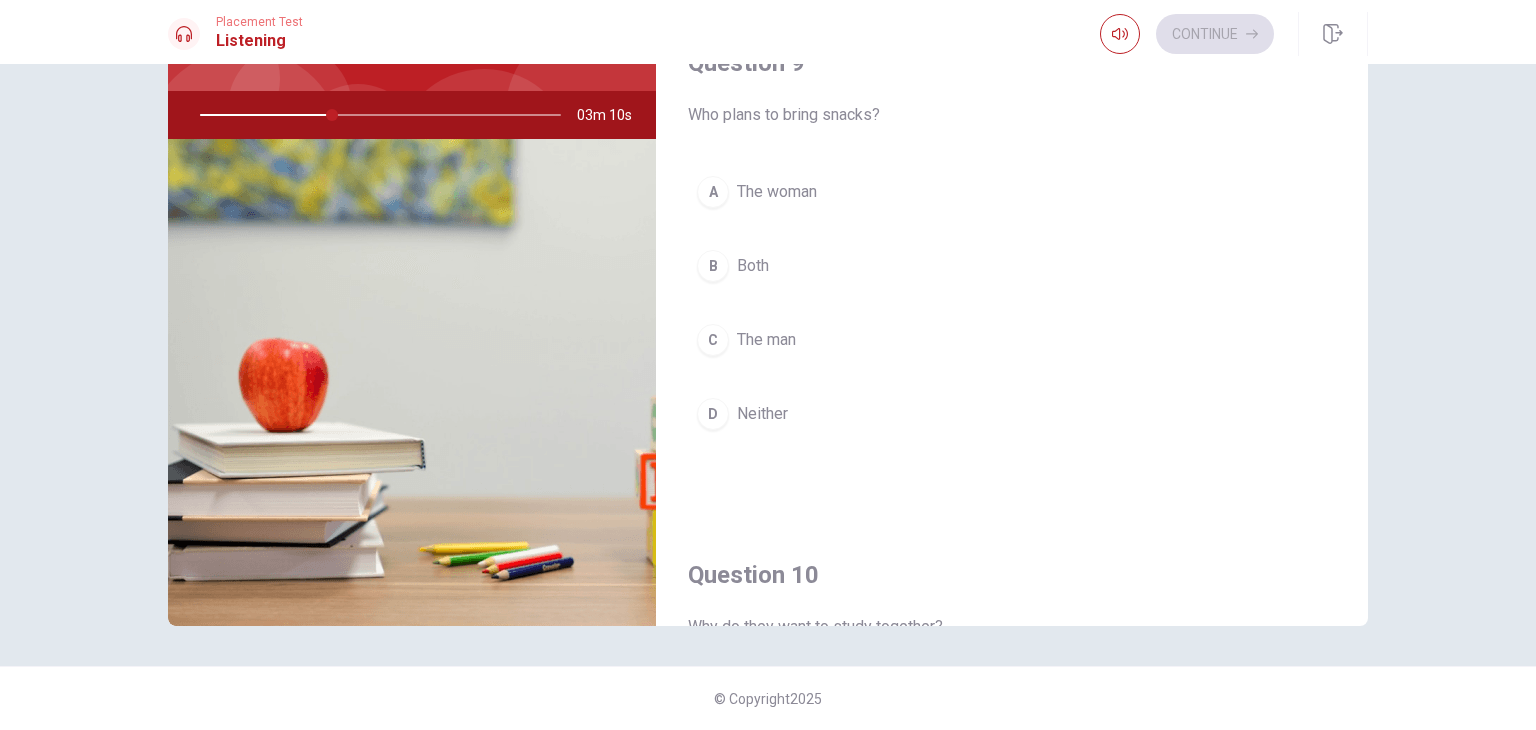 scroll, scrollTop: 1467, scrollLeft: 0, axis: vertical 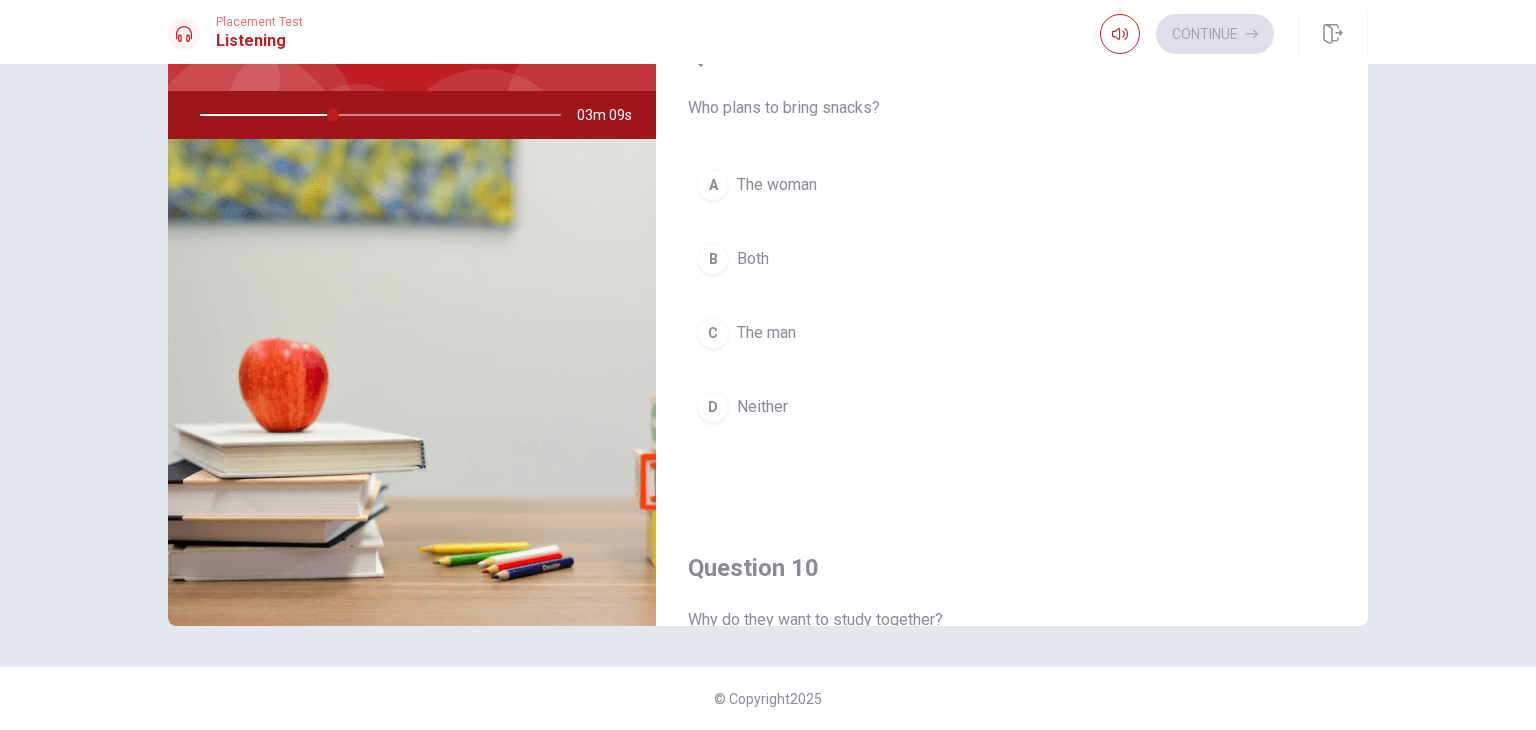 click on "The woman" at bounding box center [777, 185] 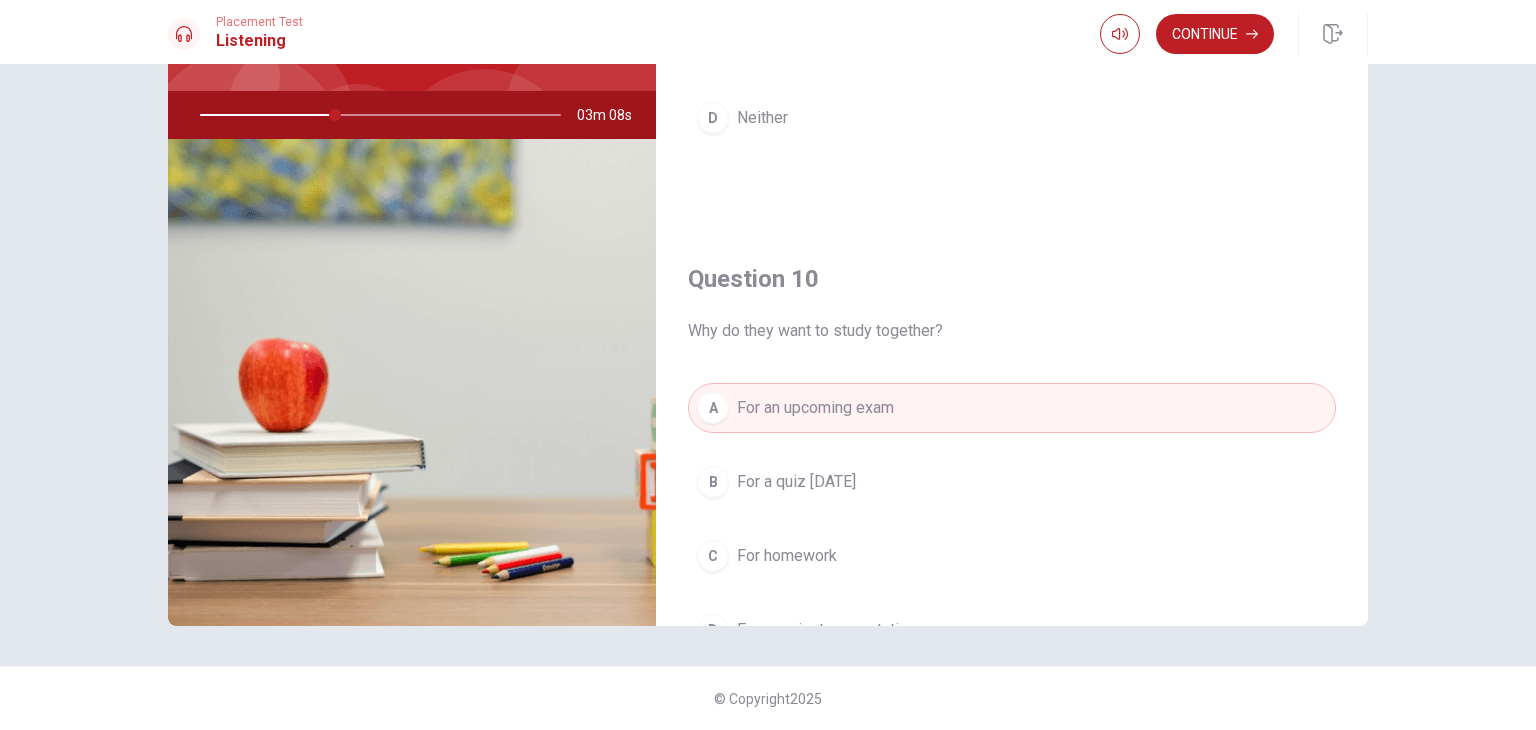 scroll, scrollTop: 1856, scrollLeft: 0, axis: vertical 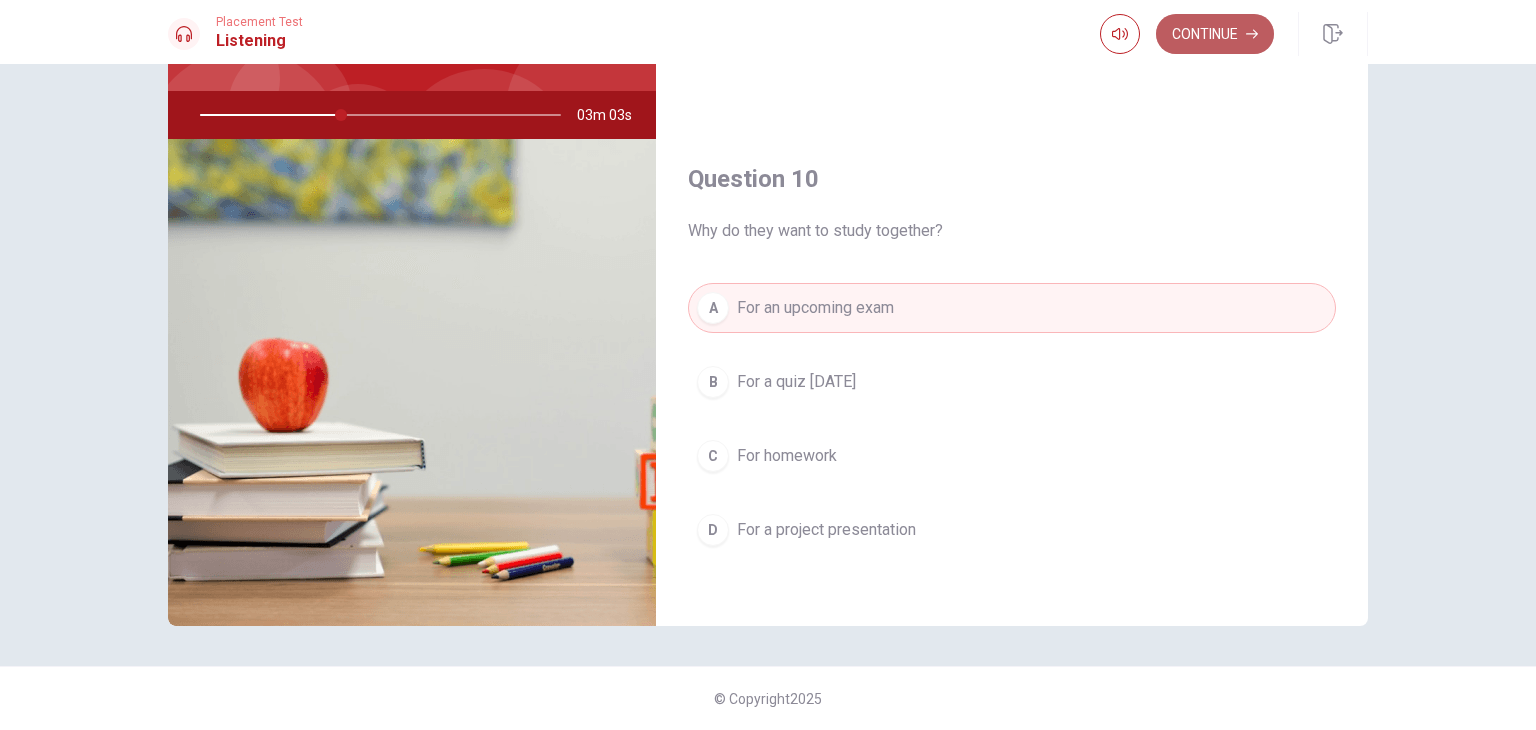 click on "Continue" at bounding box center [1215, 34] 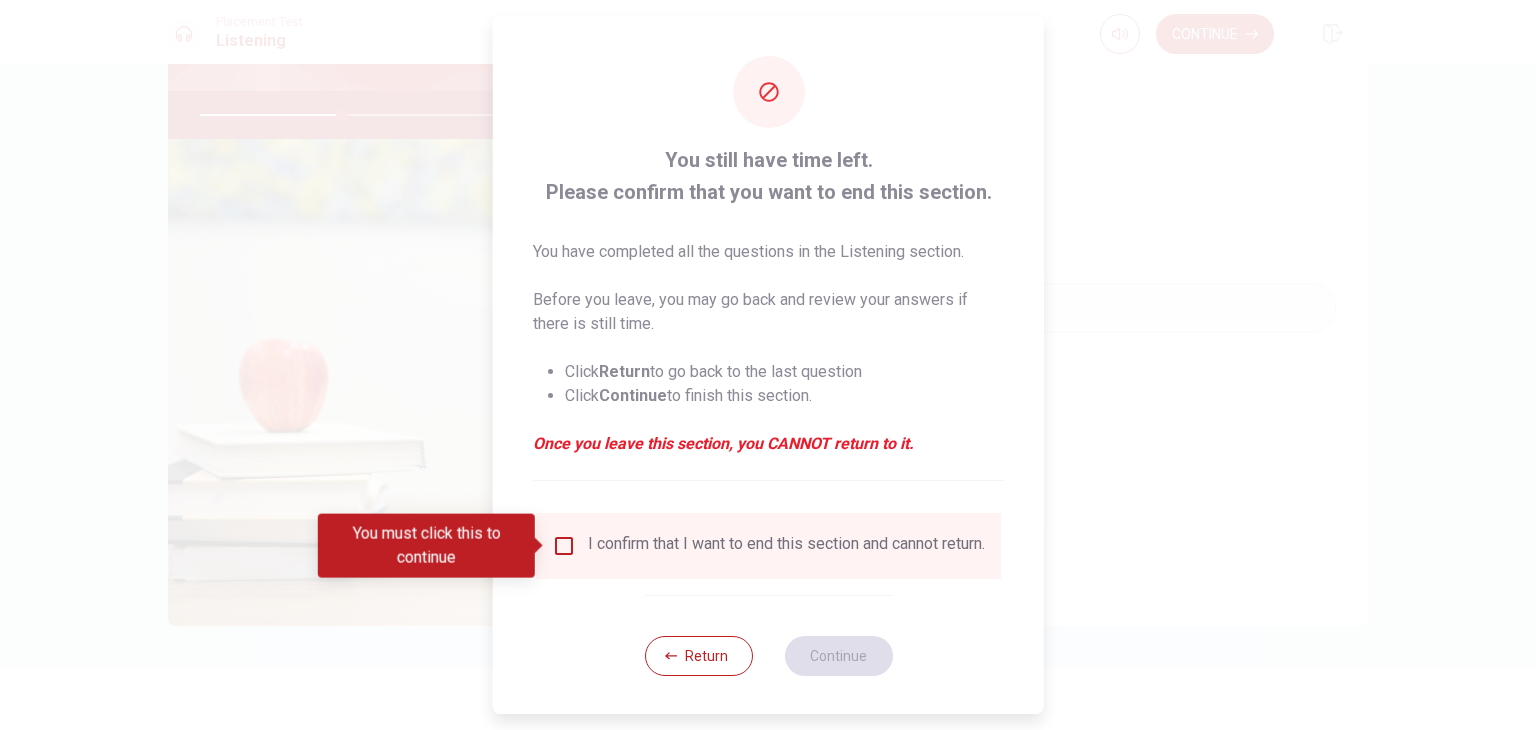 click at bounding box center (564, 546) 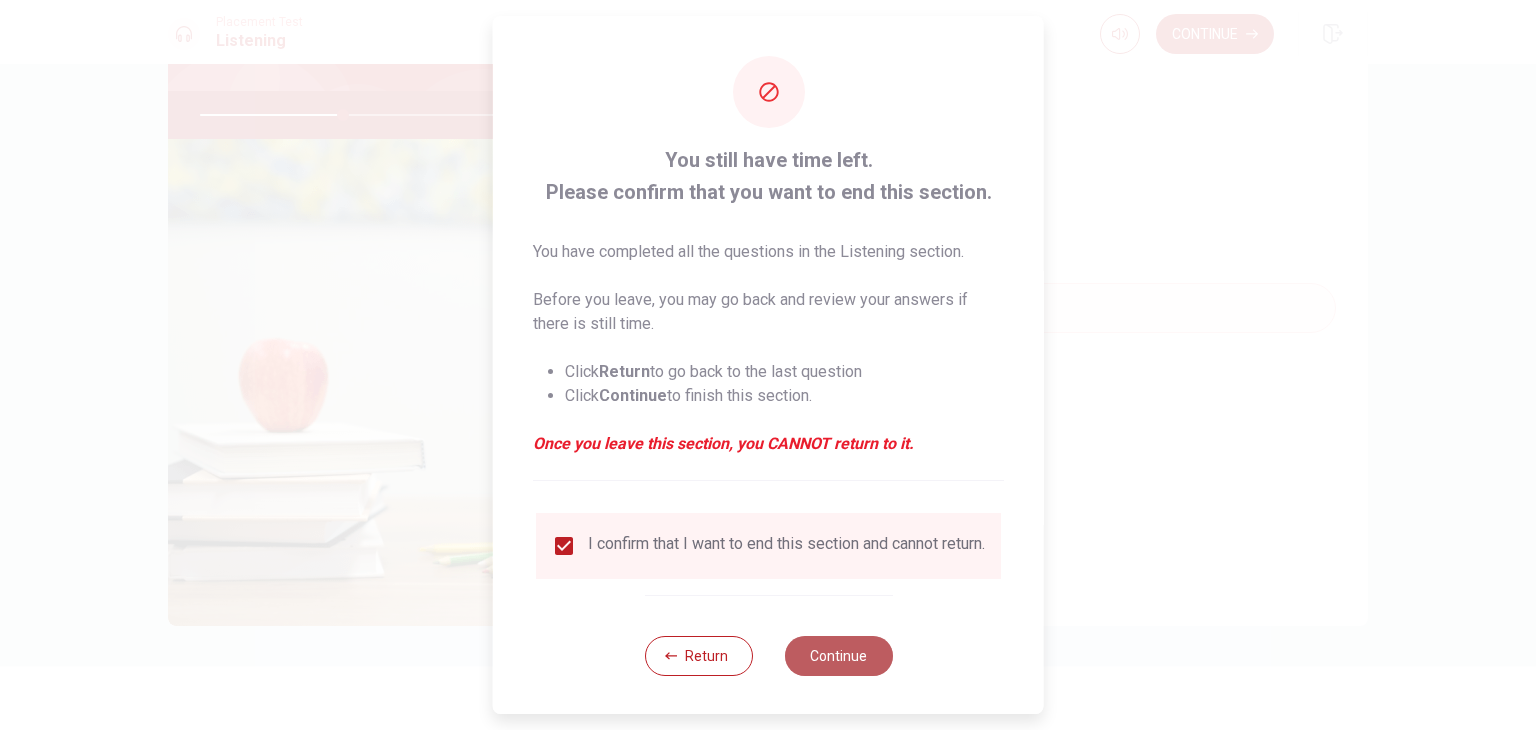 click on "Continue" at bounding box center [838, 656] 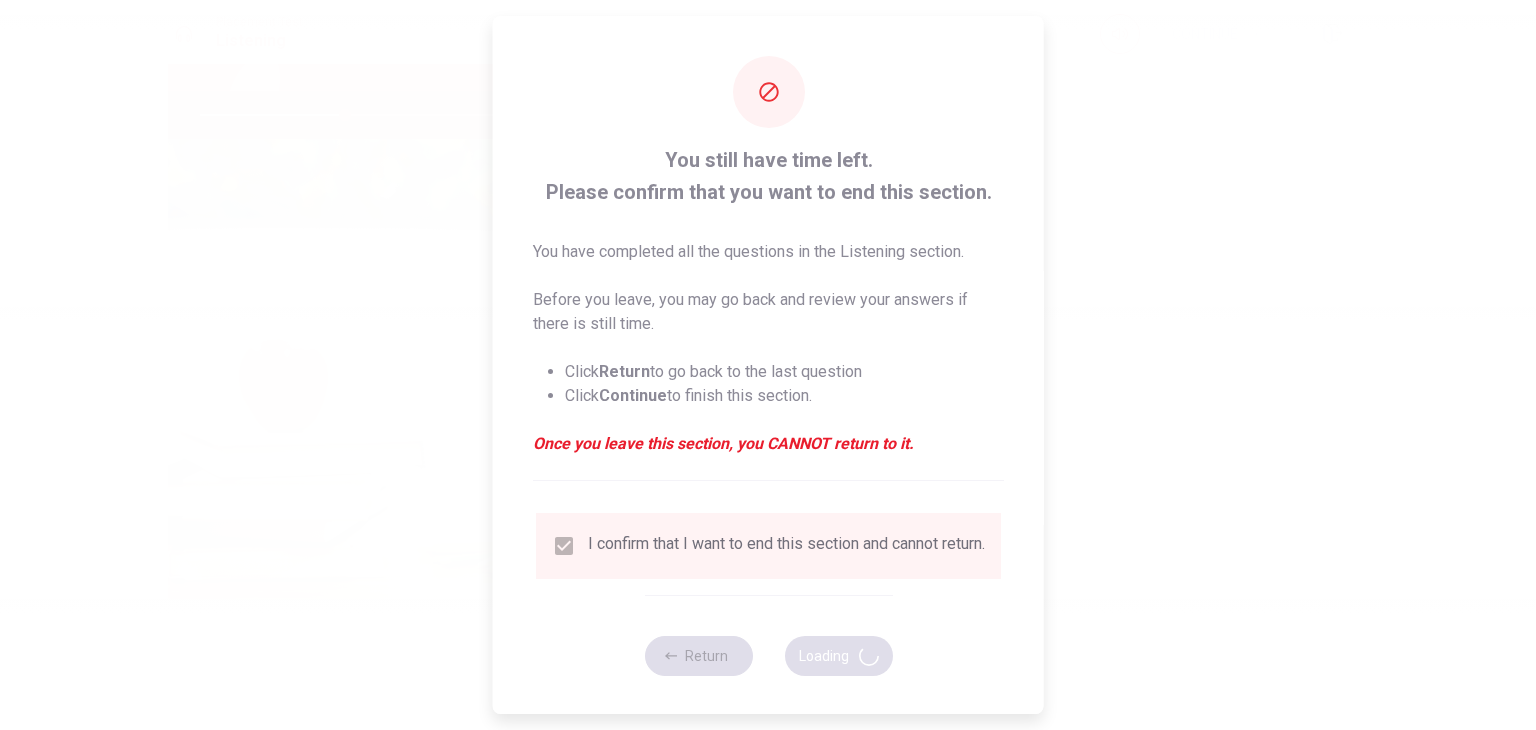 type on "41" 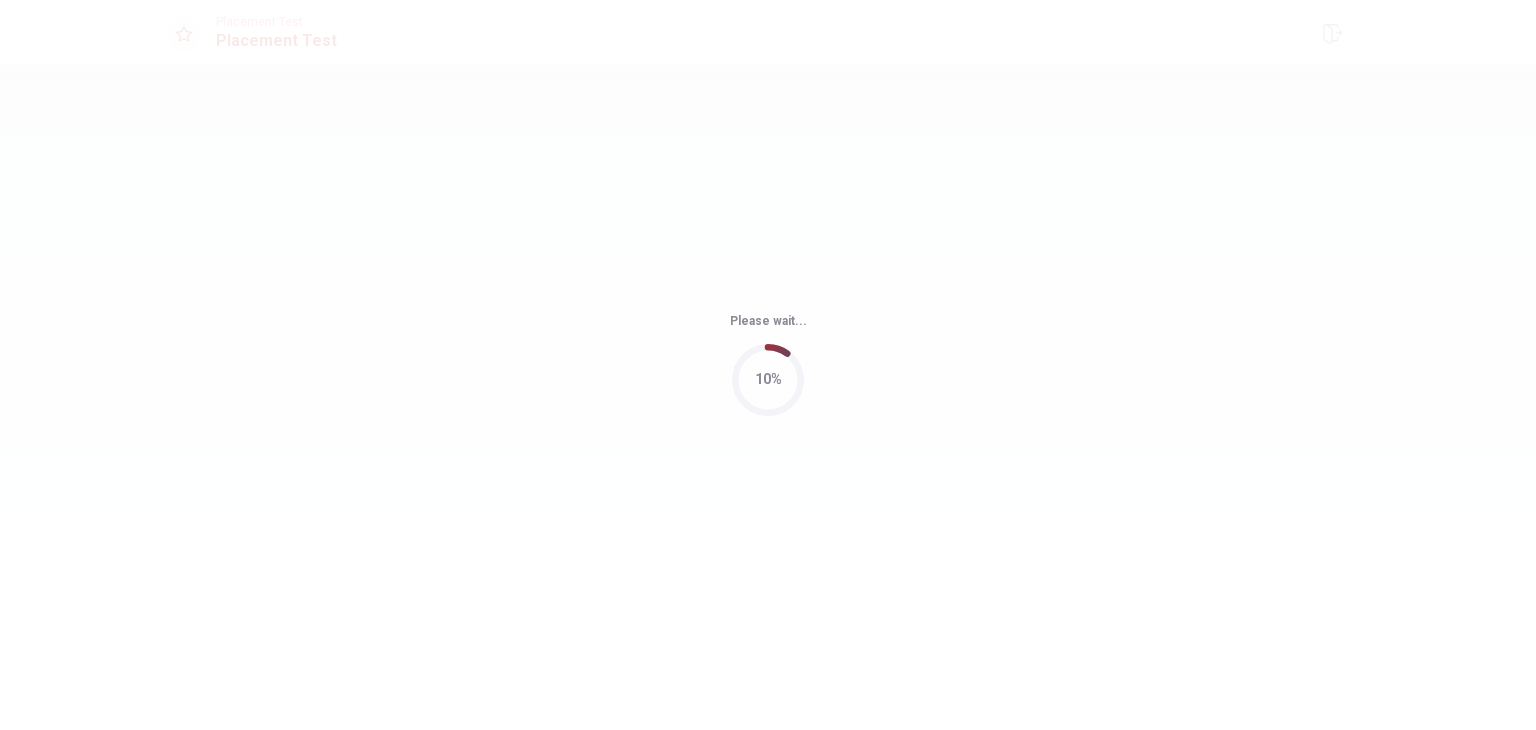 scroll, scrollTop: 0, scrollLeft: 0, axis: both 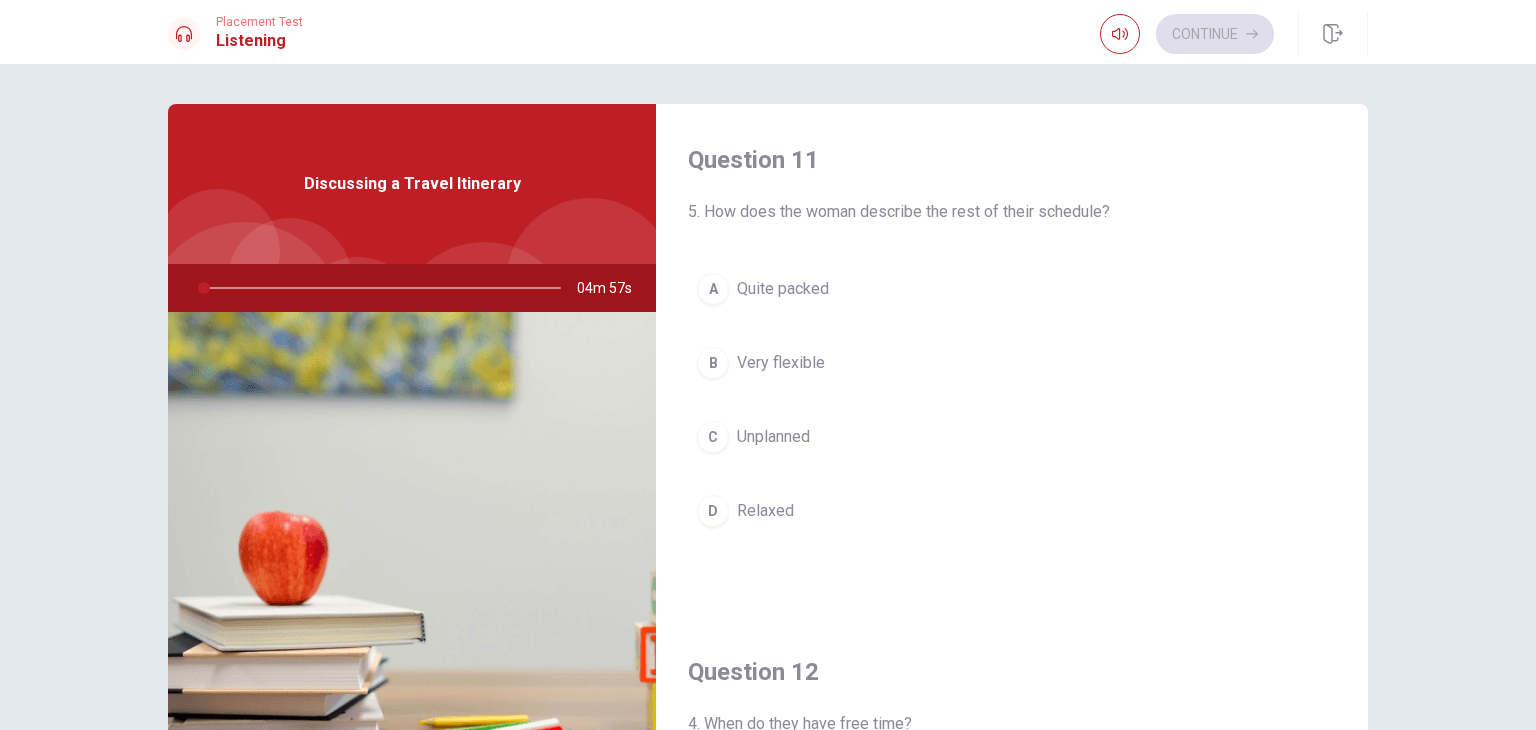 drag, startPoint x: 196, startPoint y: 291, endPoint x: 216, endPoint y: 293, distance: 20.09975 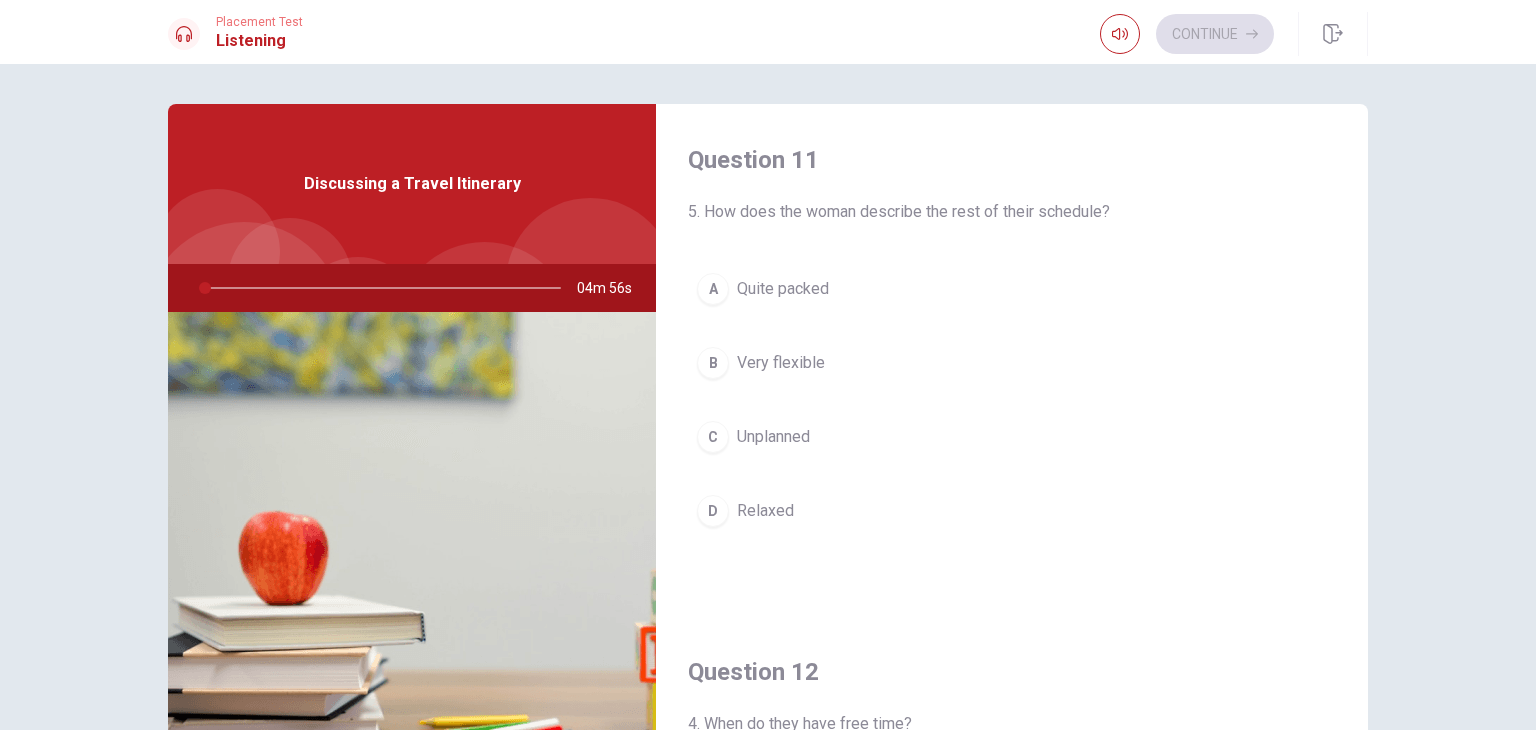 click at bounding box center (376, 288) 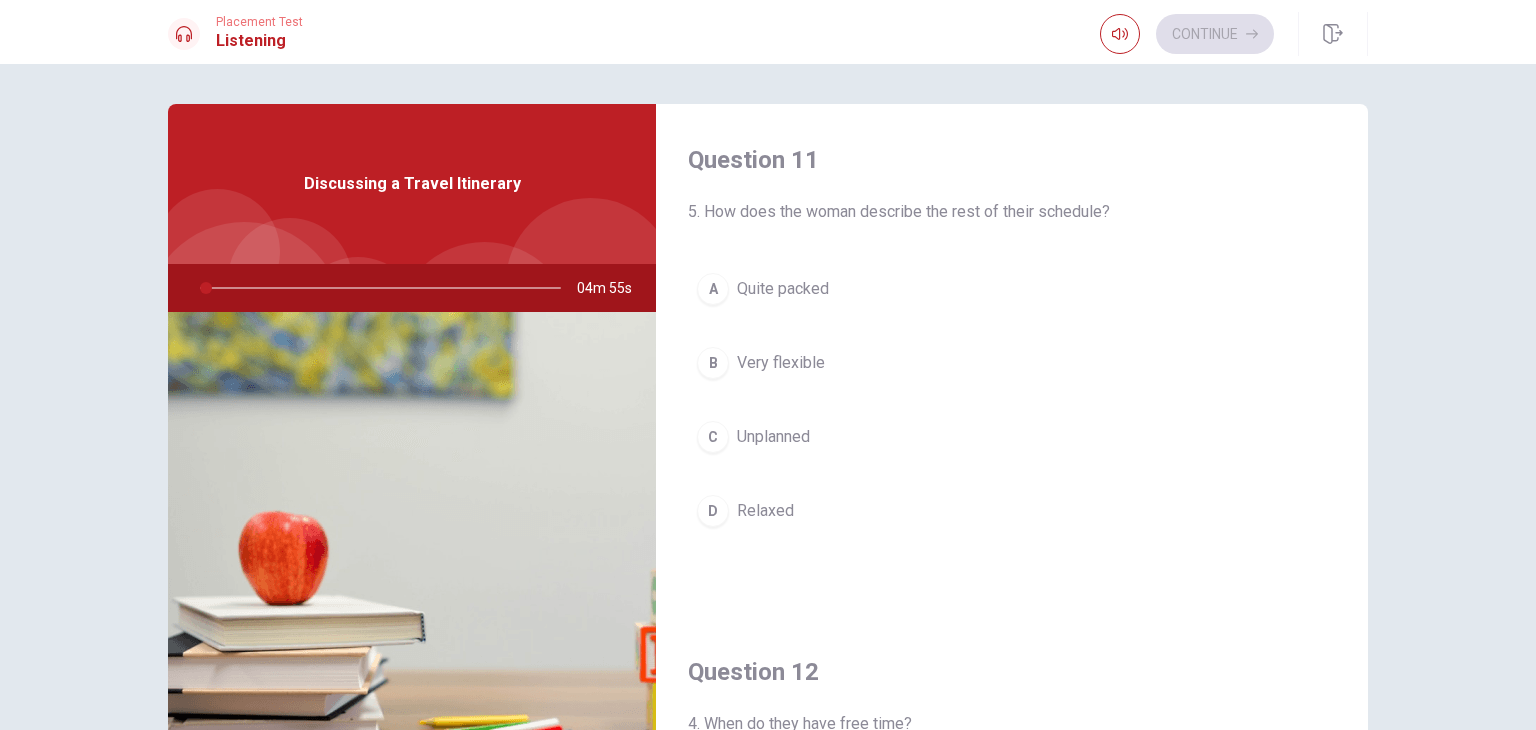 click at bounding box center [376, 288] 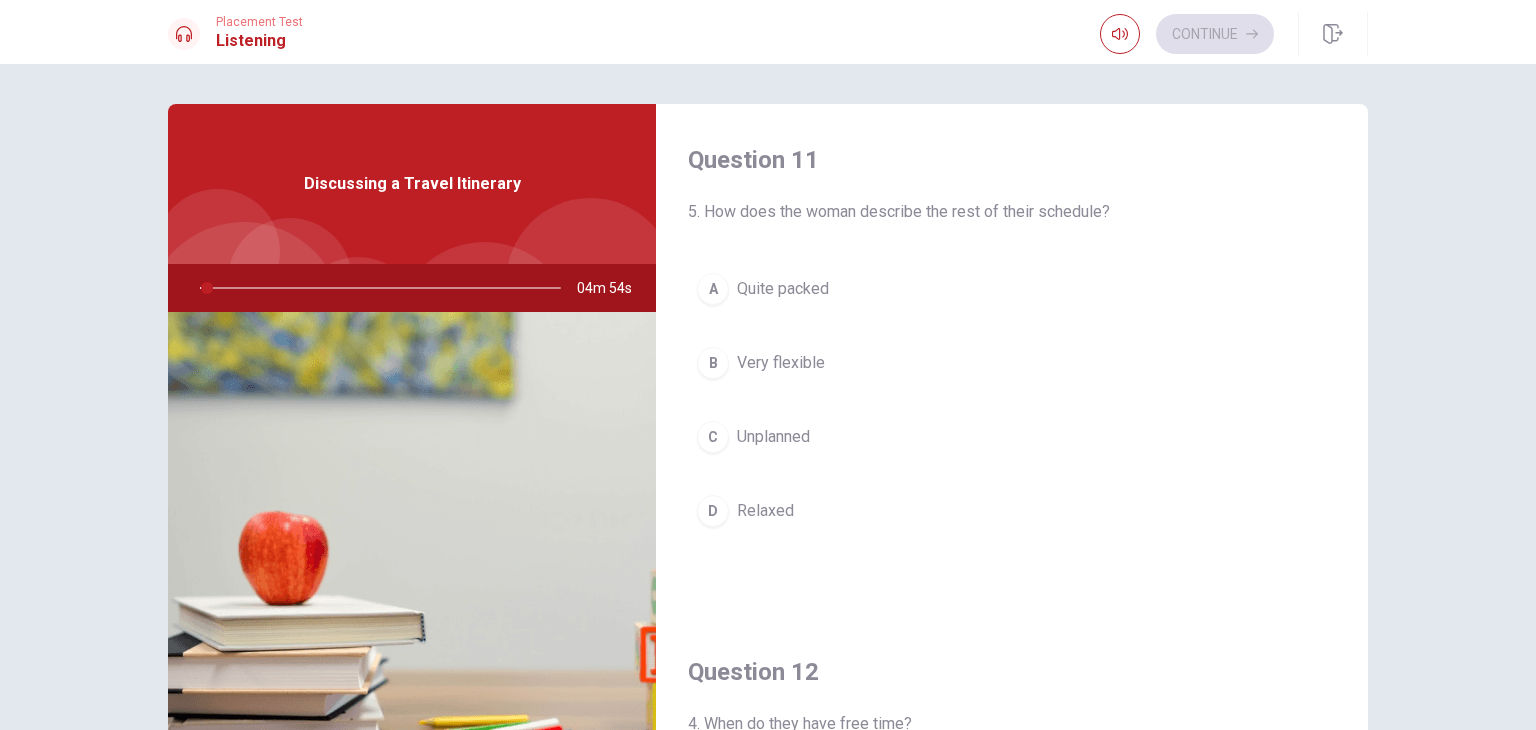 click at bounding box center [376, 288] 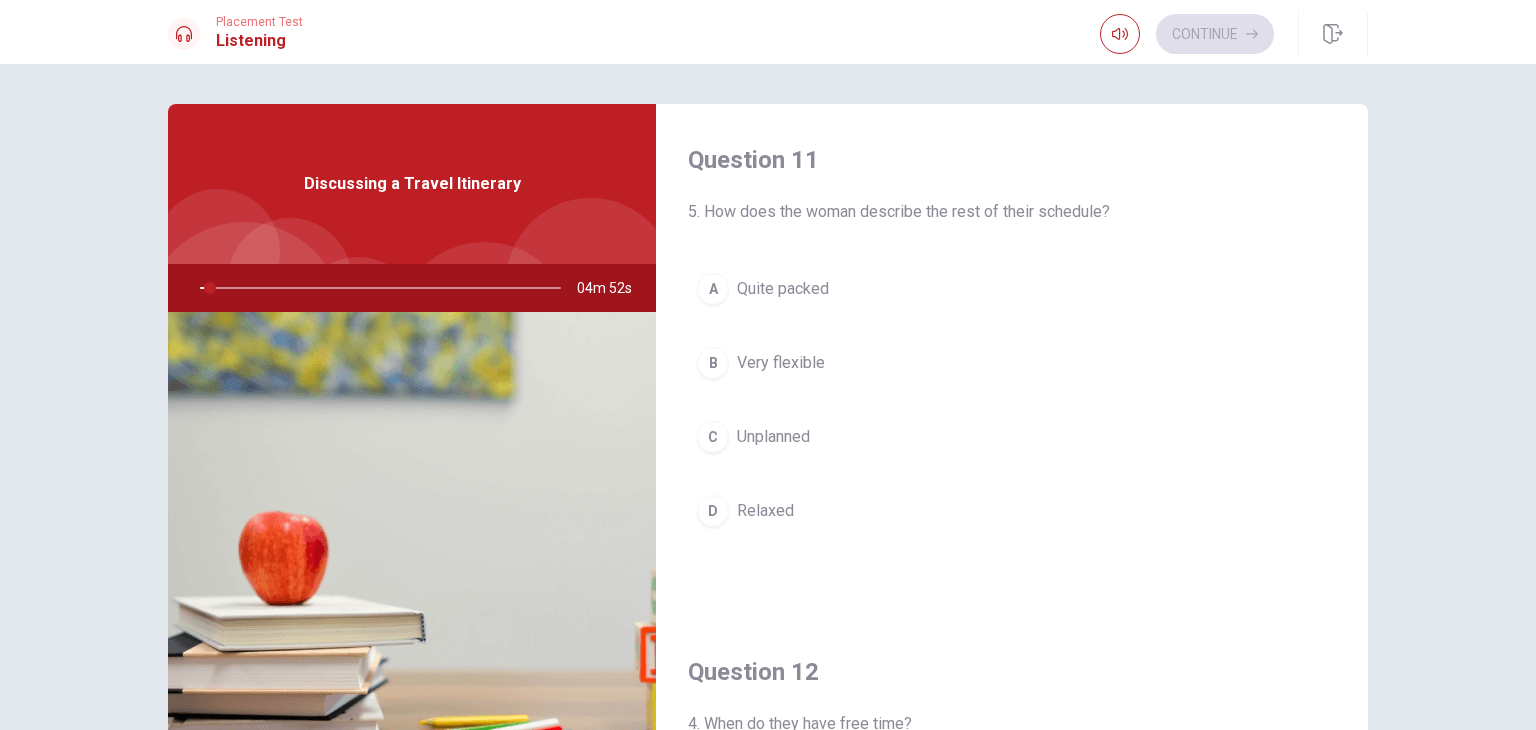 drag, startPoint x: 204, startPoint y: 289, endPoint x: 279, endPoint y: 285, distance: 75.10659 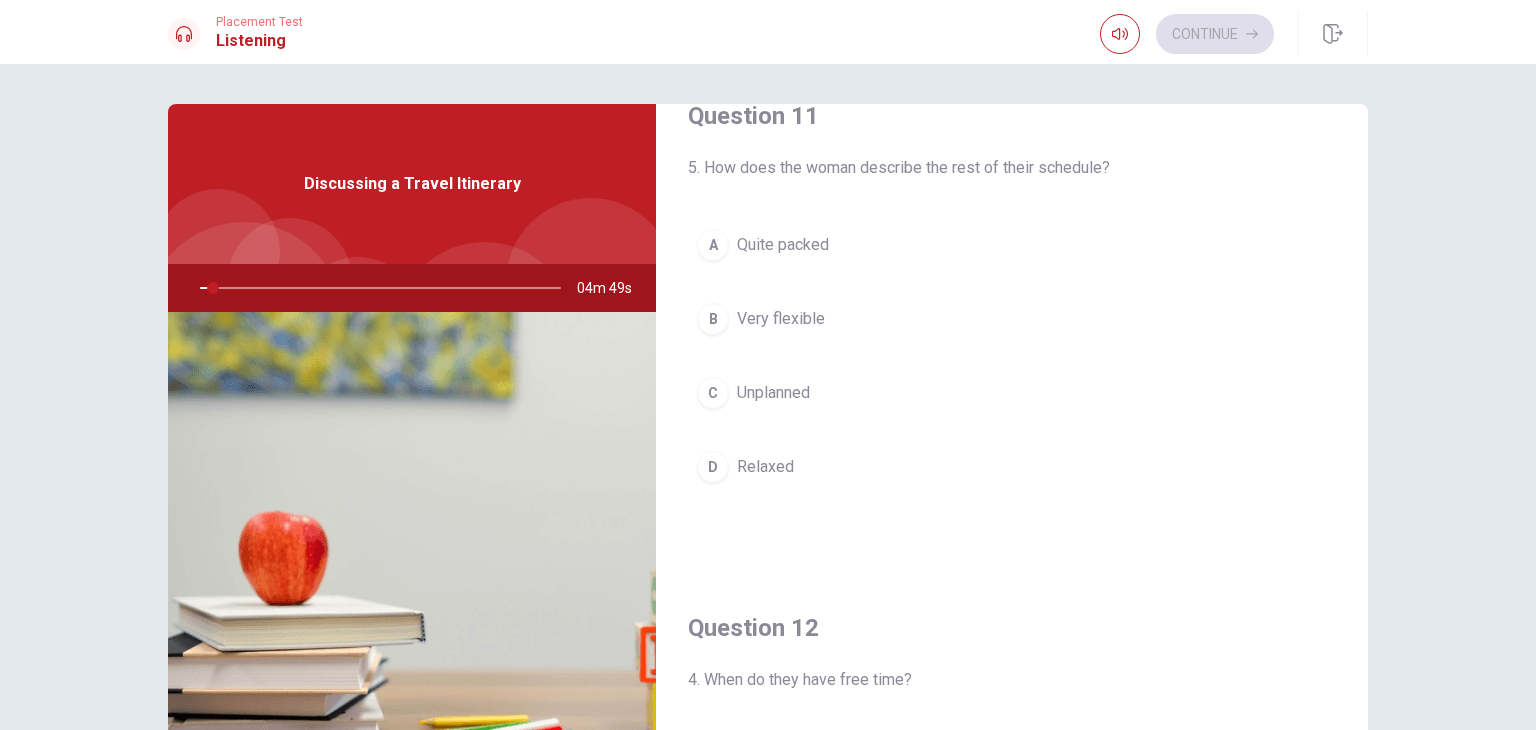 scroll, scrollTop: 0, scrollLeft: 0, axis: both 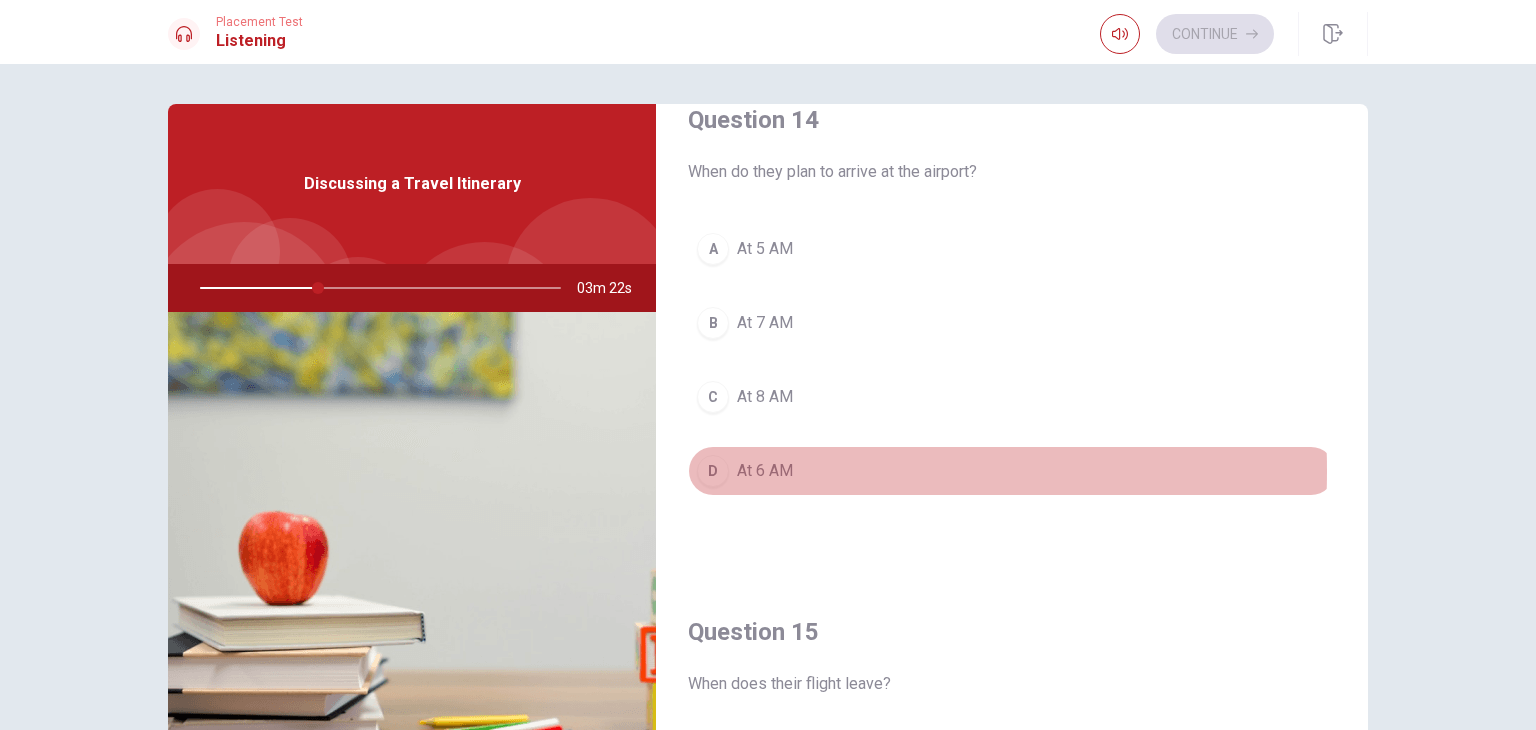 click on "D" at bounding box center (713, 471) 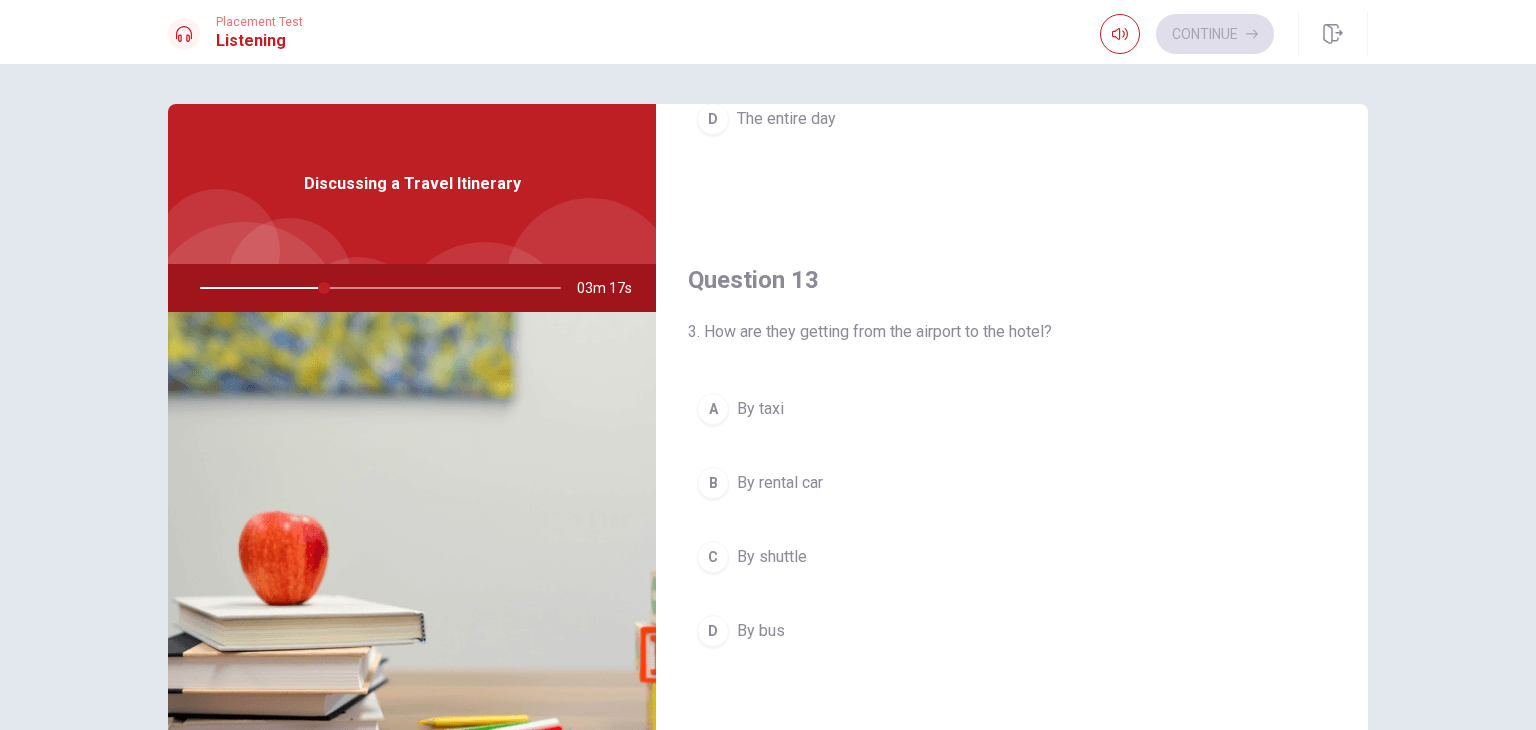scroll, scrollTop: 908, scrollLeft: 0, axis: vertical 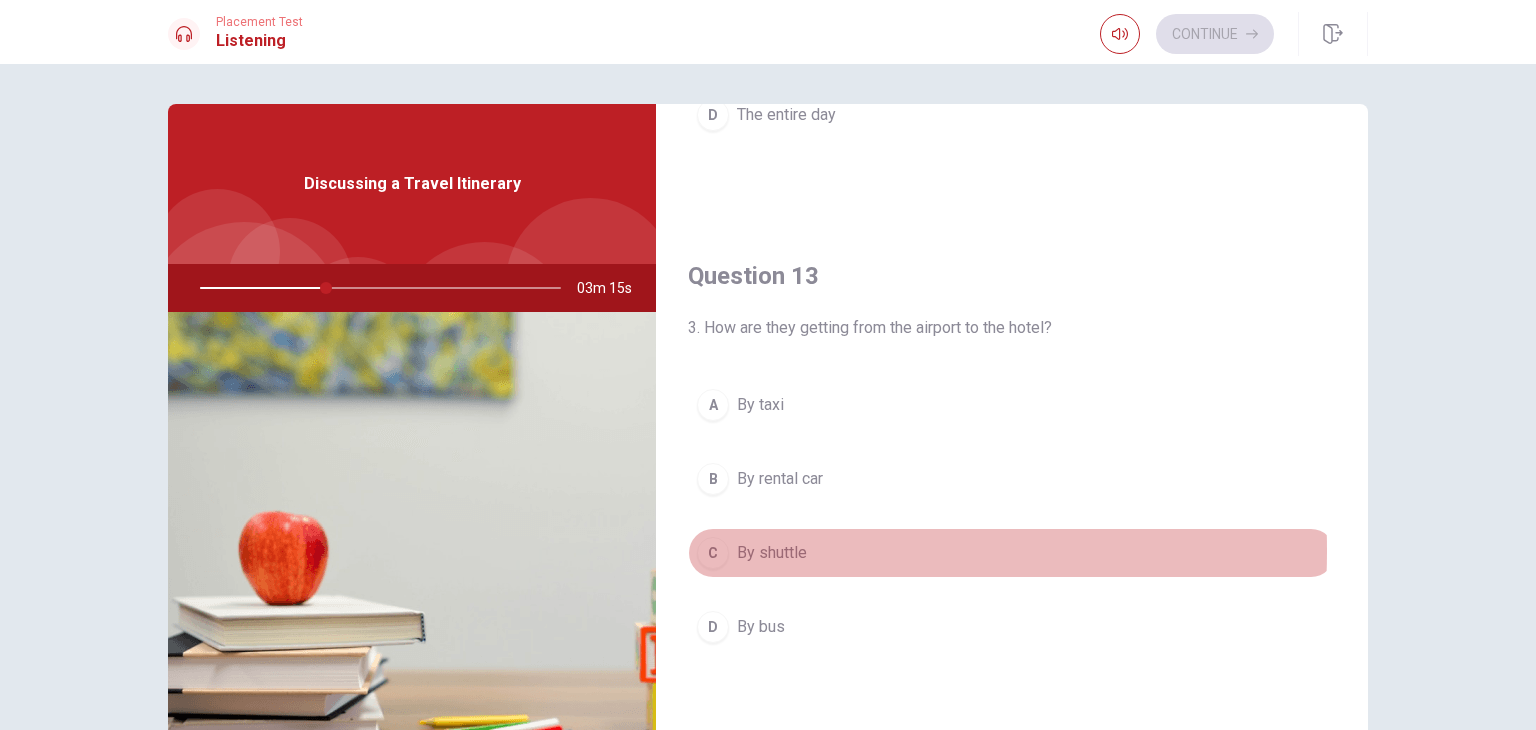 click on "By shuttle" at bounding box center (772, 553) 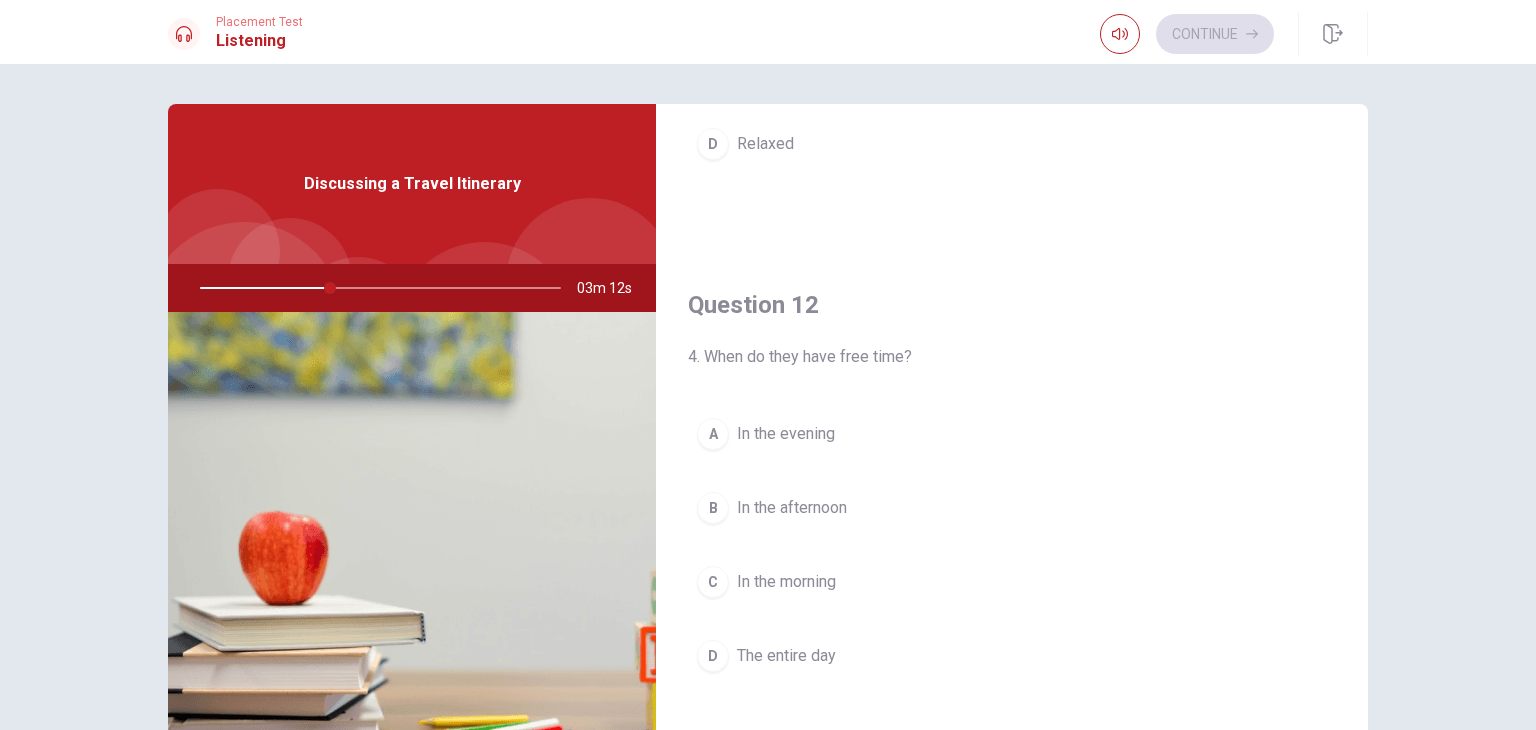 scroll, scrollTop: 376, scrollLeft: 0, axis: vertical 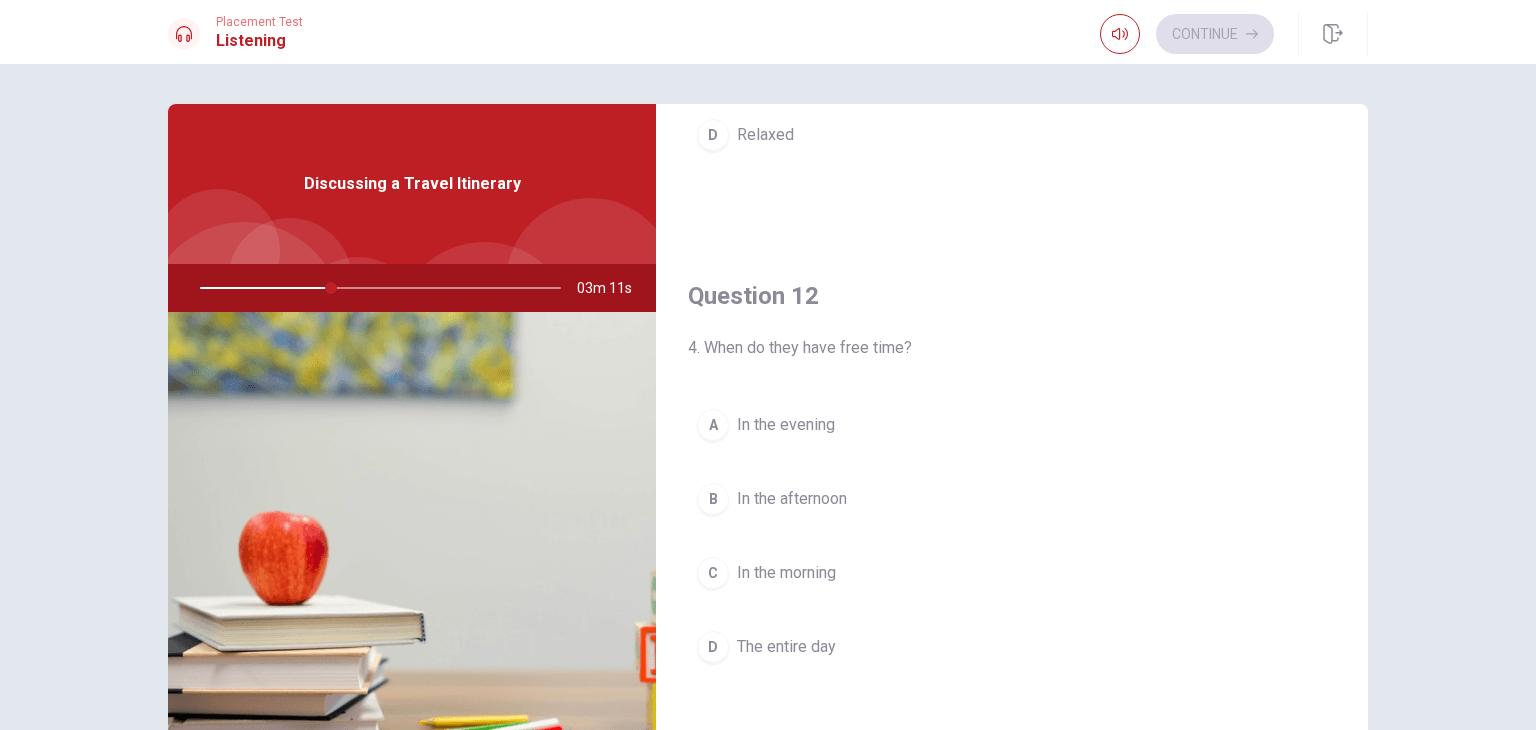 click on "A In the evening B In the afternoon C In the morning D The entire day" at bounding box center (1012, 556) 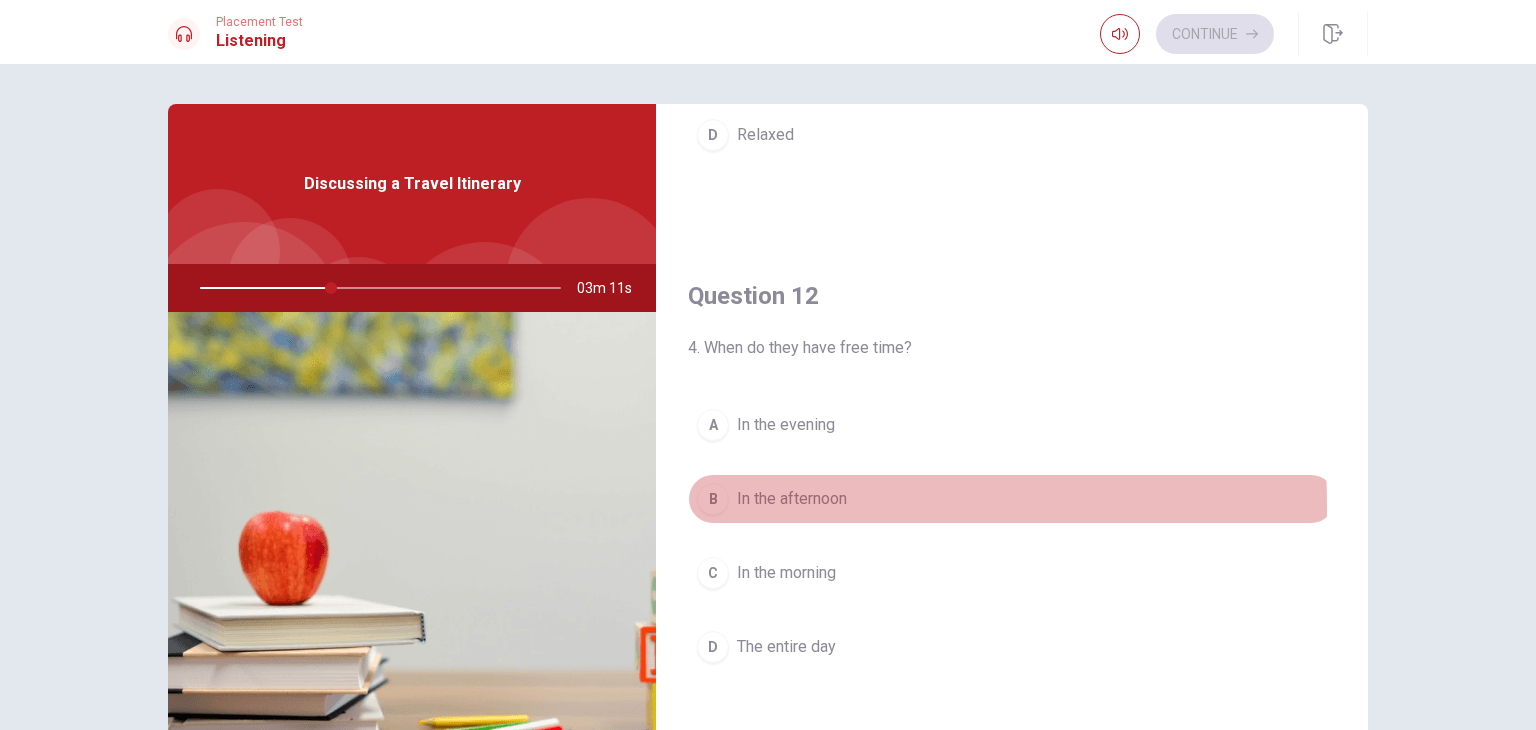click on "In the afternoon" at bounding box center (792, 499) 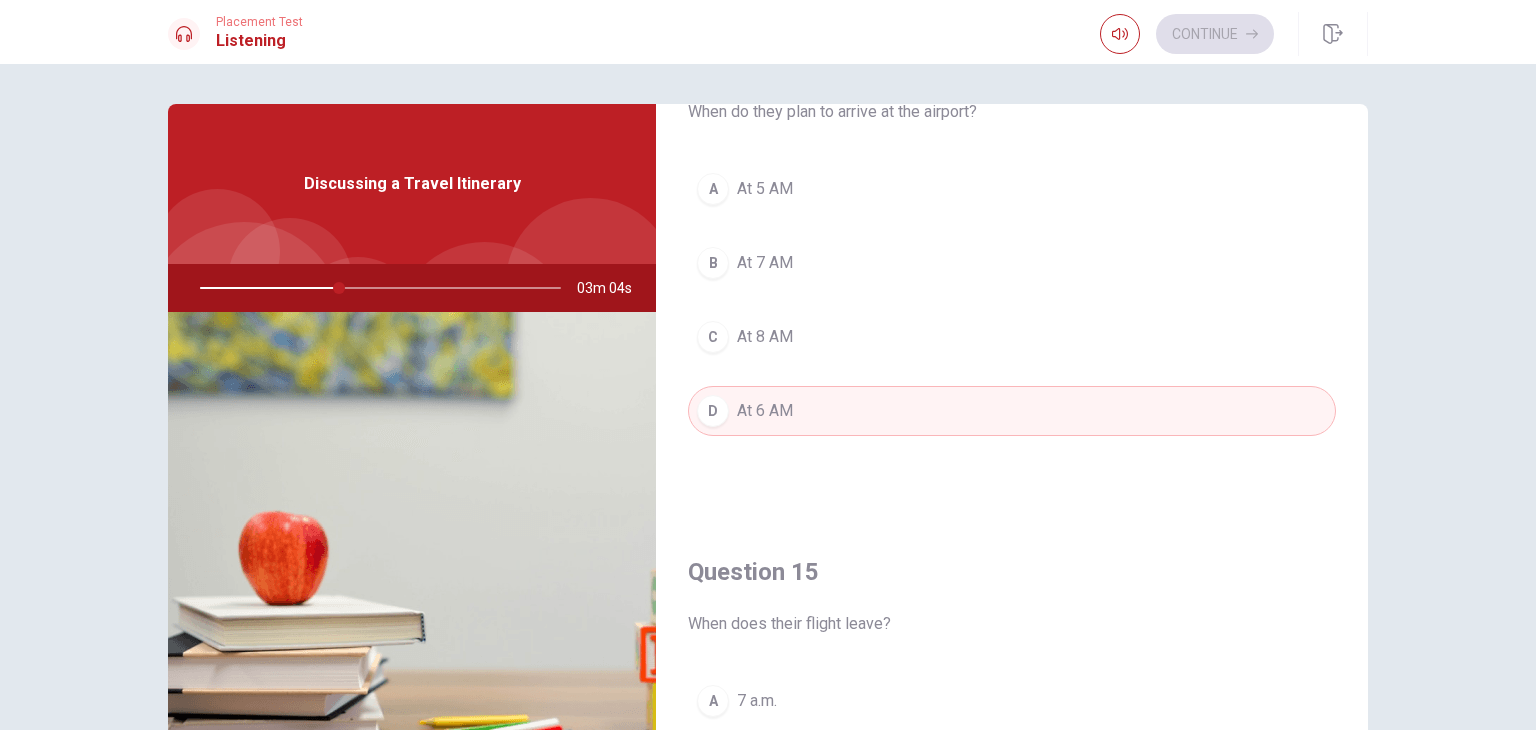 scroll, scrollTop: 1856, scrollLeft: 0, axis: vertical 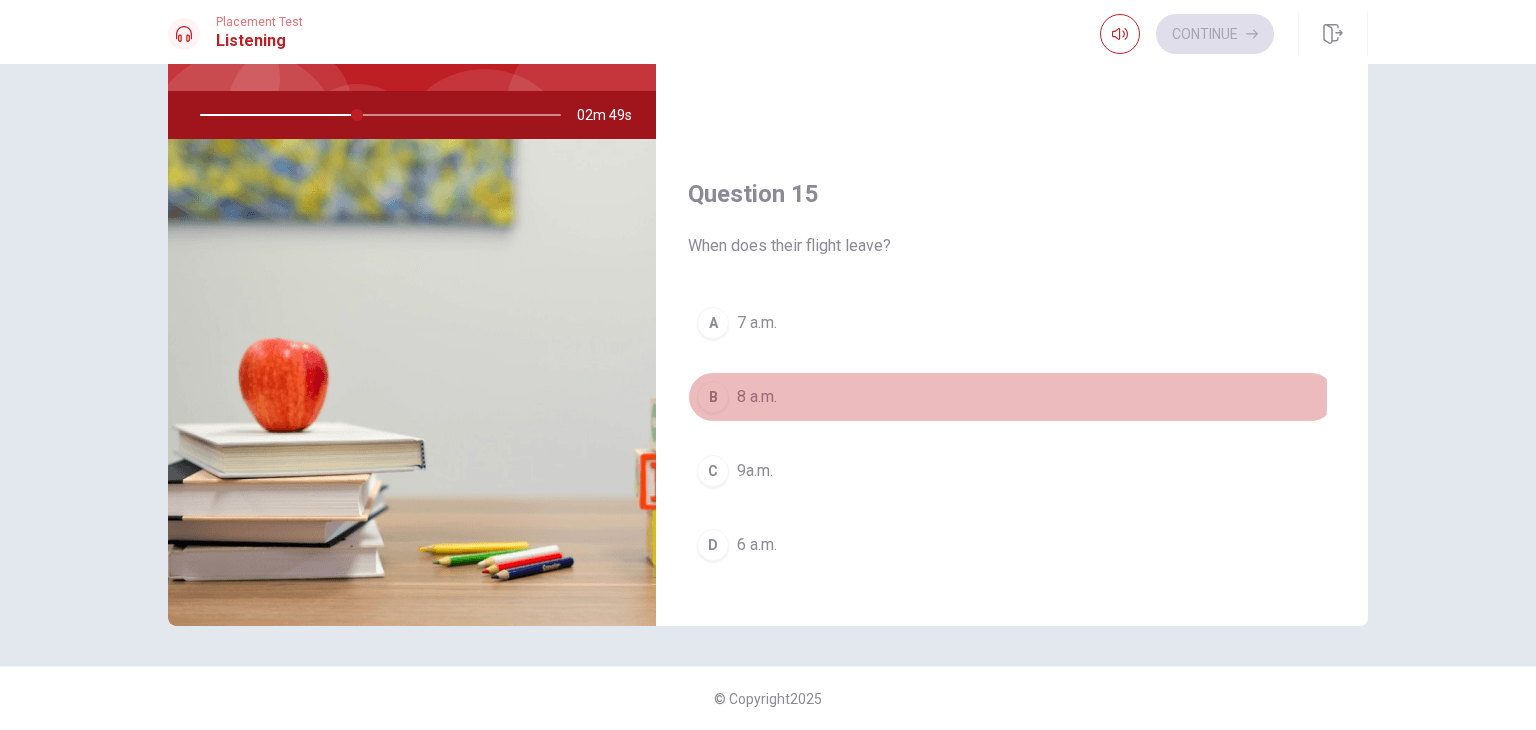 click on "B" at bounding box center (713, 397) 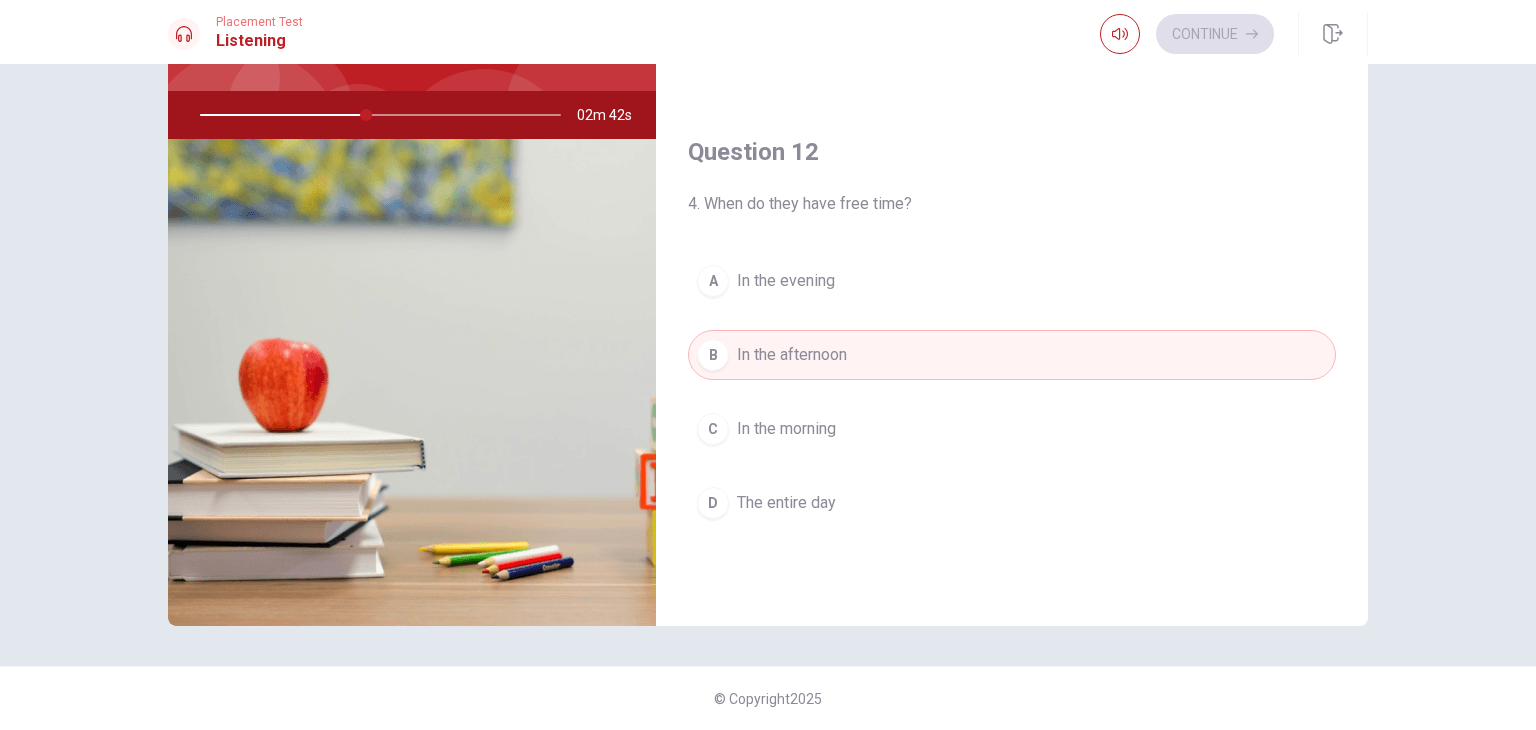 scroll, scrollTop: 0, scrollLeft: 0, axis: both 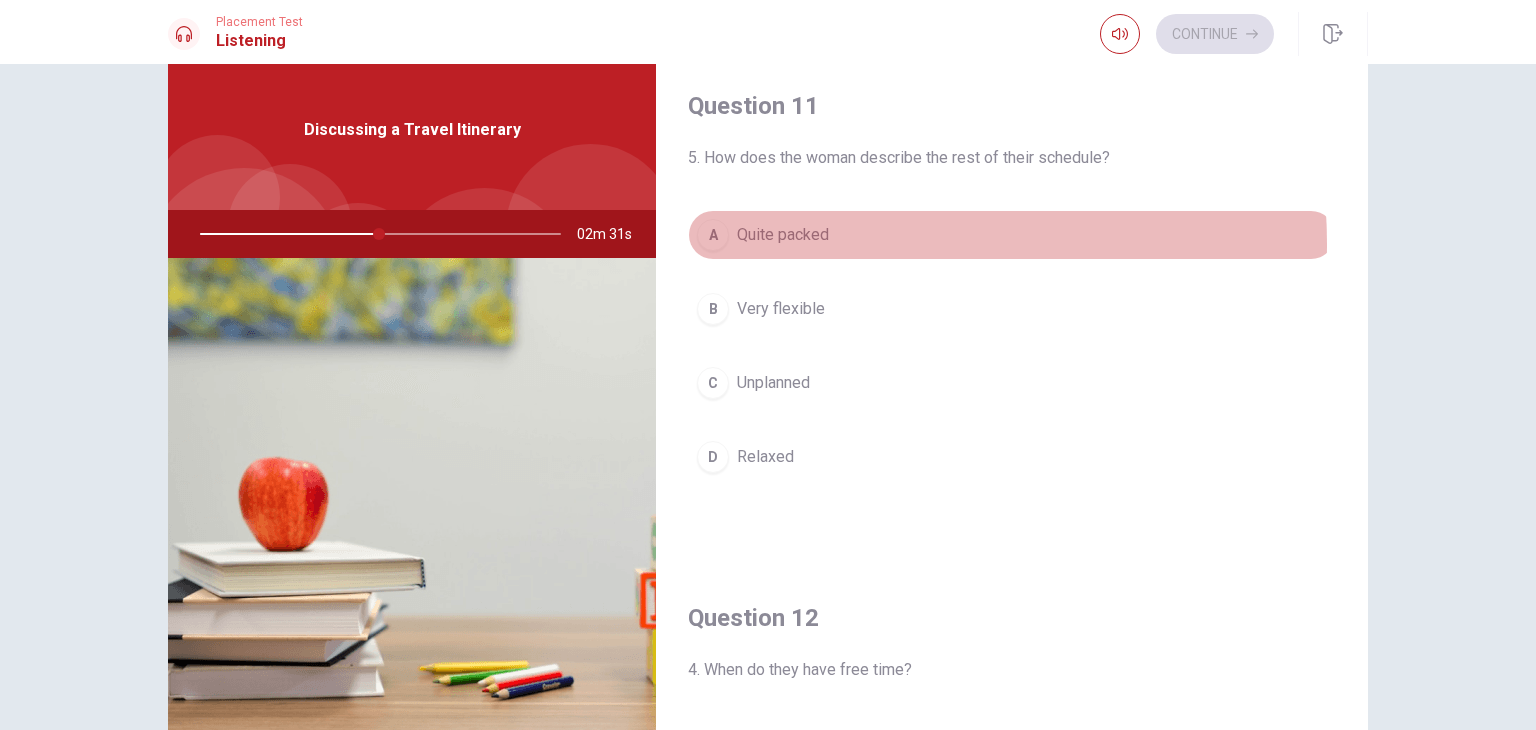 click on "A Quite packed" at bounding box center (1012, 235) 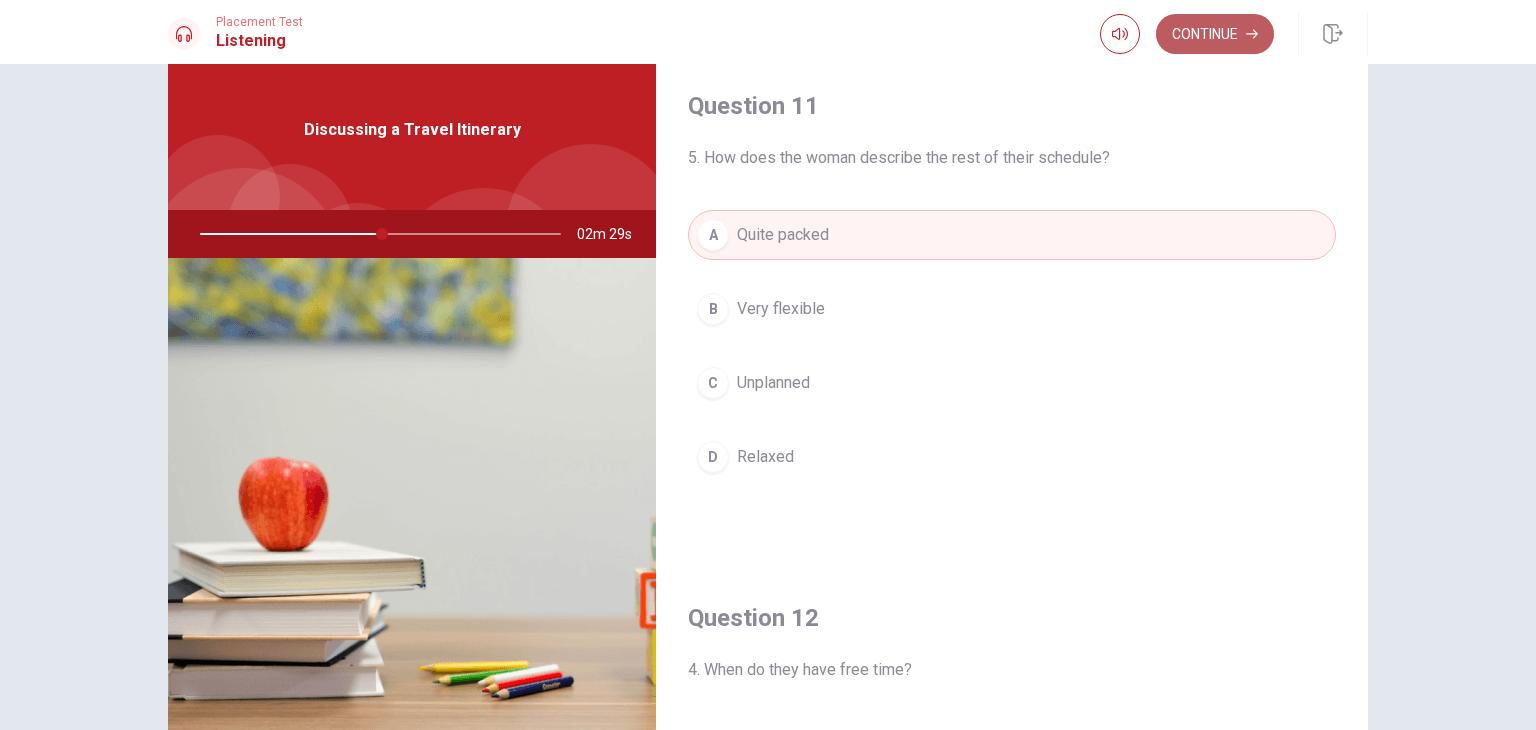 click on "Continue" at bounding box center [1215, 34] 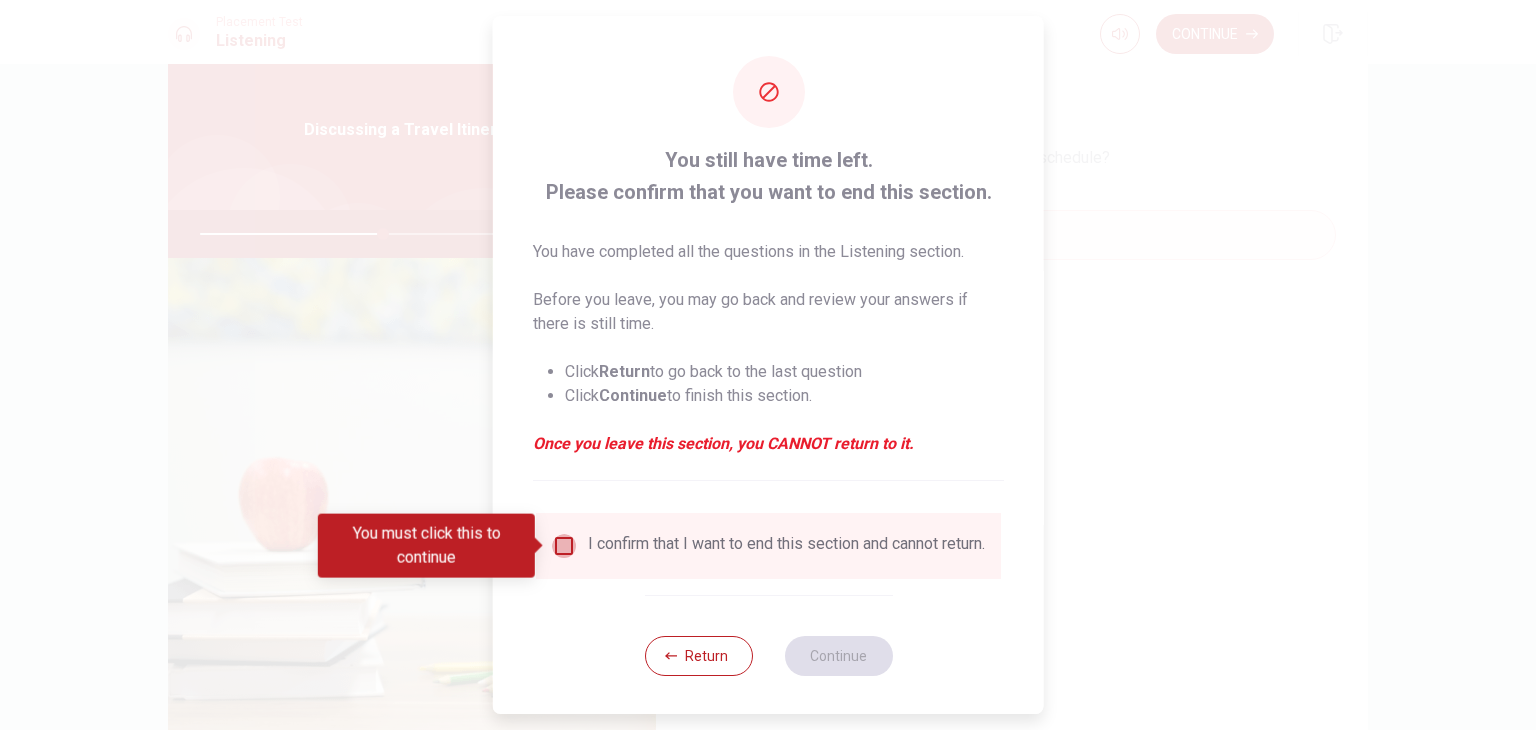 click at bounding box center (564, 546) 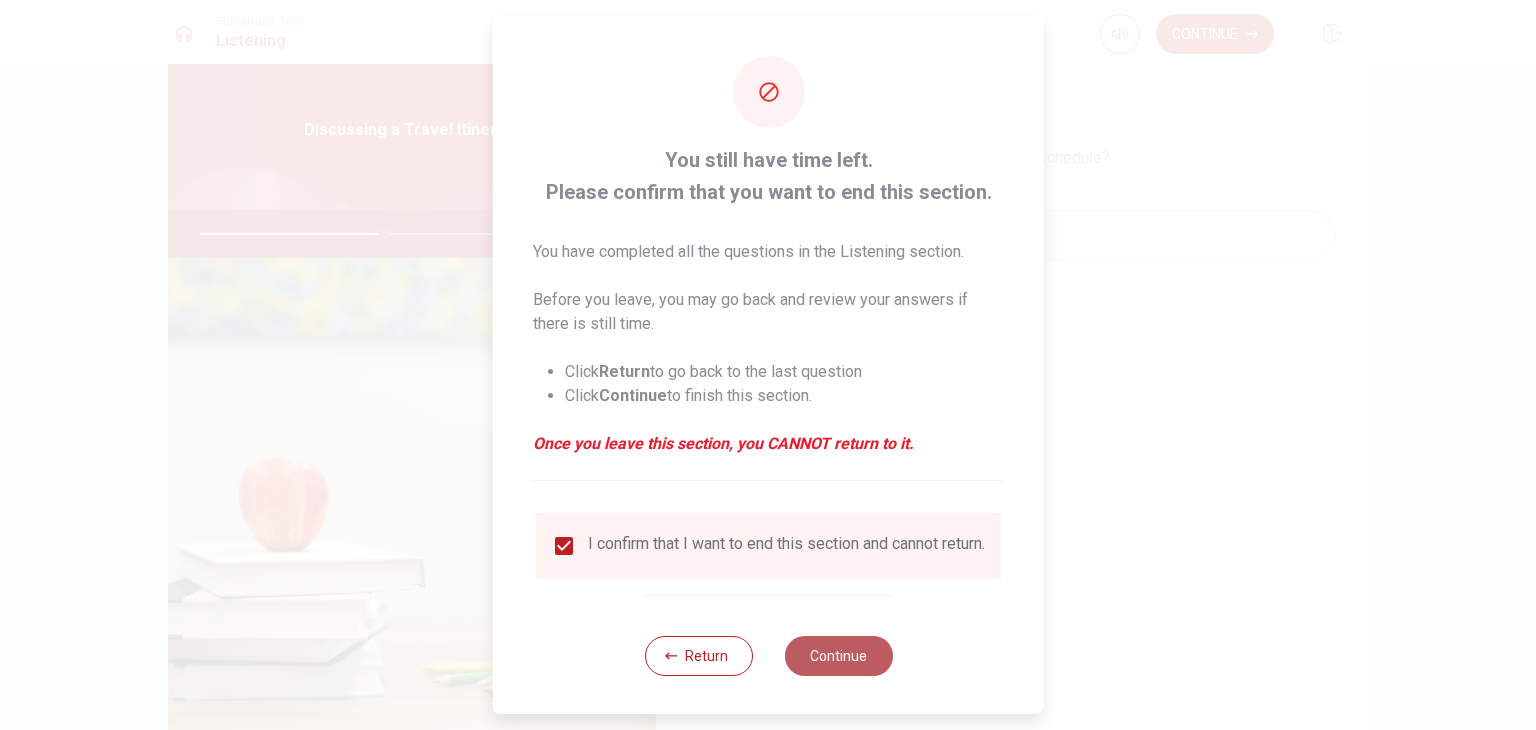 click on "Continue" at bounding box center (838, 656) 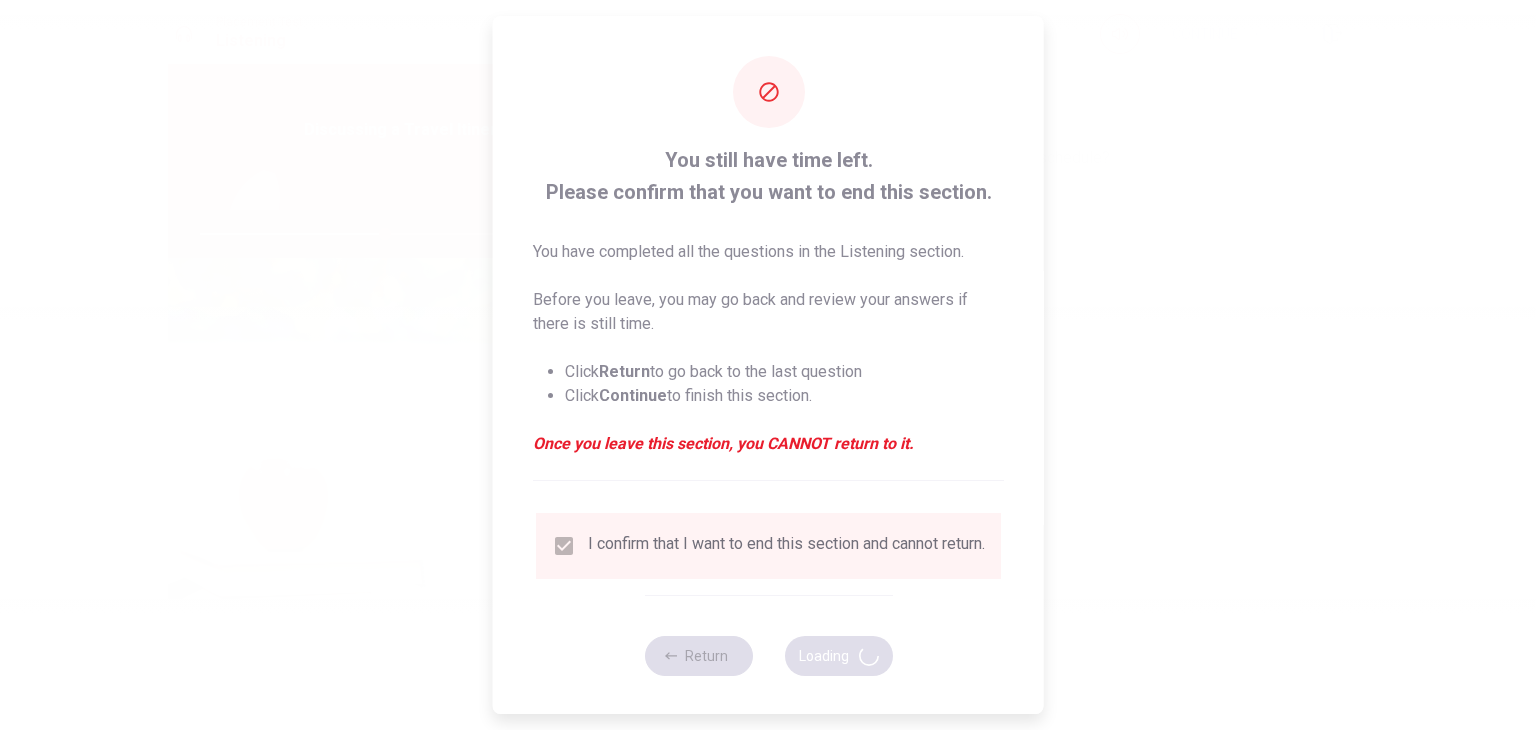 type on "52" 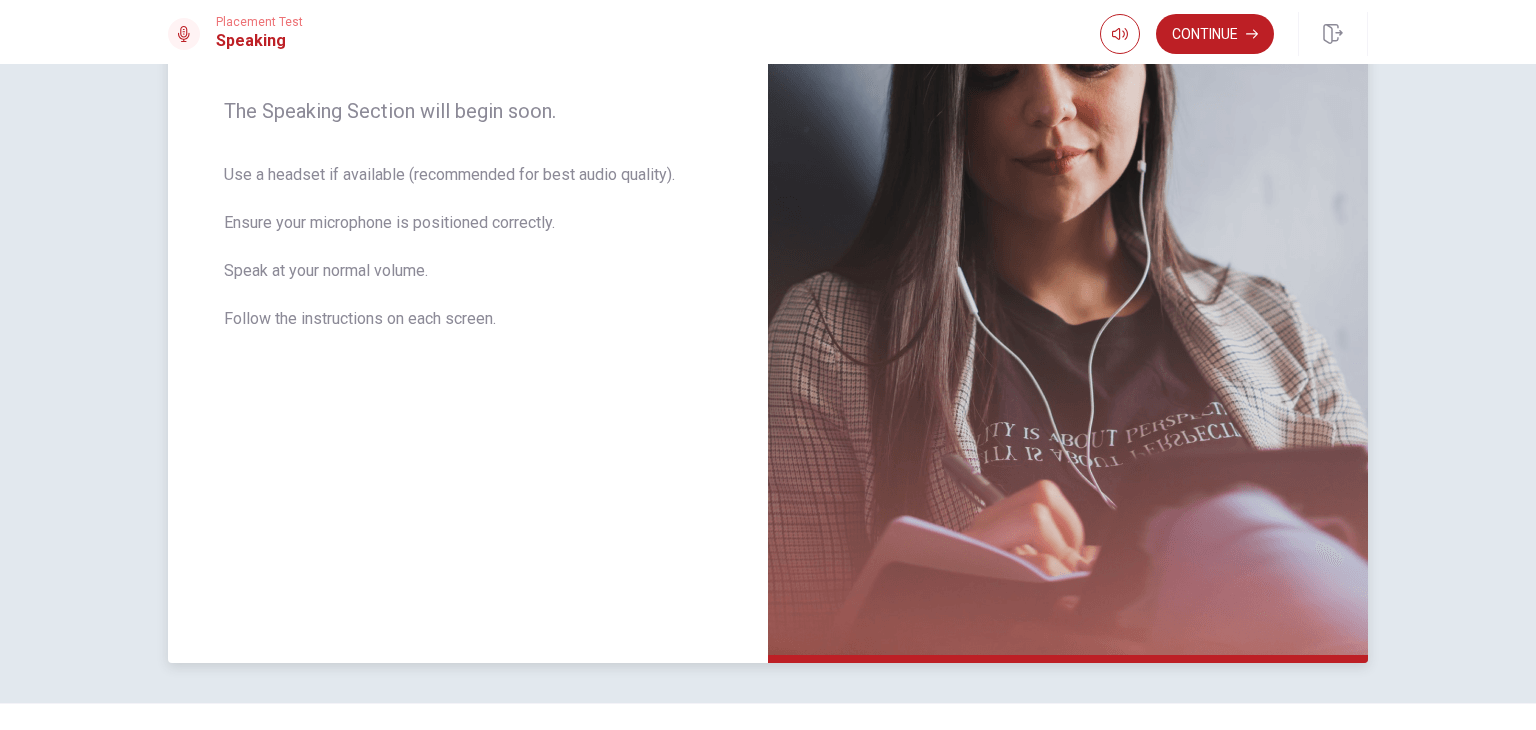 scroll, scrollTop: 305, scrollLeft: 0, axis: vertical 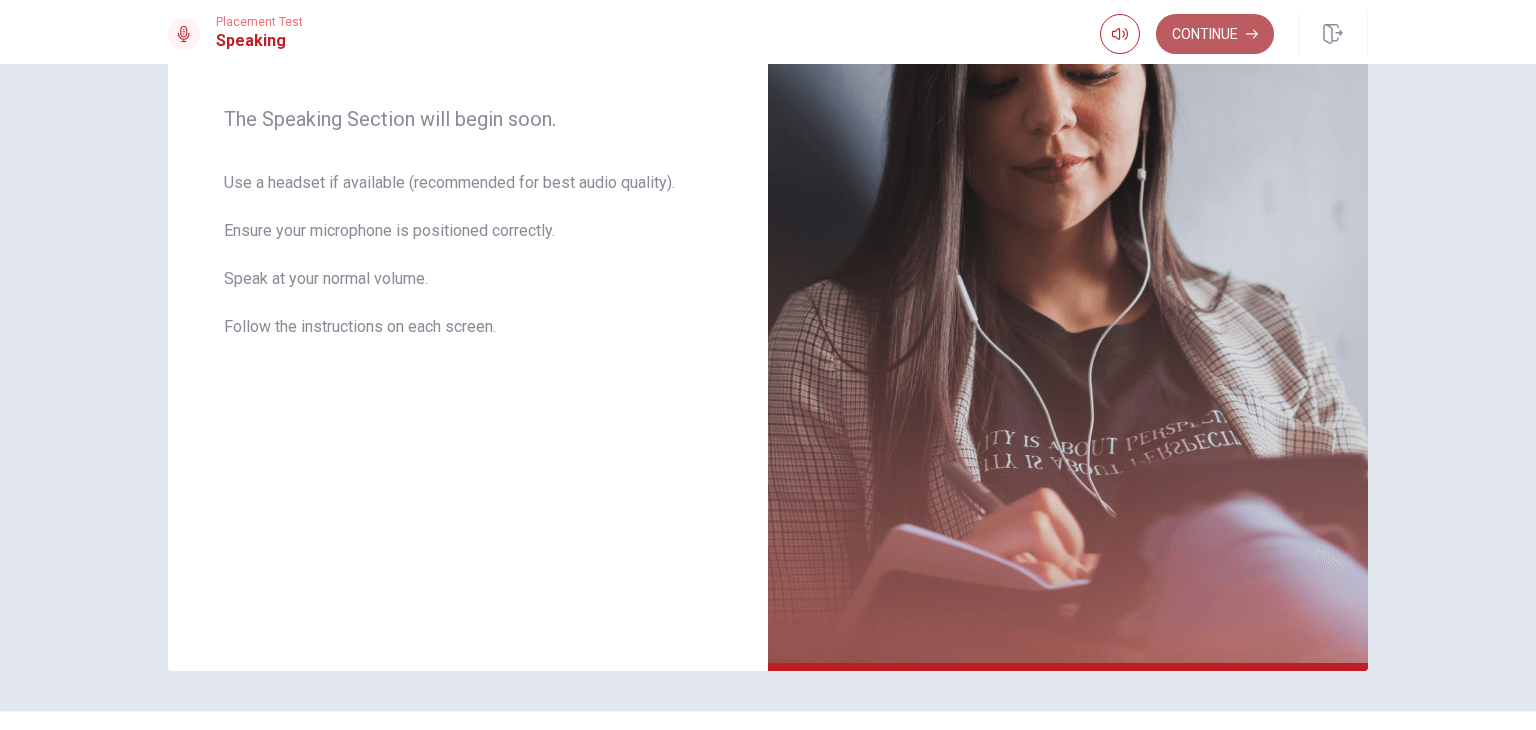 click on "Continue" at bounding box center [1215, 34] 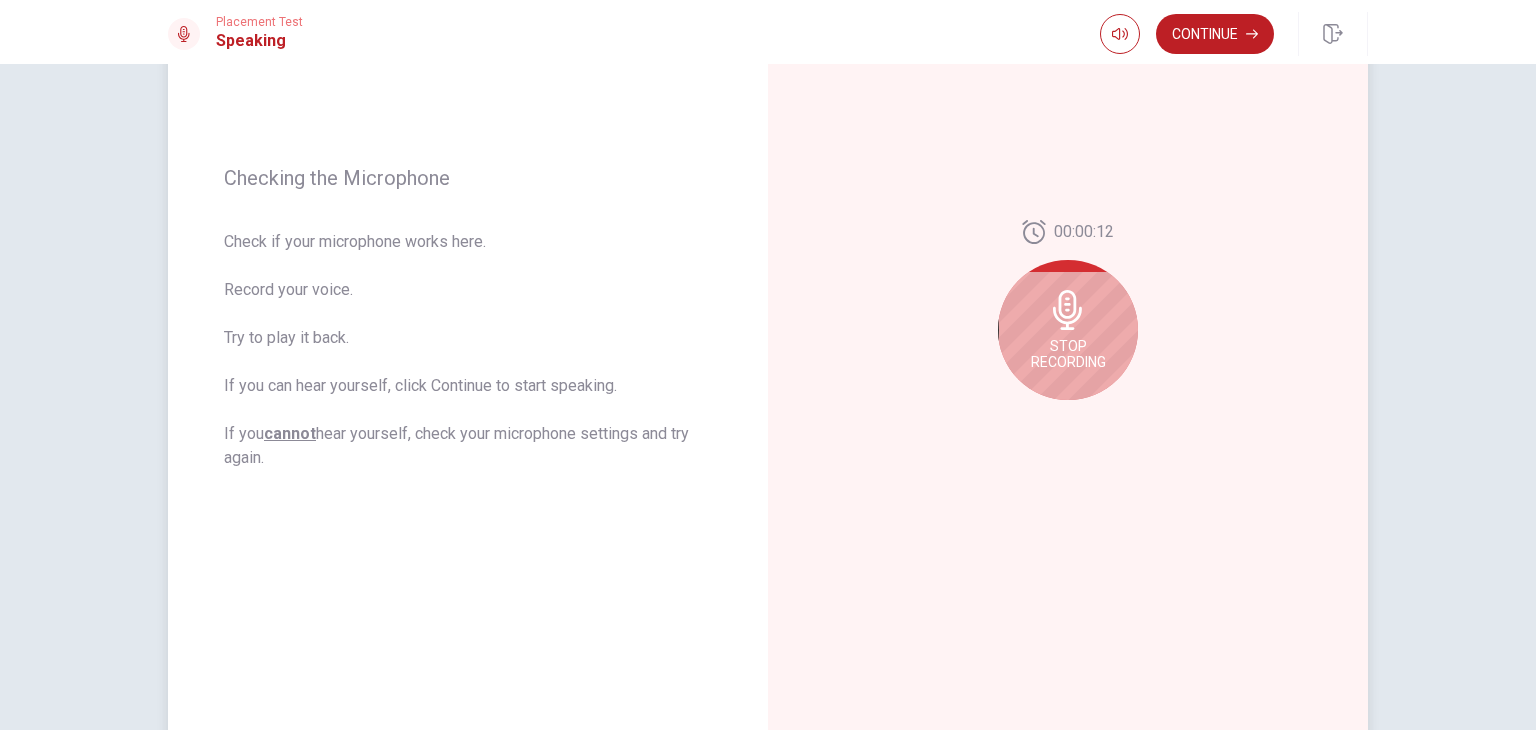 scroll, scrollTop: 187, scrollLeft: 0, axis: vertical 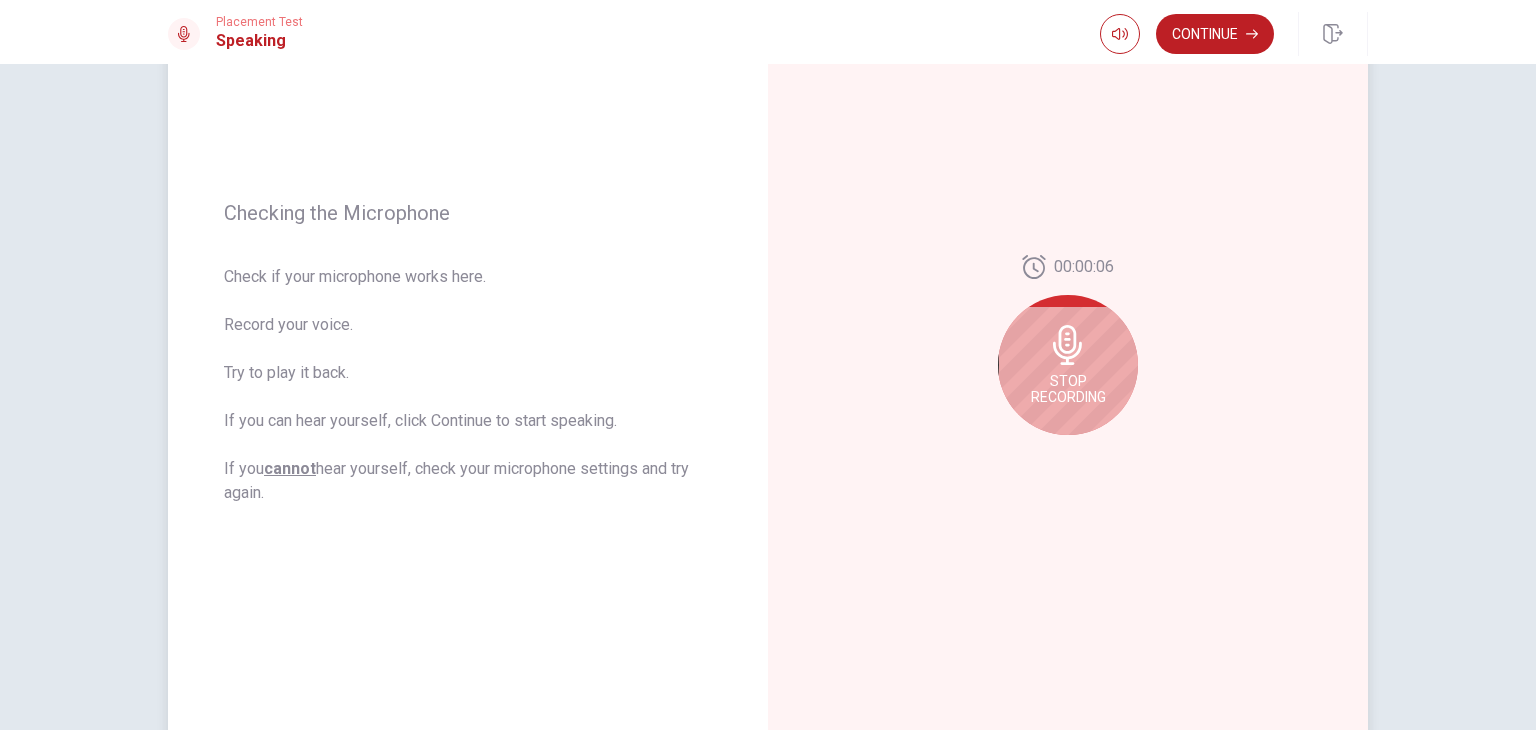 click on "Stop   Recording" at bounding box center [1068, 365] 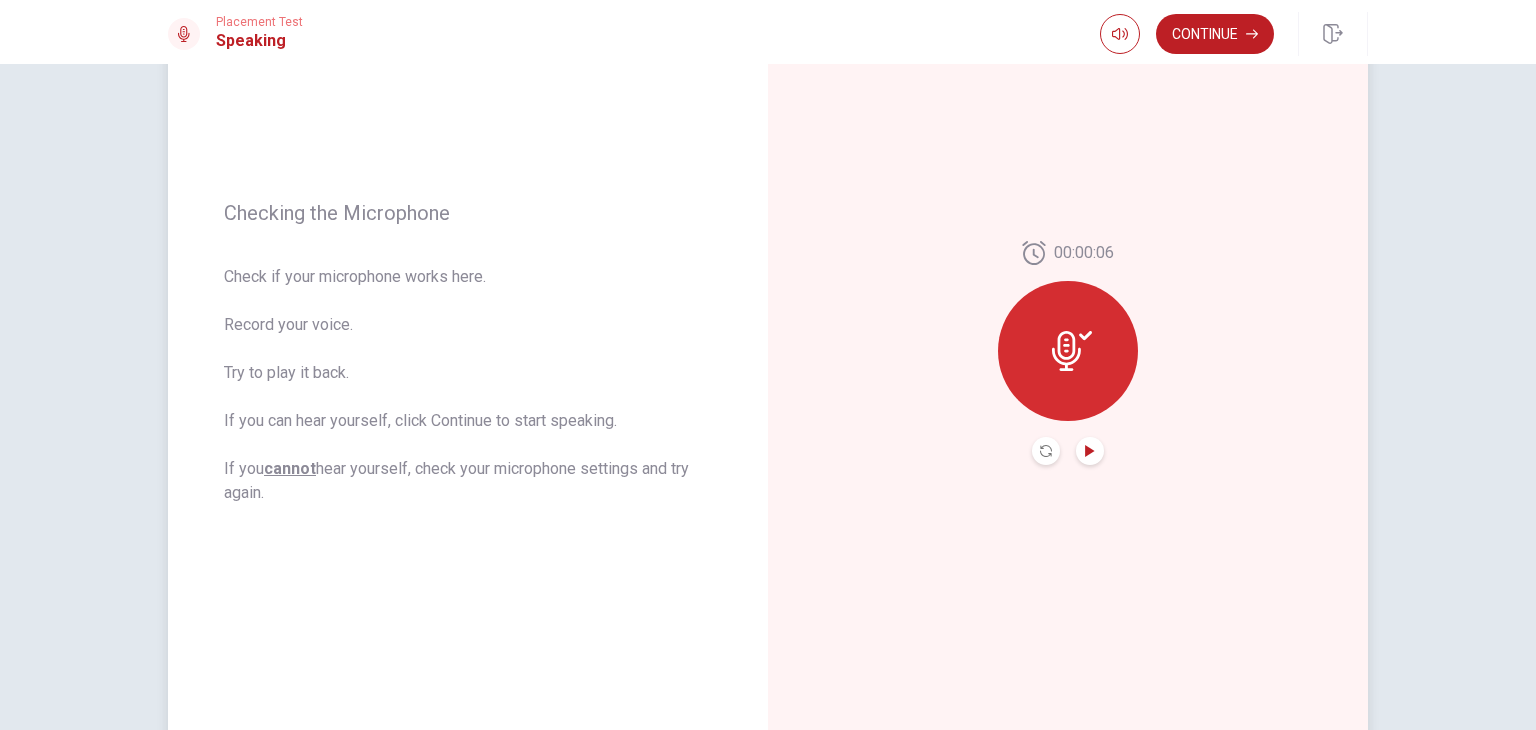 click 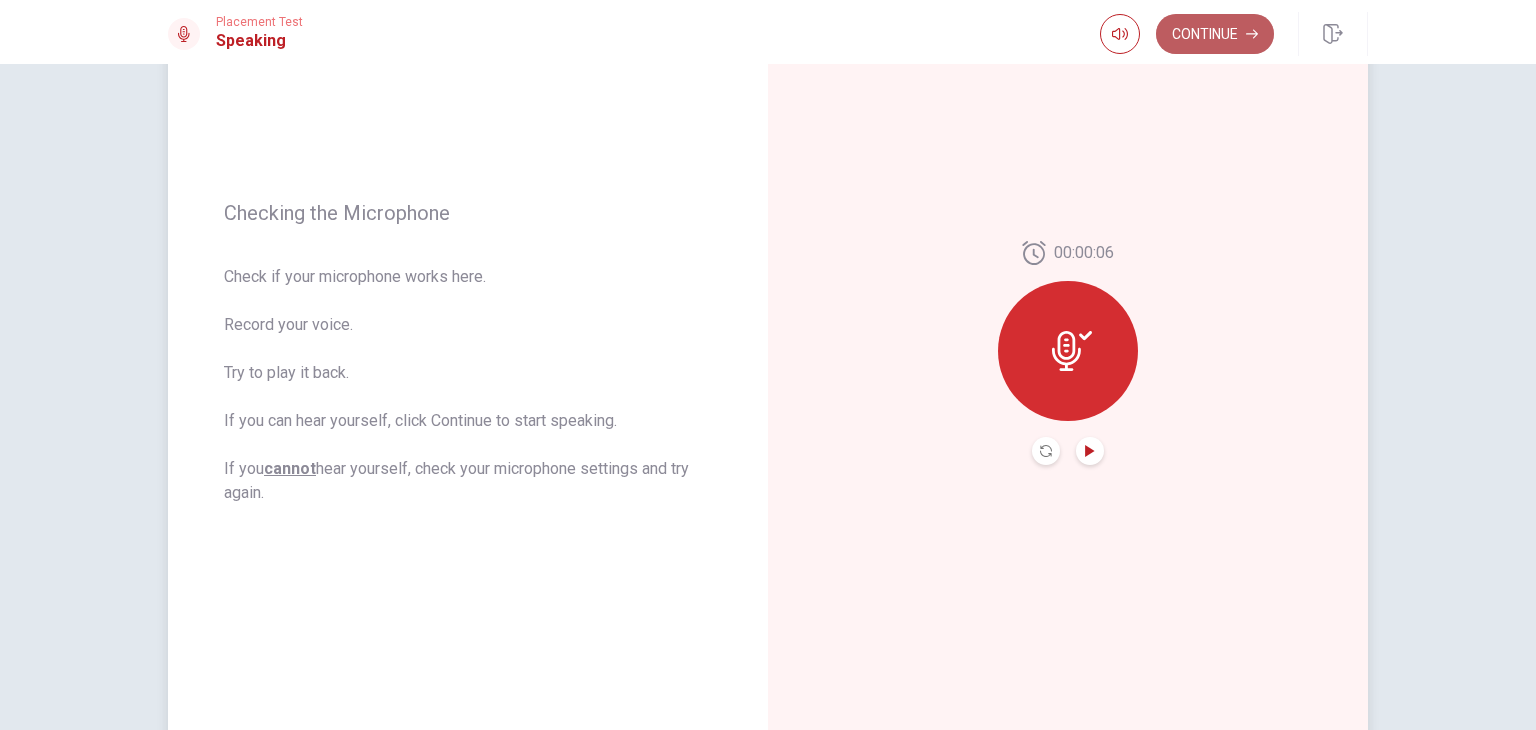 click on "Continue" at bounding box center (1215, 34) 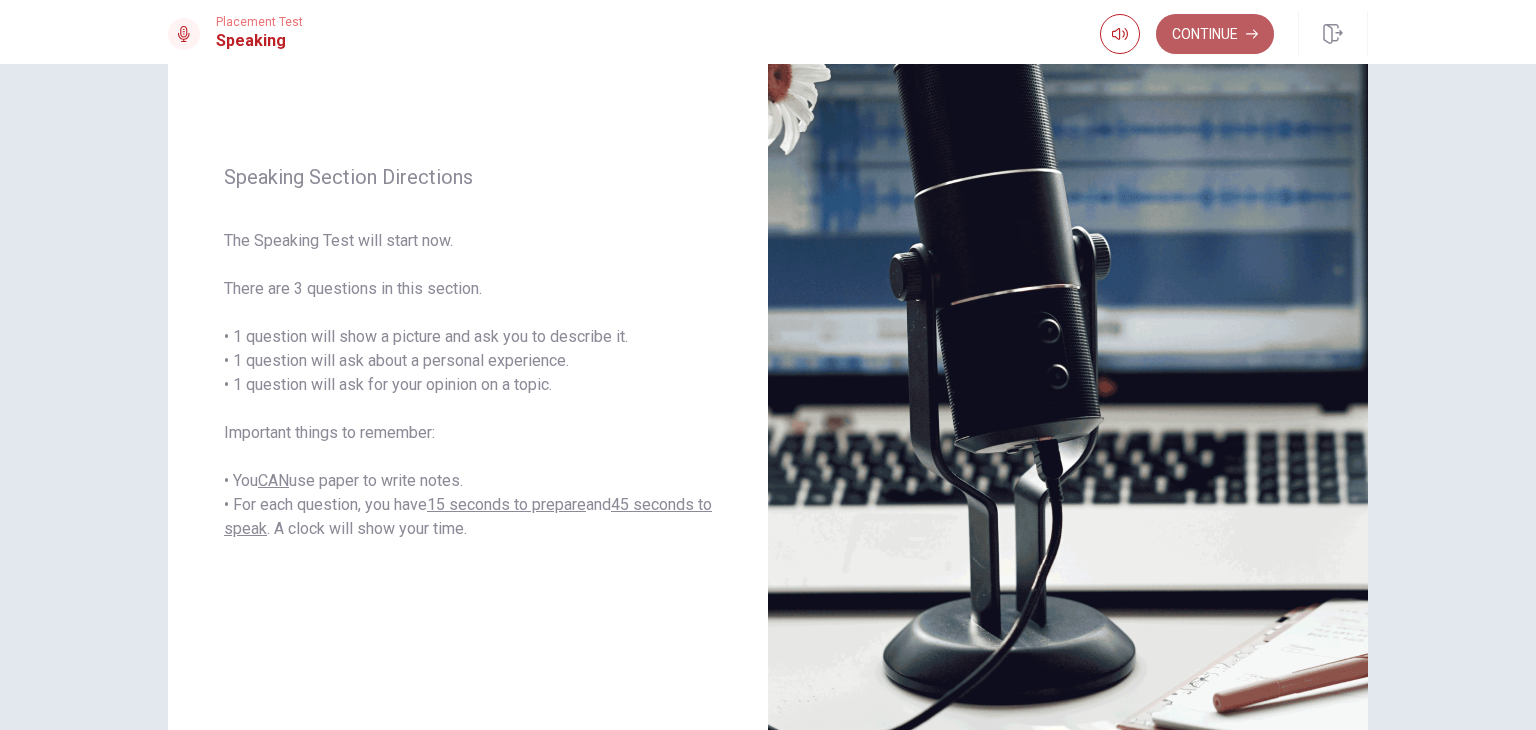 click on "Continue" at bounding box center [1215, 34] 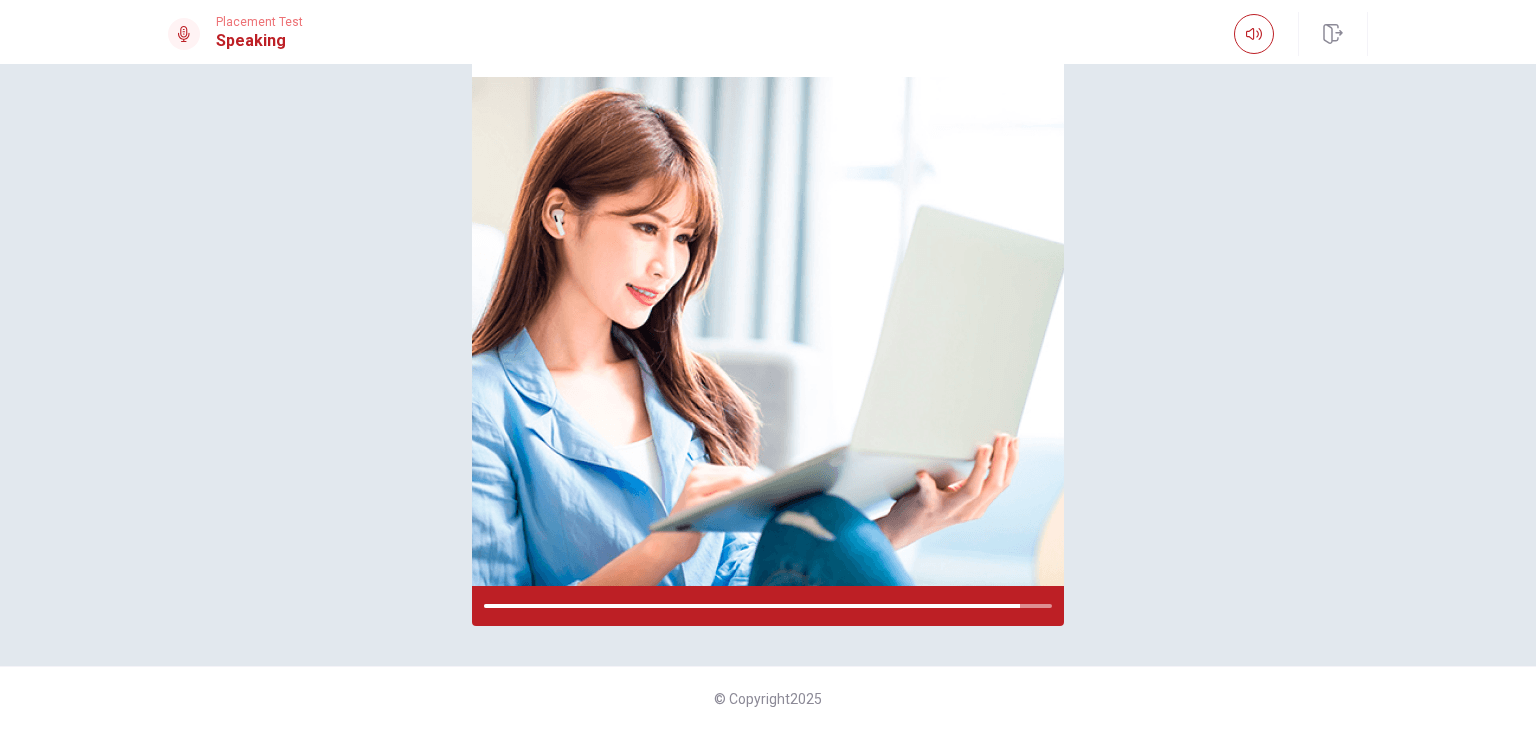 scroll, scrollTop: 187, scrollLeft: 0, axis: vertical 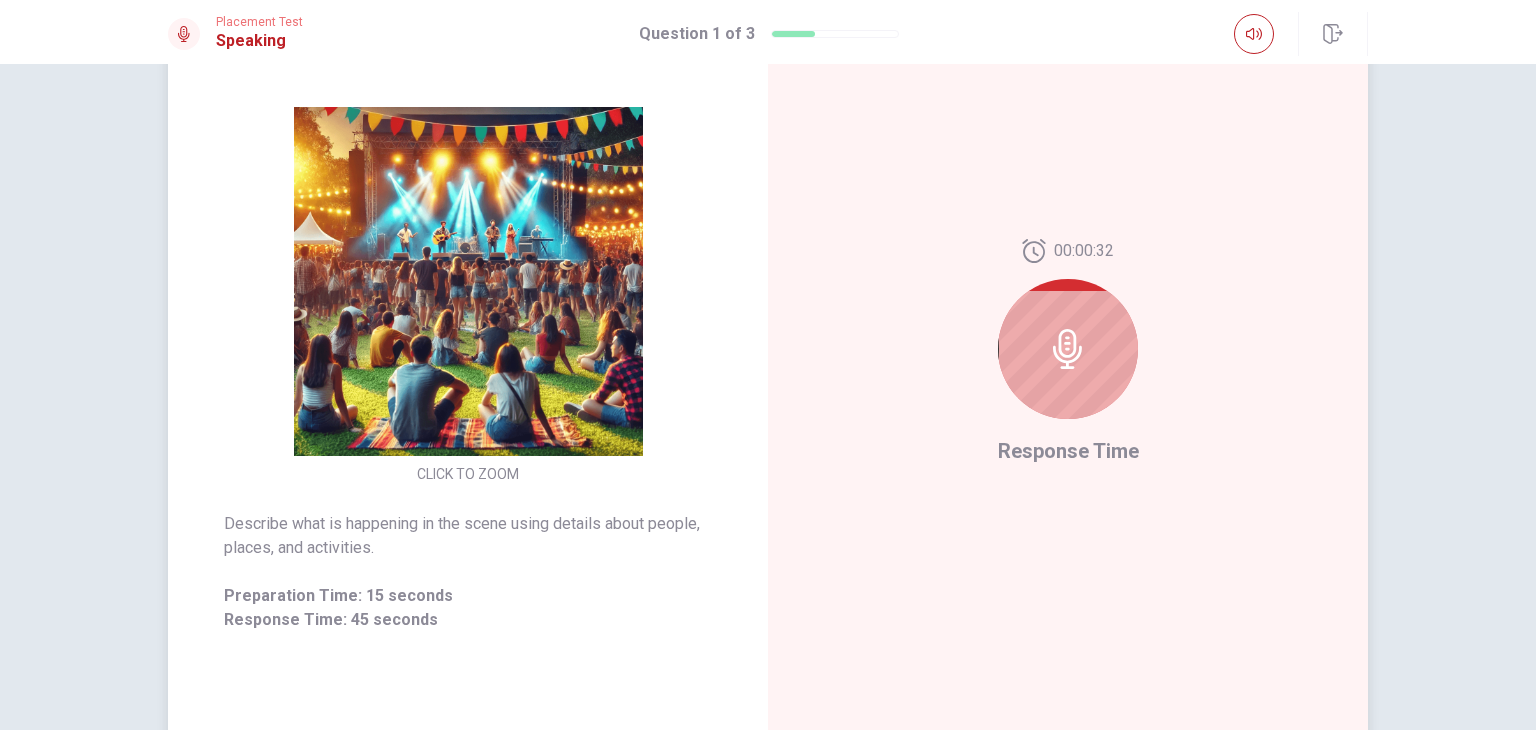 click at bounding box center [1068, 349] 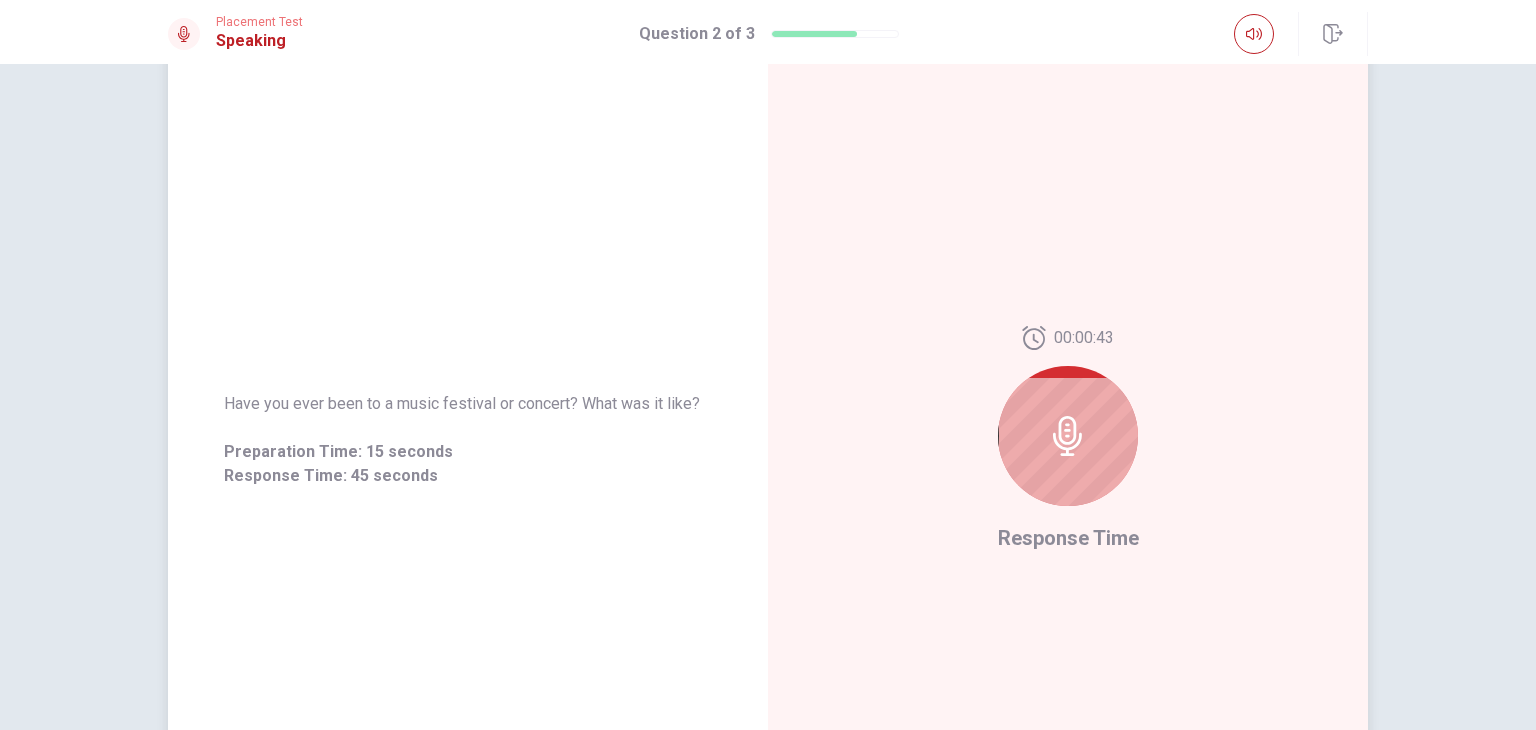 scroll, scrollTop: 0, scrollLeft: 0, axis: both 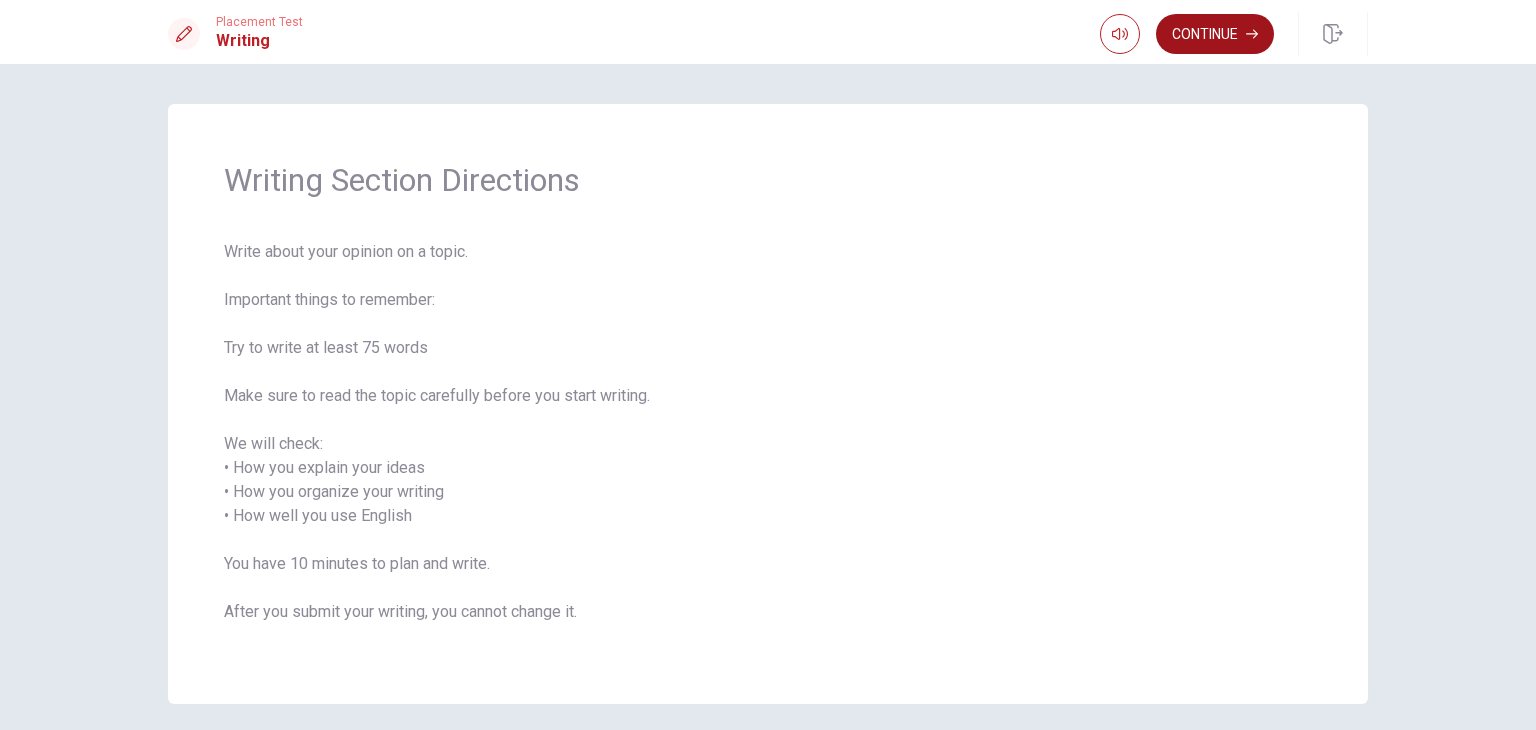 click on "Continue" at bounding box center (1215, 34) 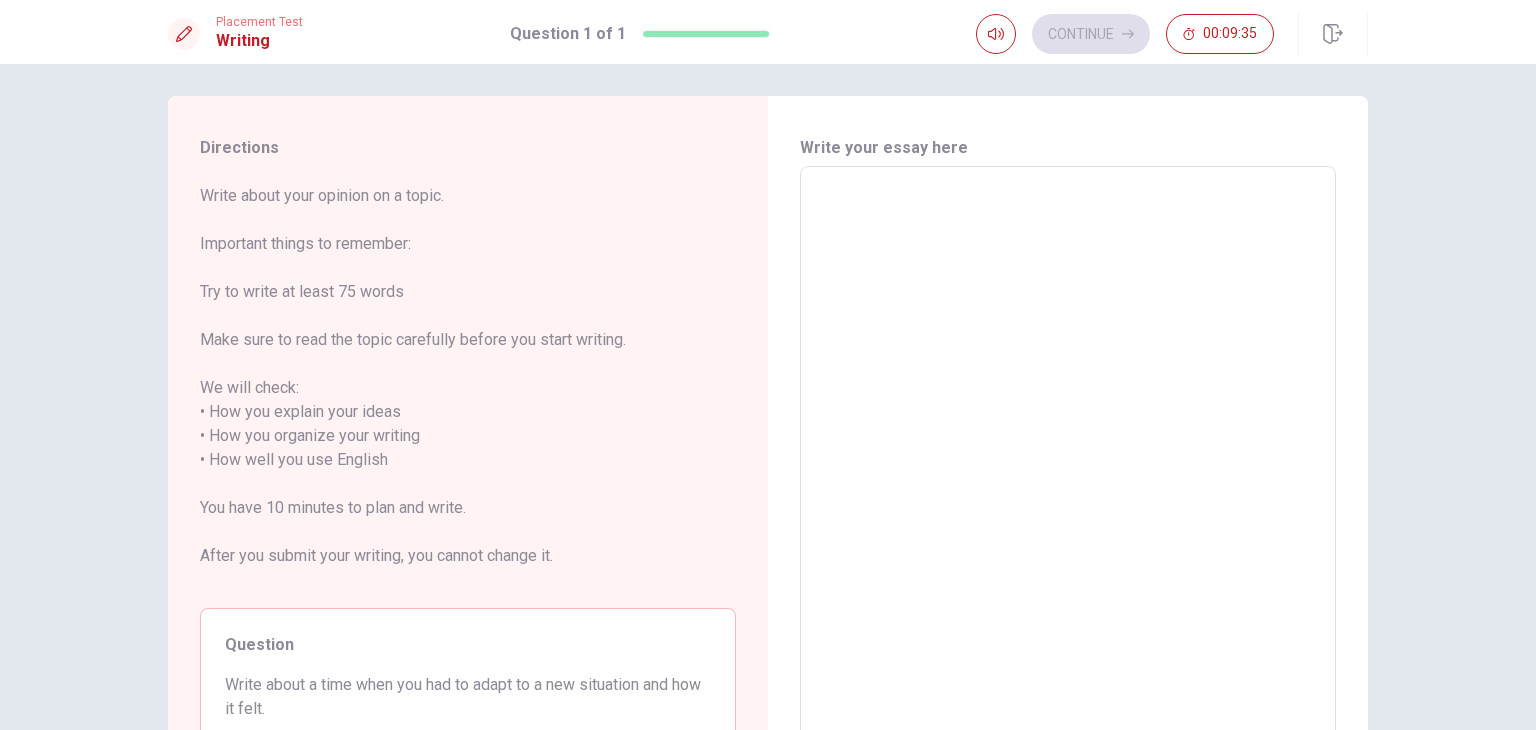 scroll, scrollTop: 6, scrollLeft: 0, axis: vertical 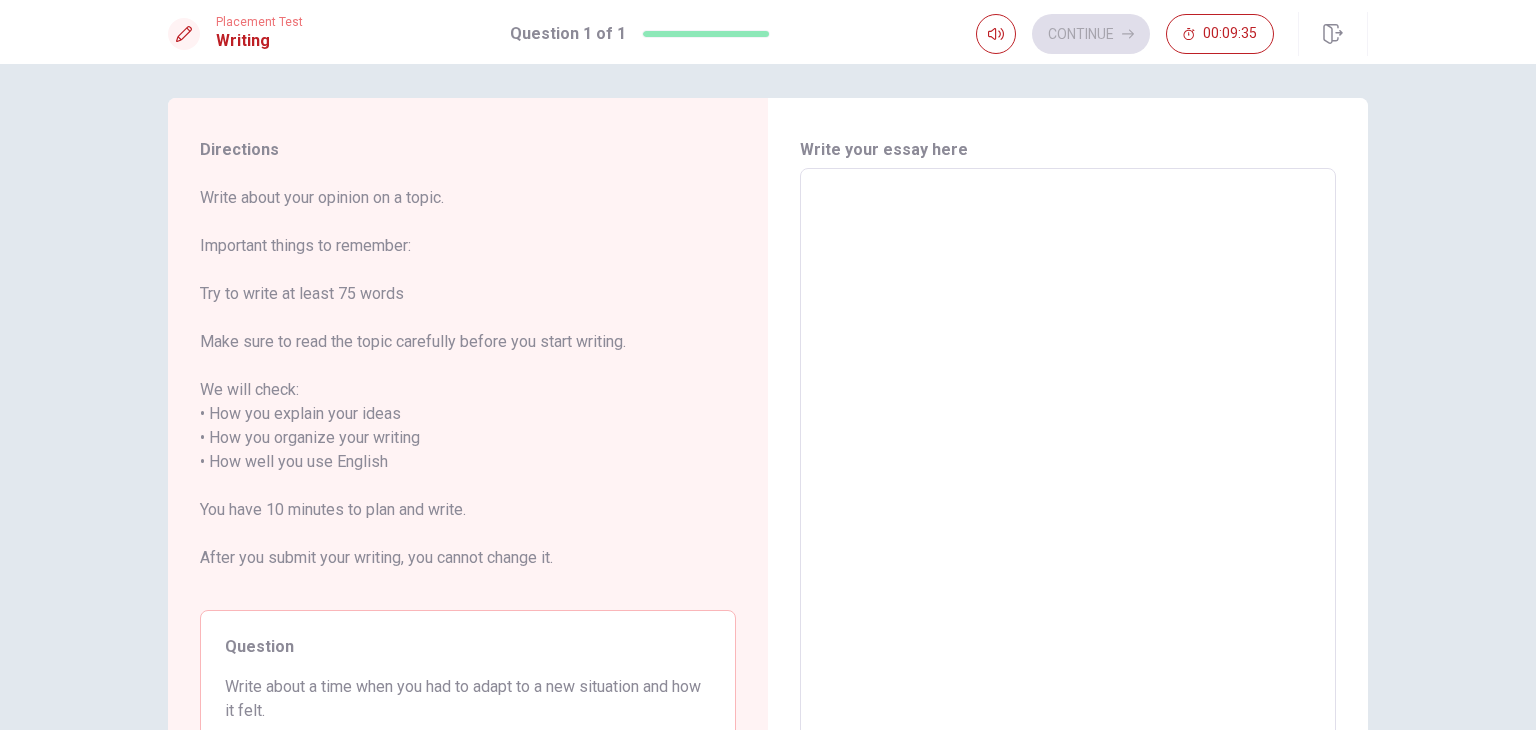 click at bounding box center [1068, 462] 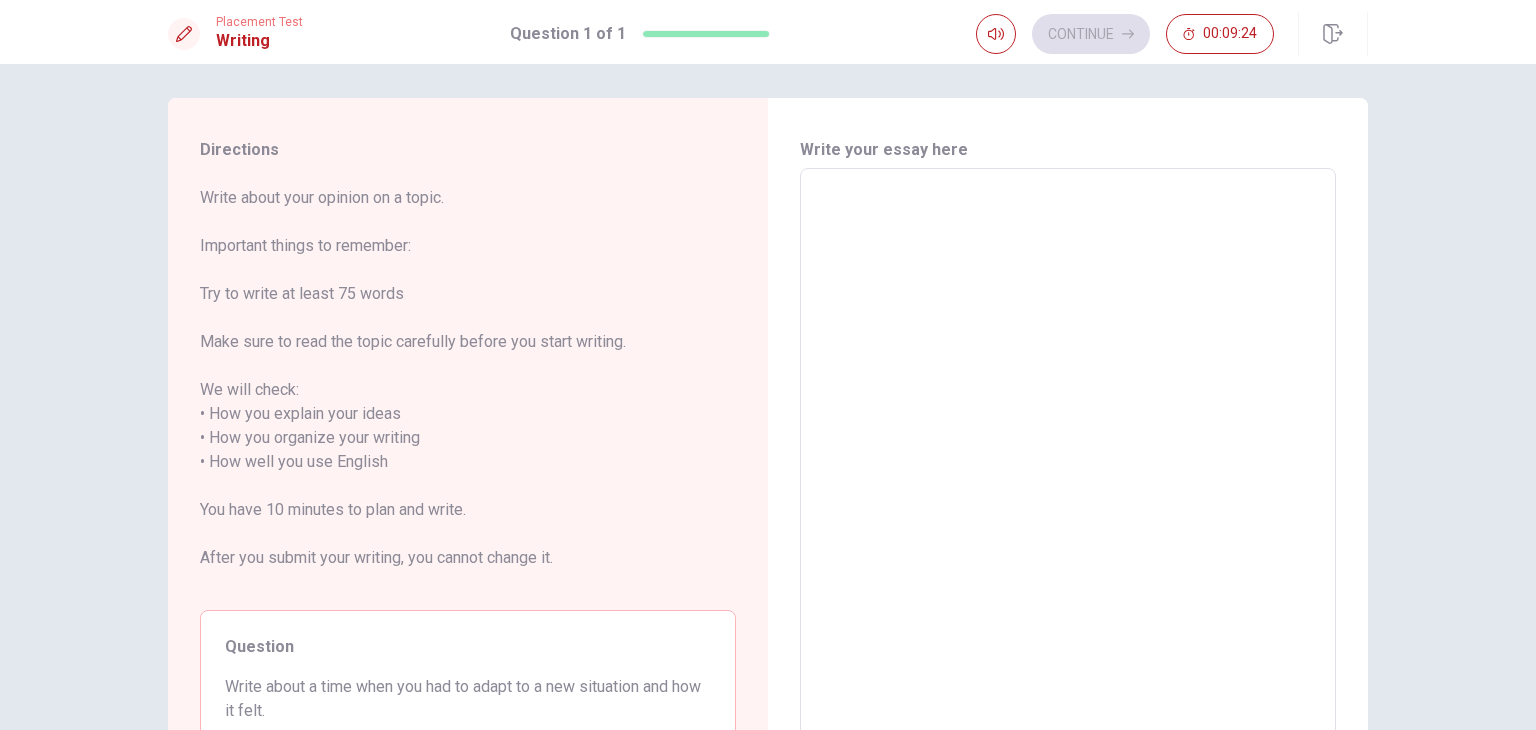type on "W" 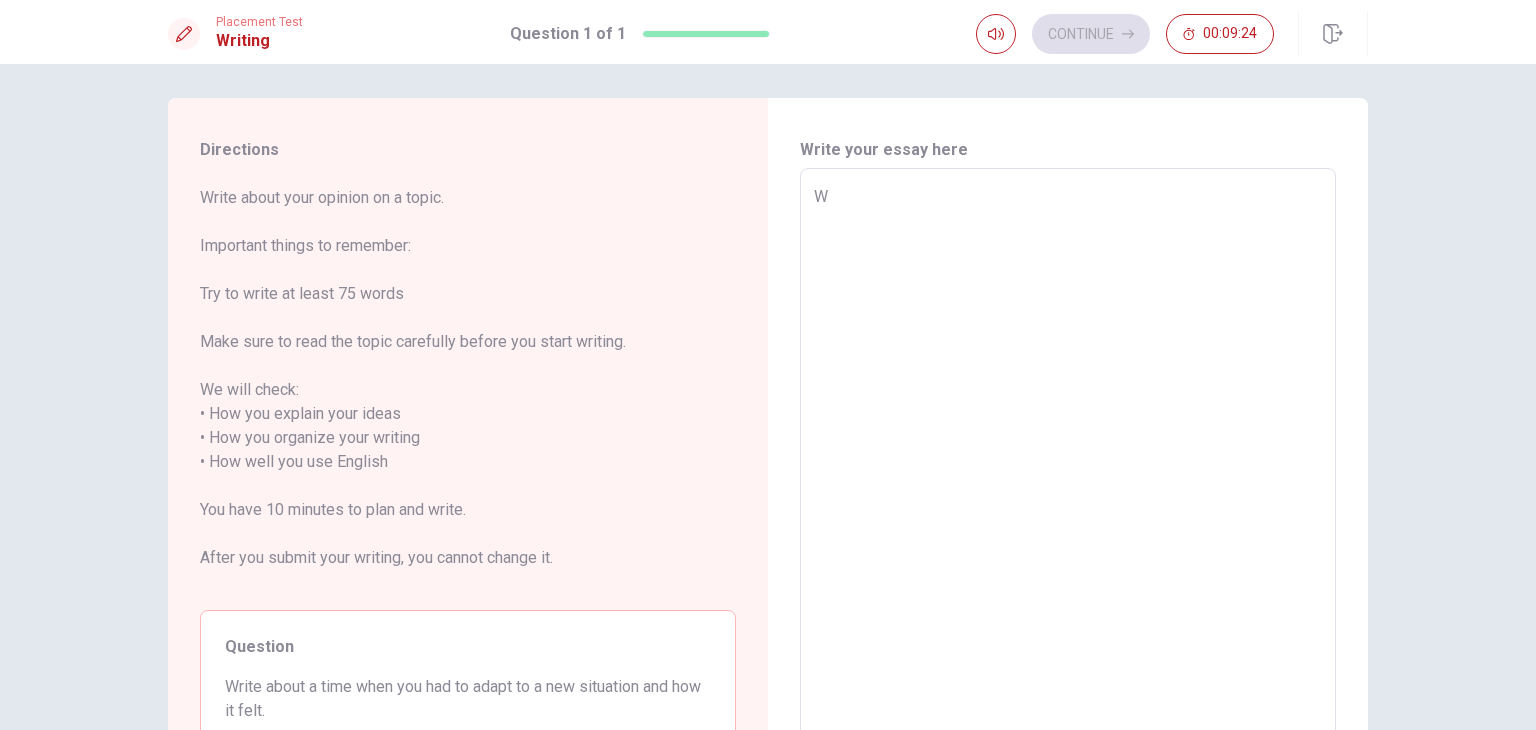type on "x" 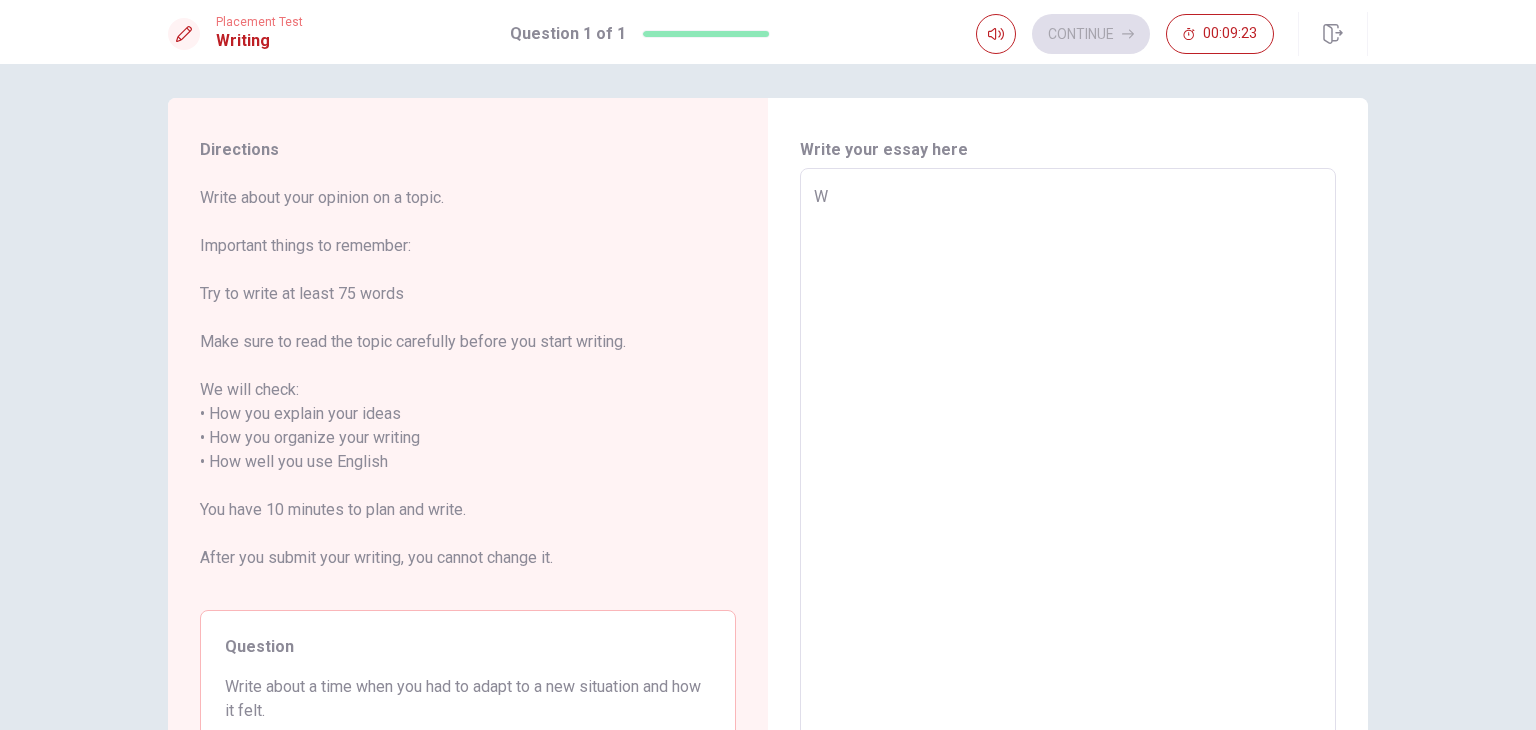 type on "Wh" 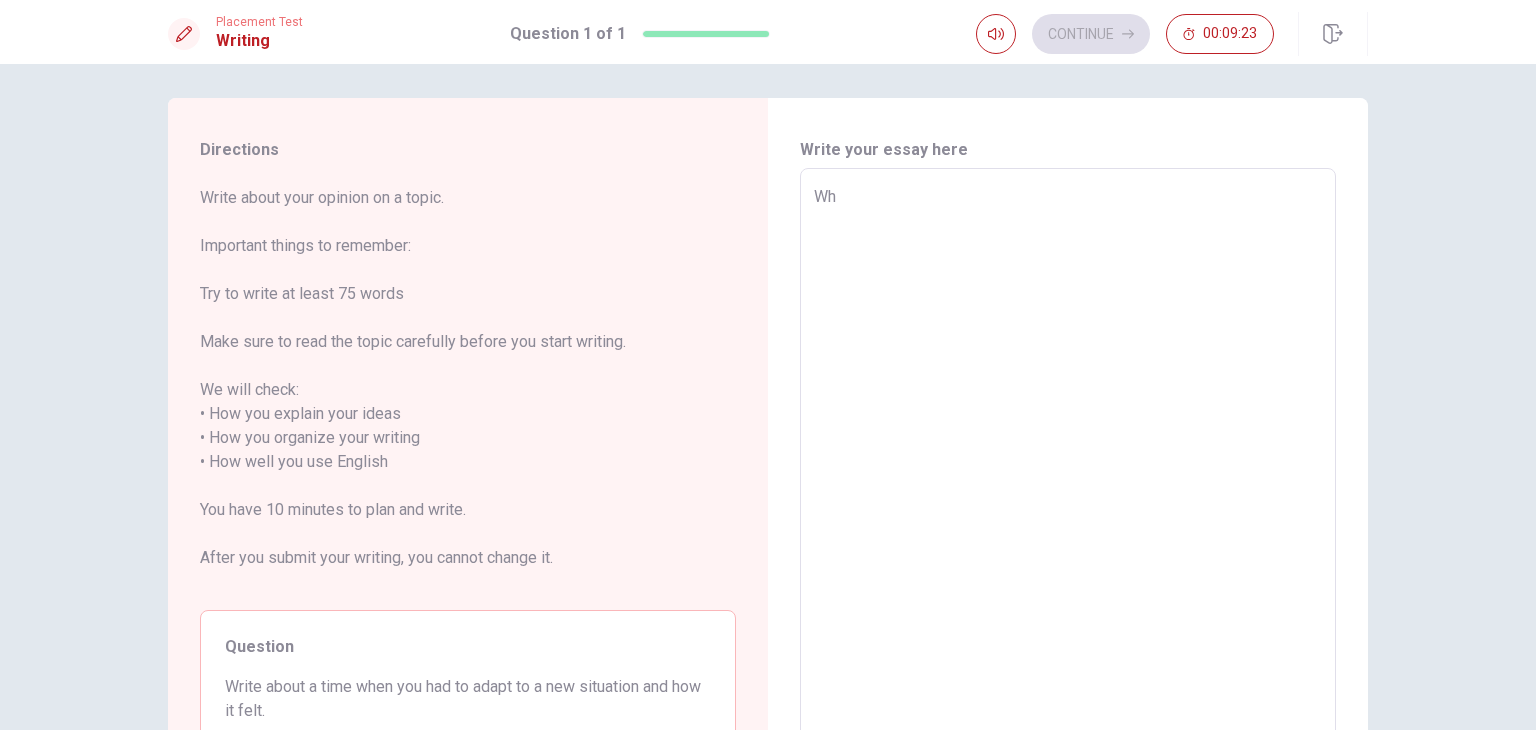 type on "x" 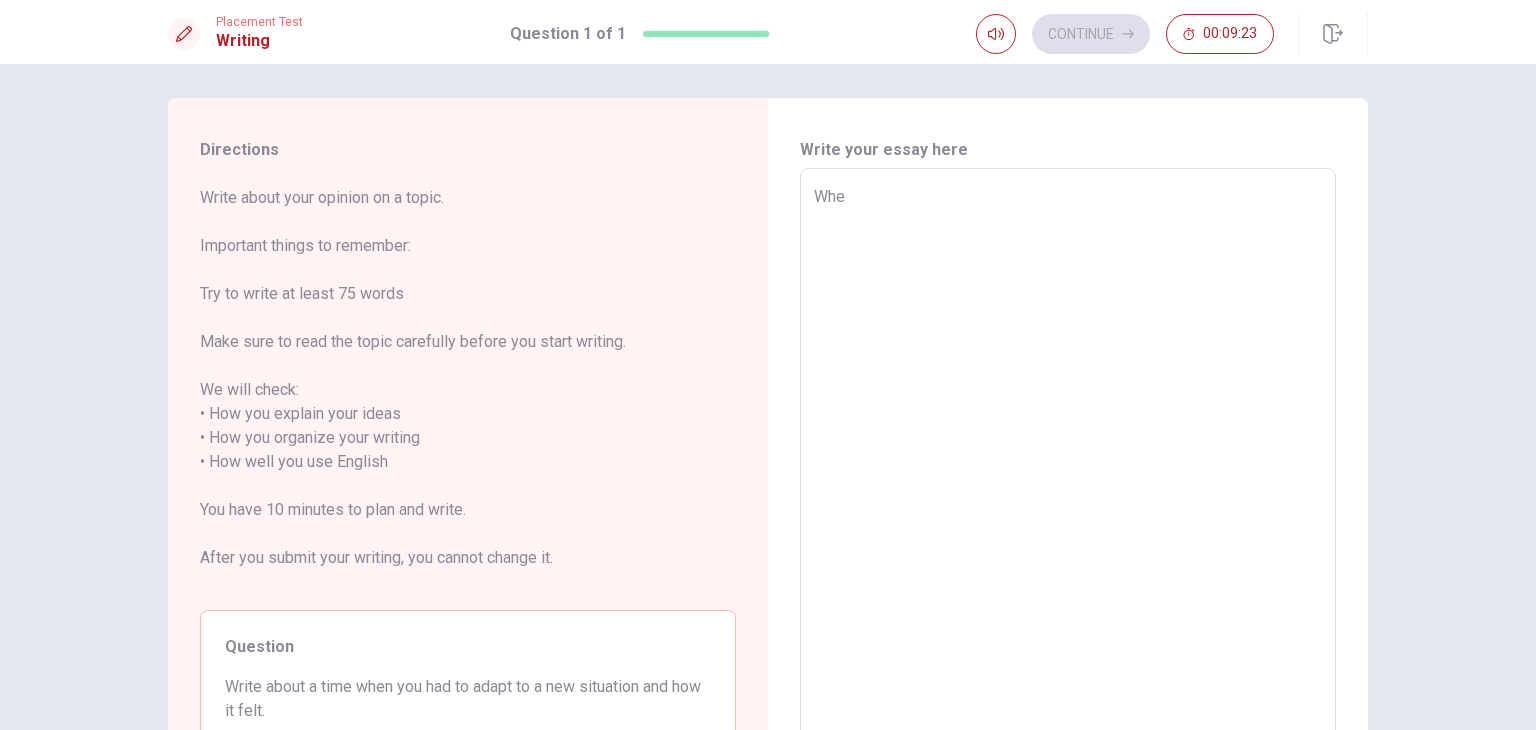 type on "x" 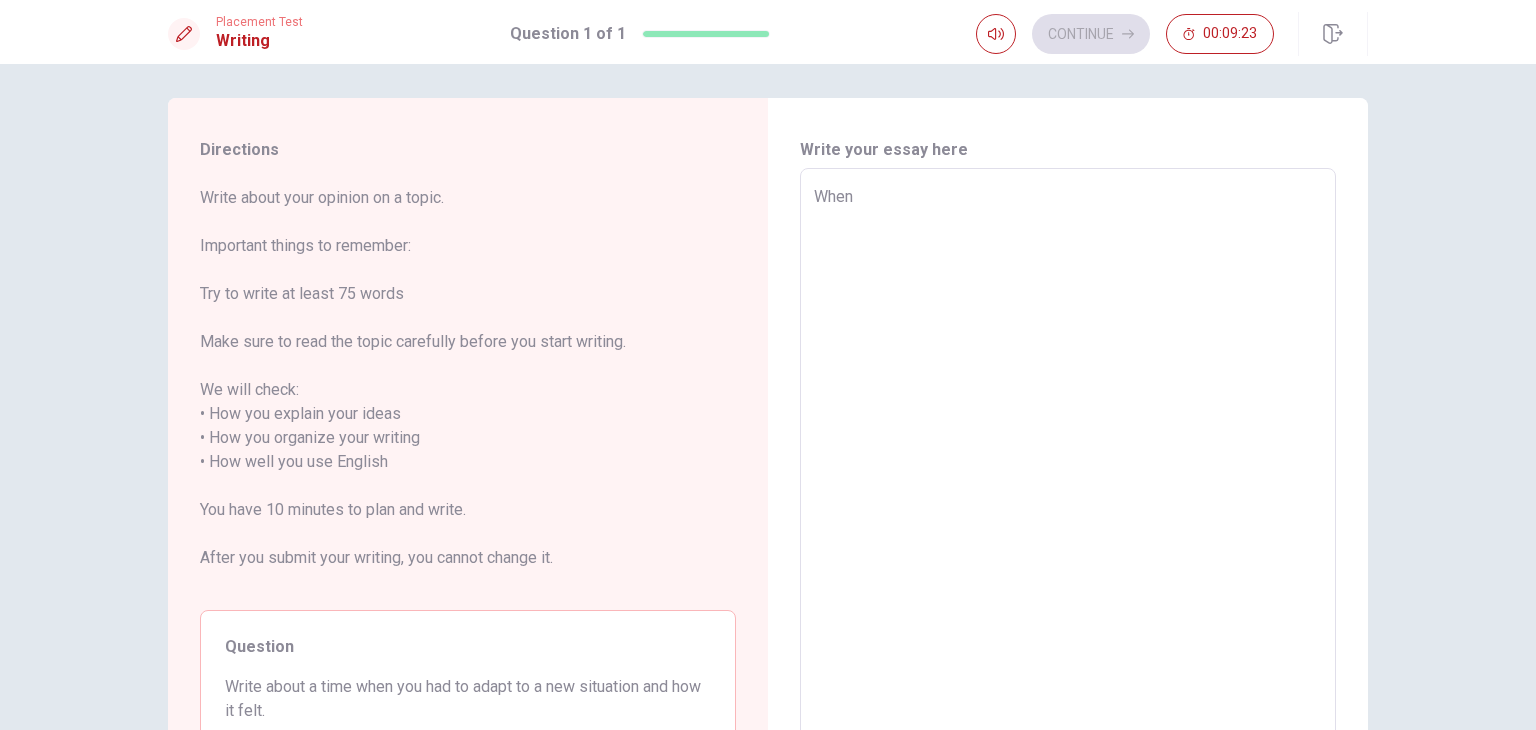 type on "x" 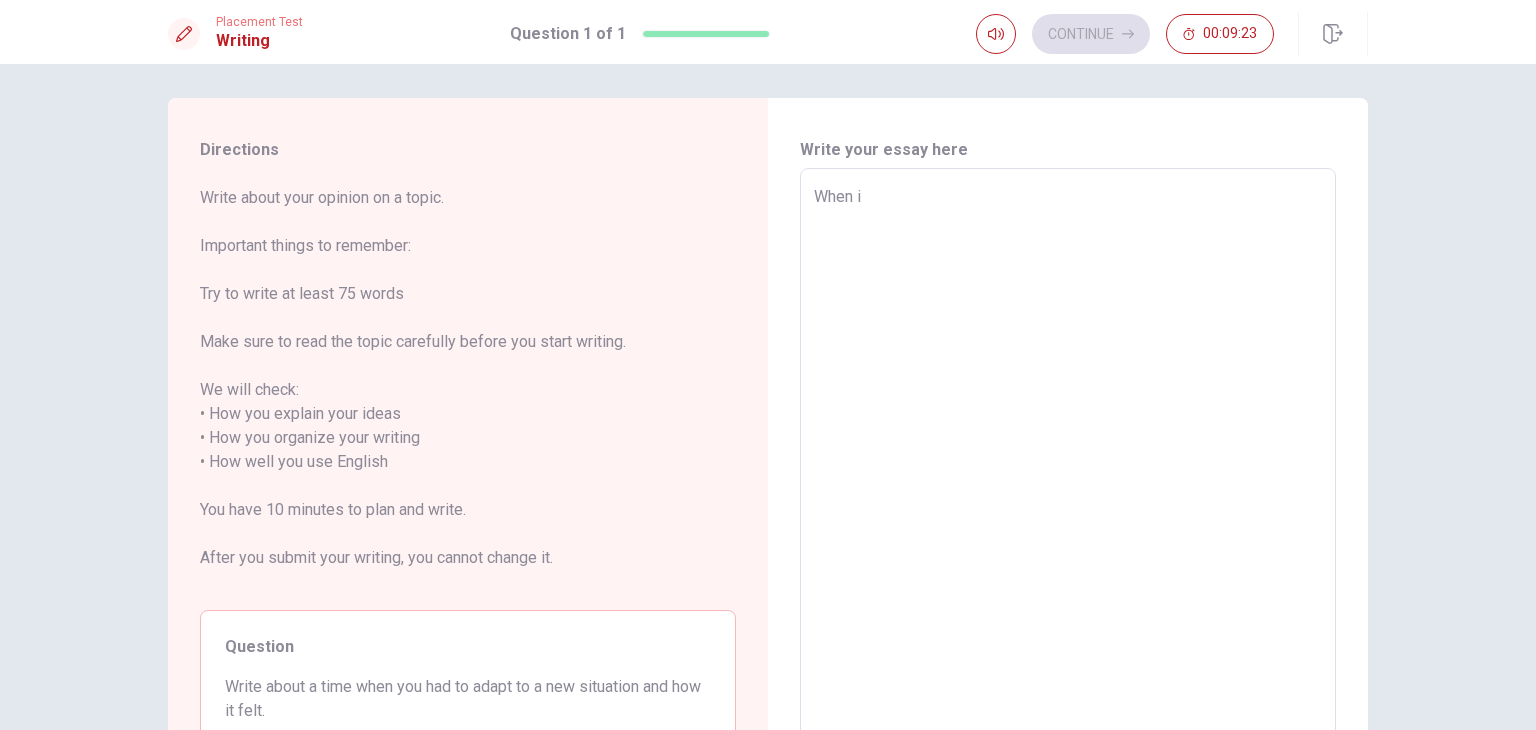 type on "x" 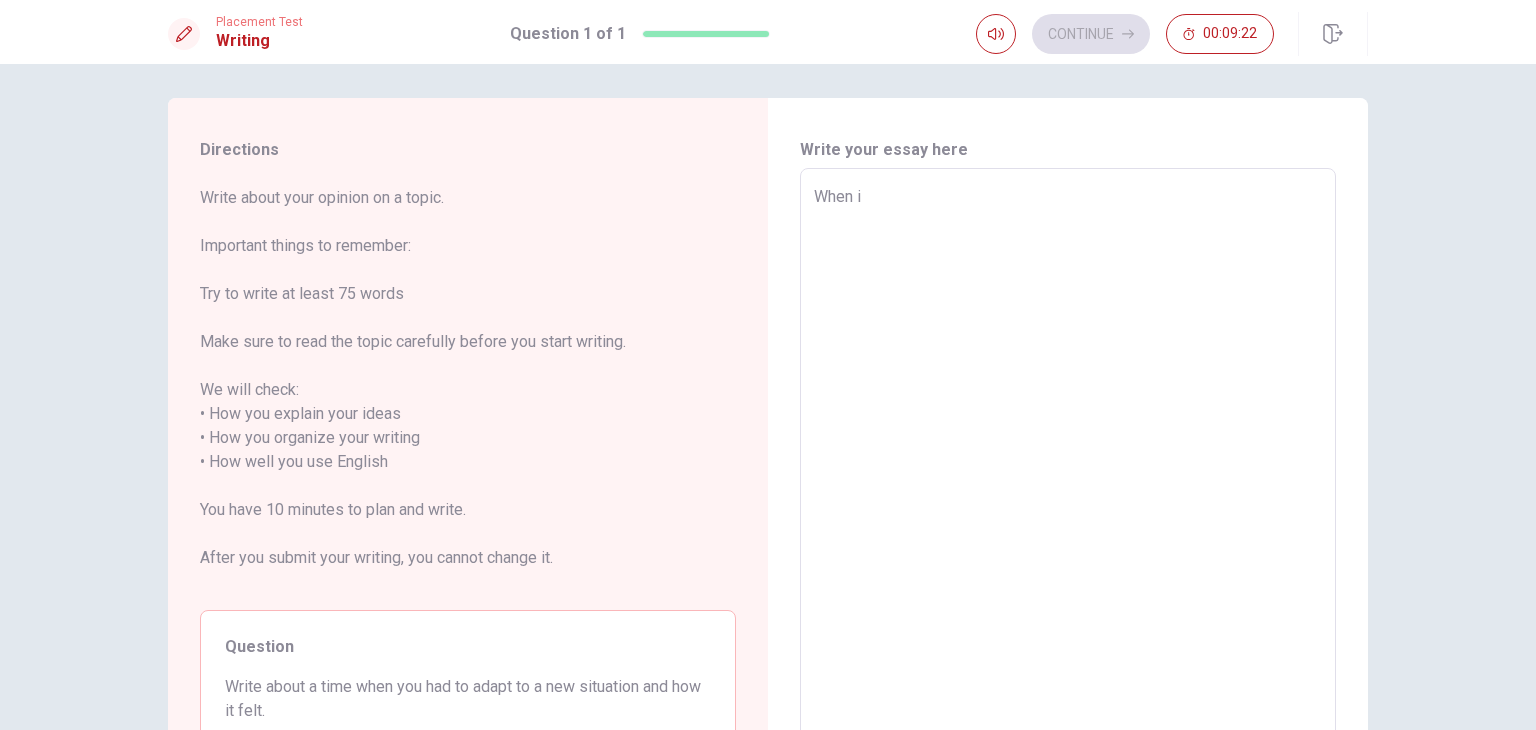 type on "When i h" 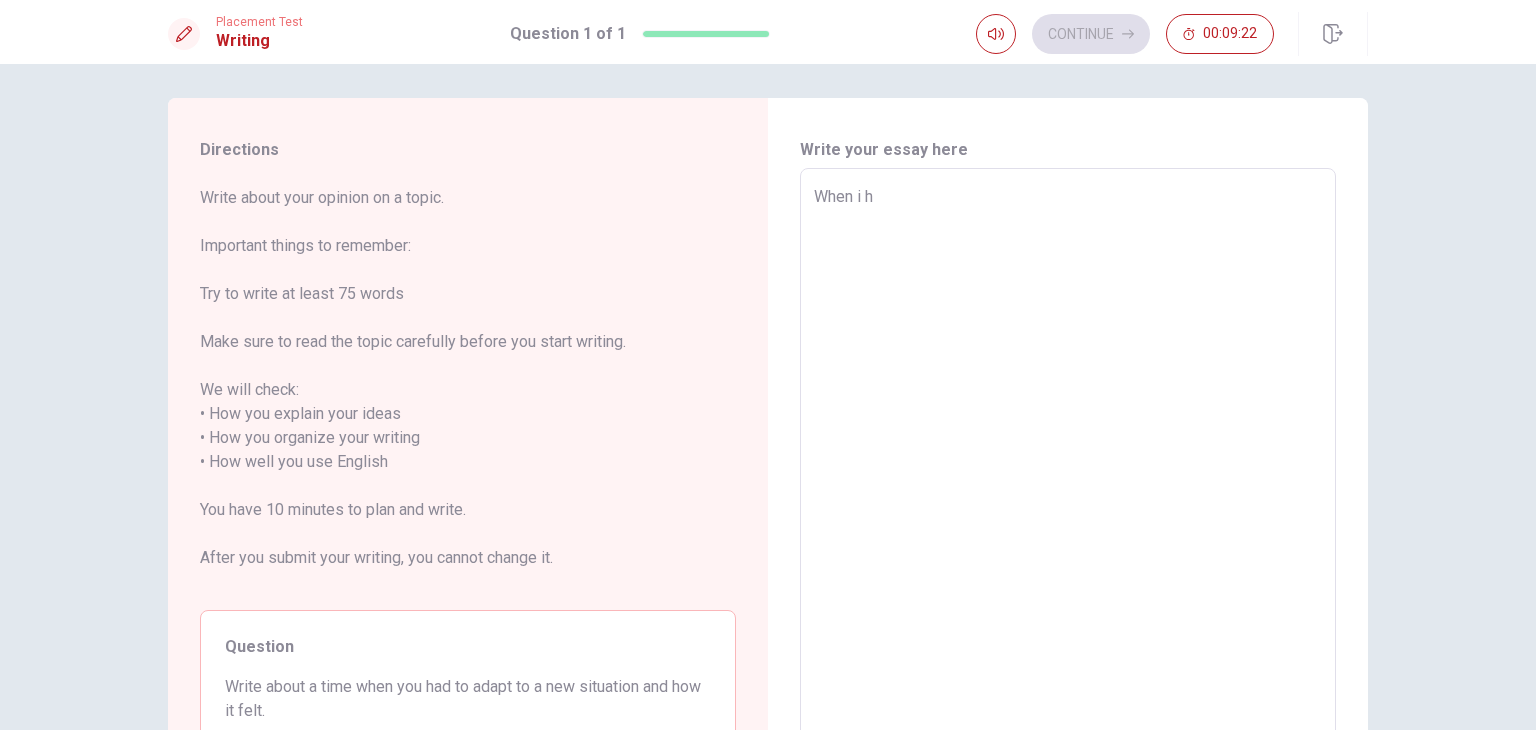 type on "x" 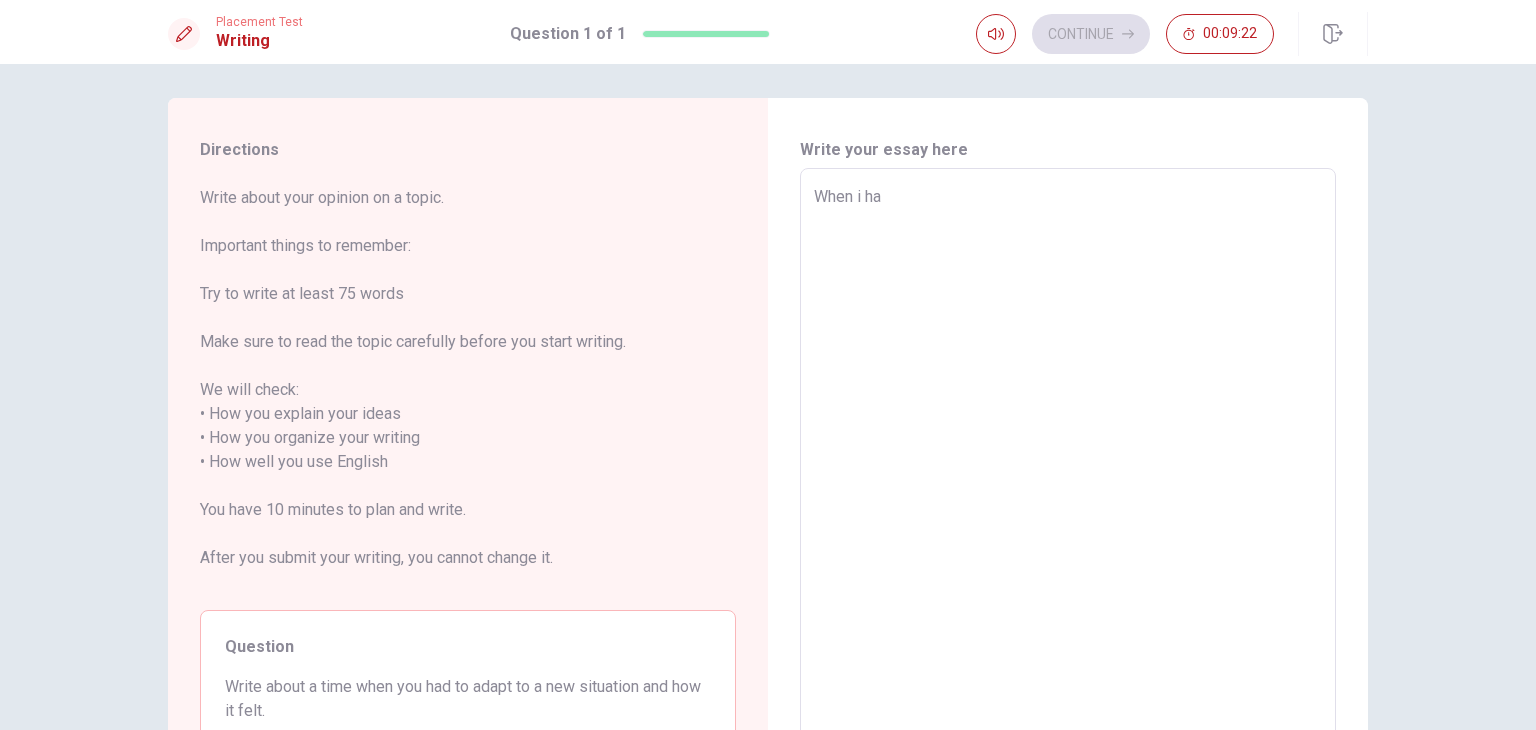type on "When i had" 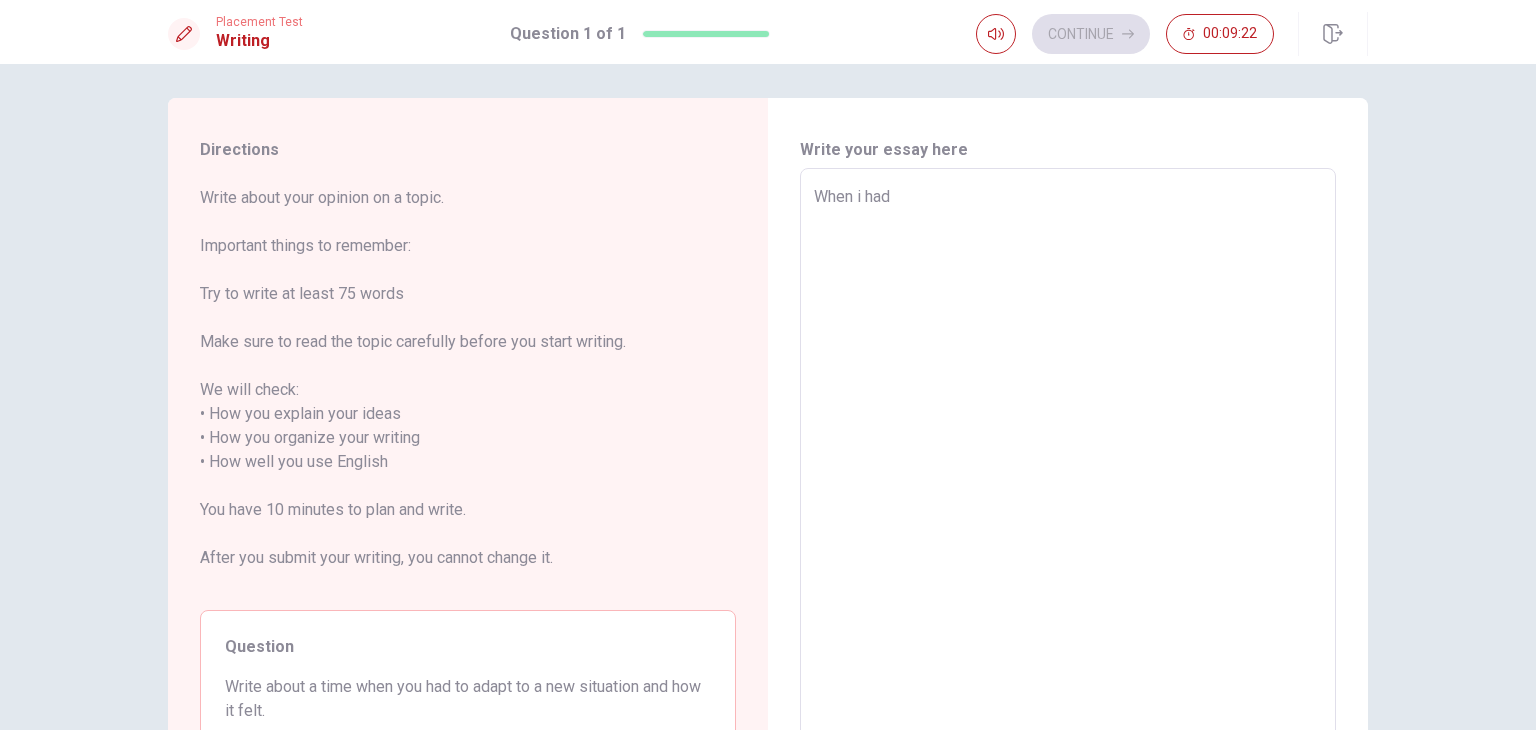 type on "x" 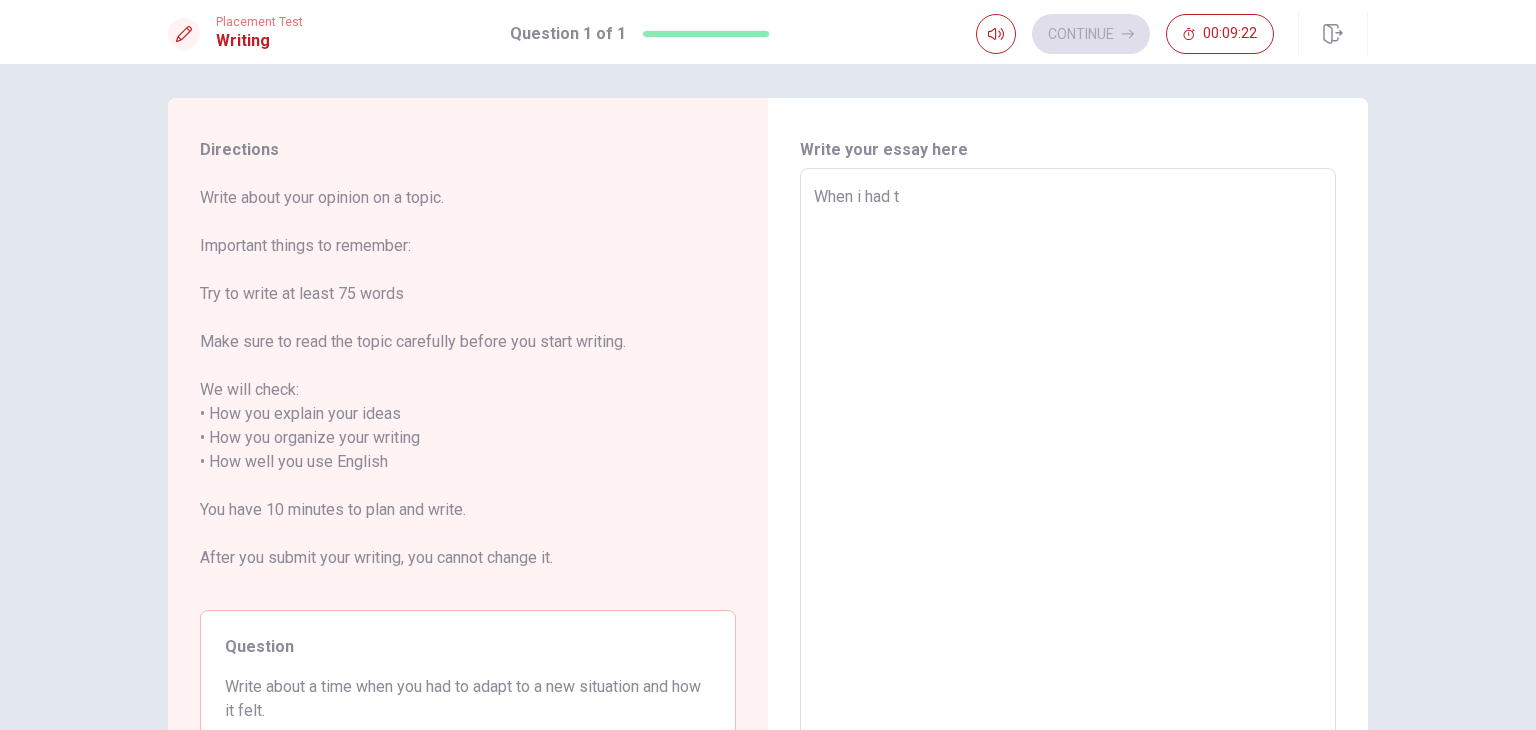 type on "x" 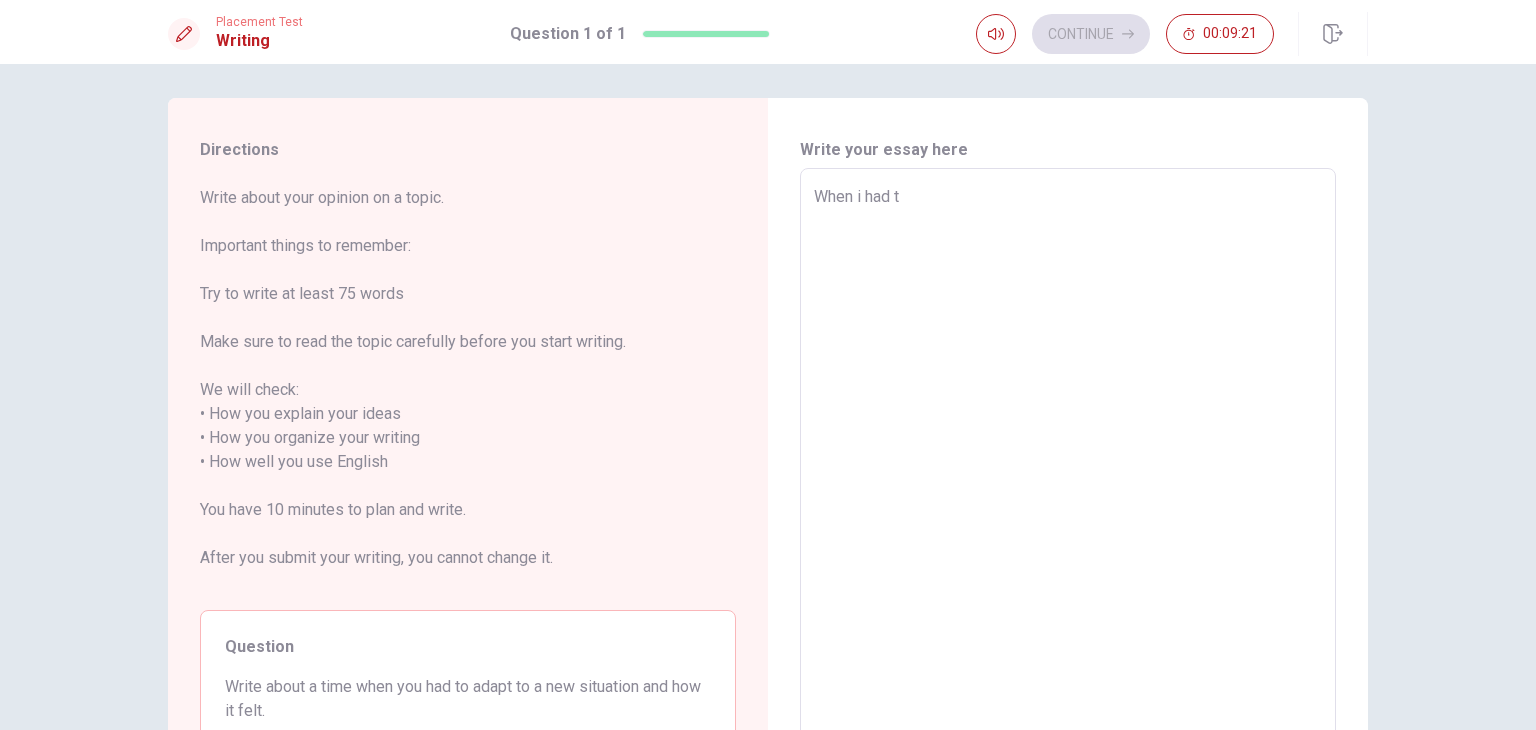 type on "When i had to" 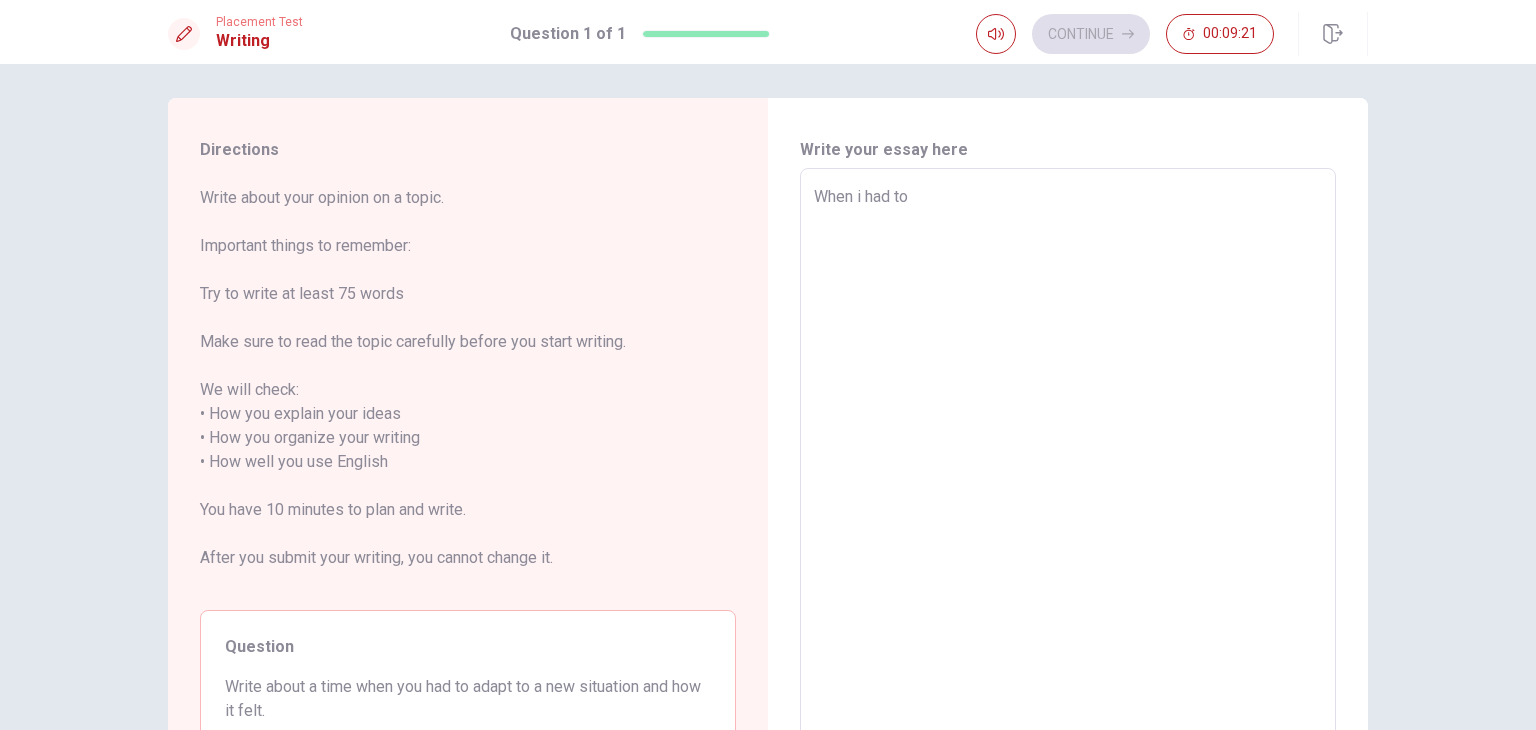 type on "x" 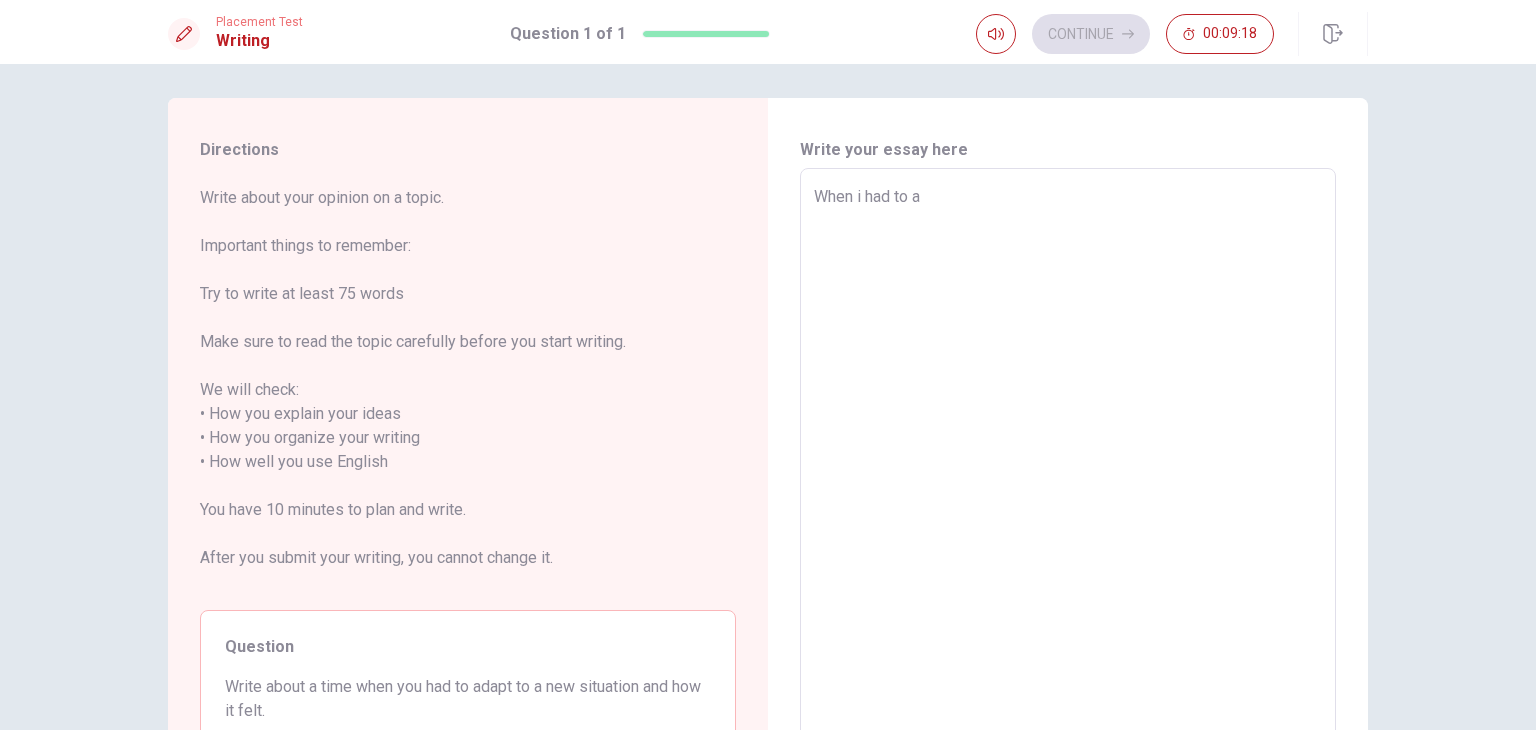 type on "x" 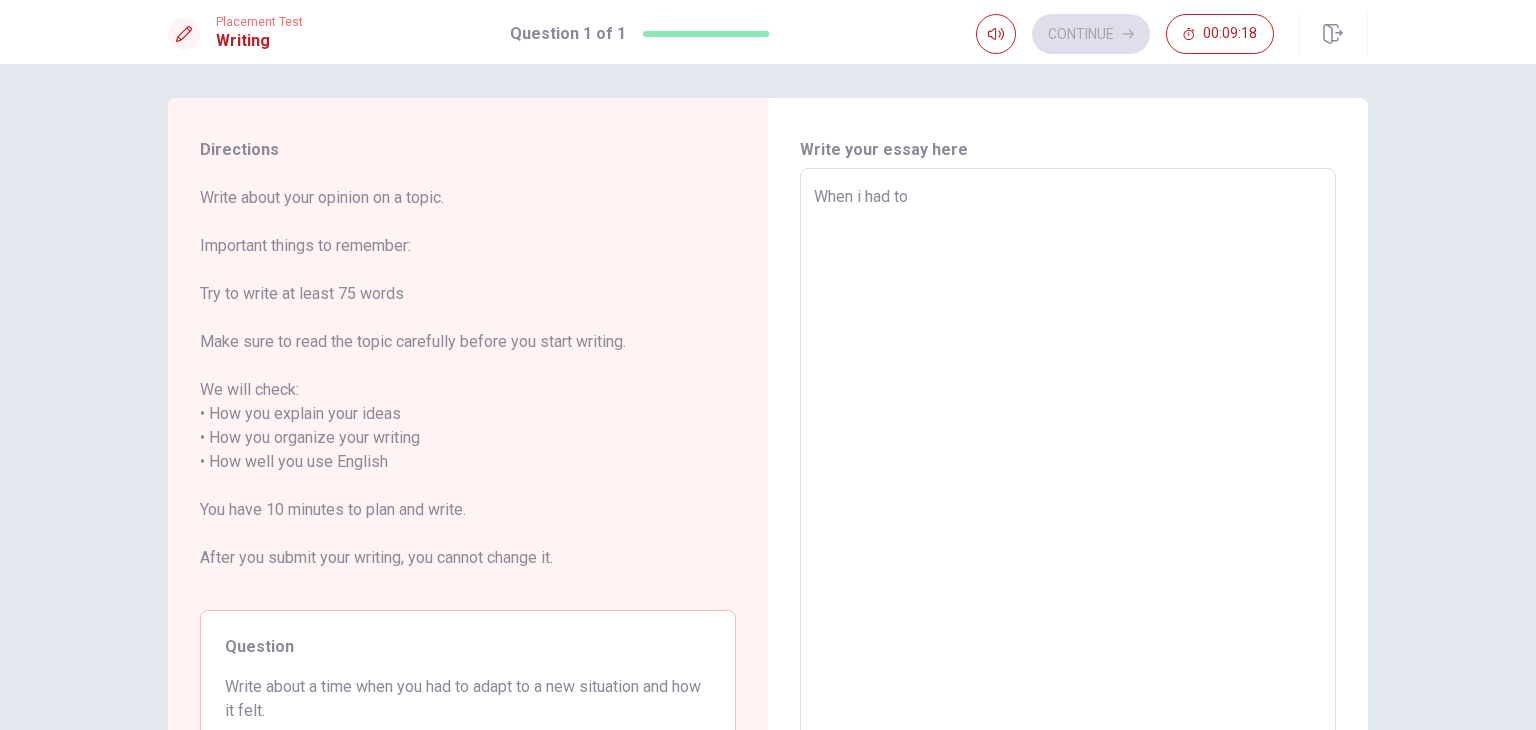 type on "x" 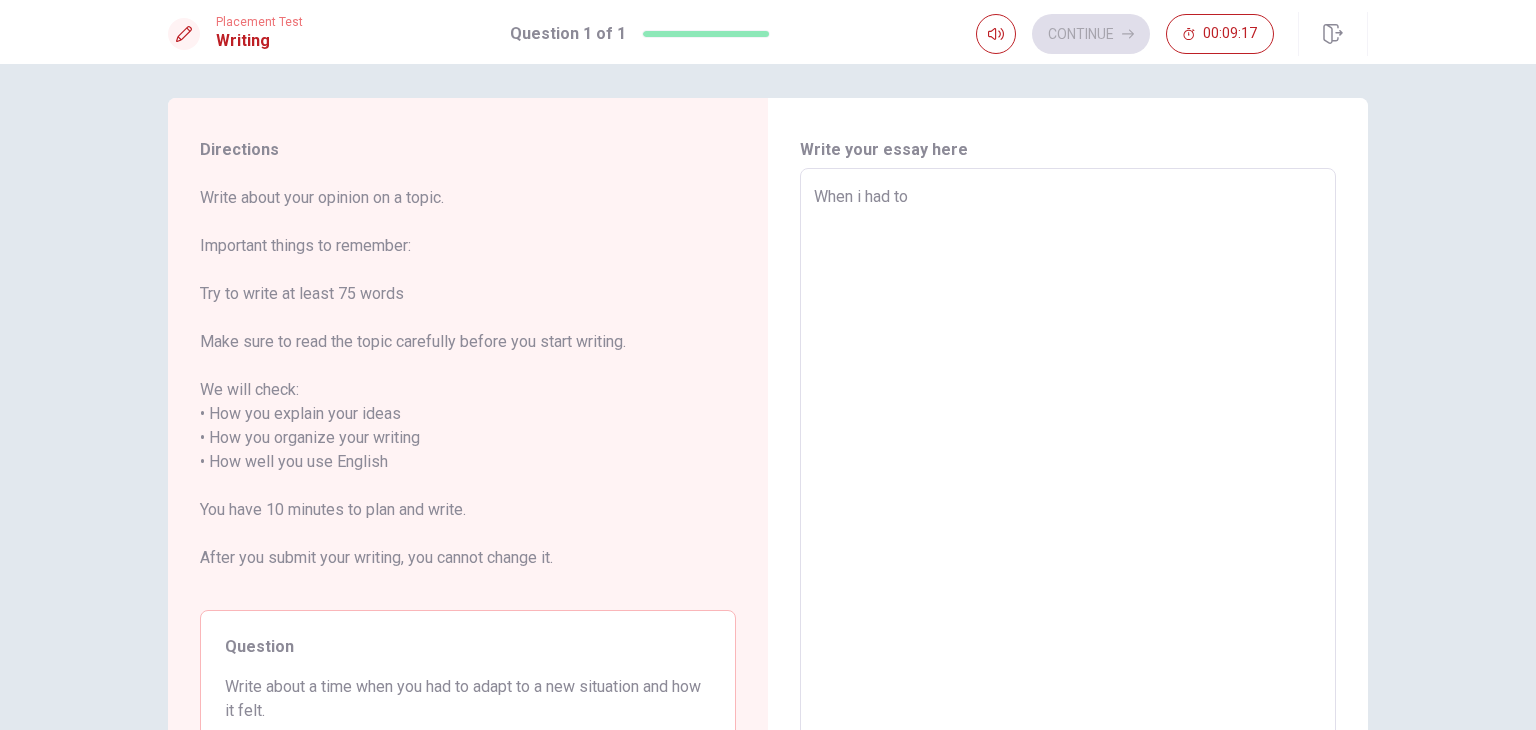 type on "When i had to" 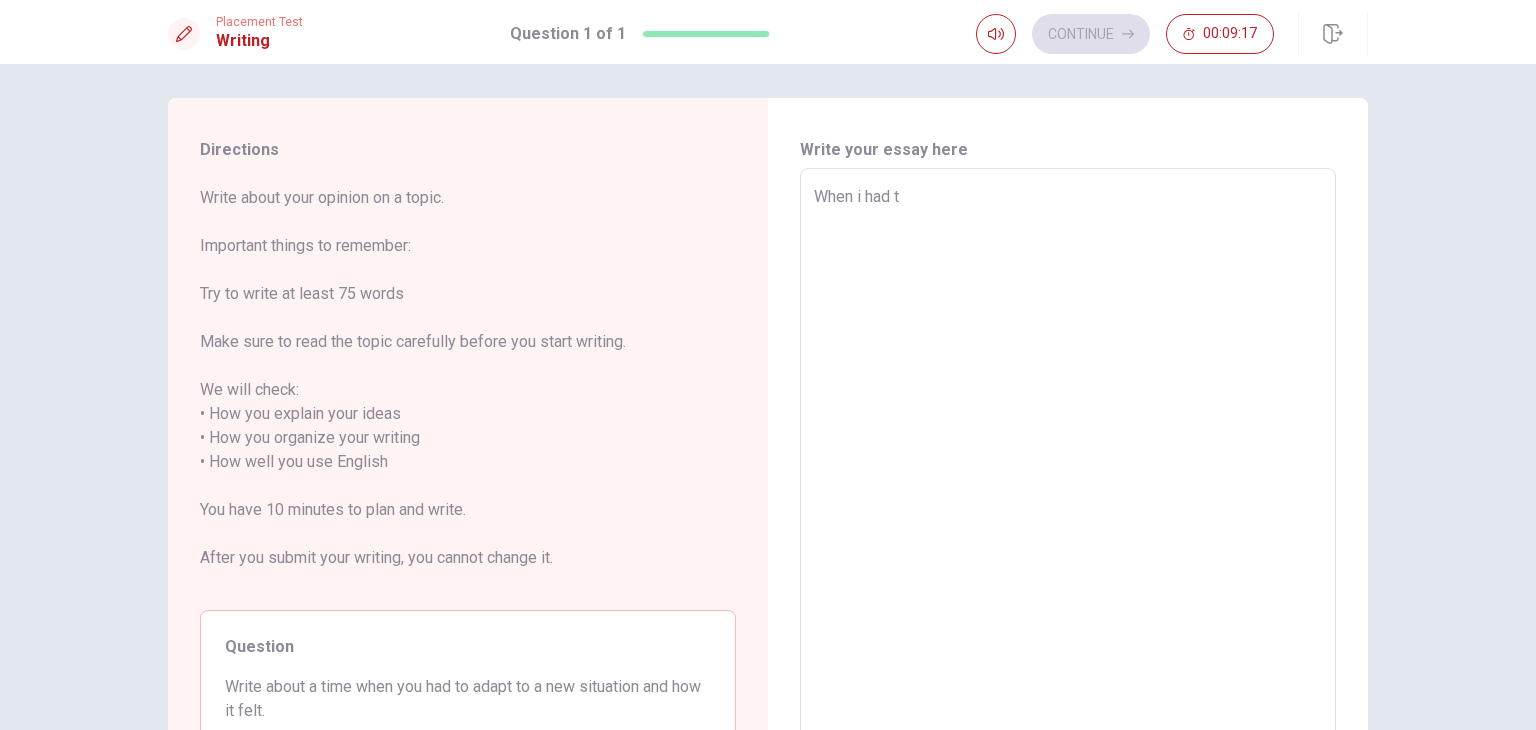 type on "When i had" 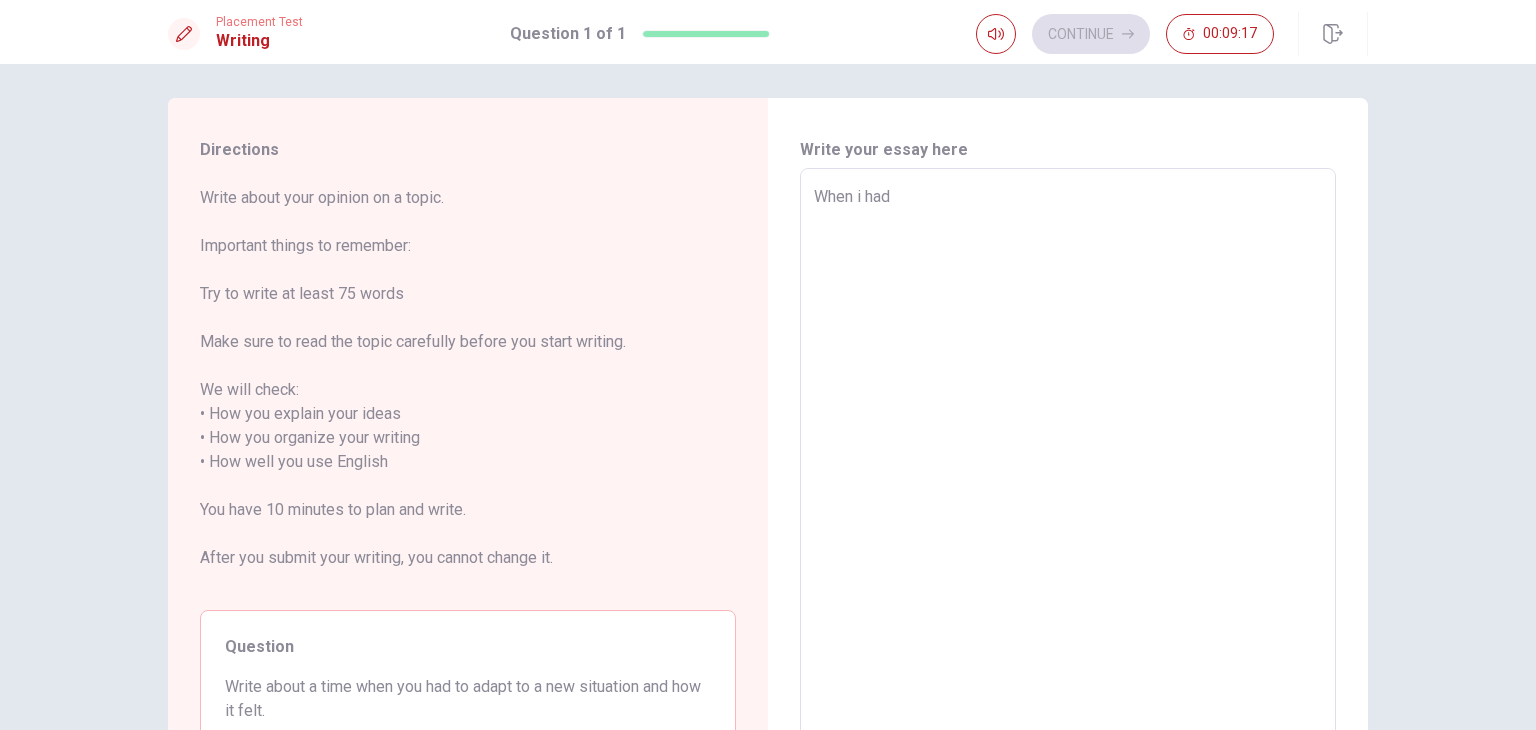 type on "When i had" 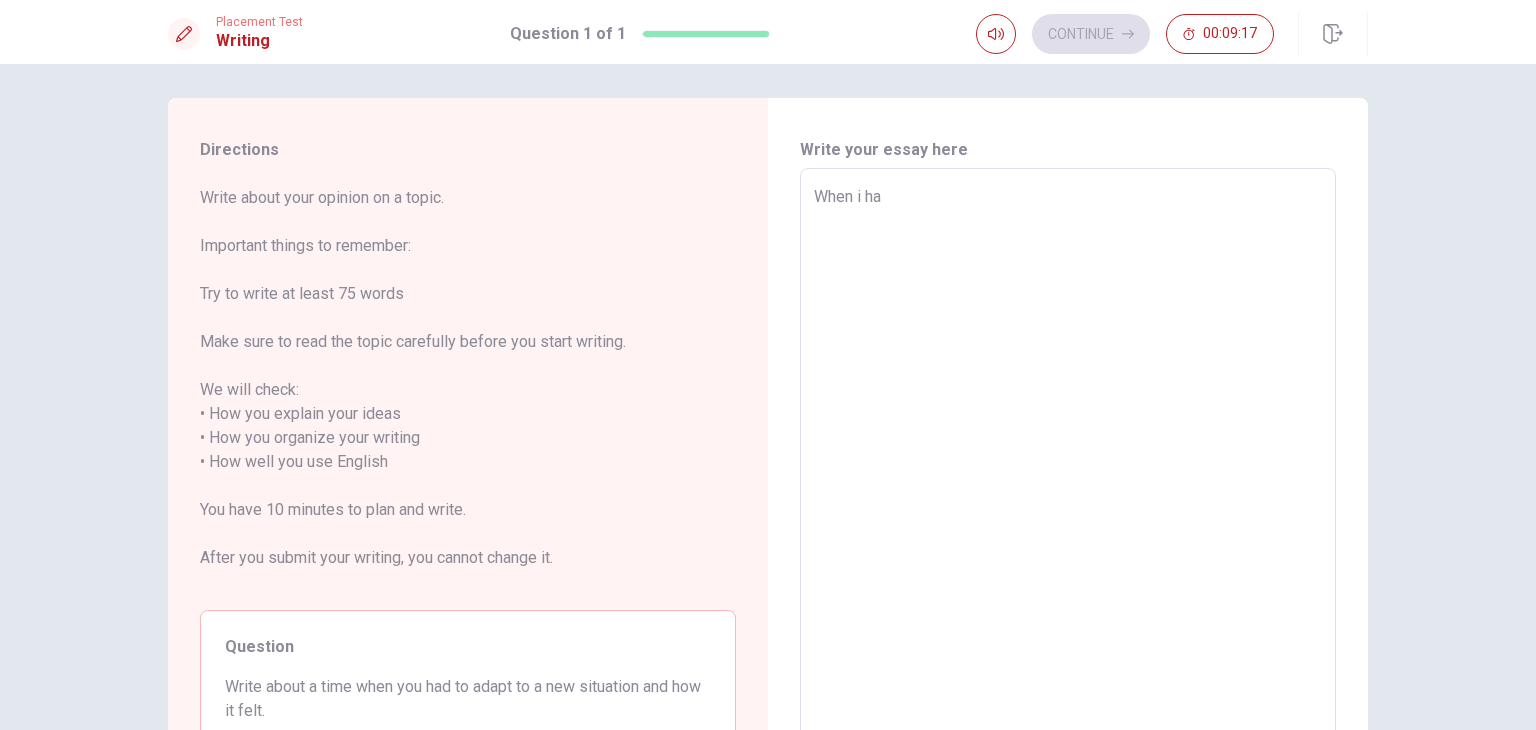 type on "When i h" 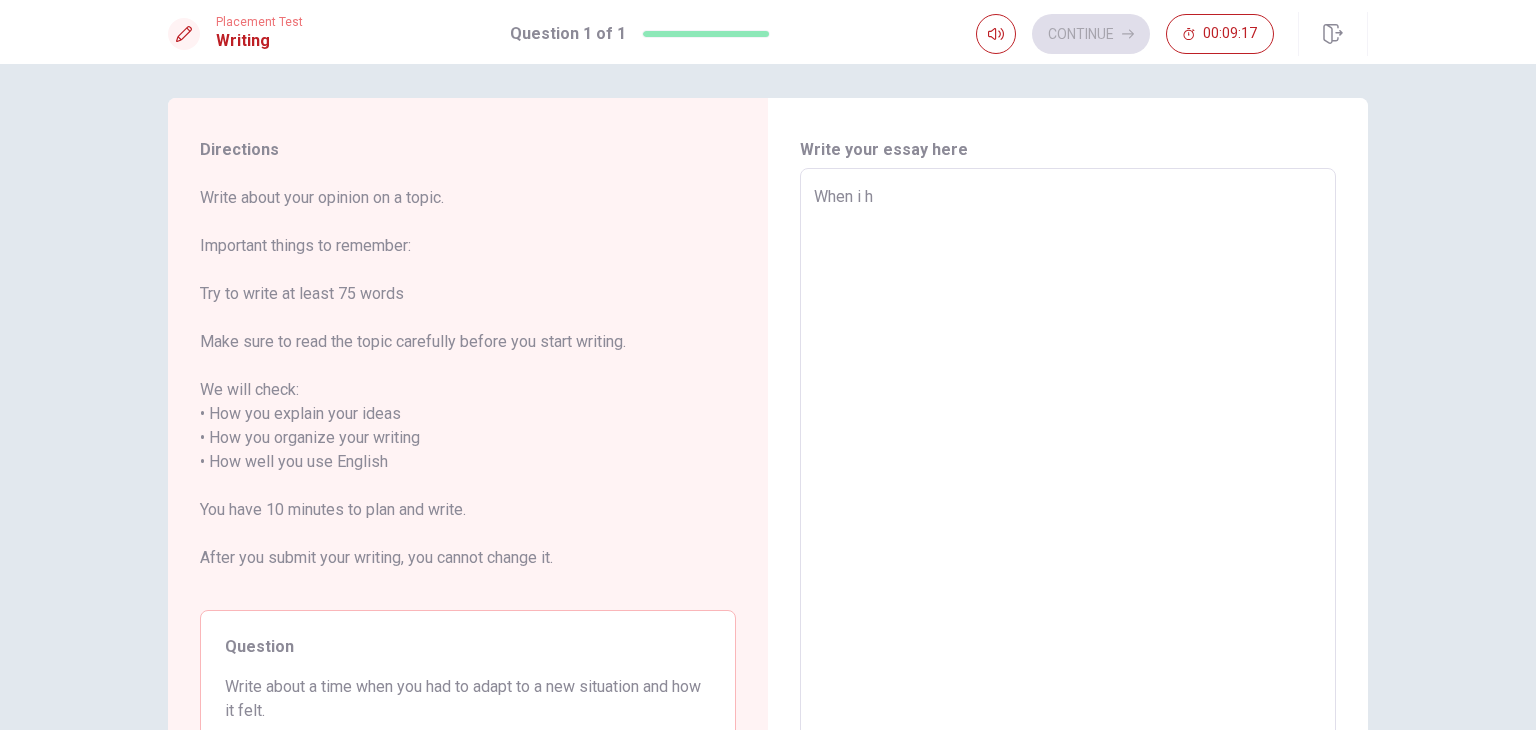 type on "When i" 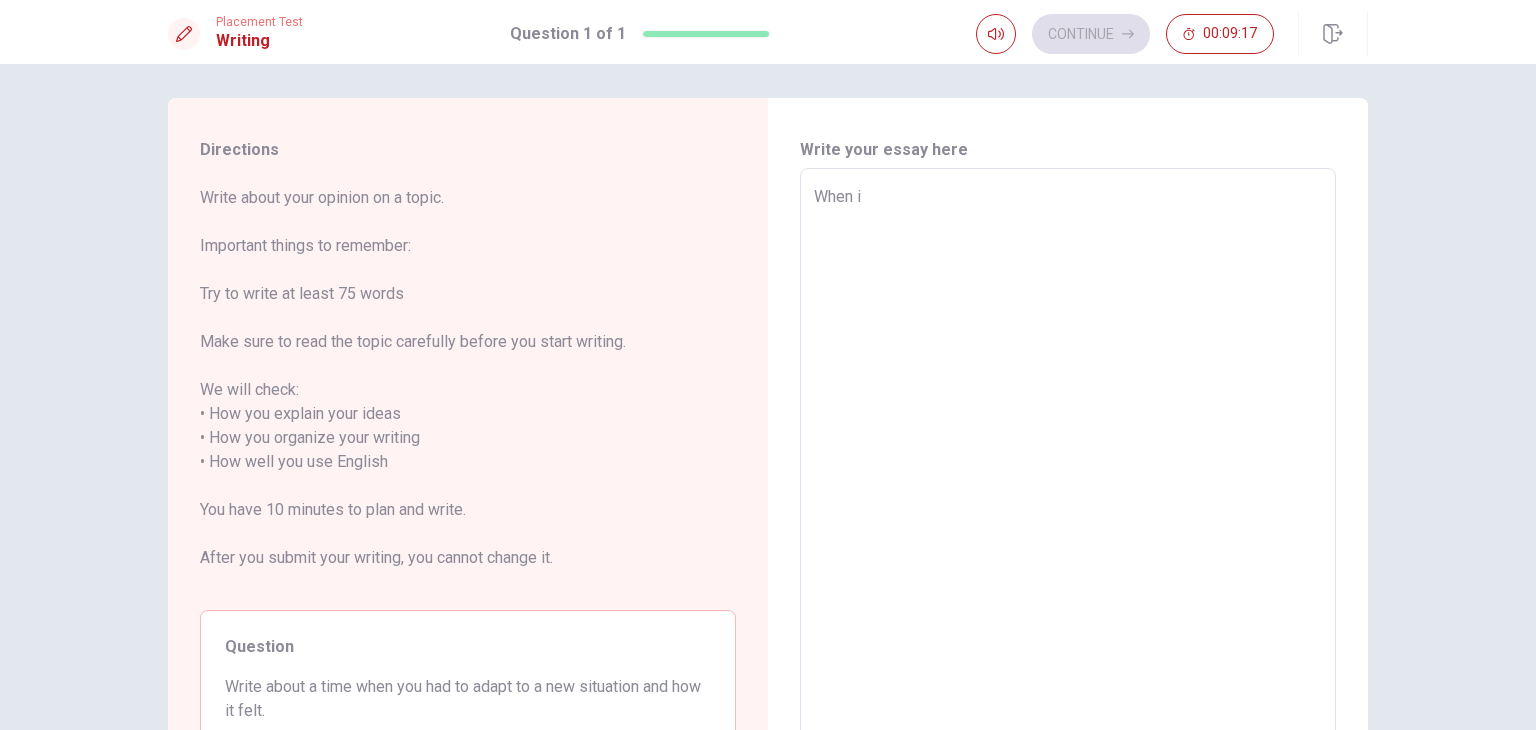 type on "When" 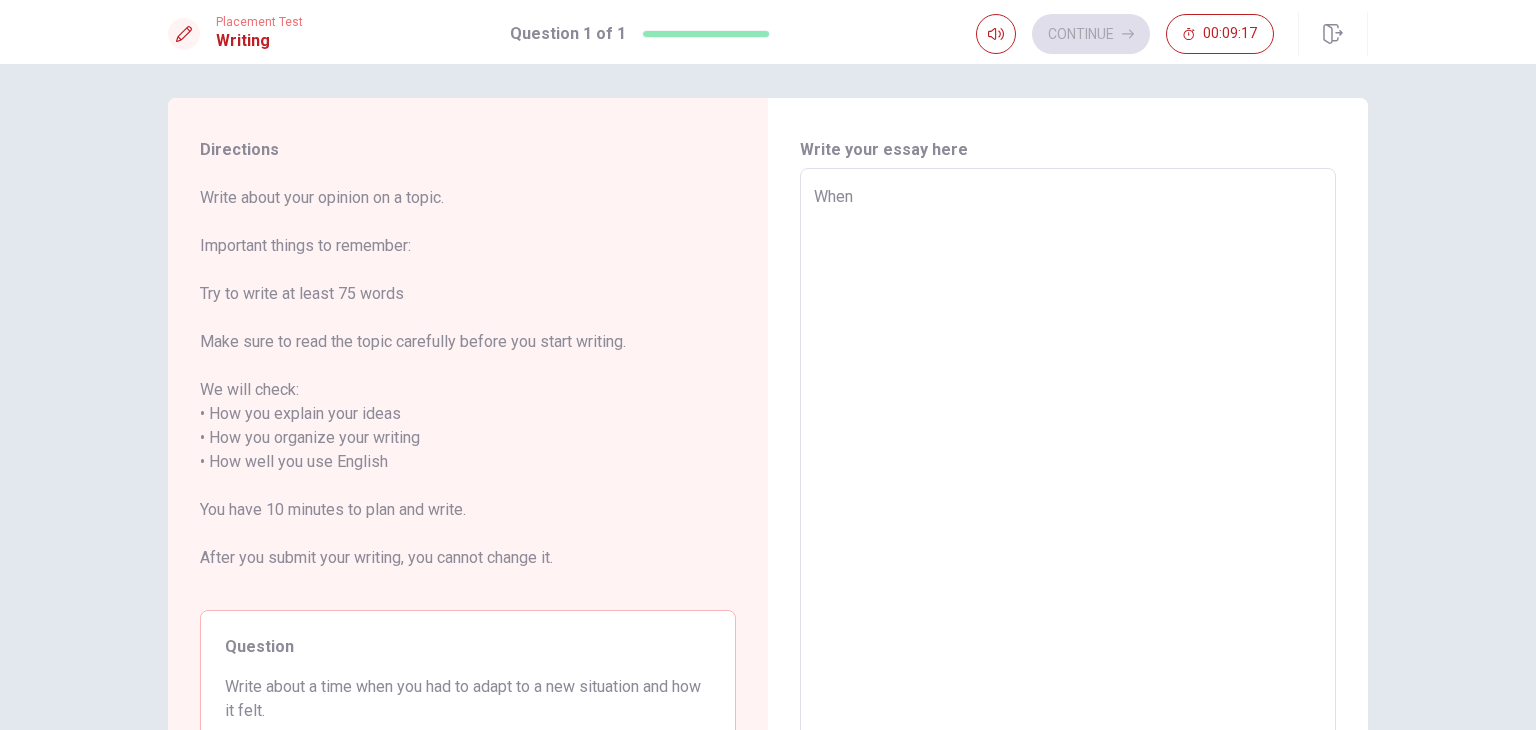 type on "x" 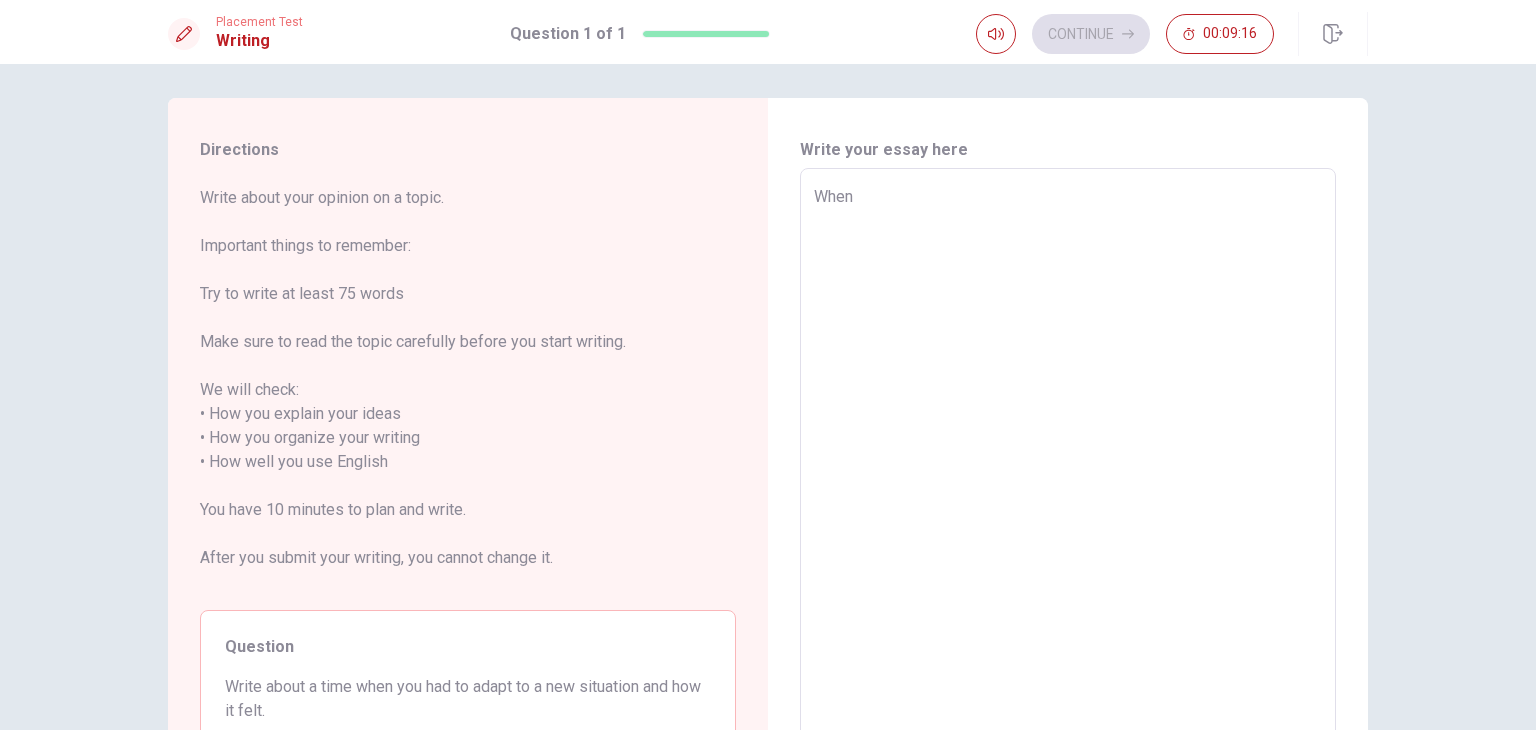 type on "When" 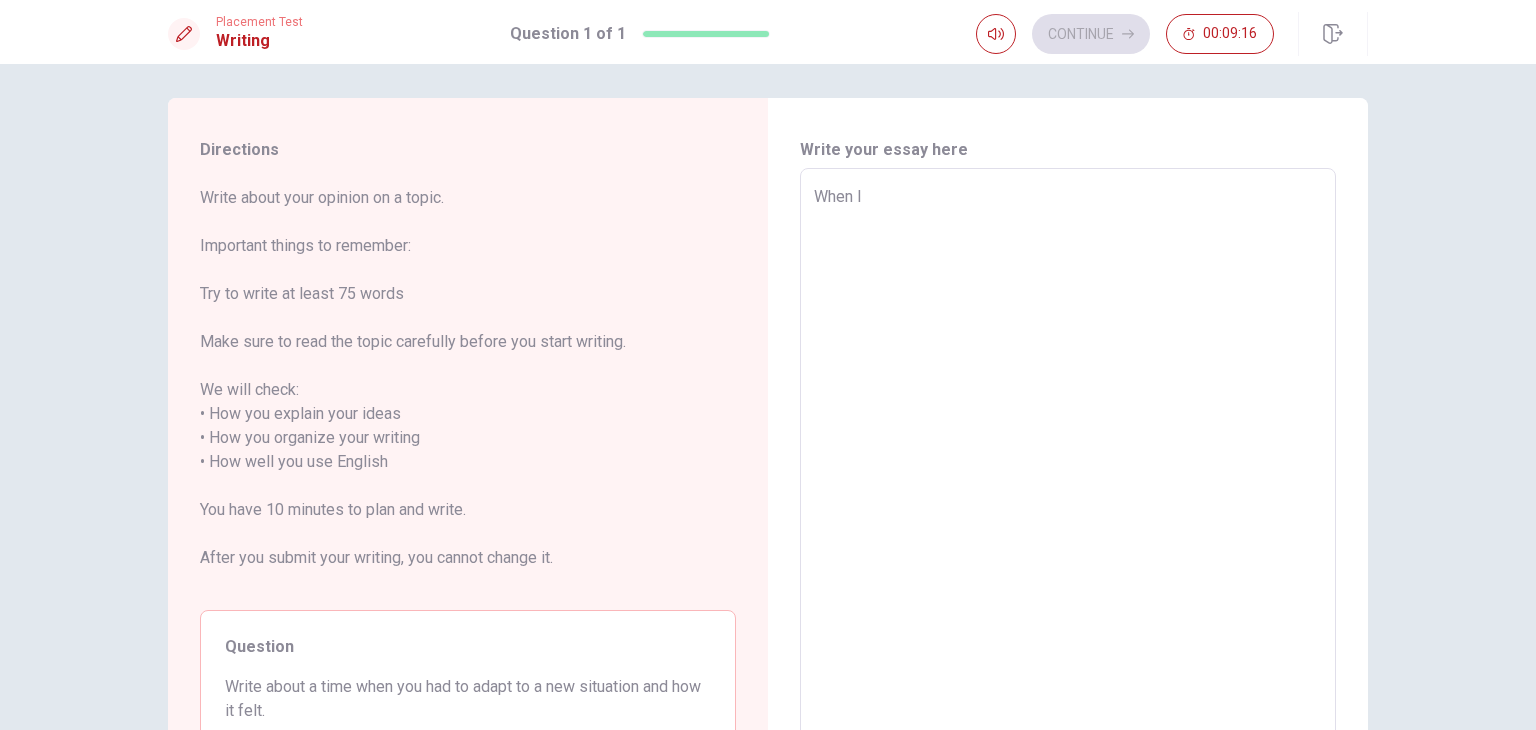 type on "x" 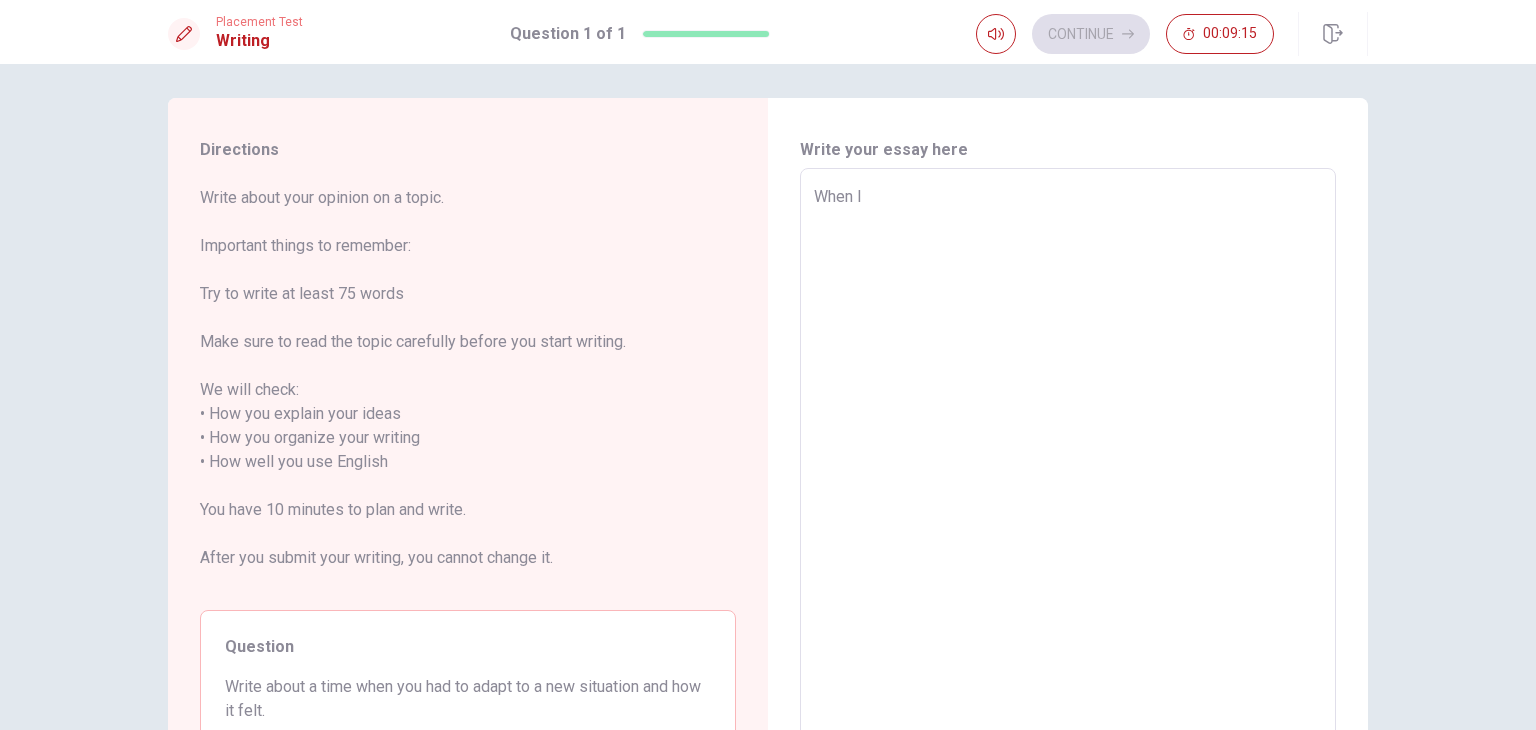 type on "When I" 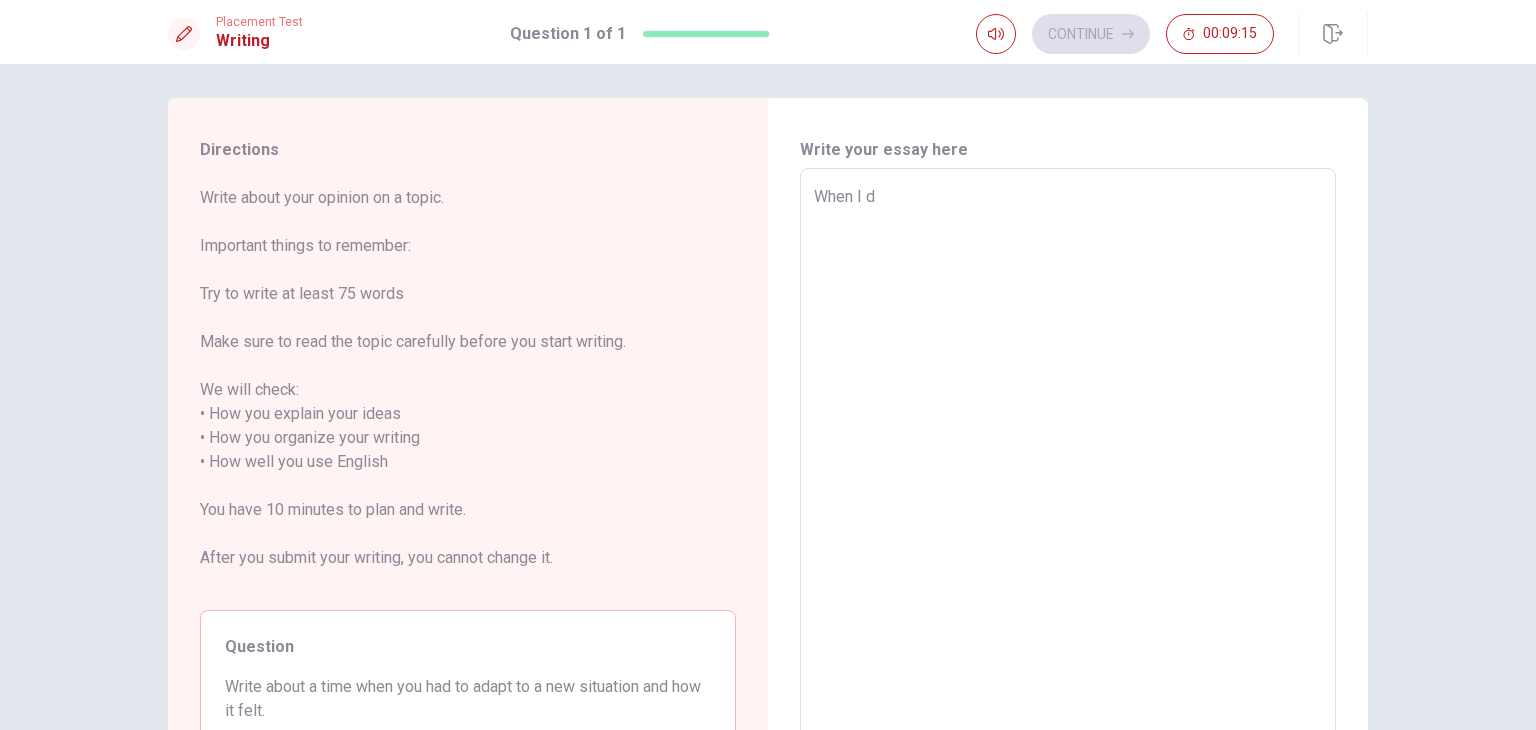 type on "x" 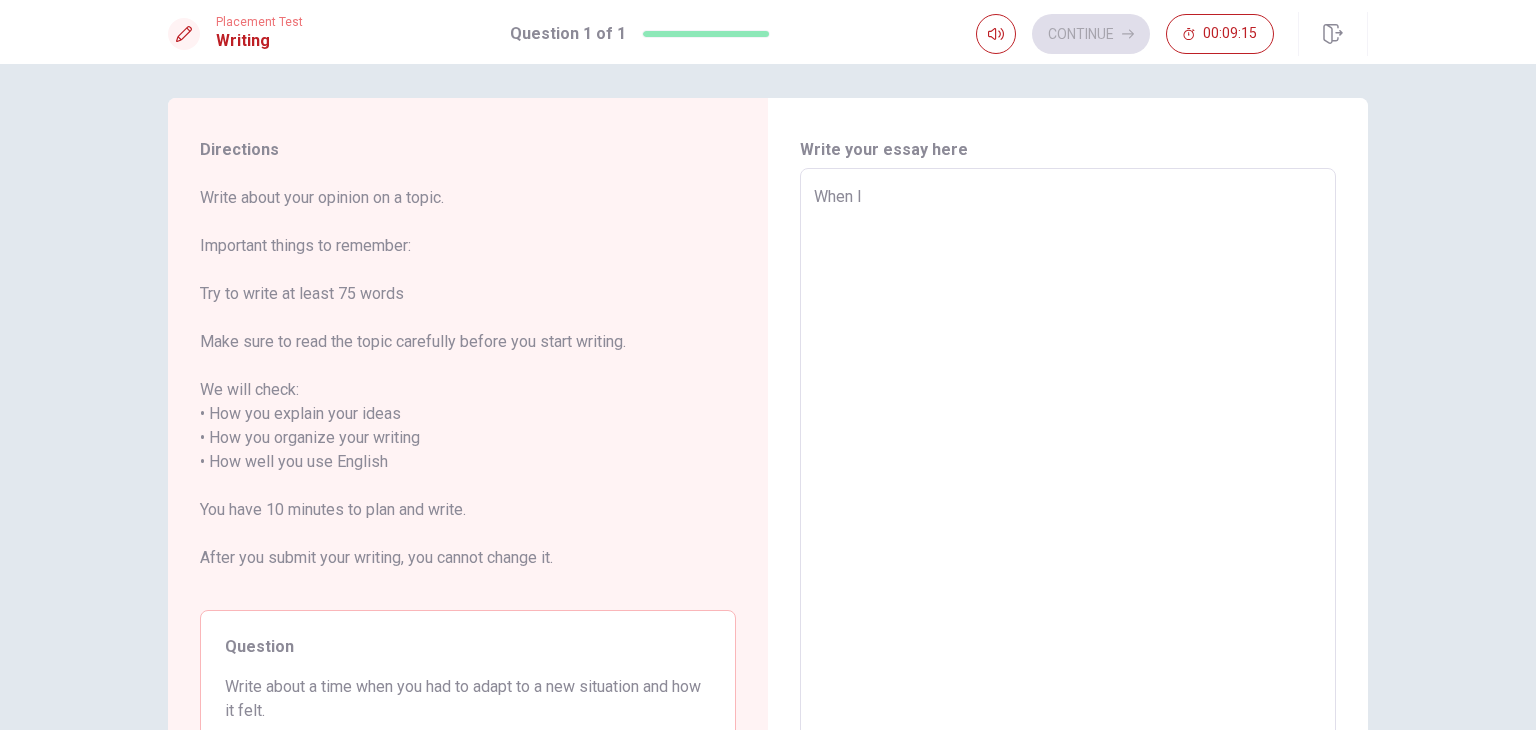 type on "x" 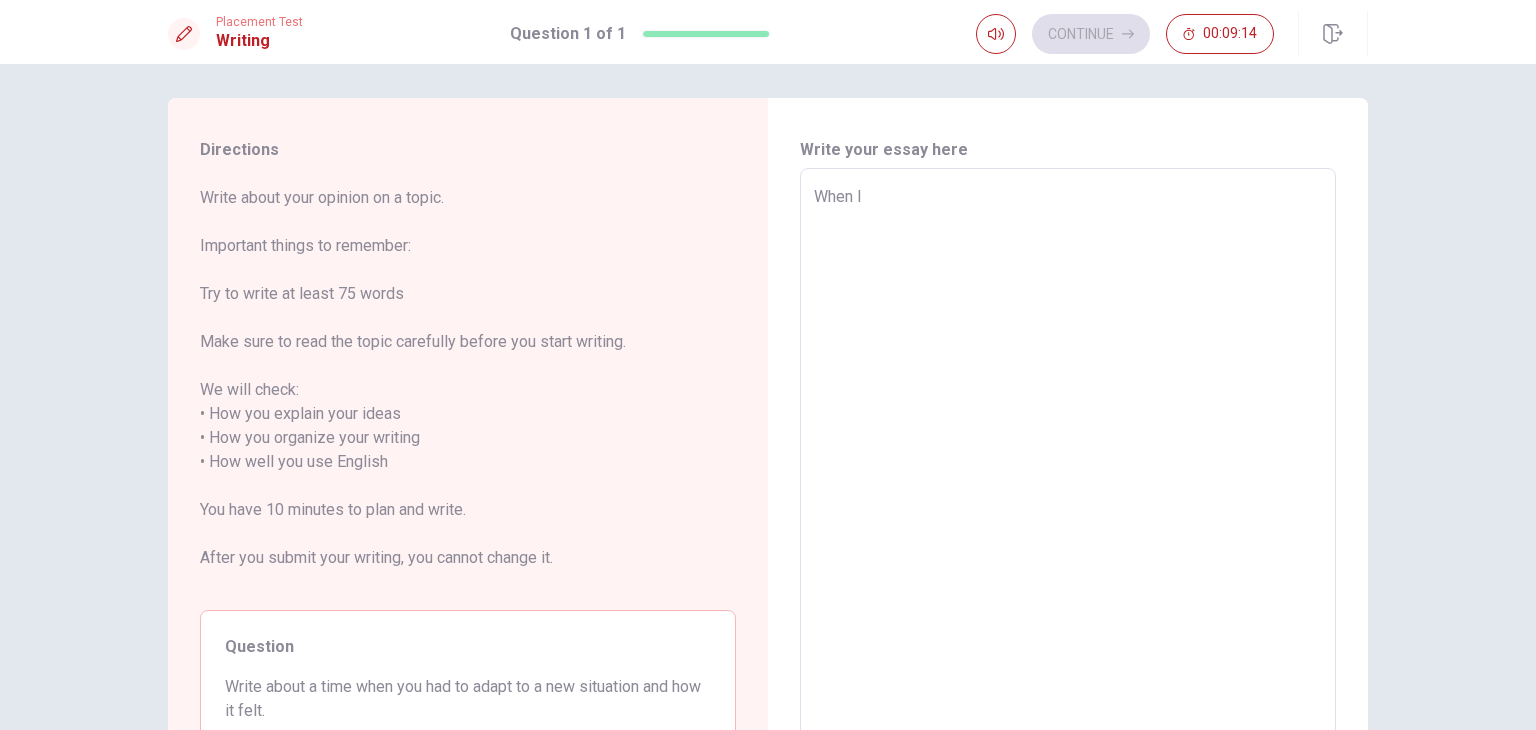 type on "When I h" 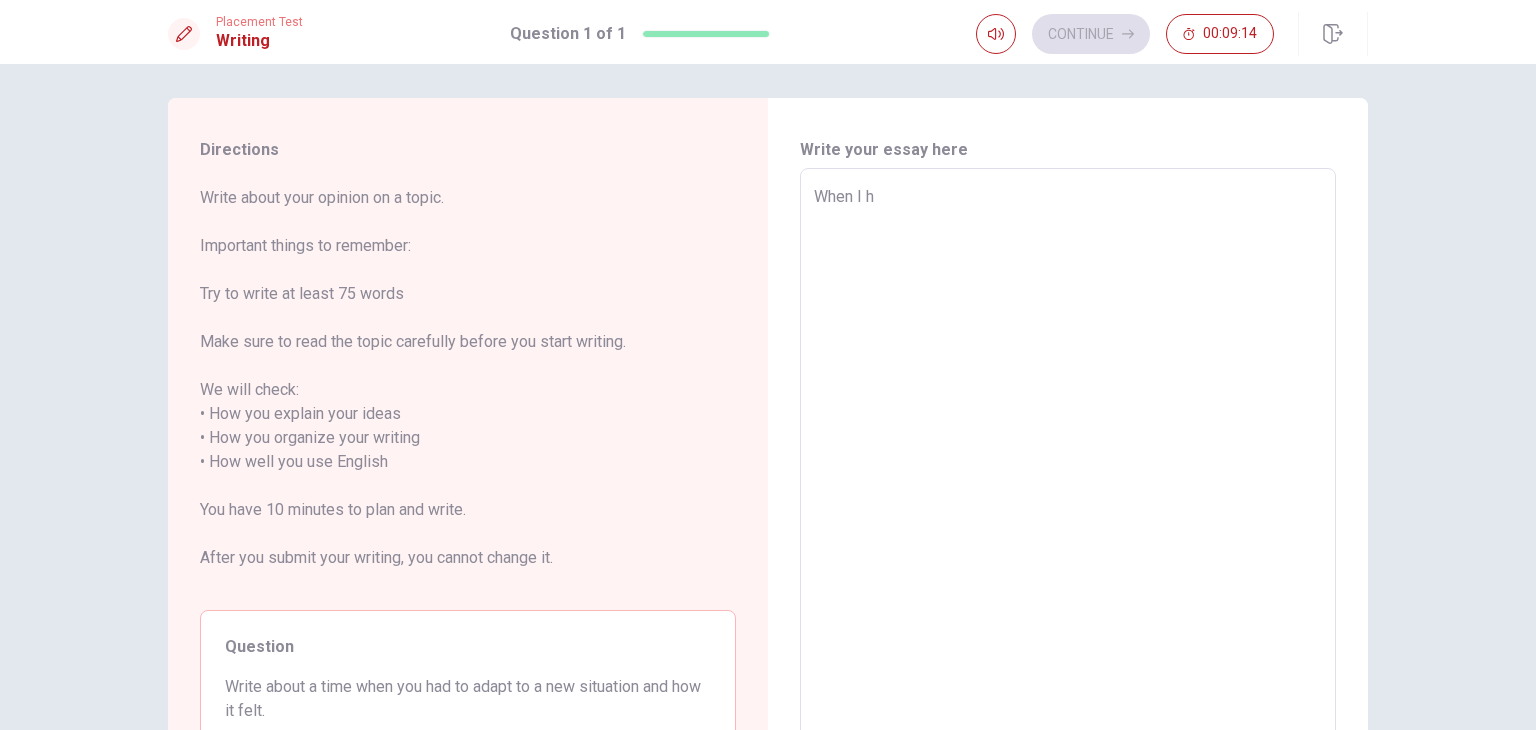 type on "x" 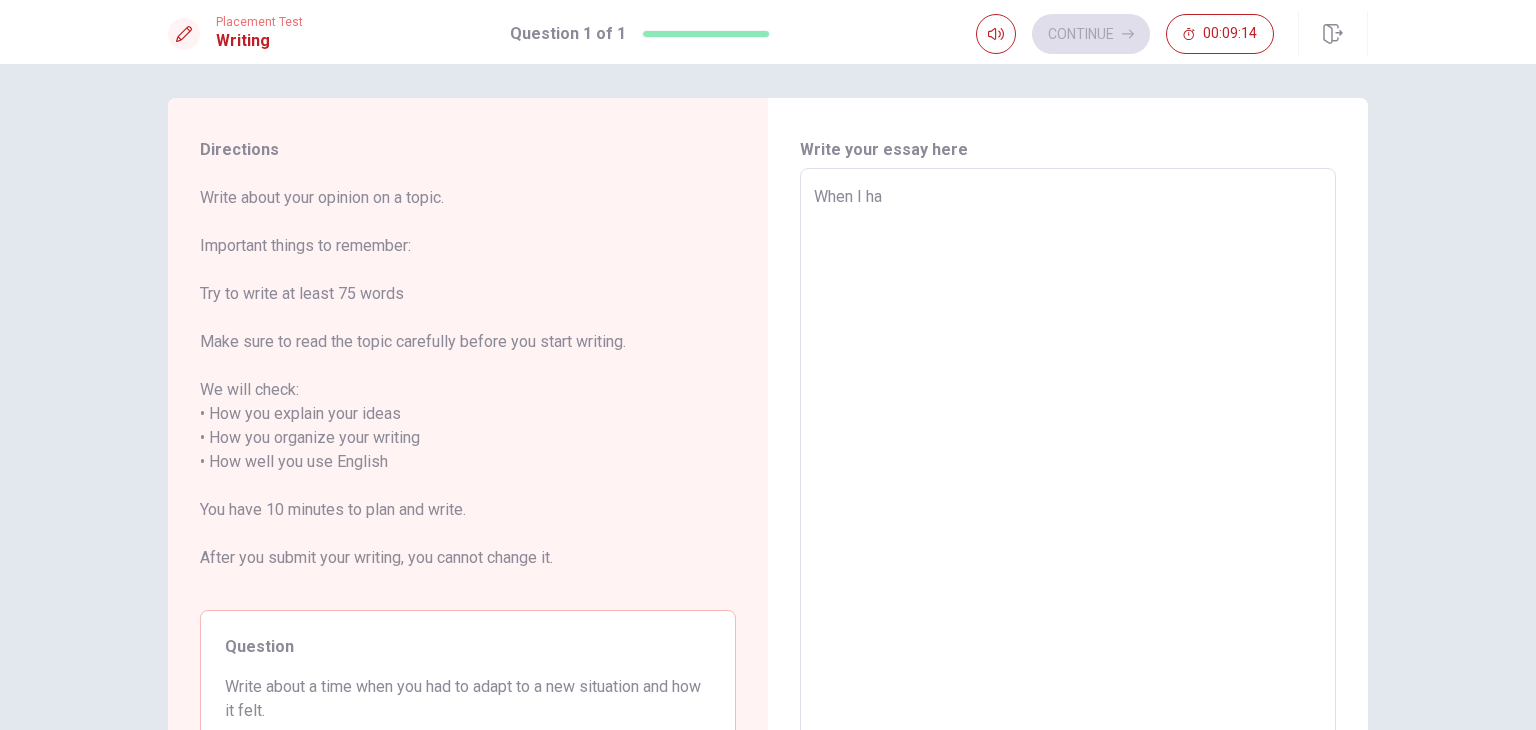 type on "x" 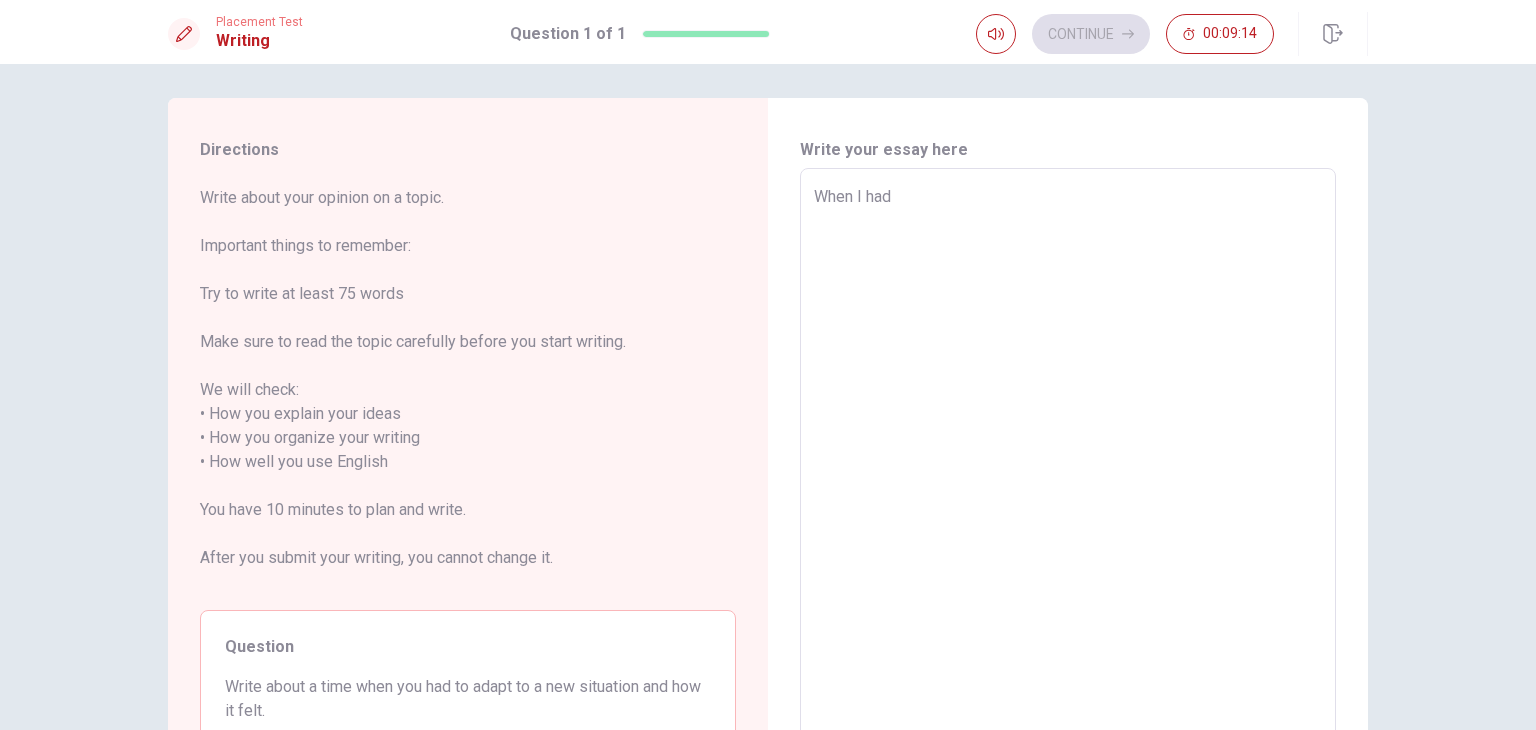 type on "x" 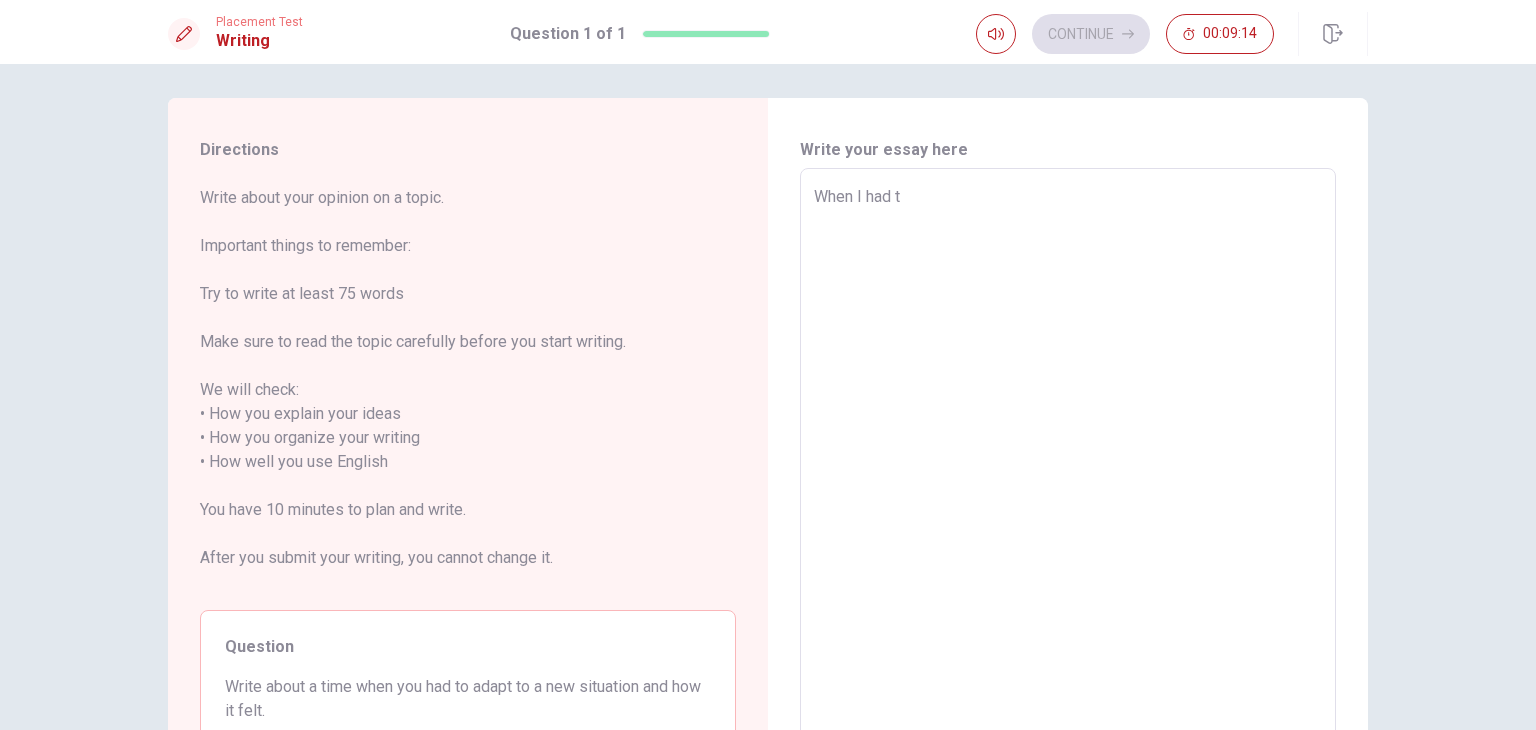 type on "x" 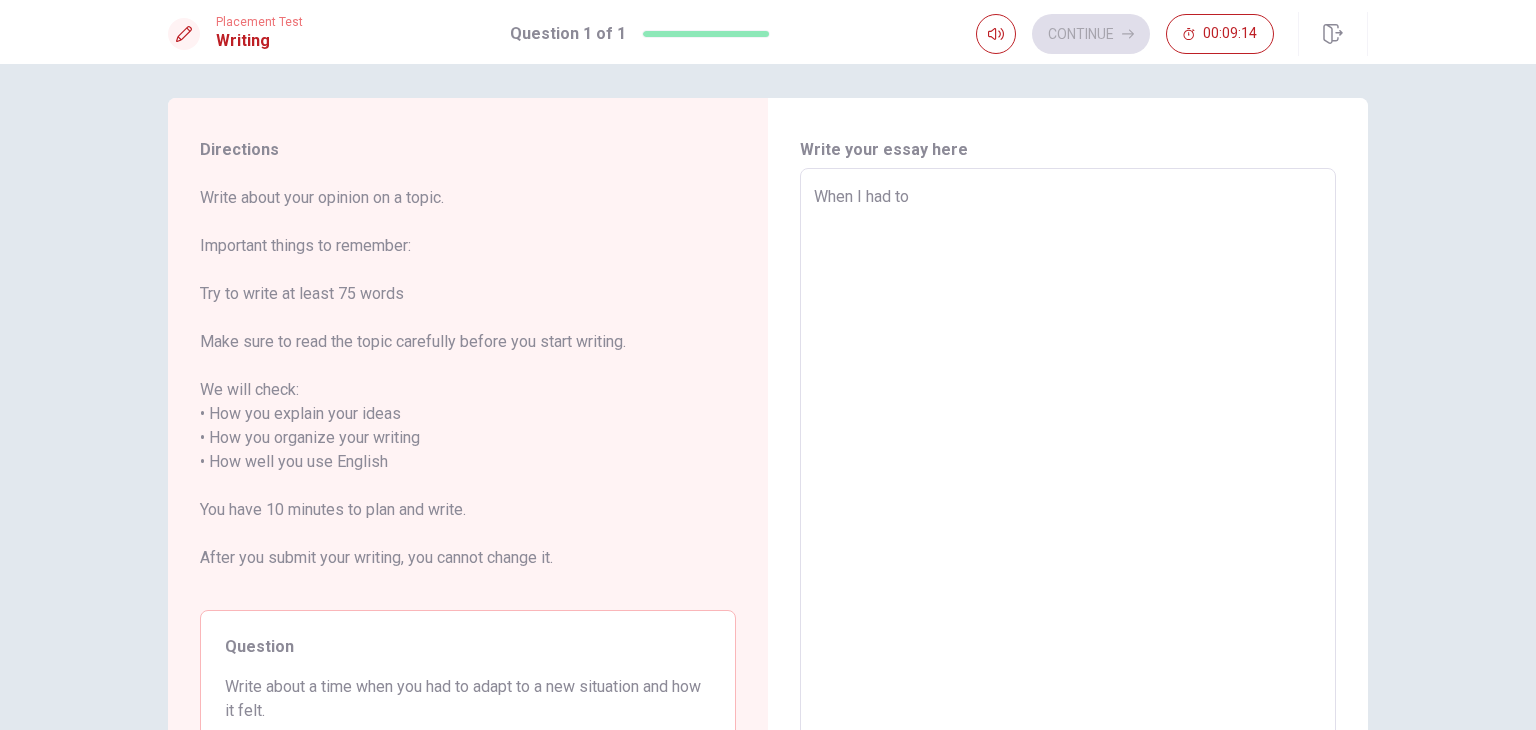 type on "x" 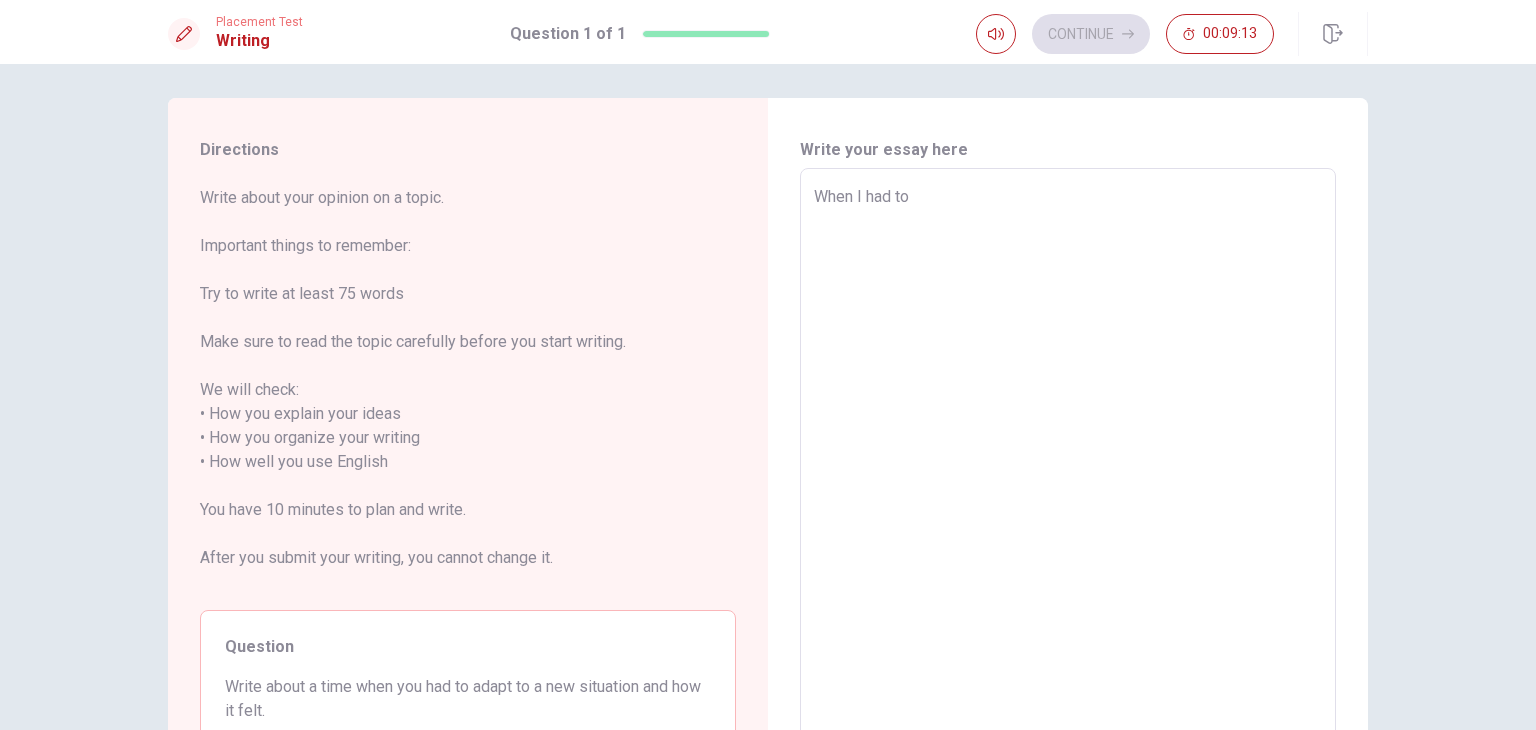 type on "x" 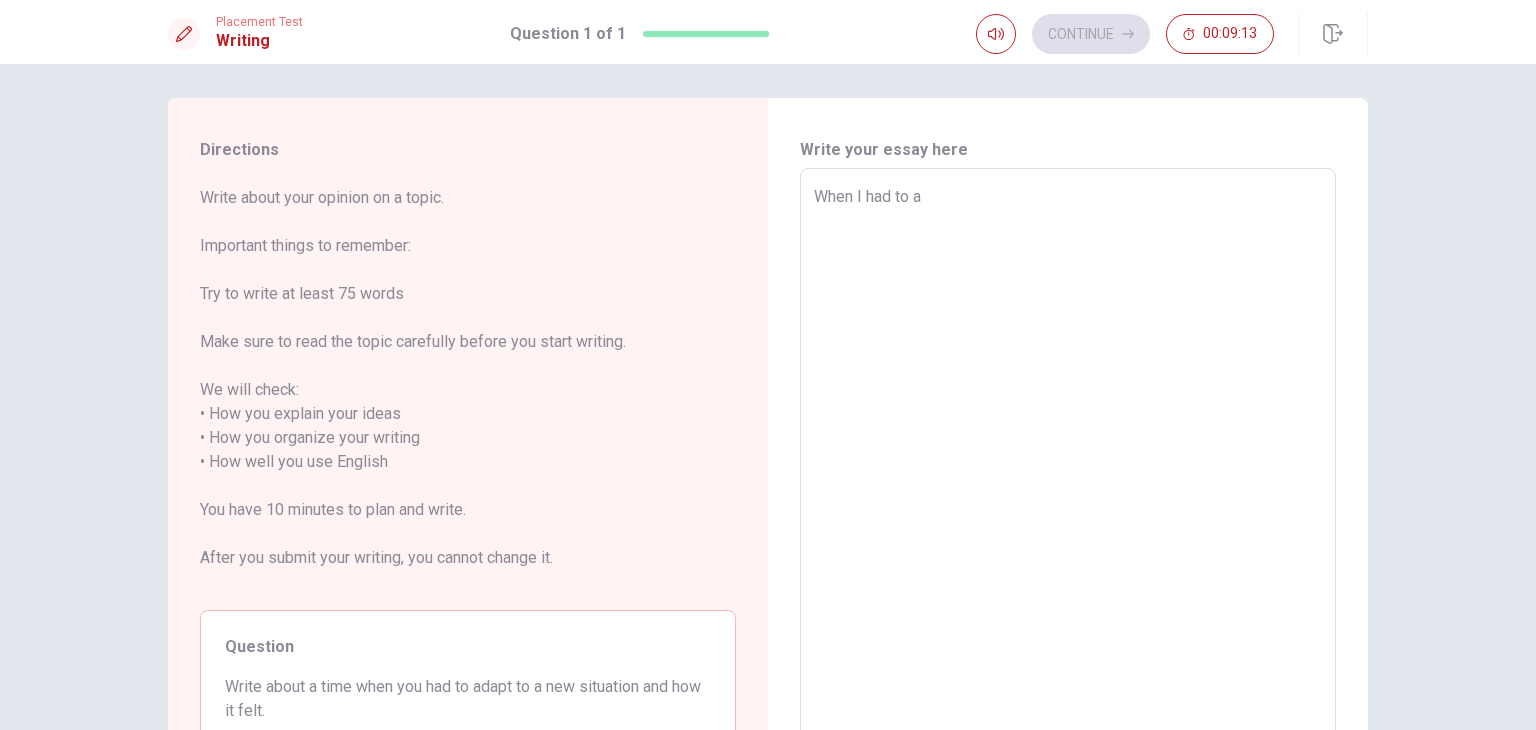 type on "x" 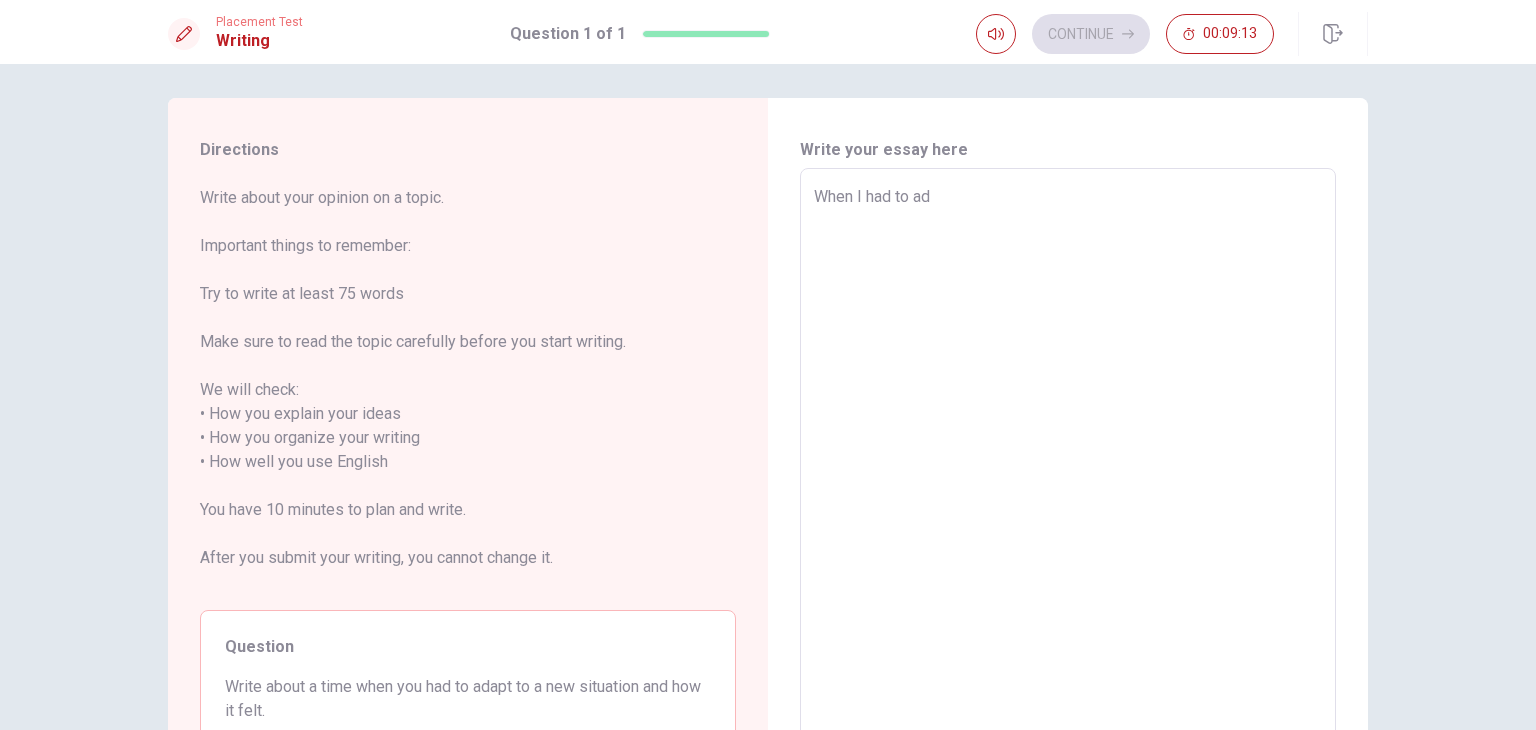 type on "x" 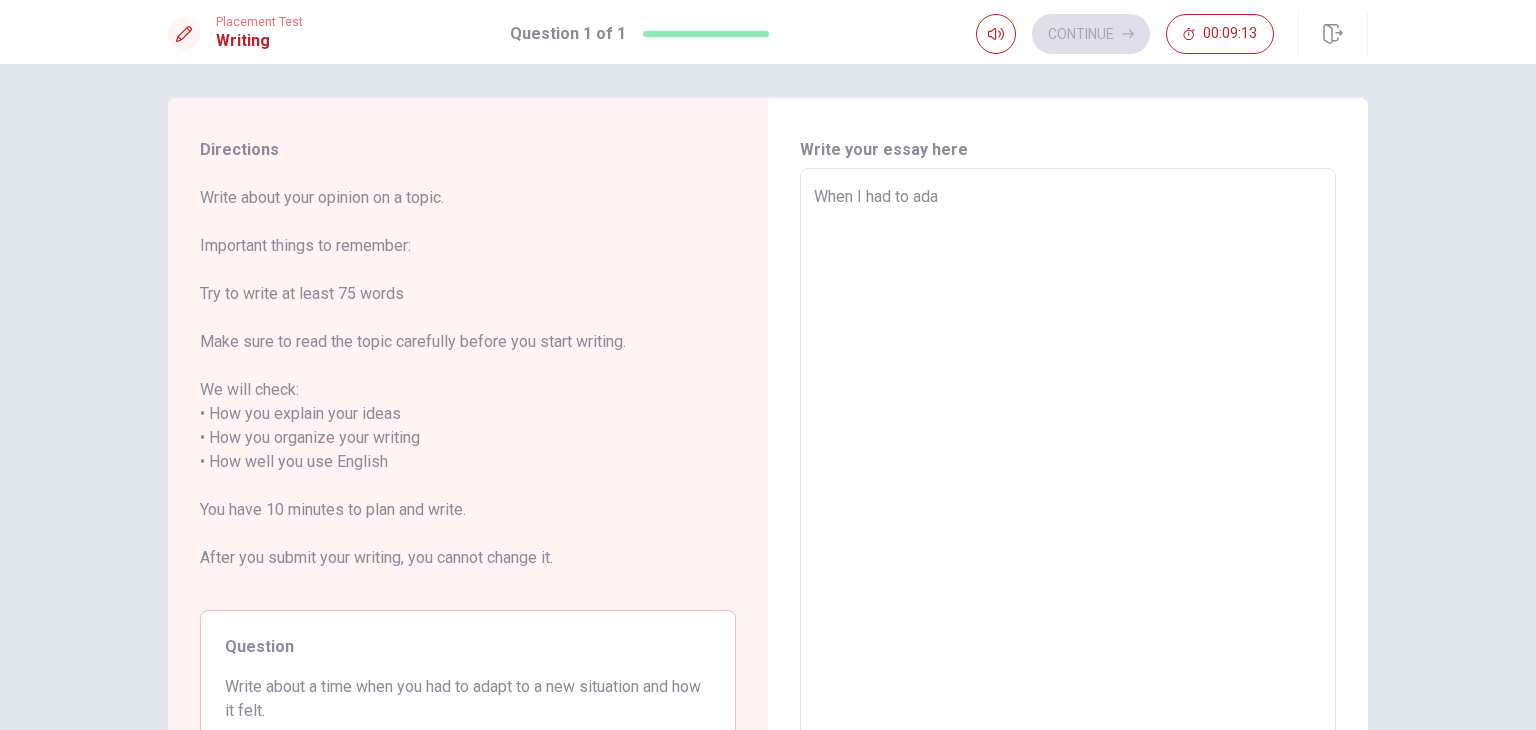 type on "x" 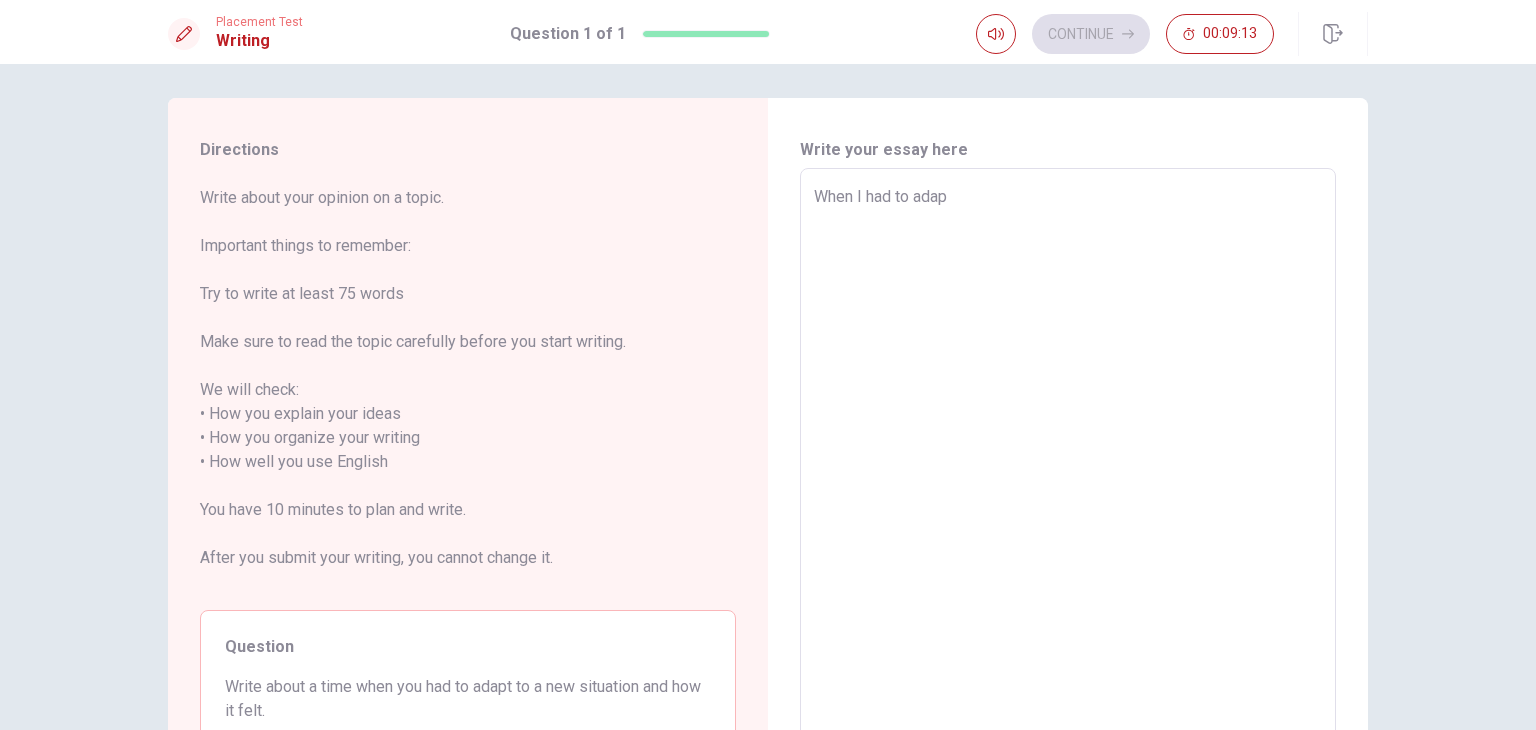 type on "x" 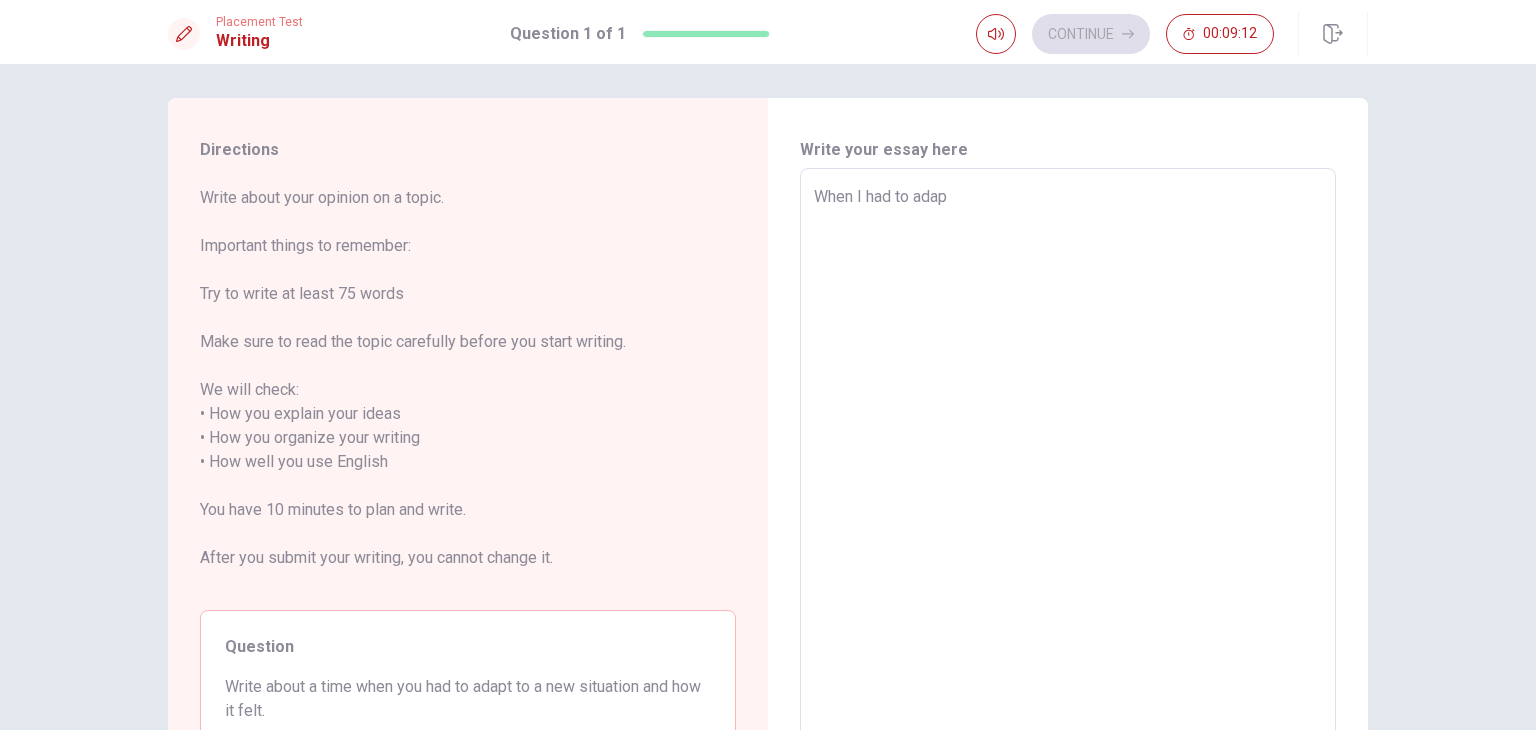 type on "When I had to adapt" 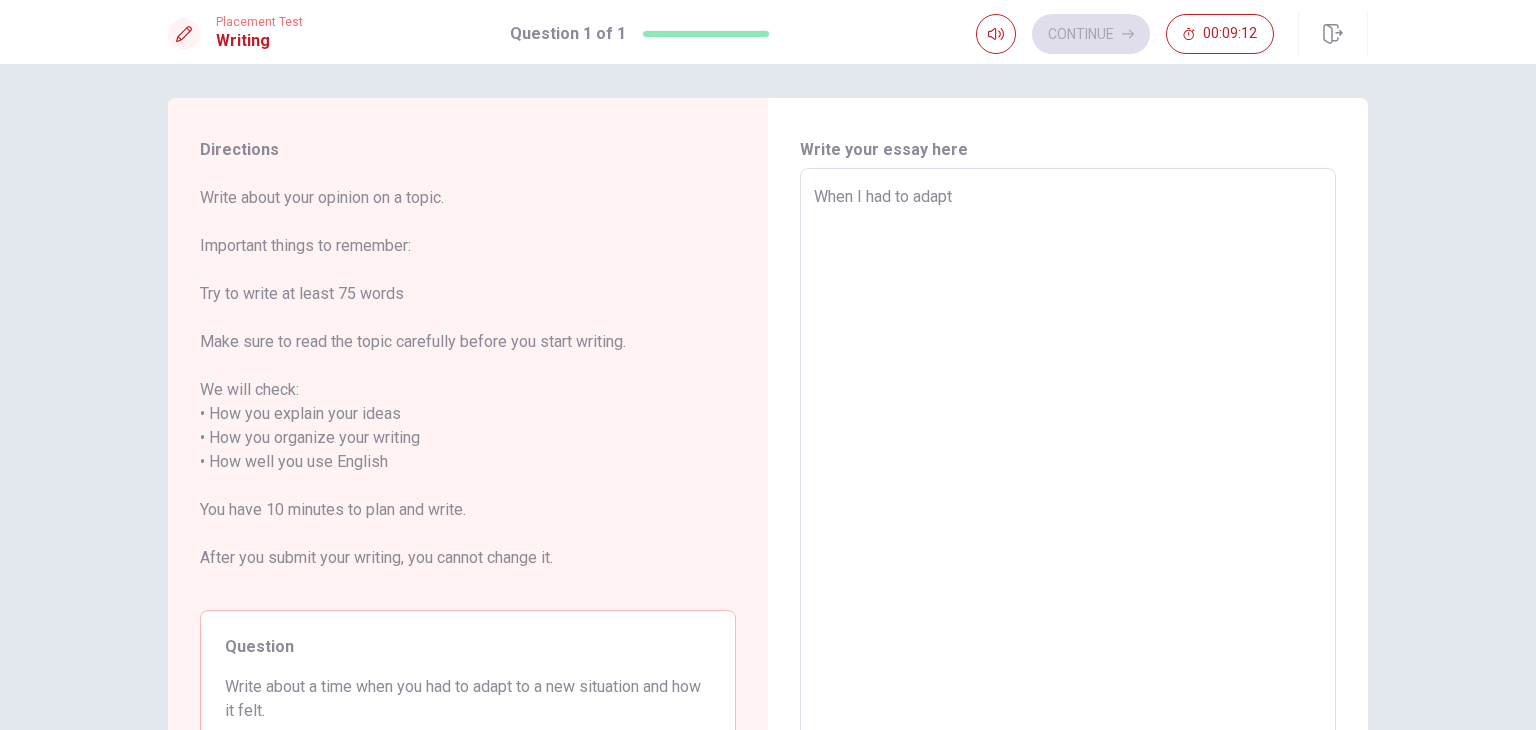 type on "x" 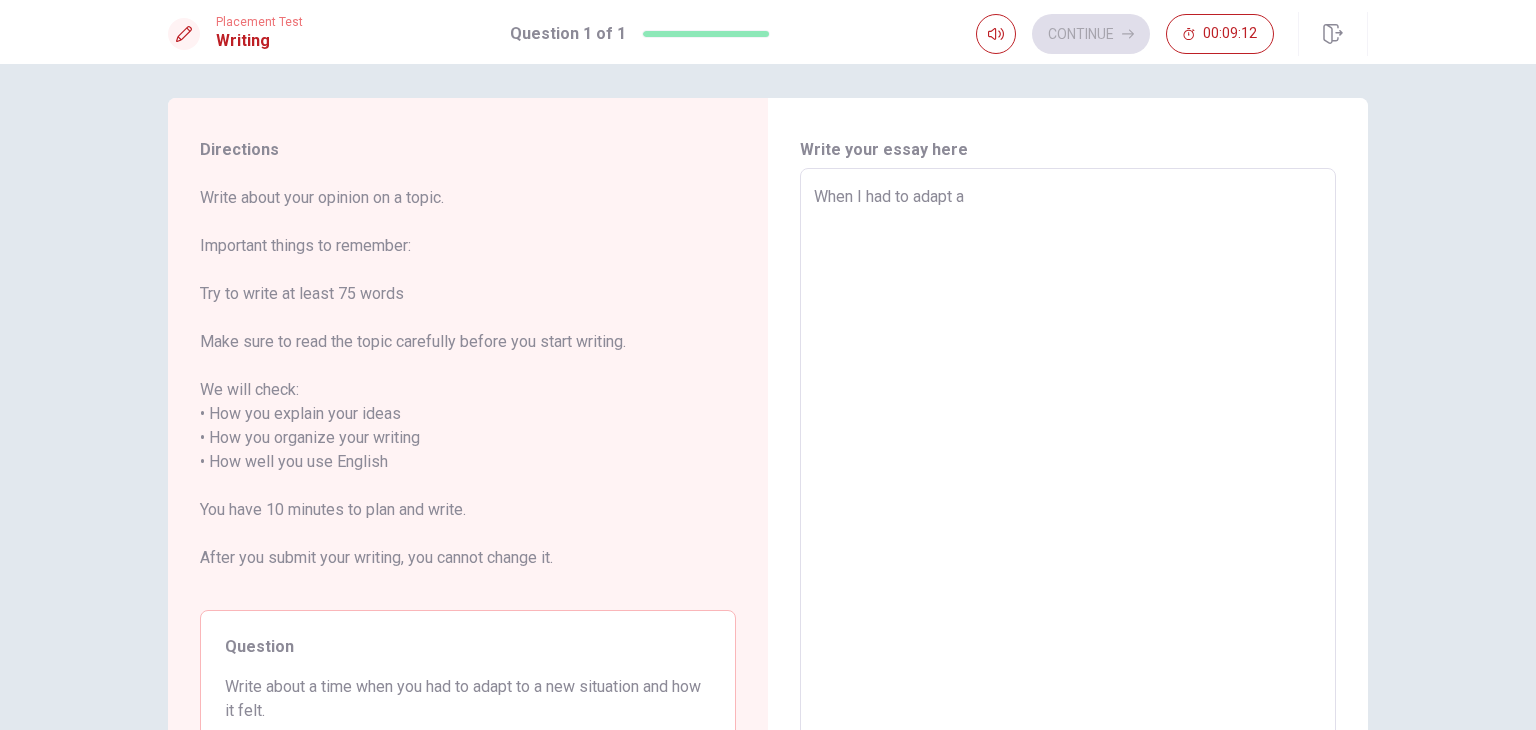 type on "x" 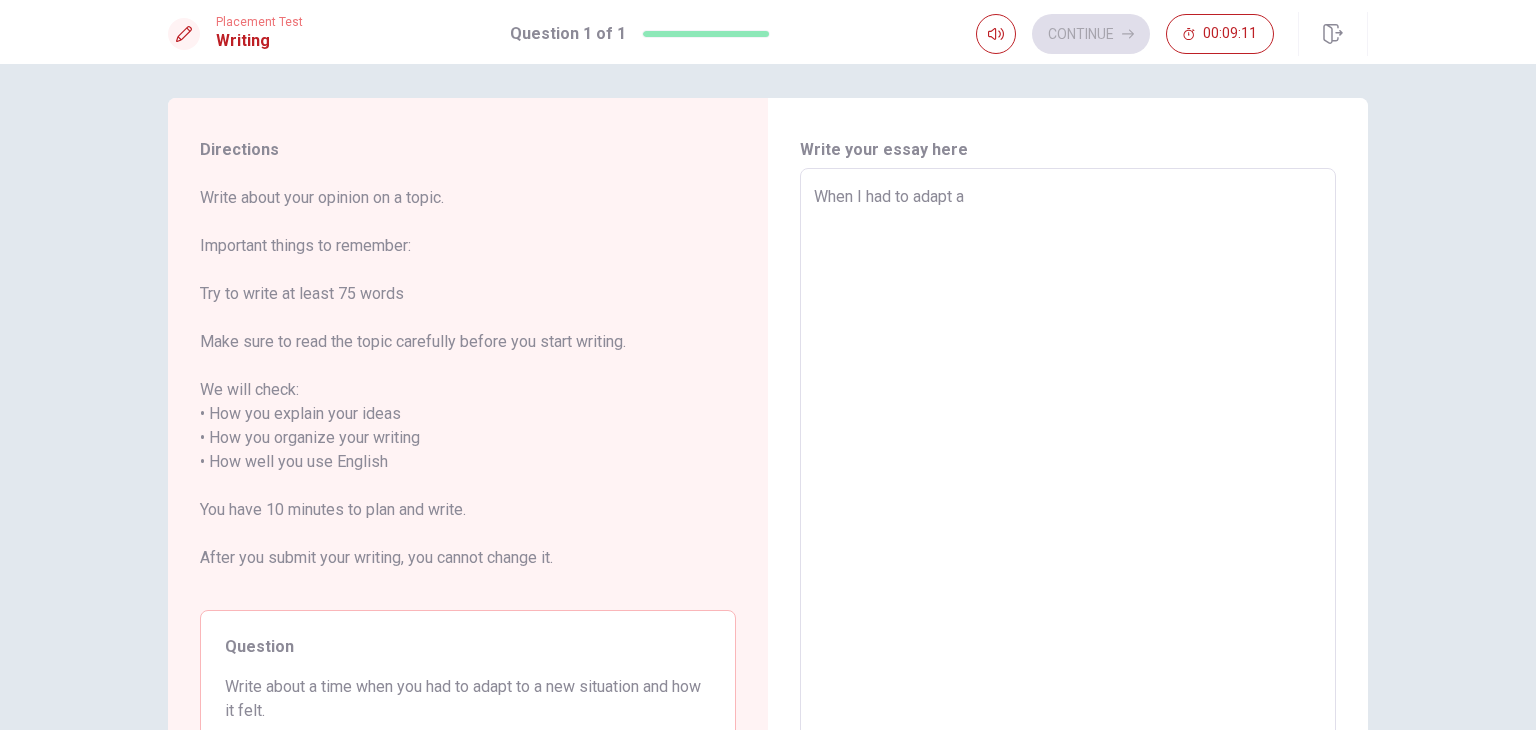 type on "When I had to adapt a n" 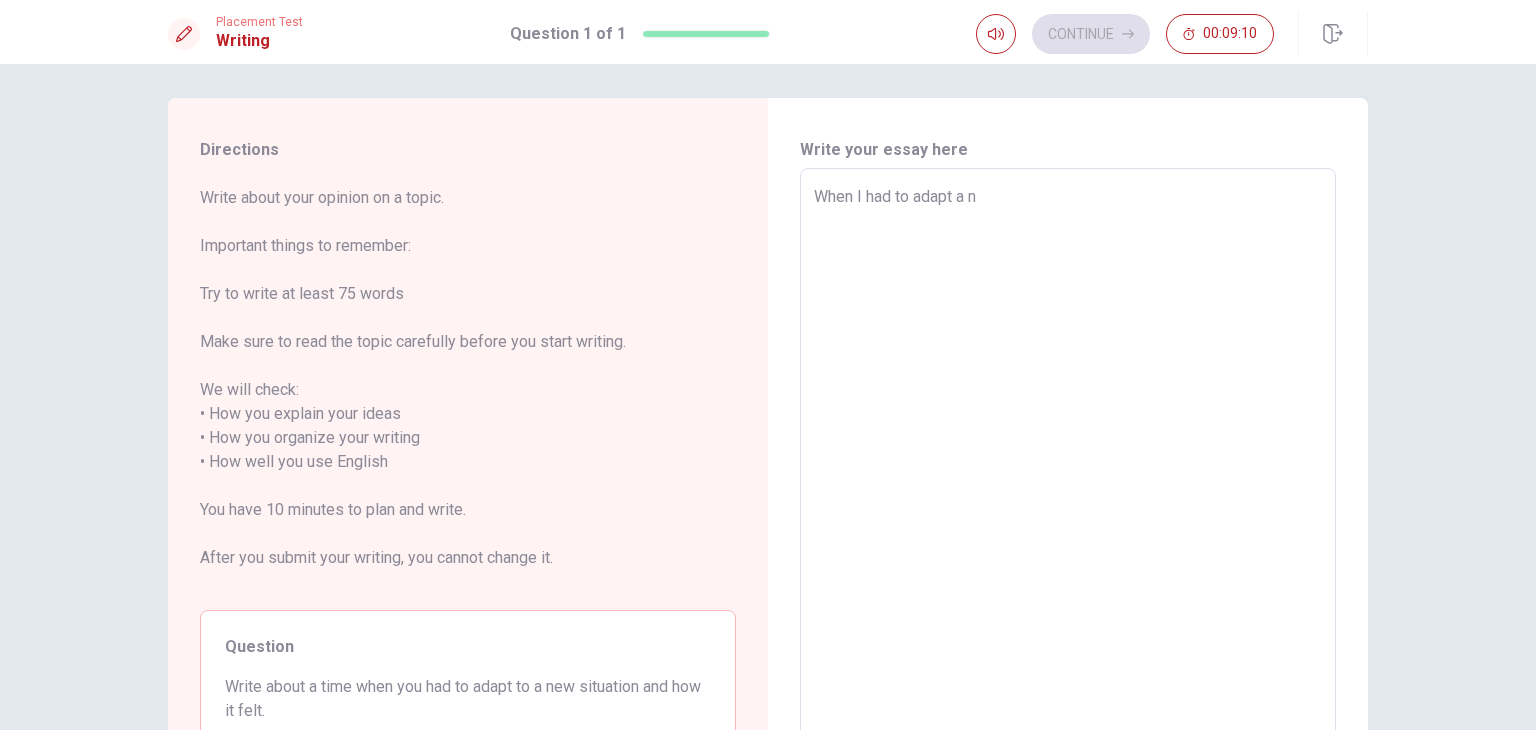 type on "x" 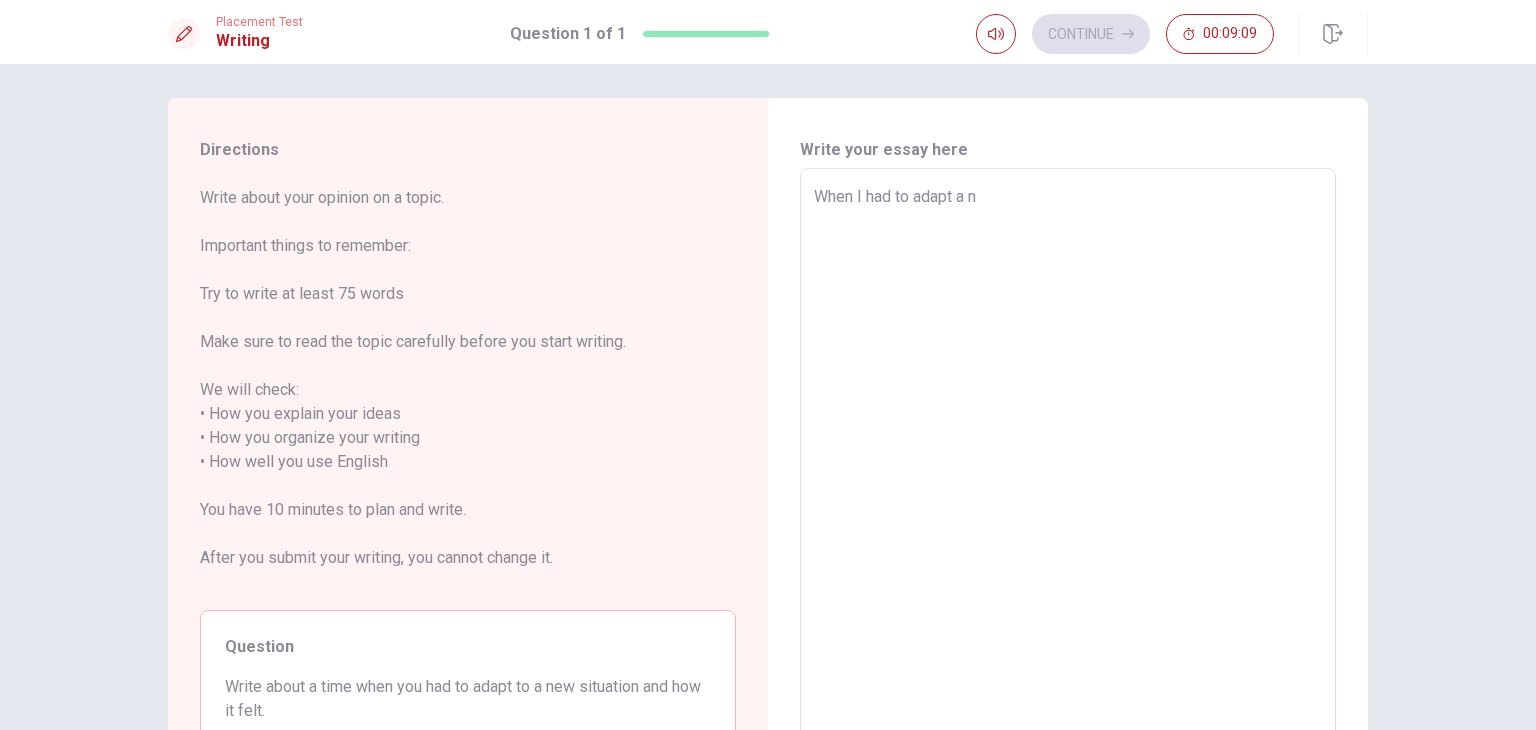 type on "When I had to adapt a" 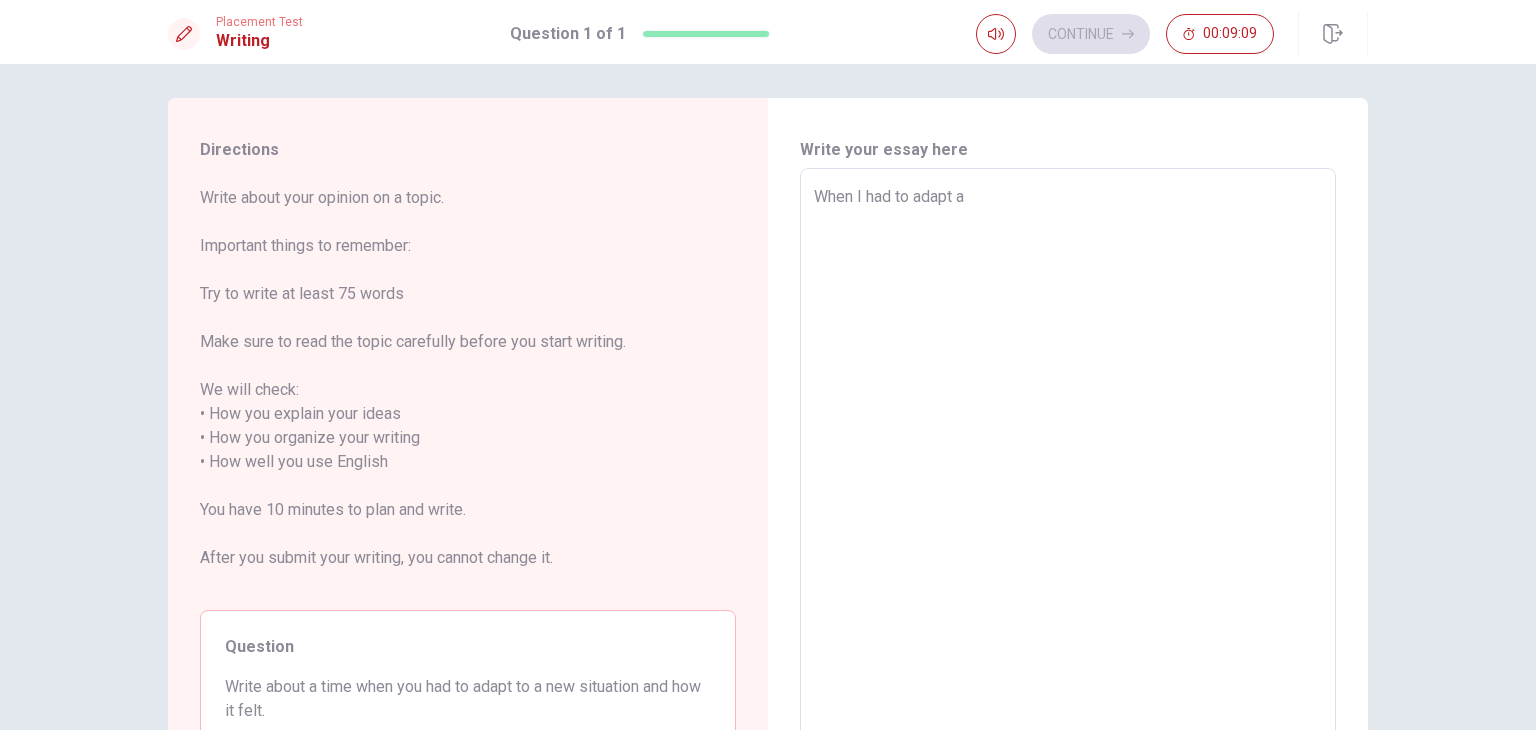 type on "x" 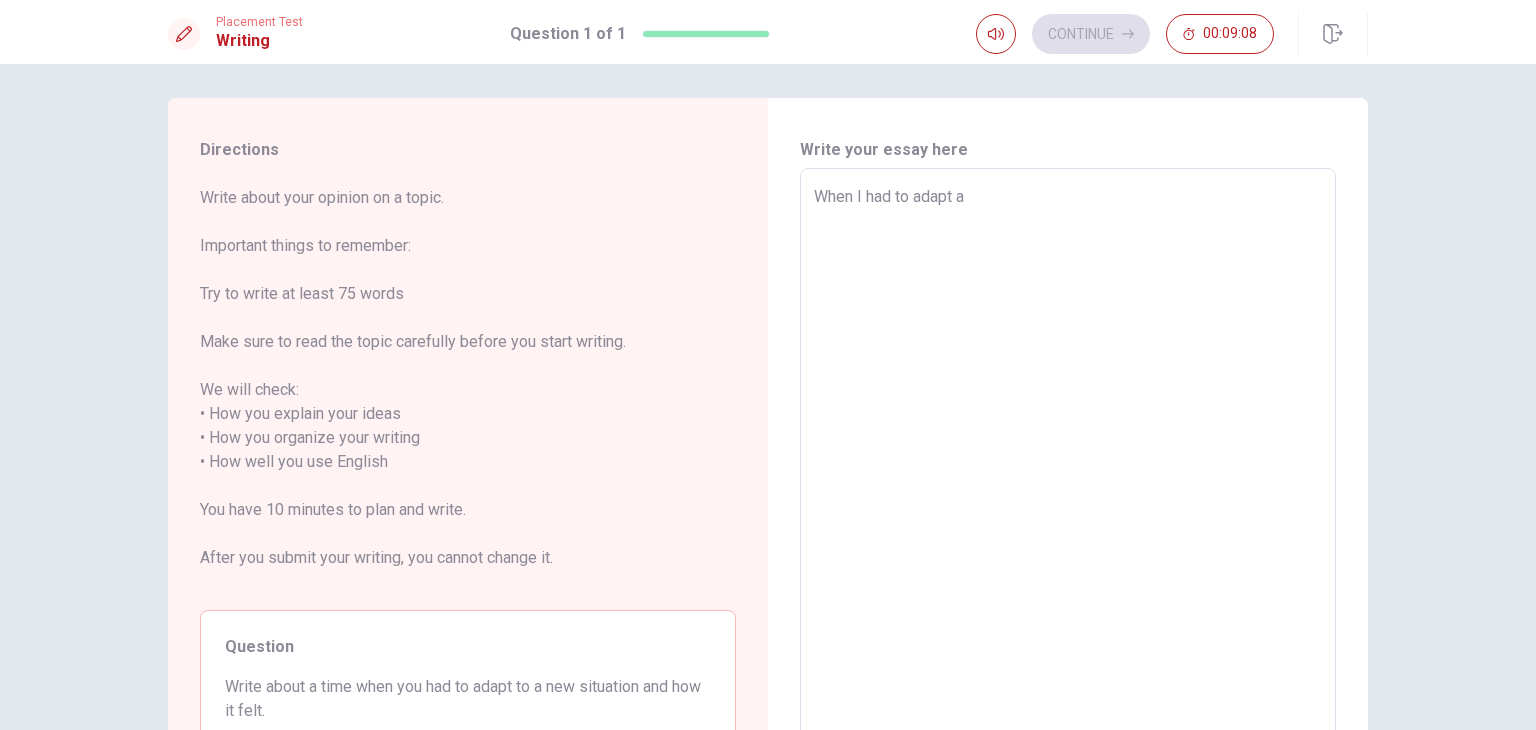 type on "When I had to adapt" 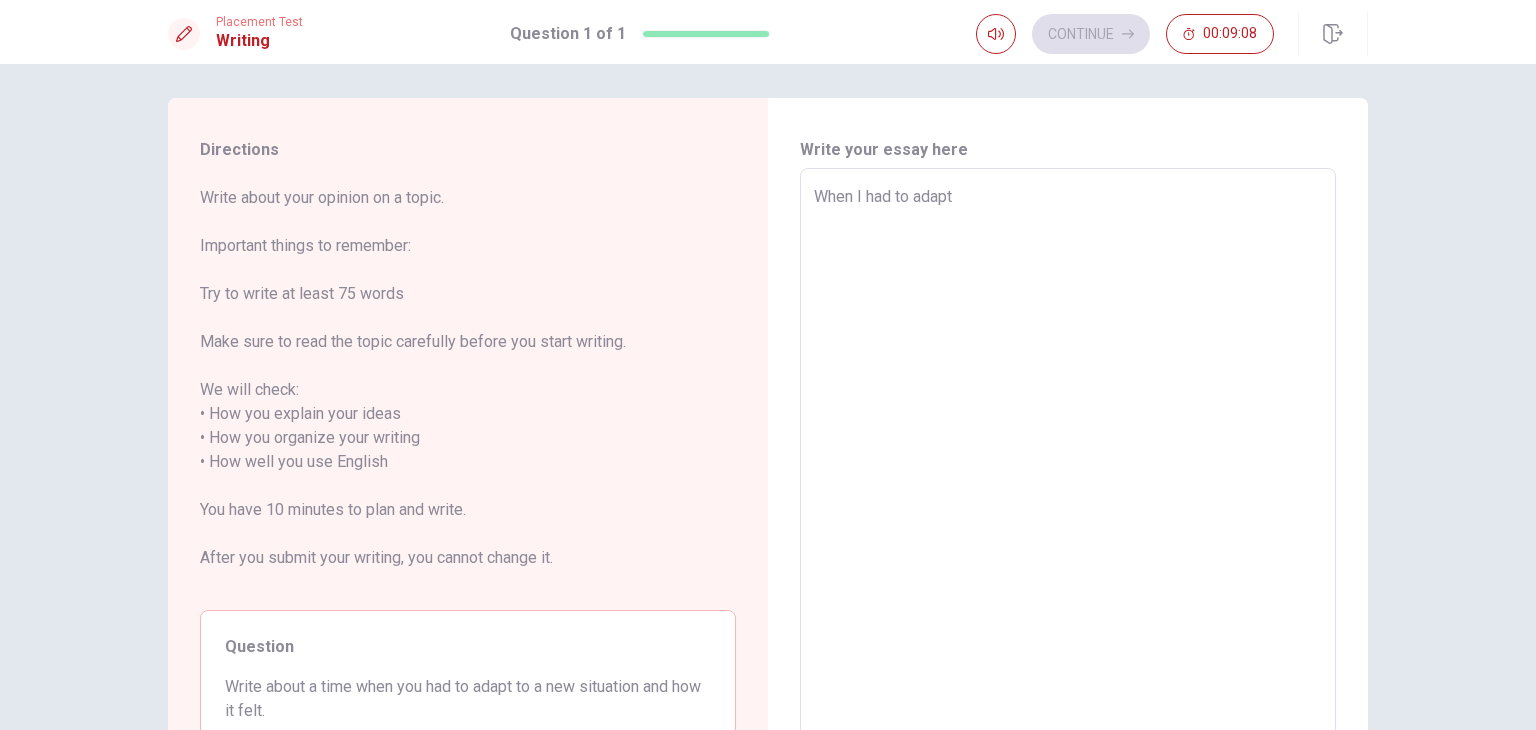 type on "x" 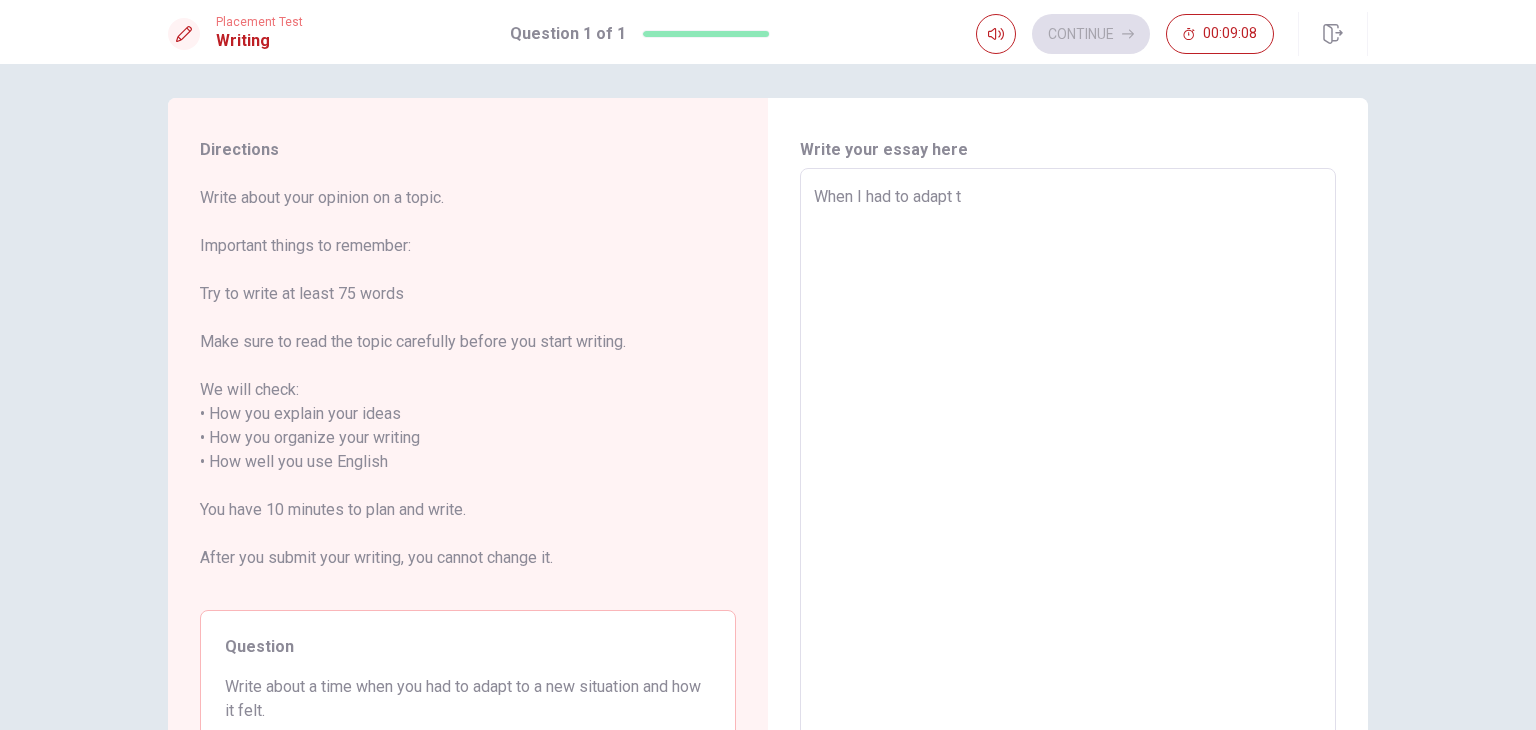 type on "x" 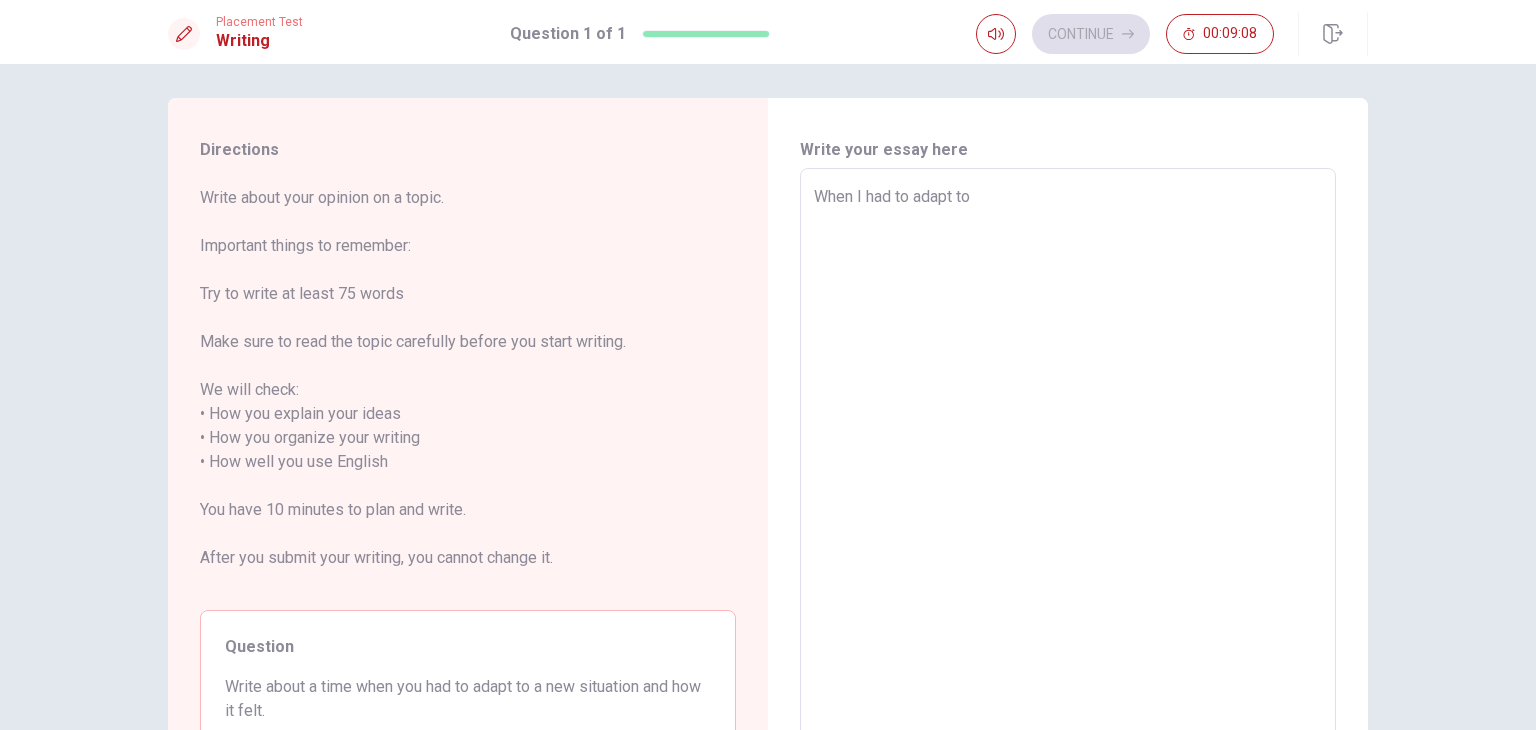 type on "x" 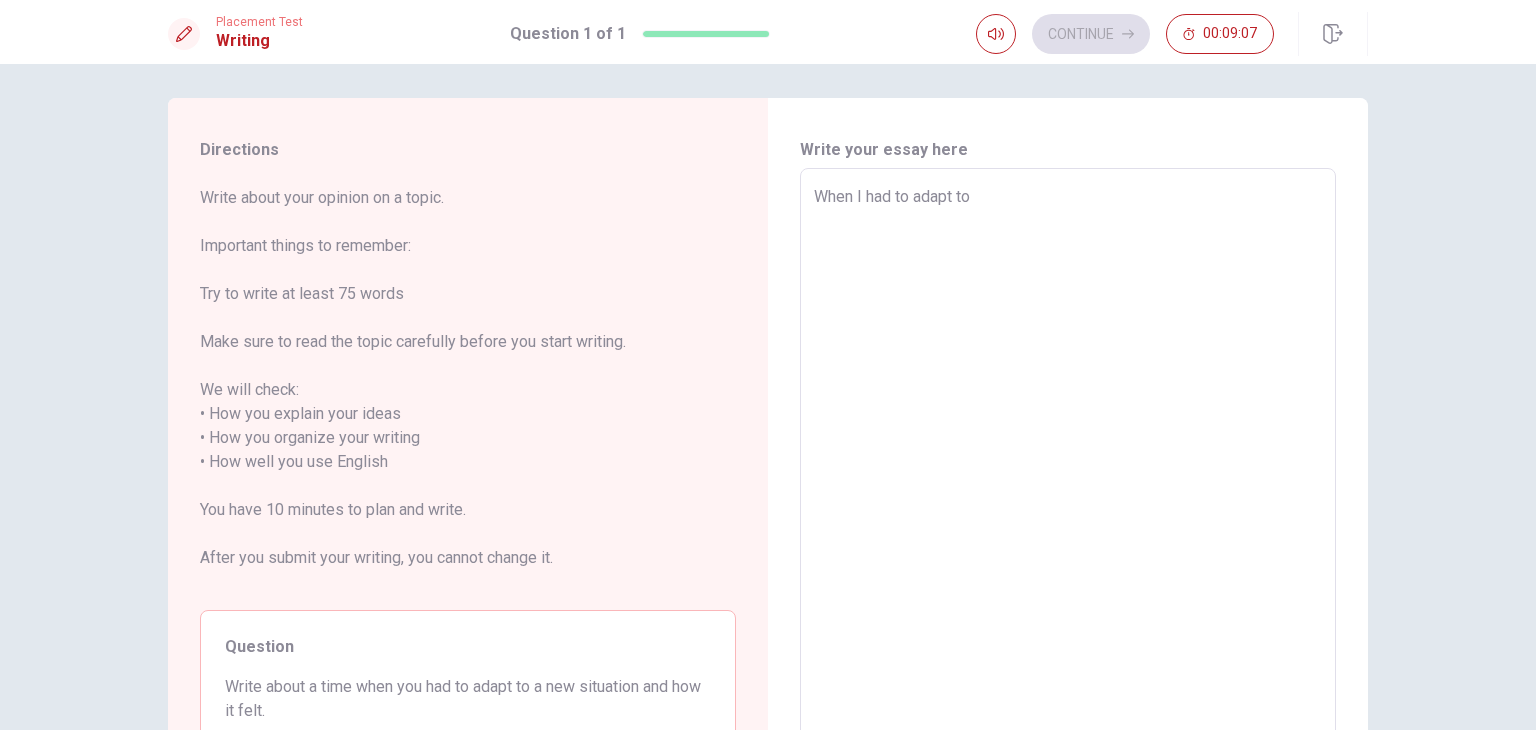 type on "When I had to adapt to" 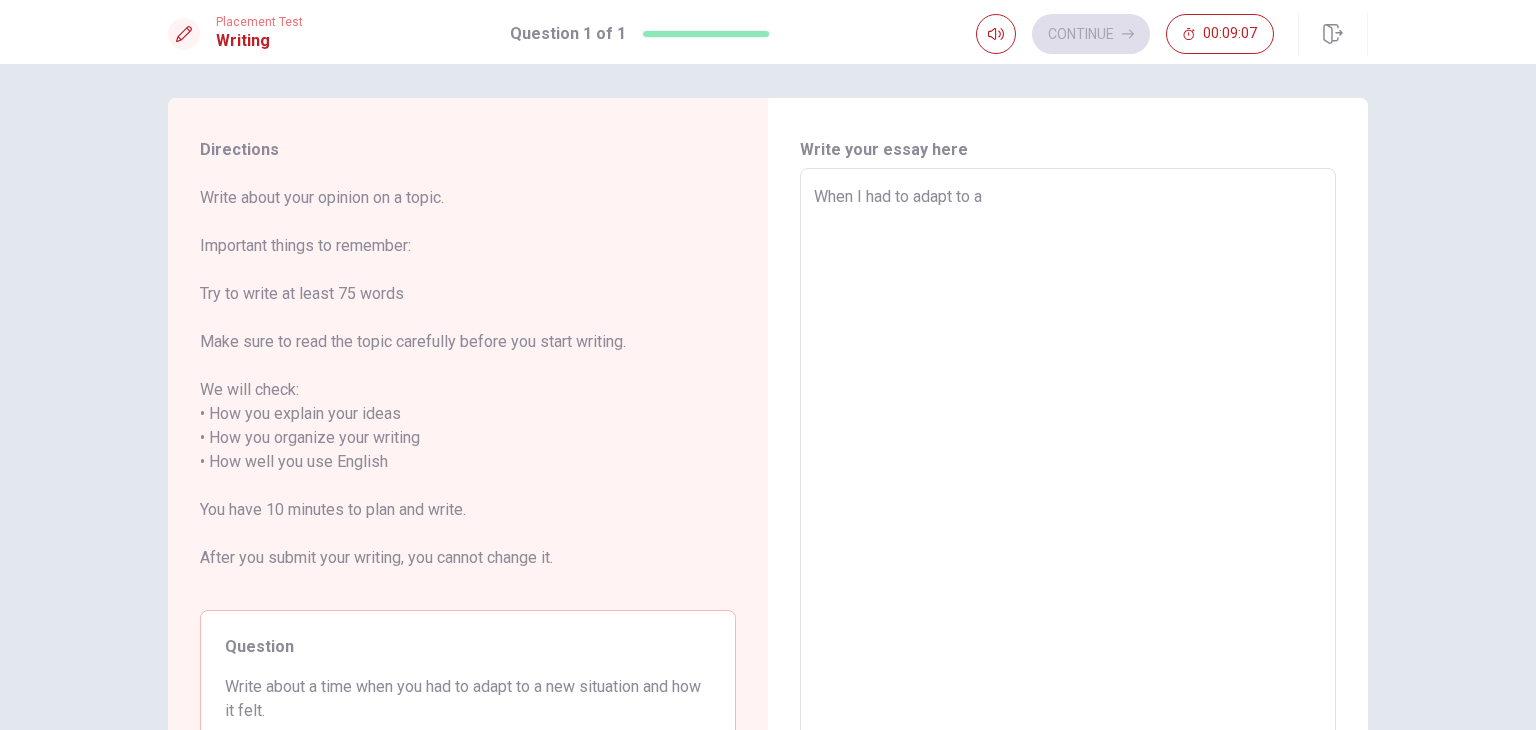 type on "x" 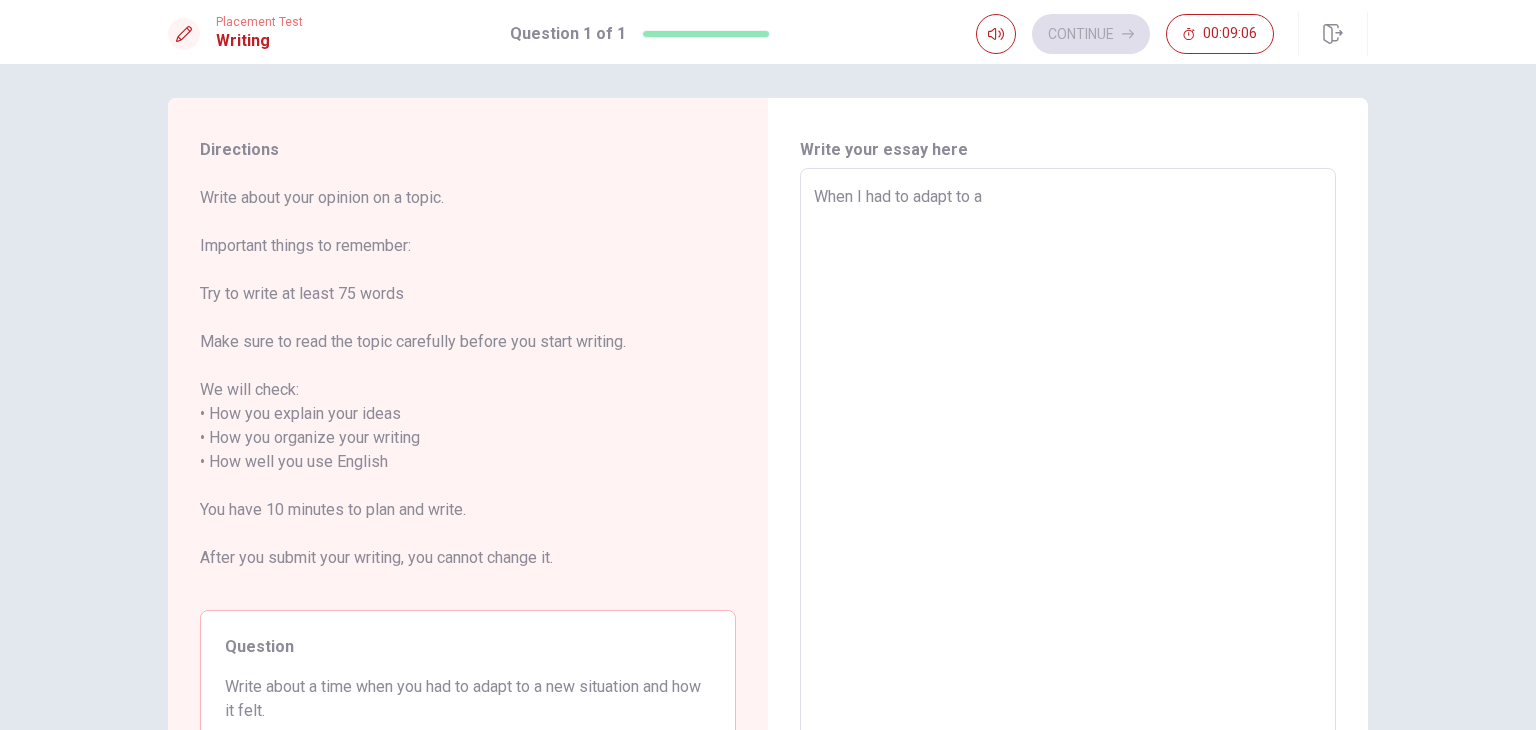 type on "When I had to adapt to a n" 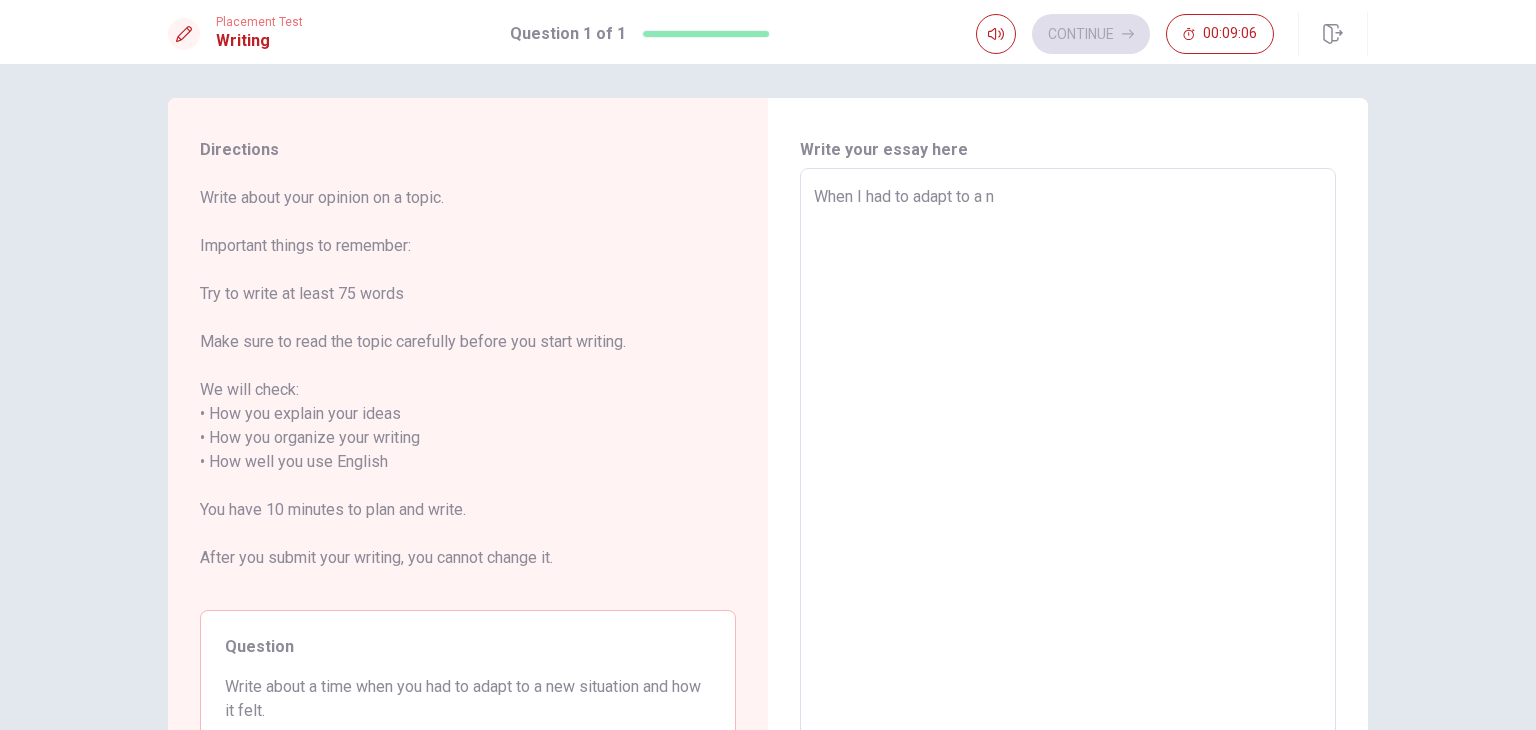 type on "x" 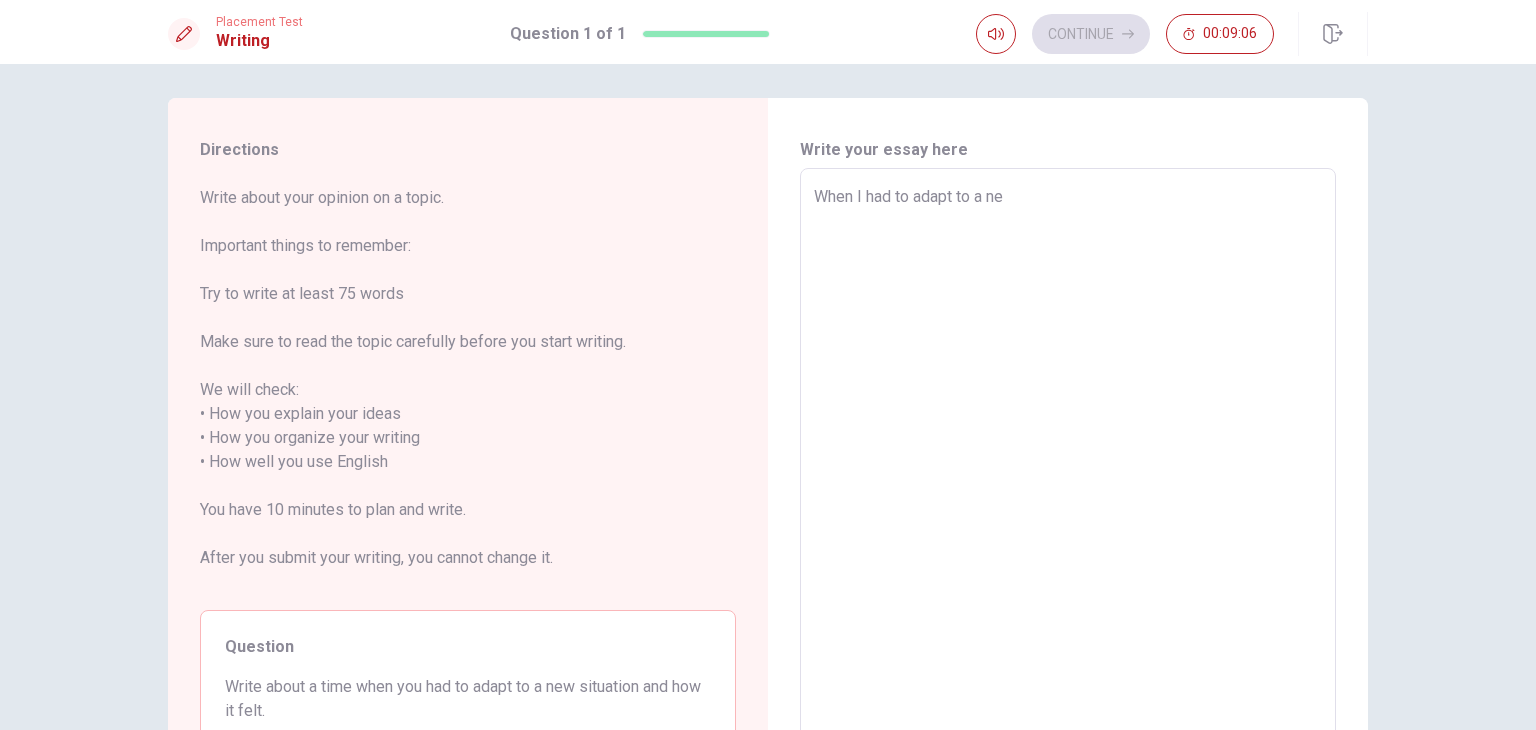 type on "x" 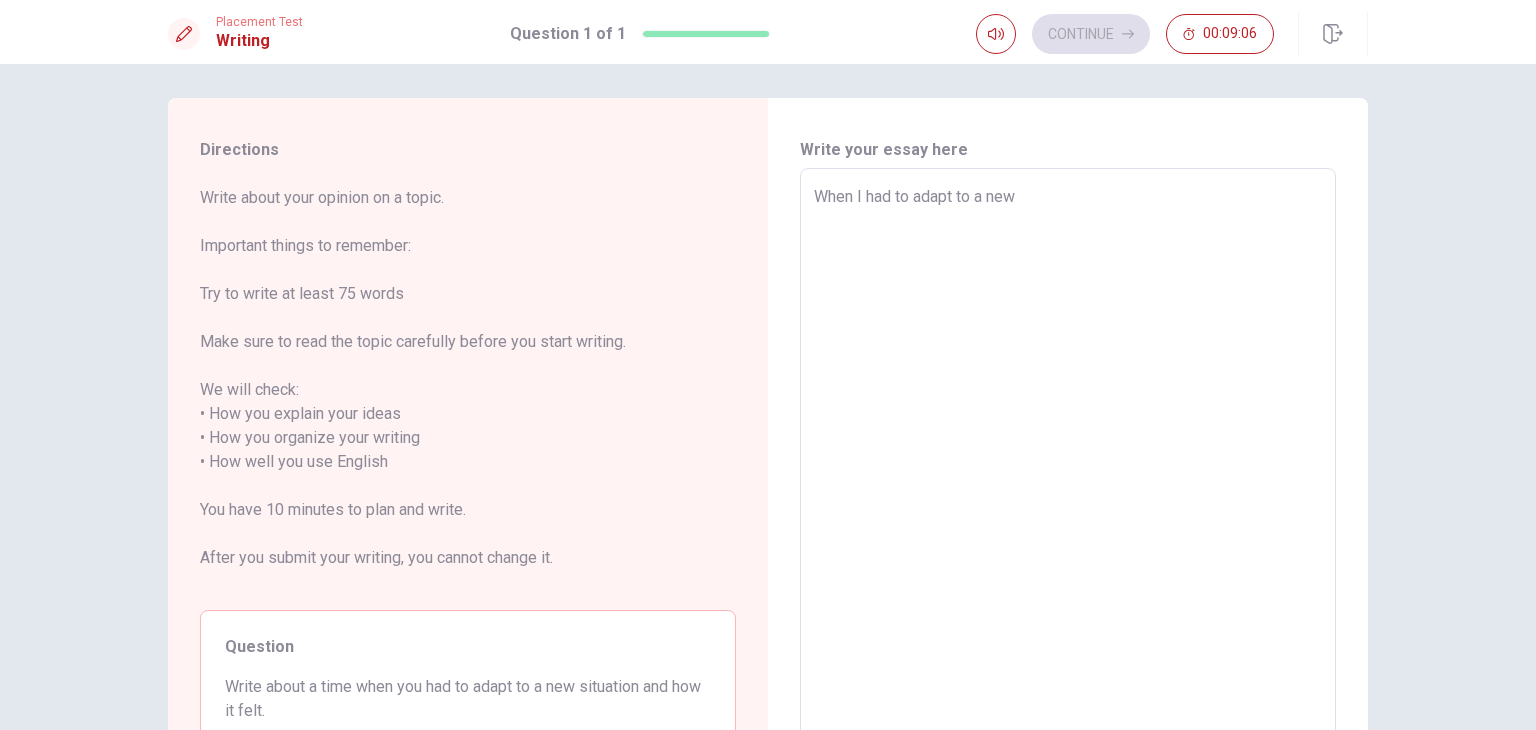 type on "x" 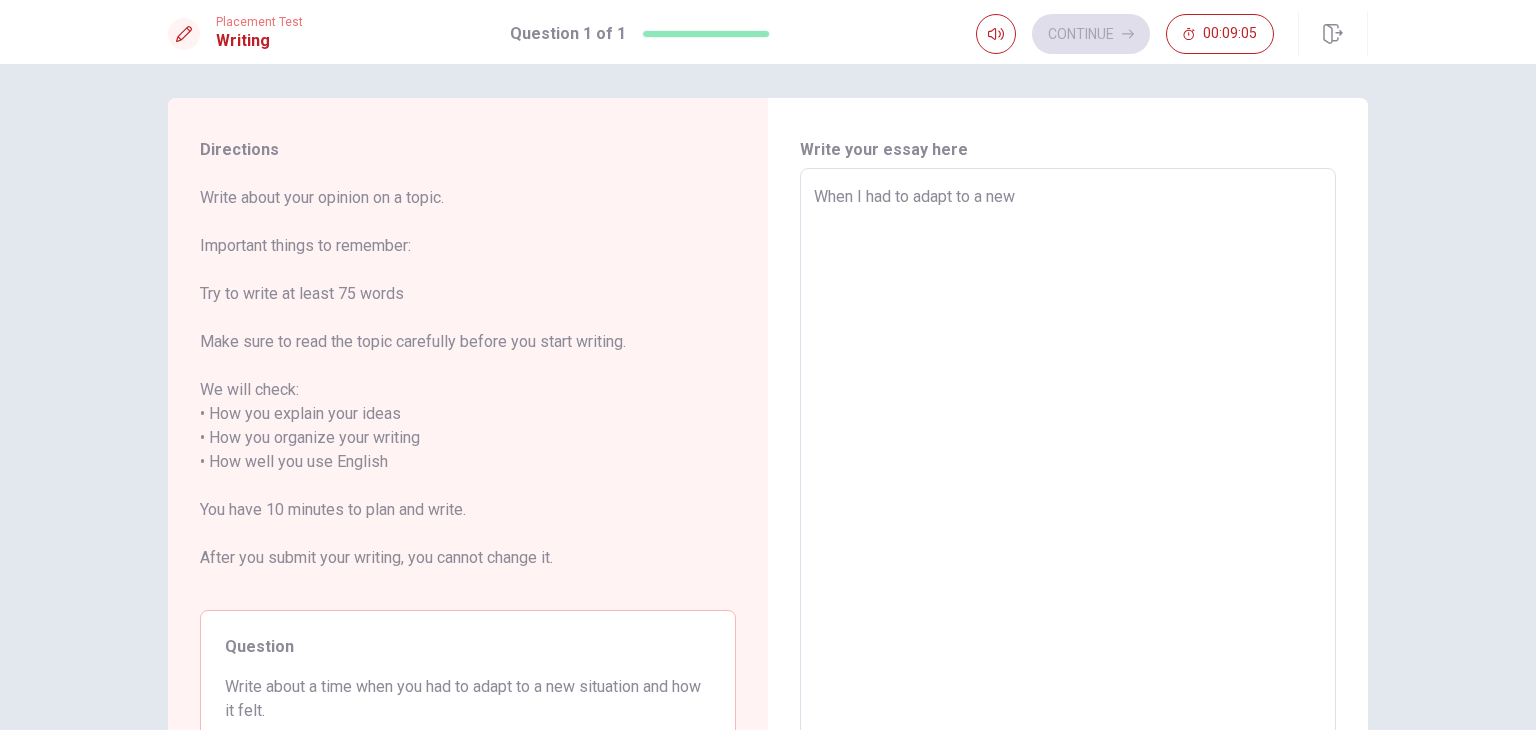 type on "When I had to adapt to a new" 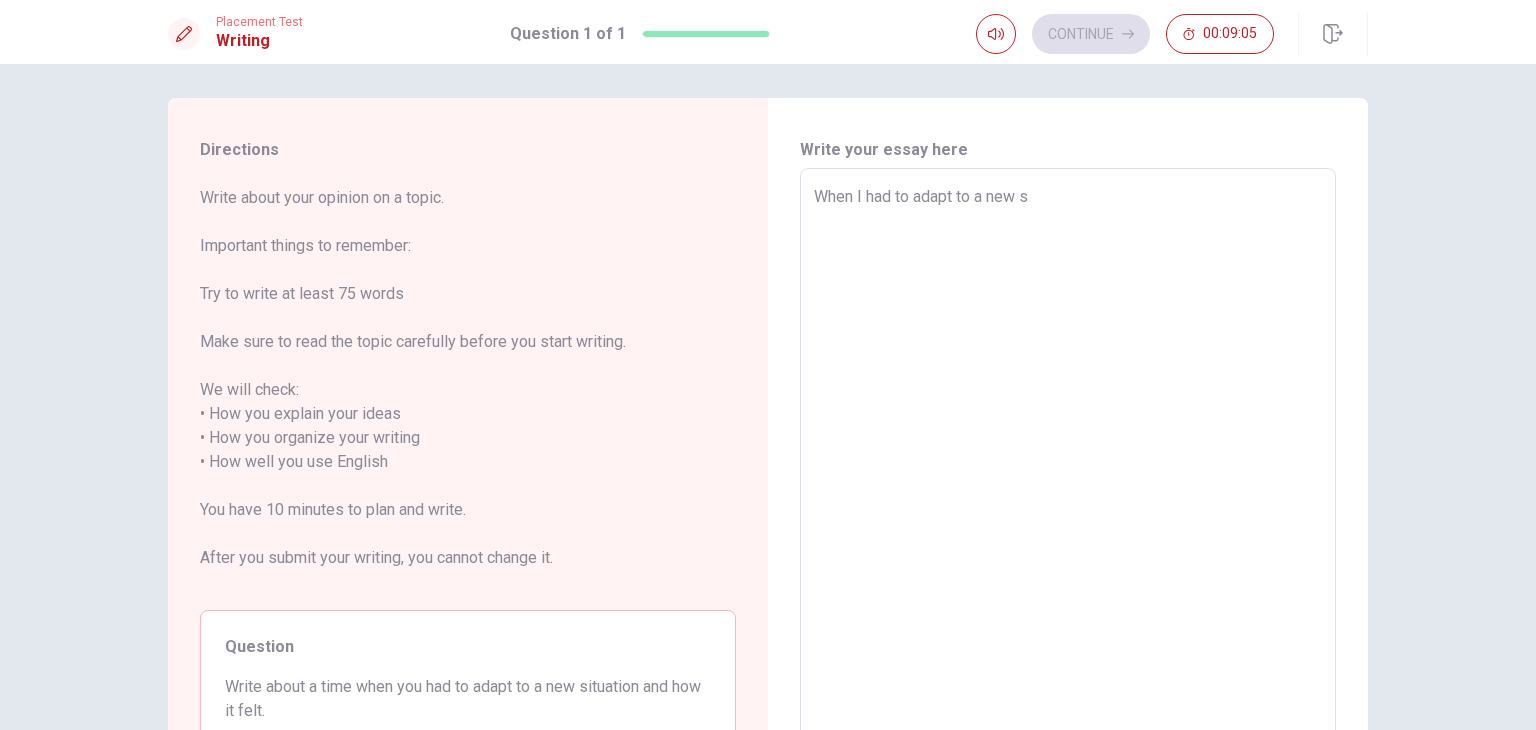 type on "x" 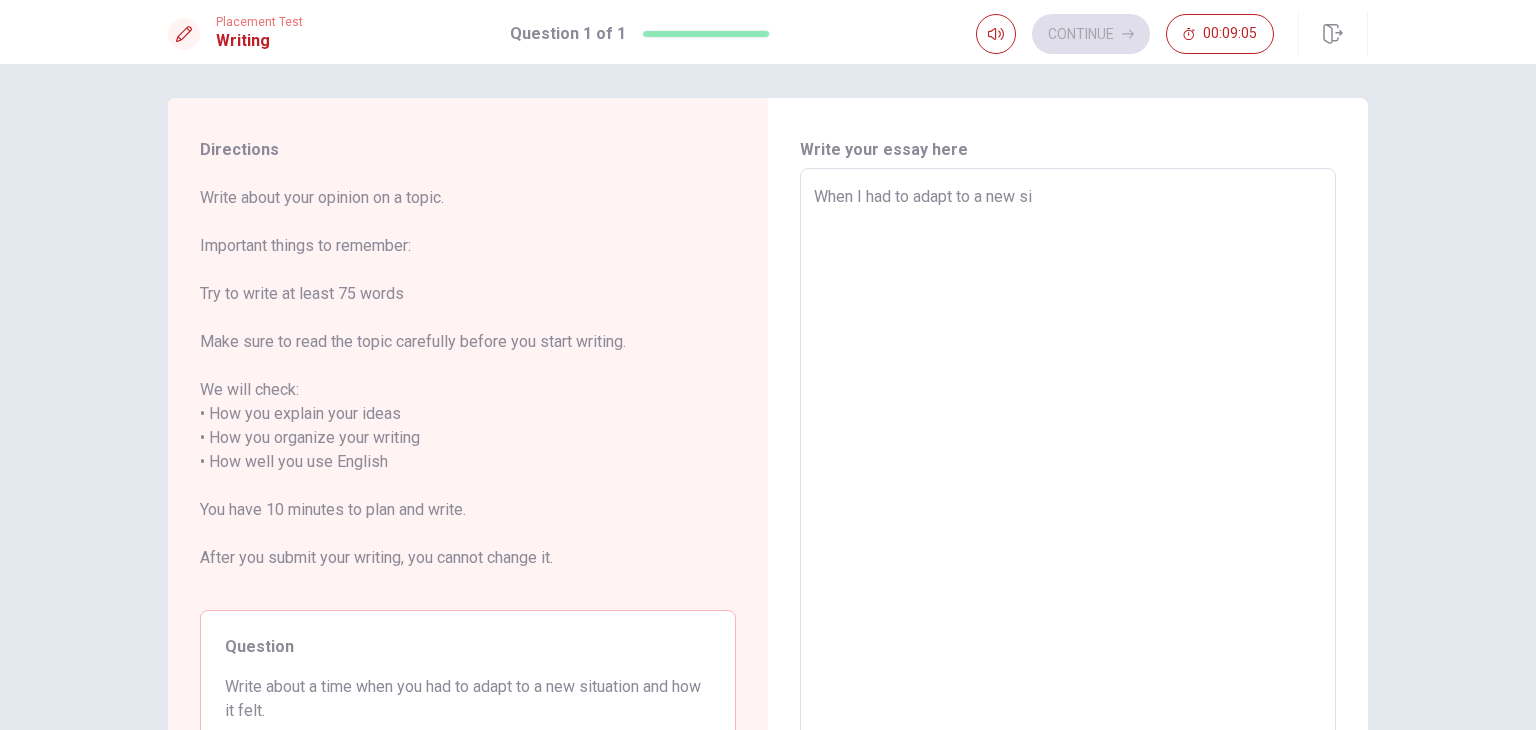 type on "x" 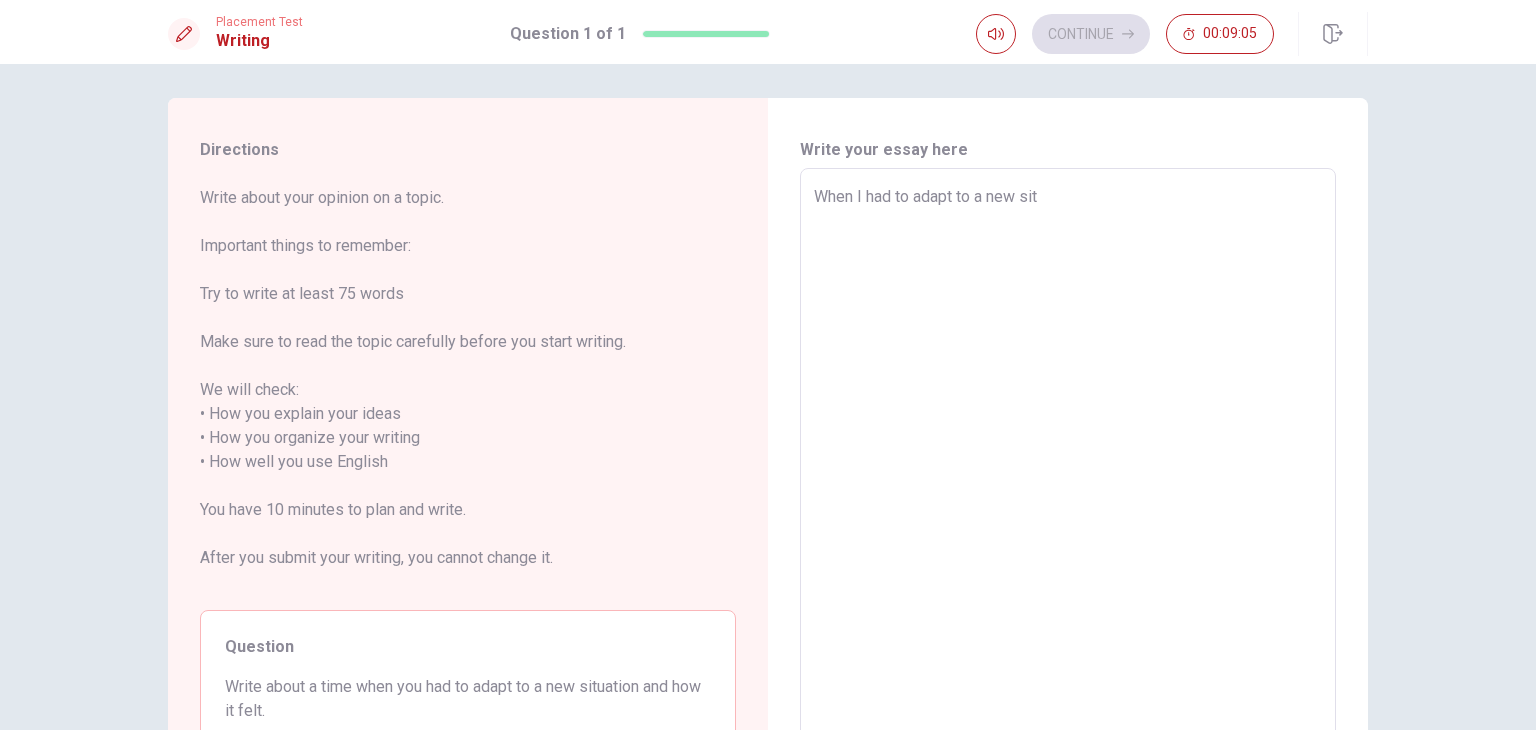 type on "x" 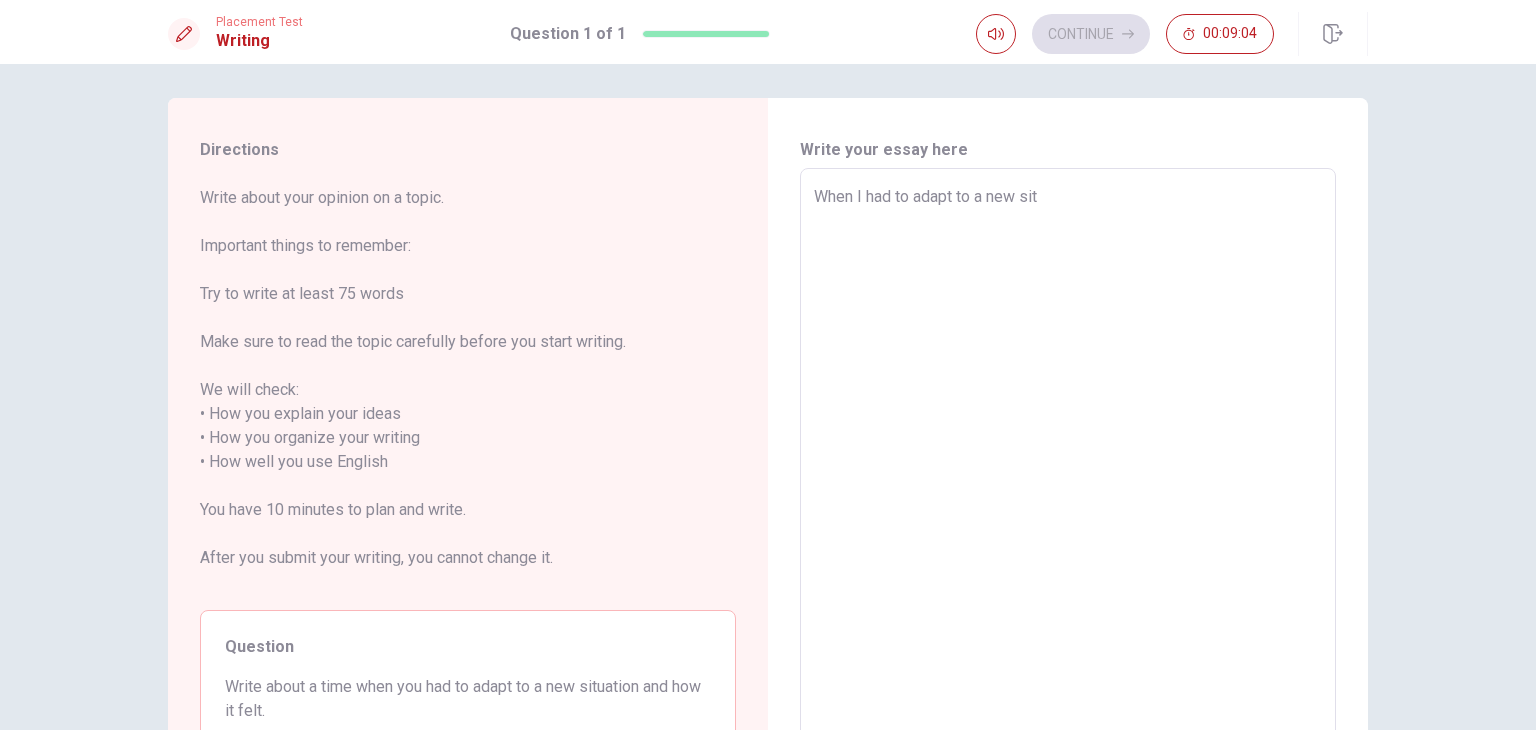 type on "When I had to adapt to a new situ" 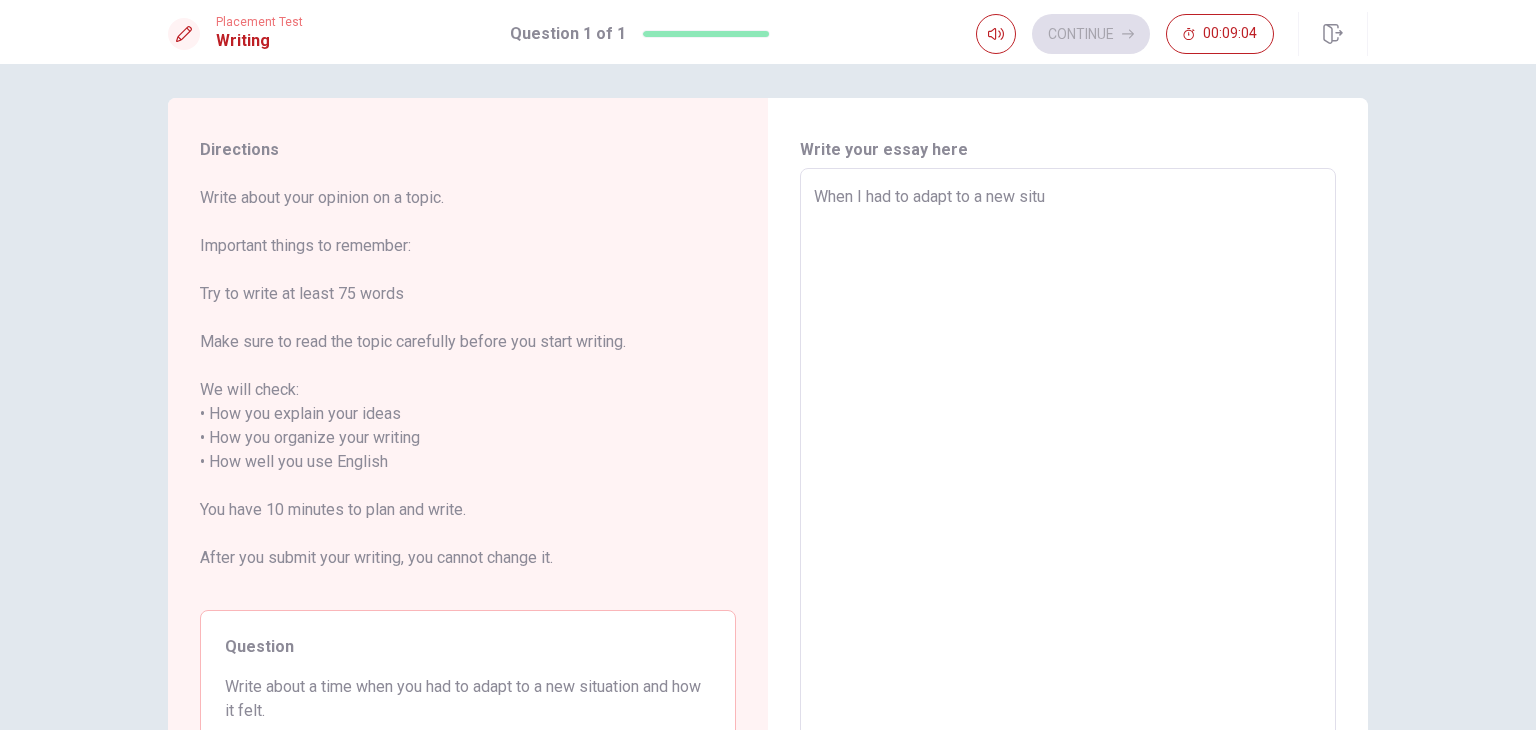 type on "x" 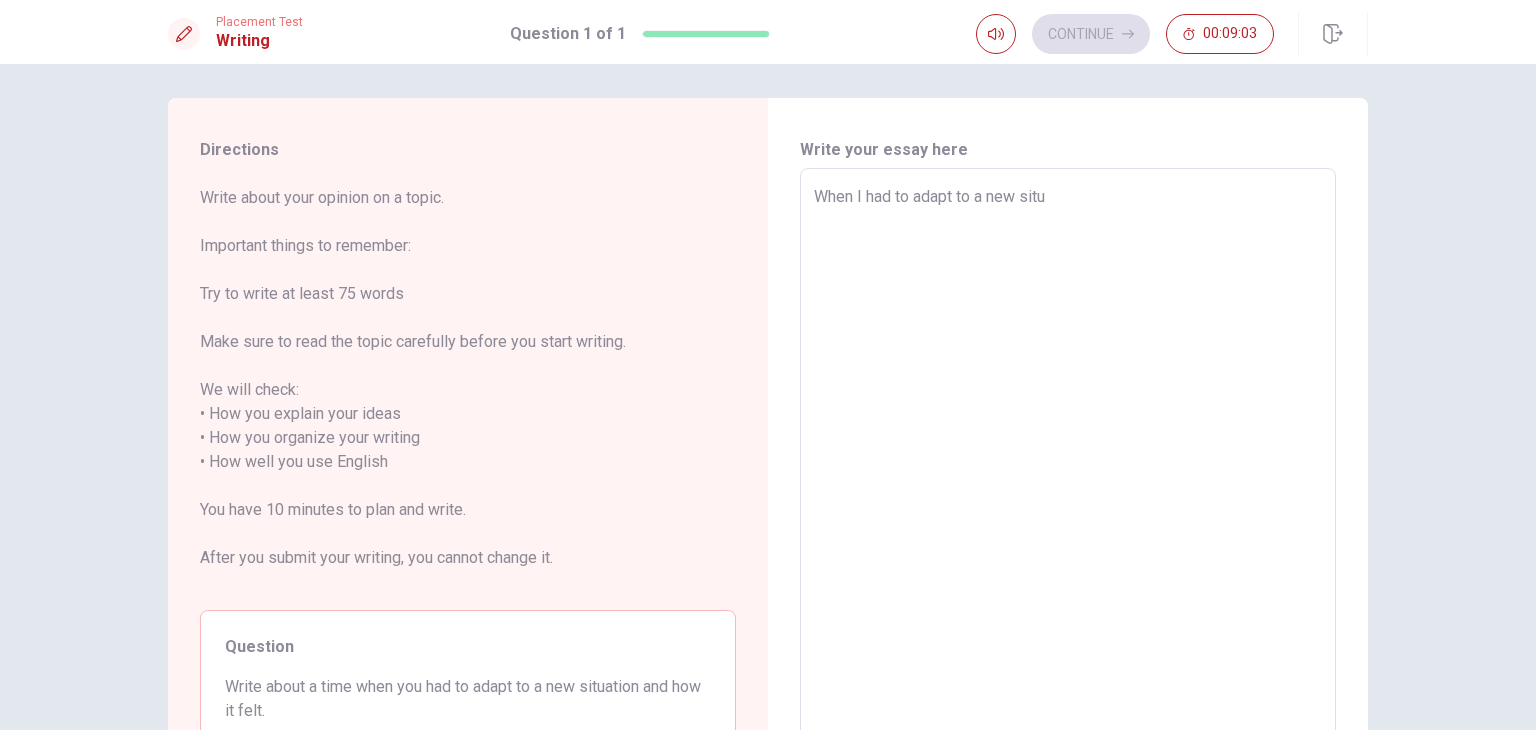 type on "When I had to adapt to a new situa" 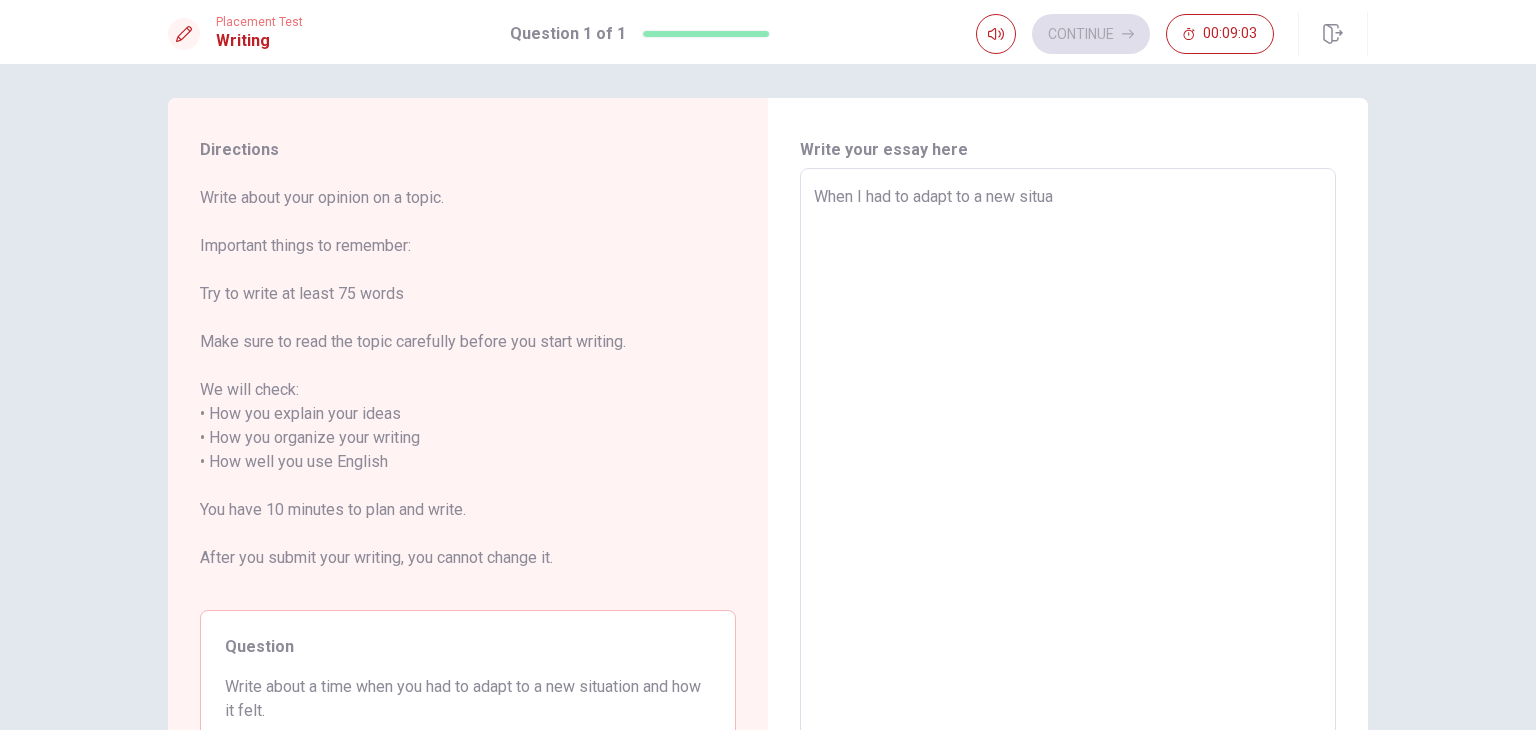 type on "x" 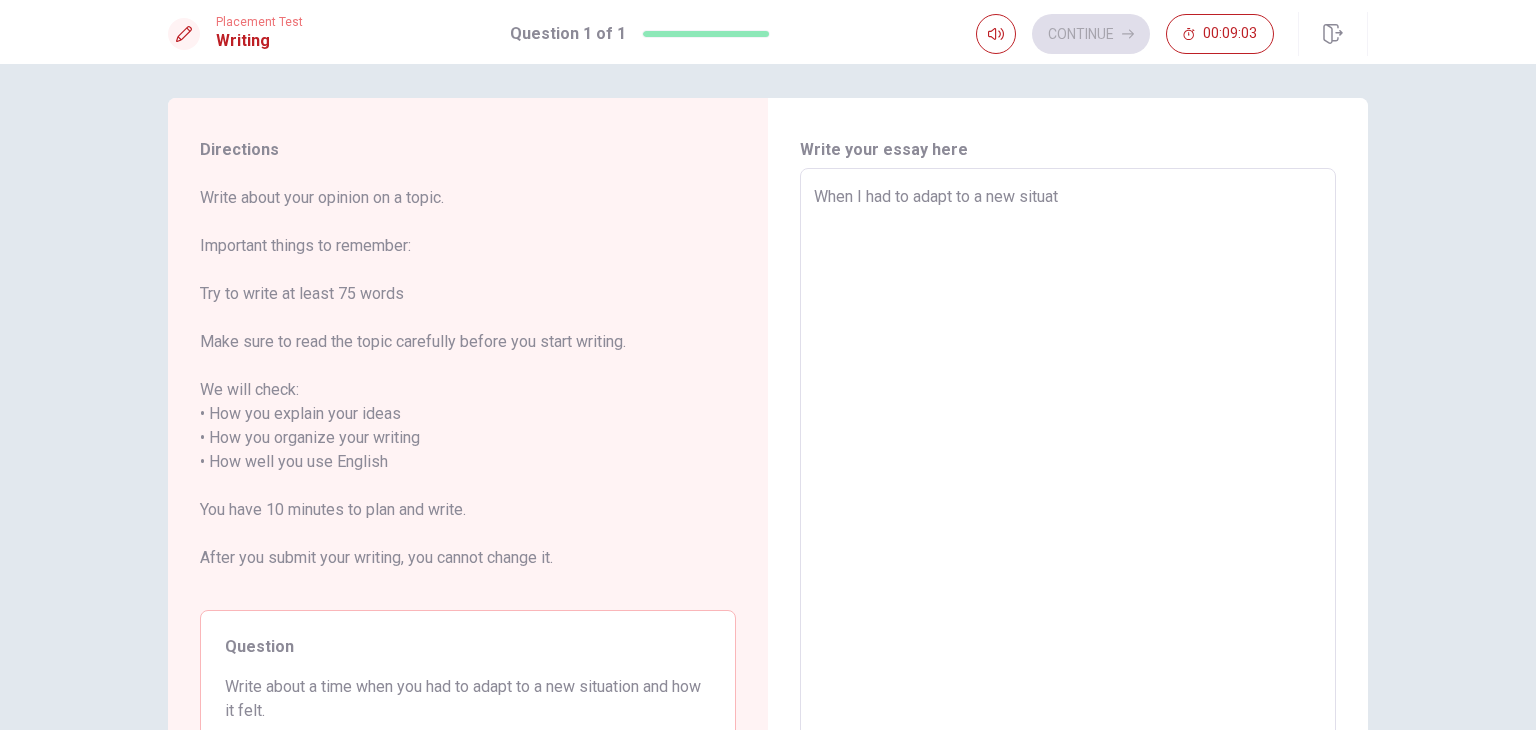 type on "x" 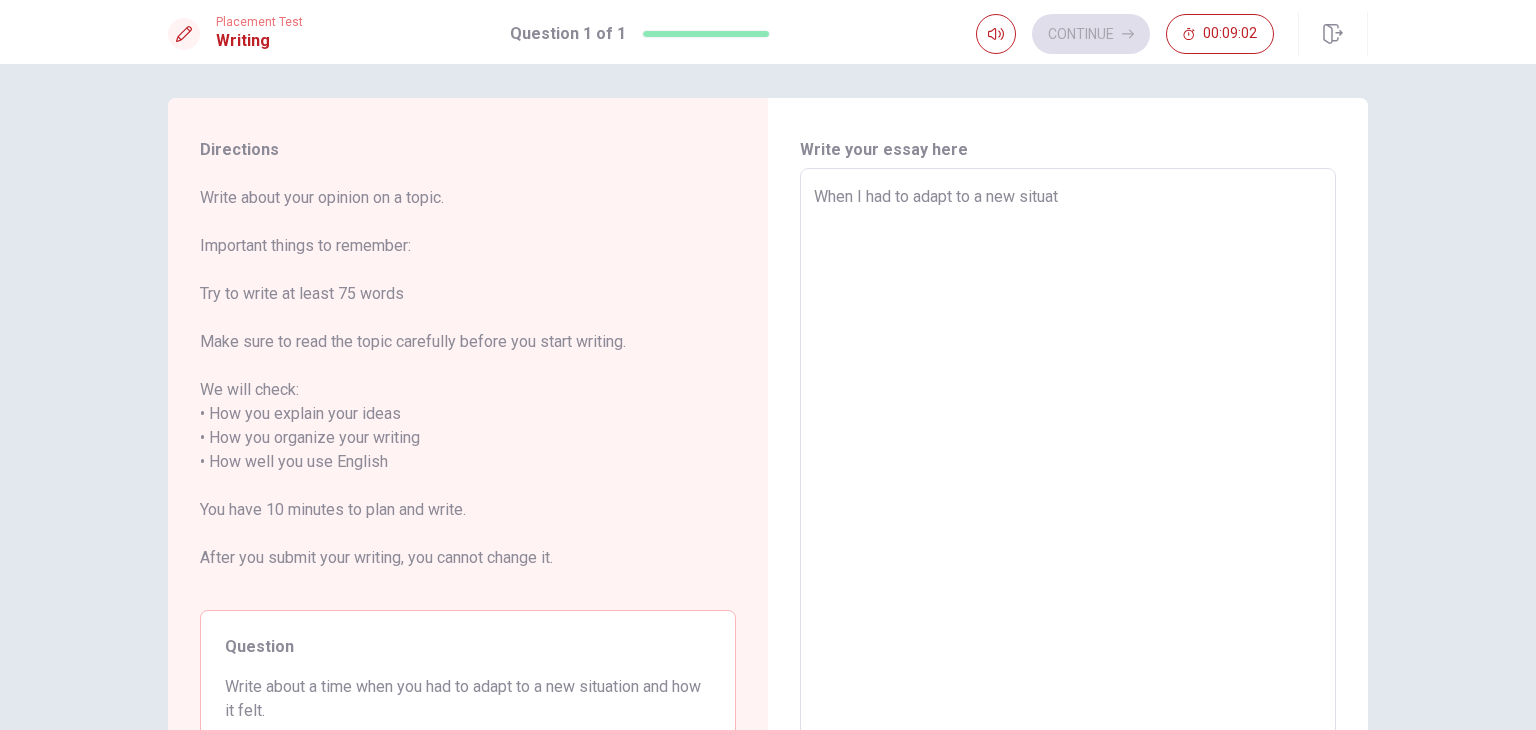 type on "When I had to adapt to a new situati" 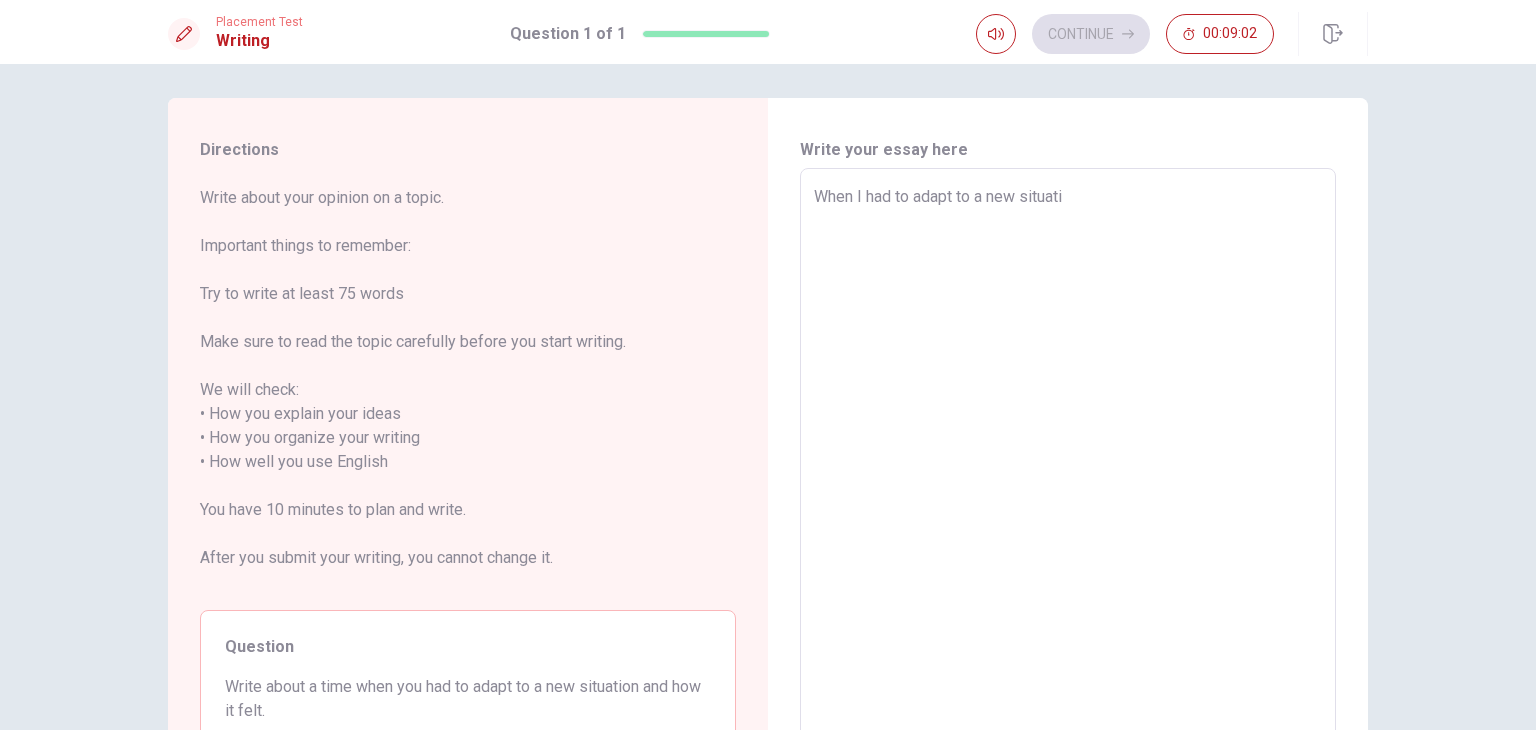 type on "x" 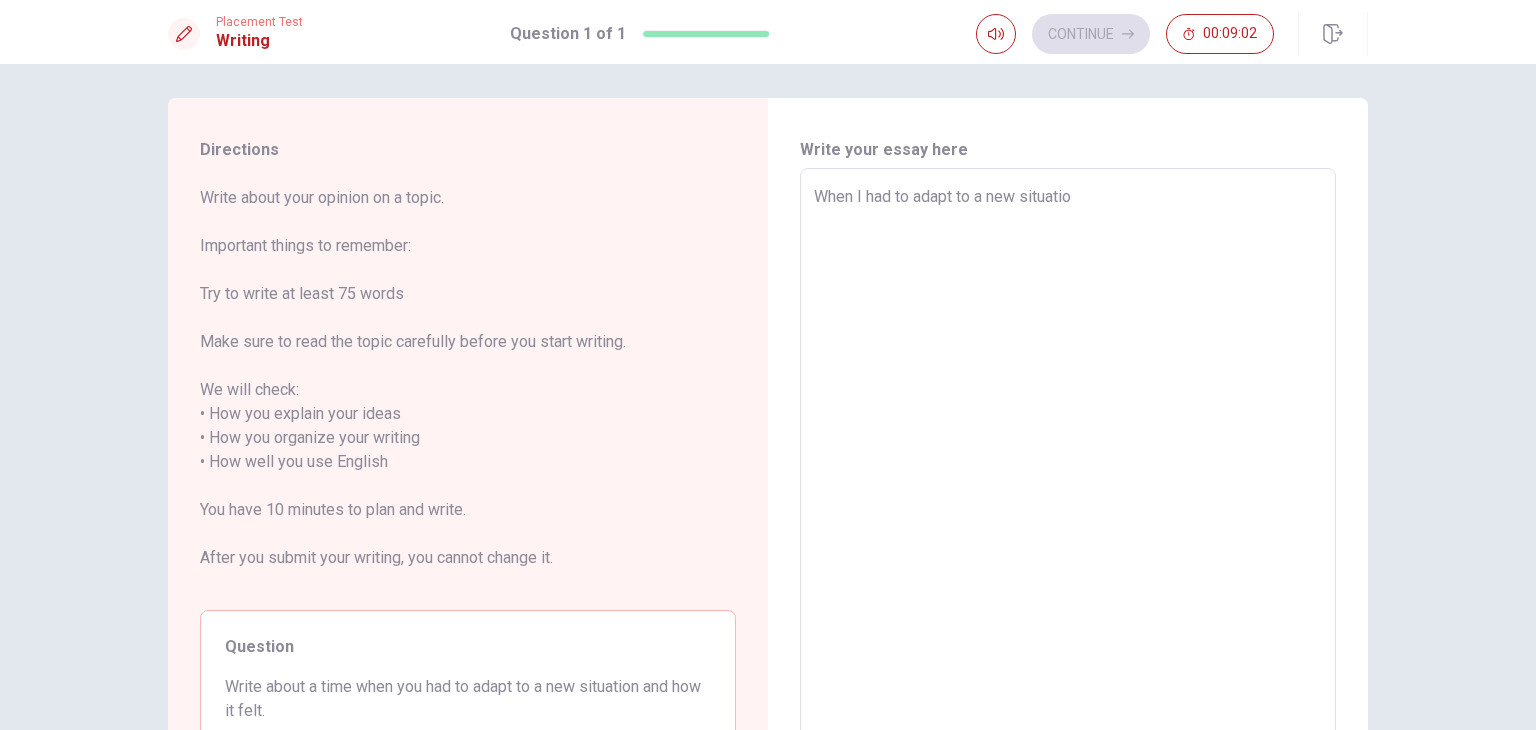 type on "x" 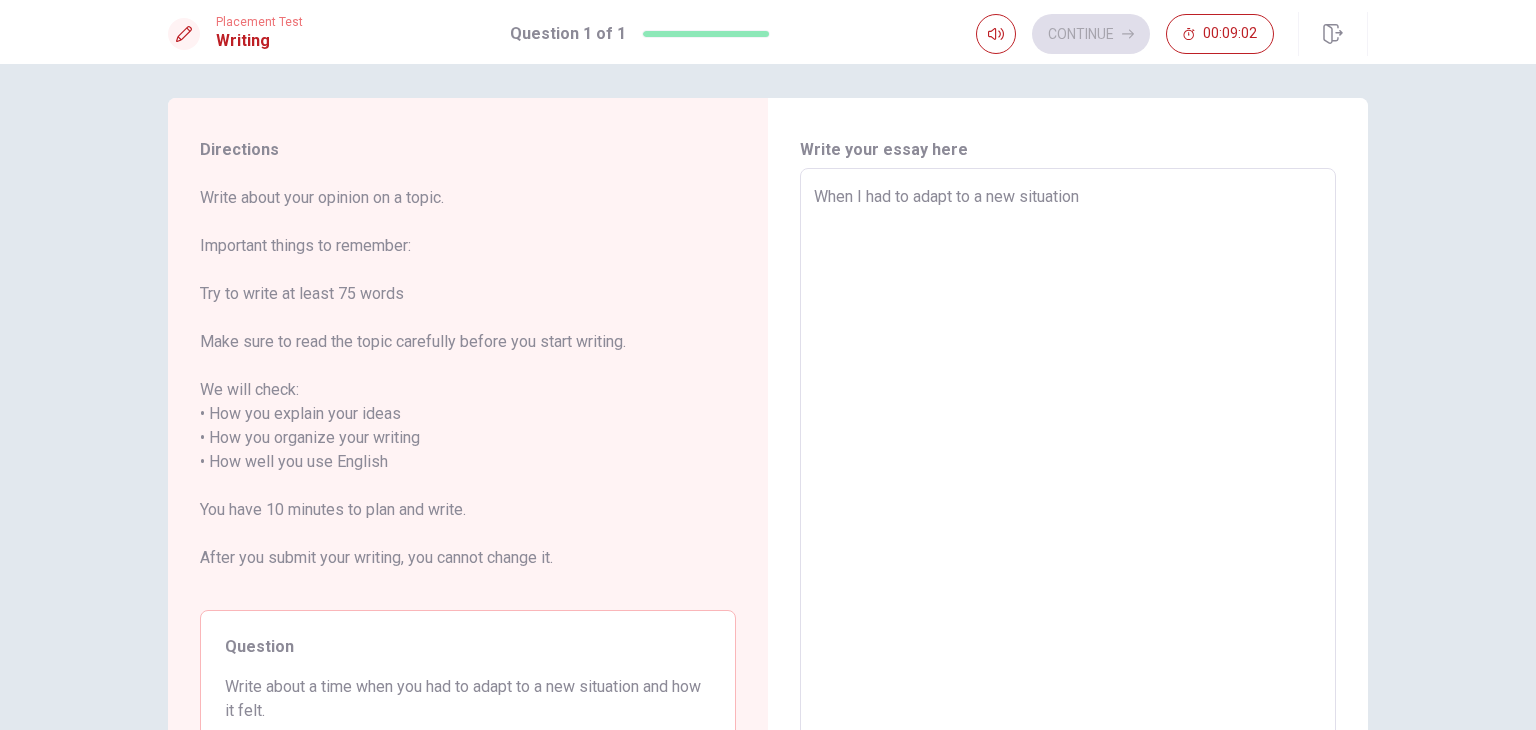 type on "x" 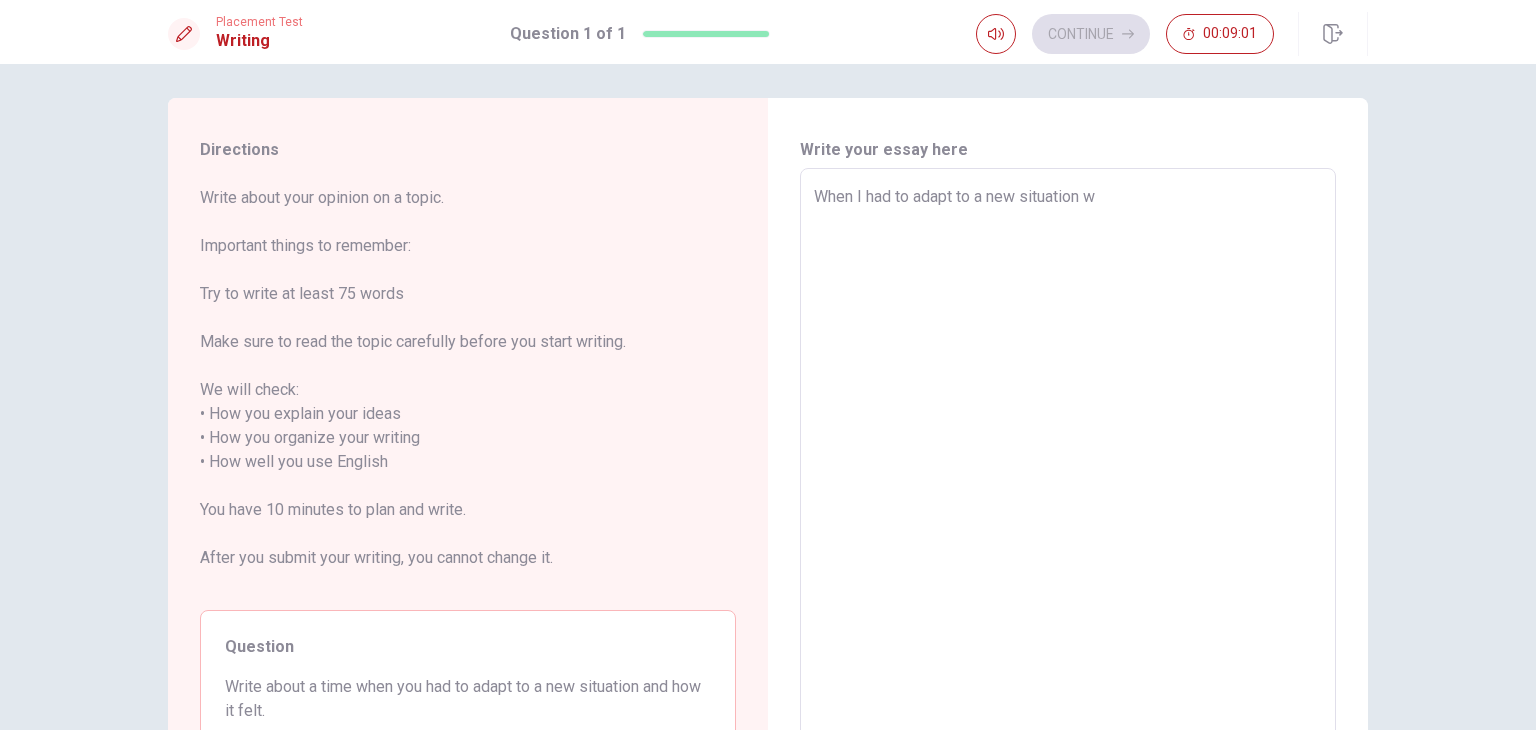 type on "When I had to adapt to a new situation wa" 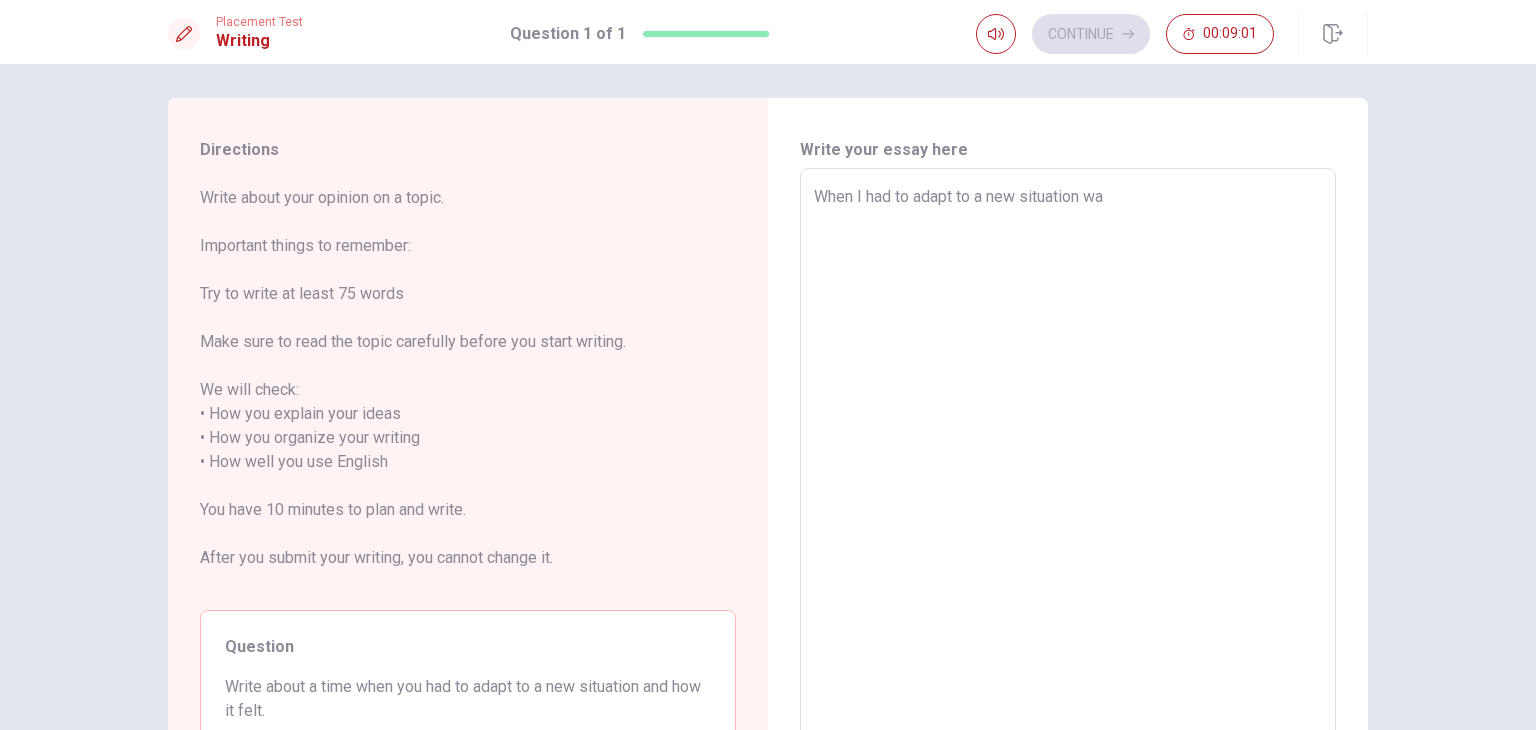 type on "x" 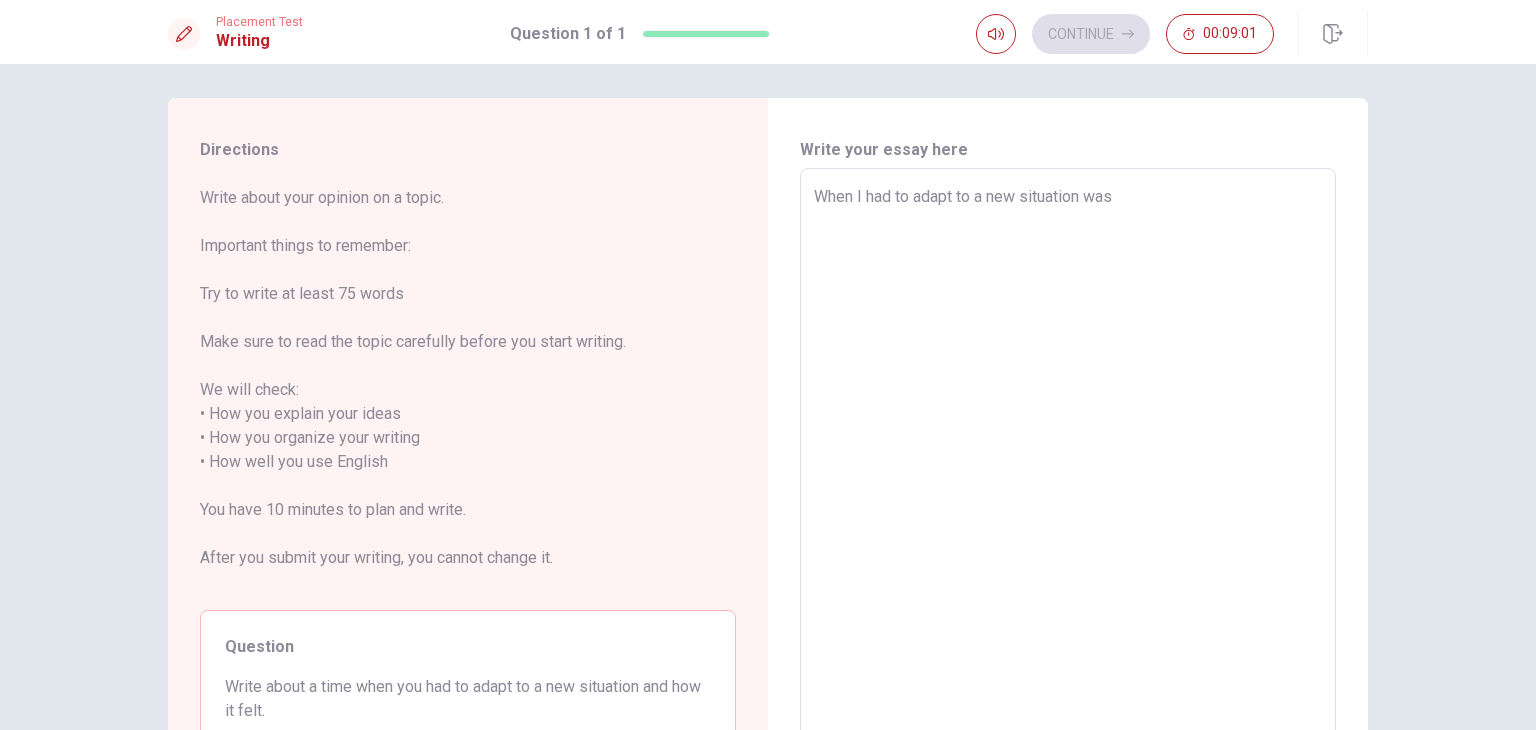 type on "x" 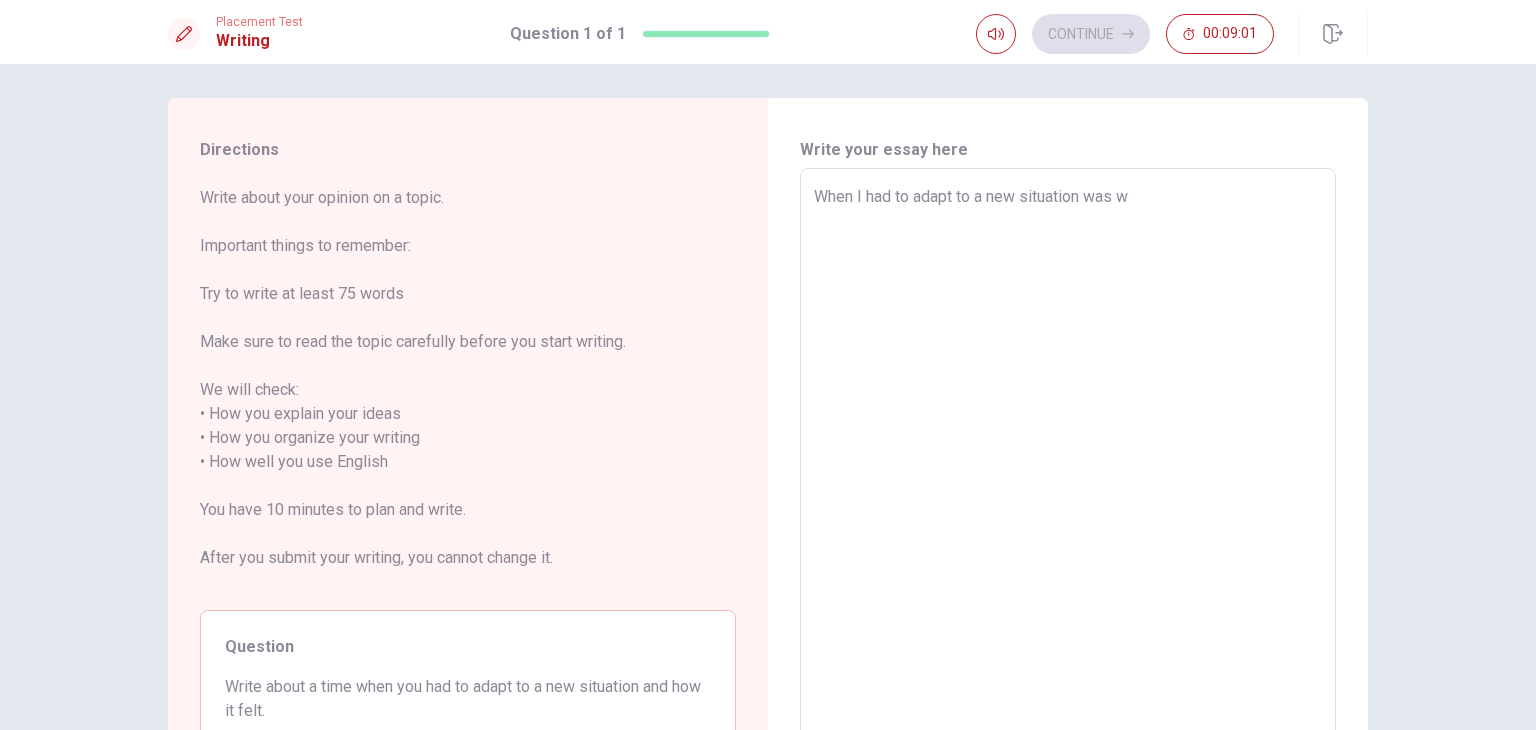 type on "x" 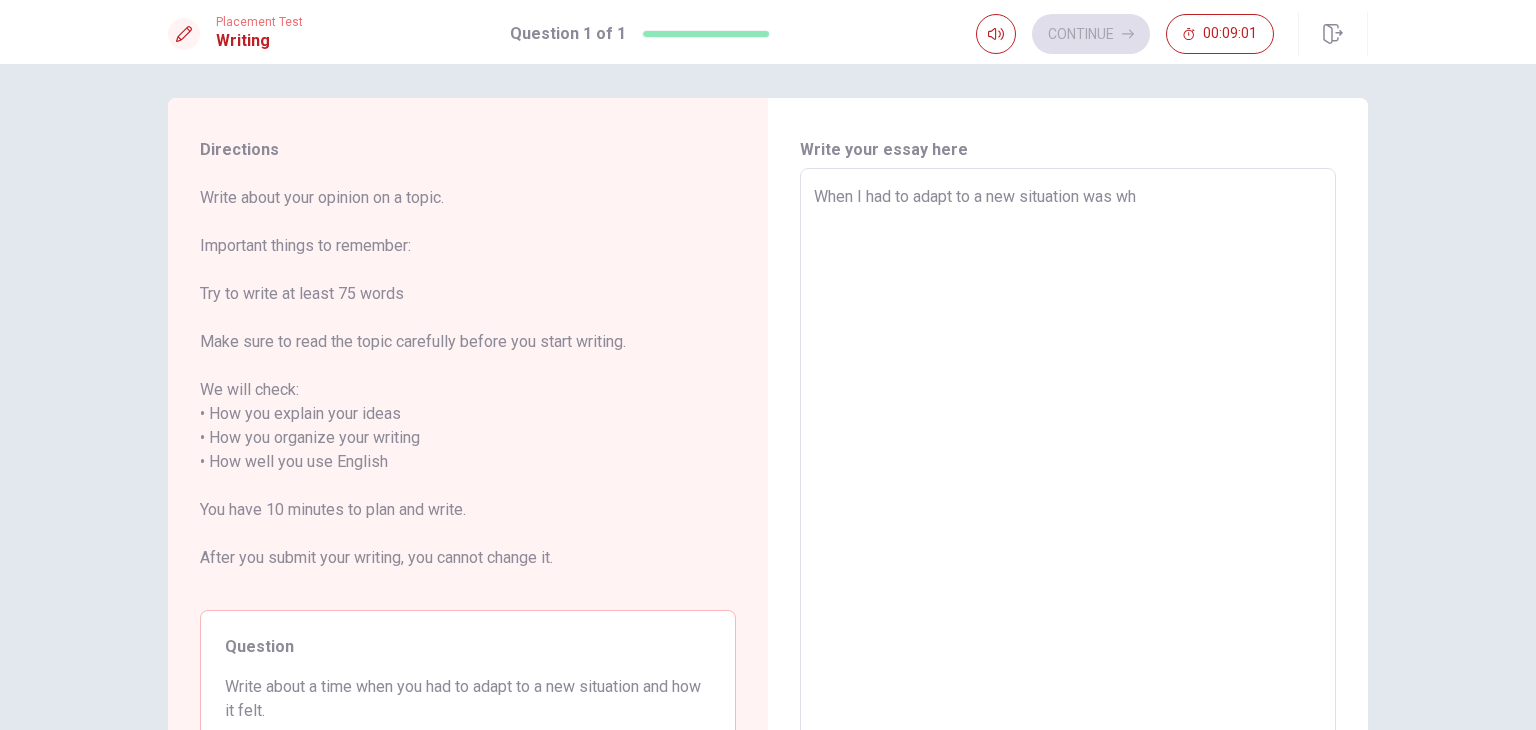 type on "x" 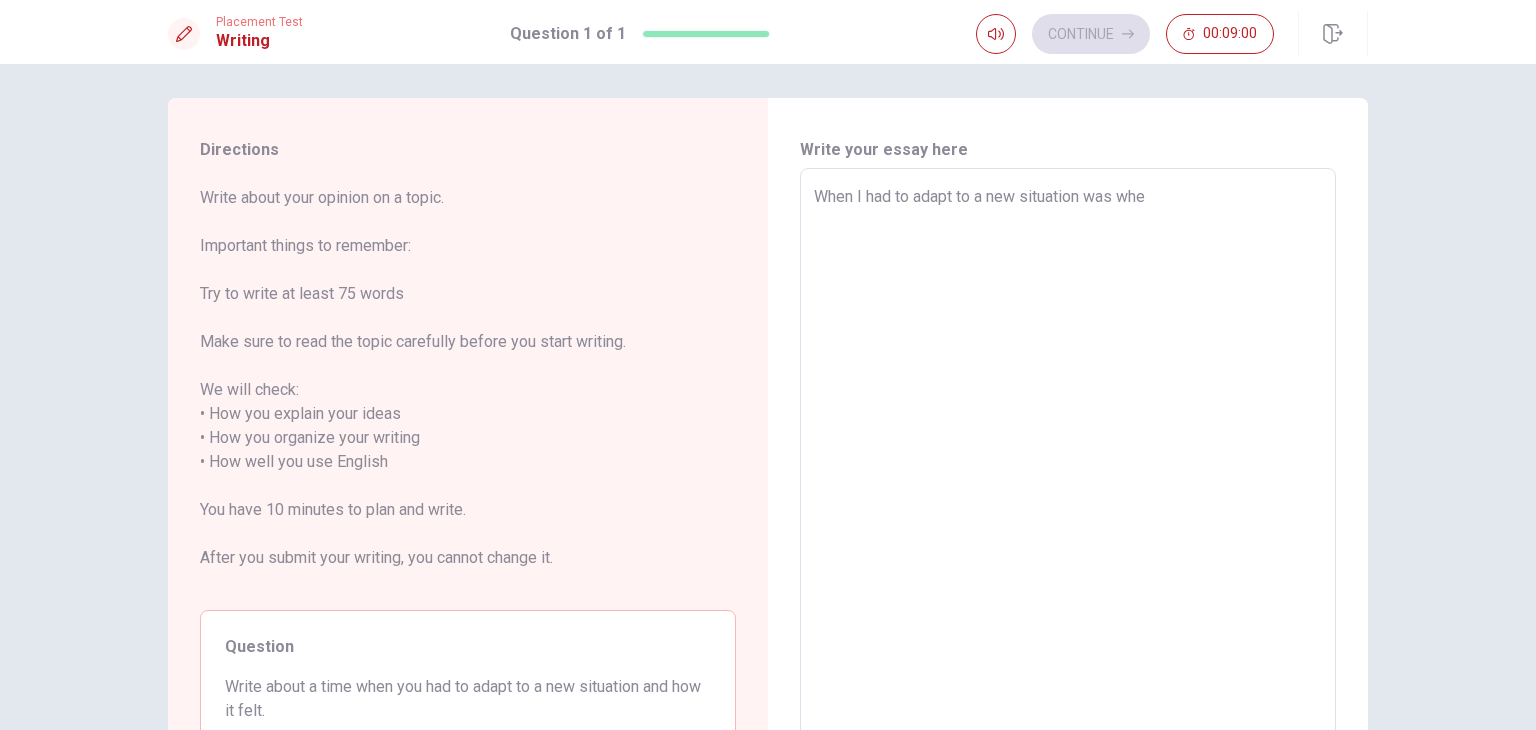 type on "When I had to adapt to a new situation was when" 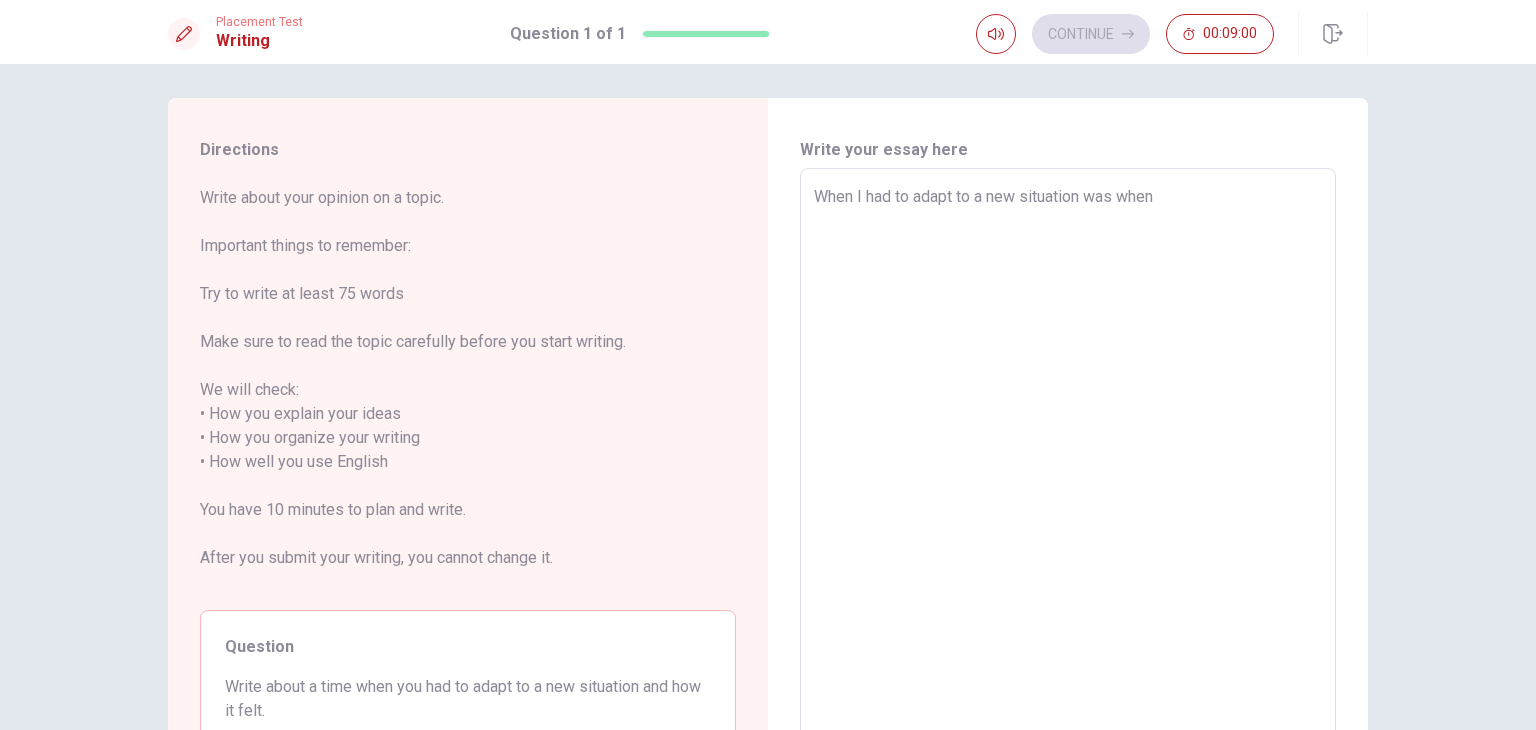 type on "x" 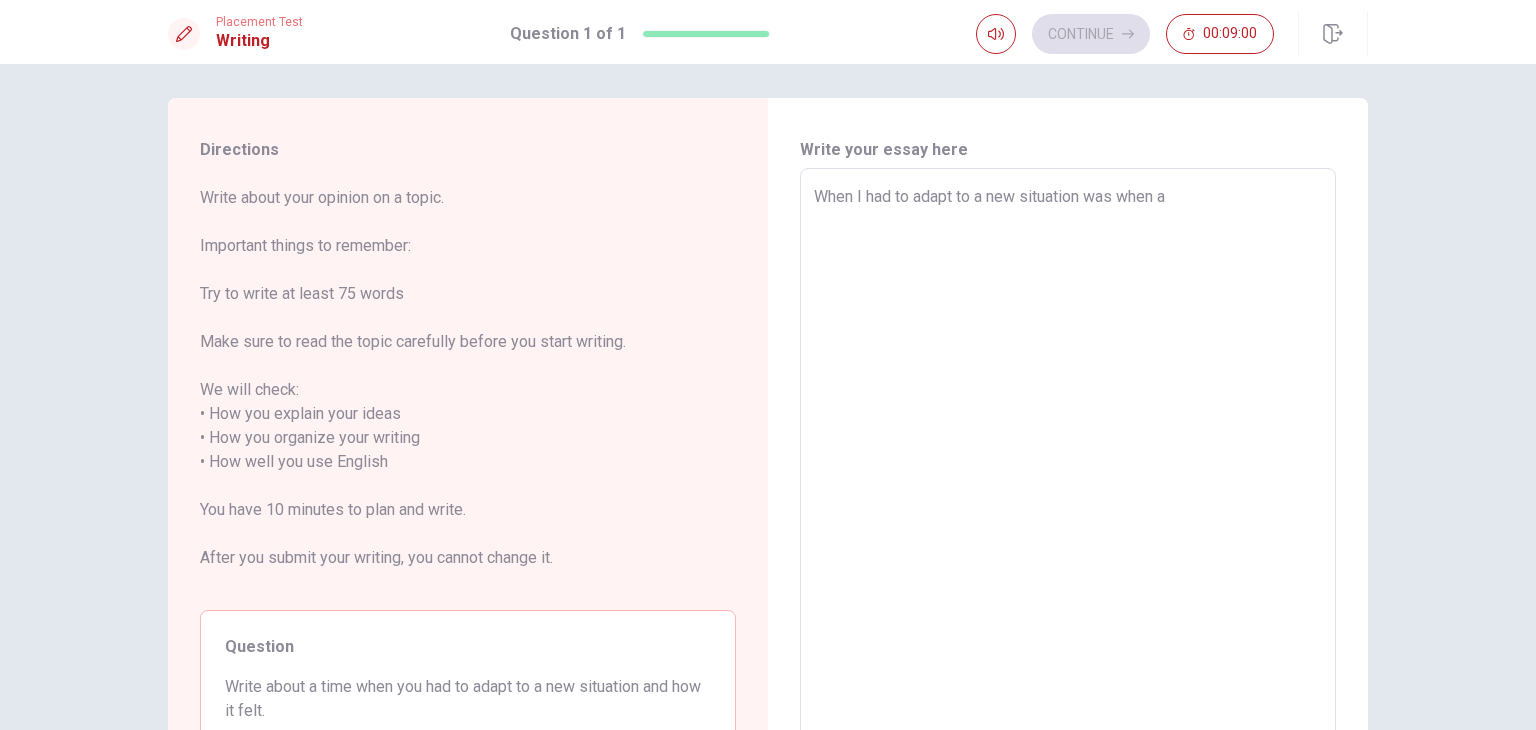 type on "x" 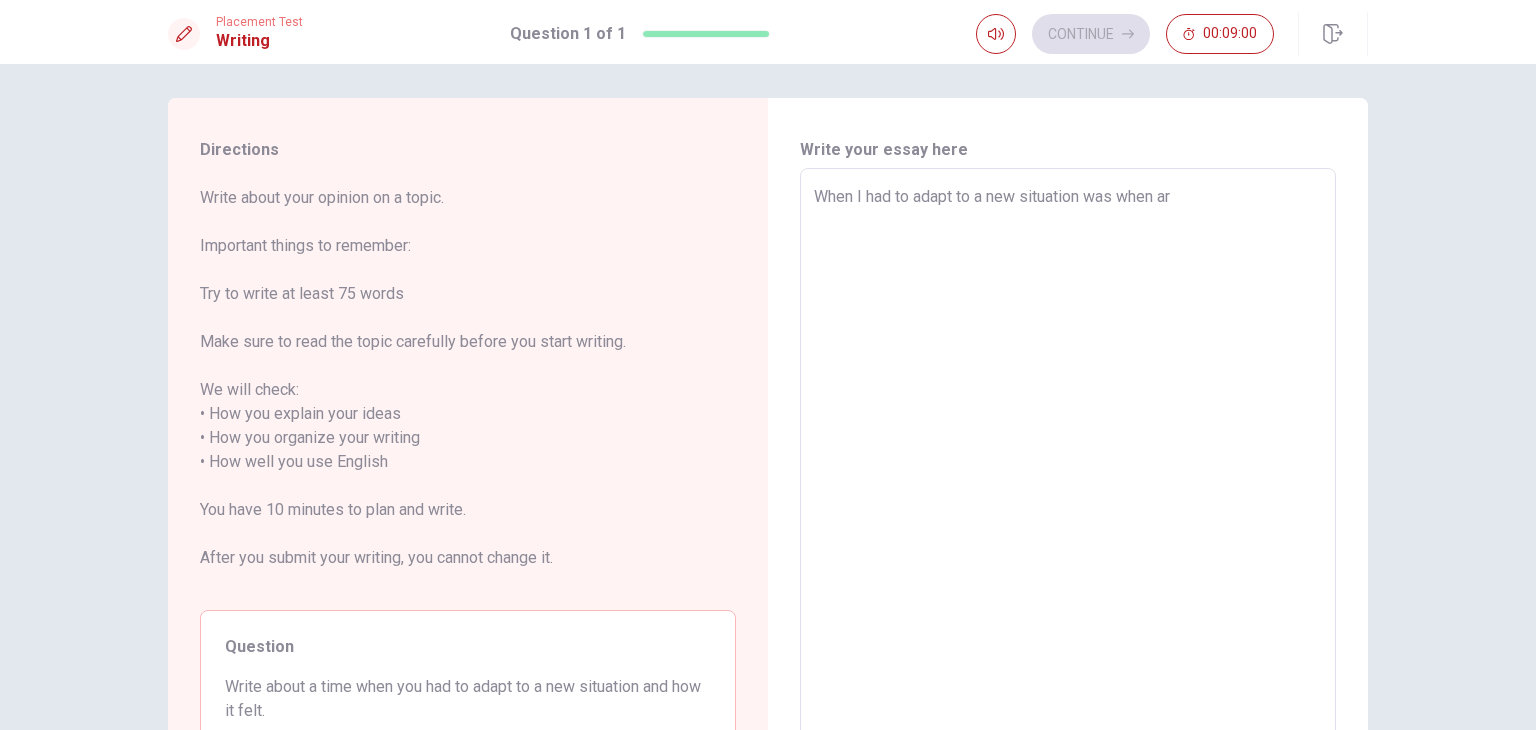 type on "x" 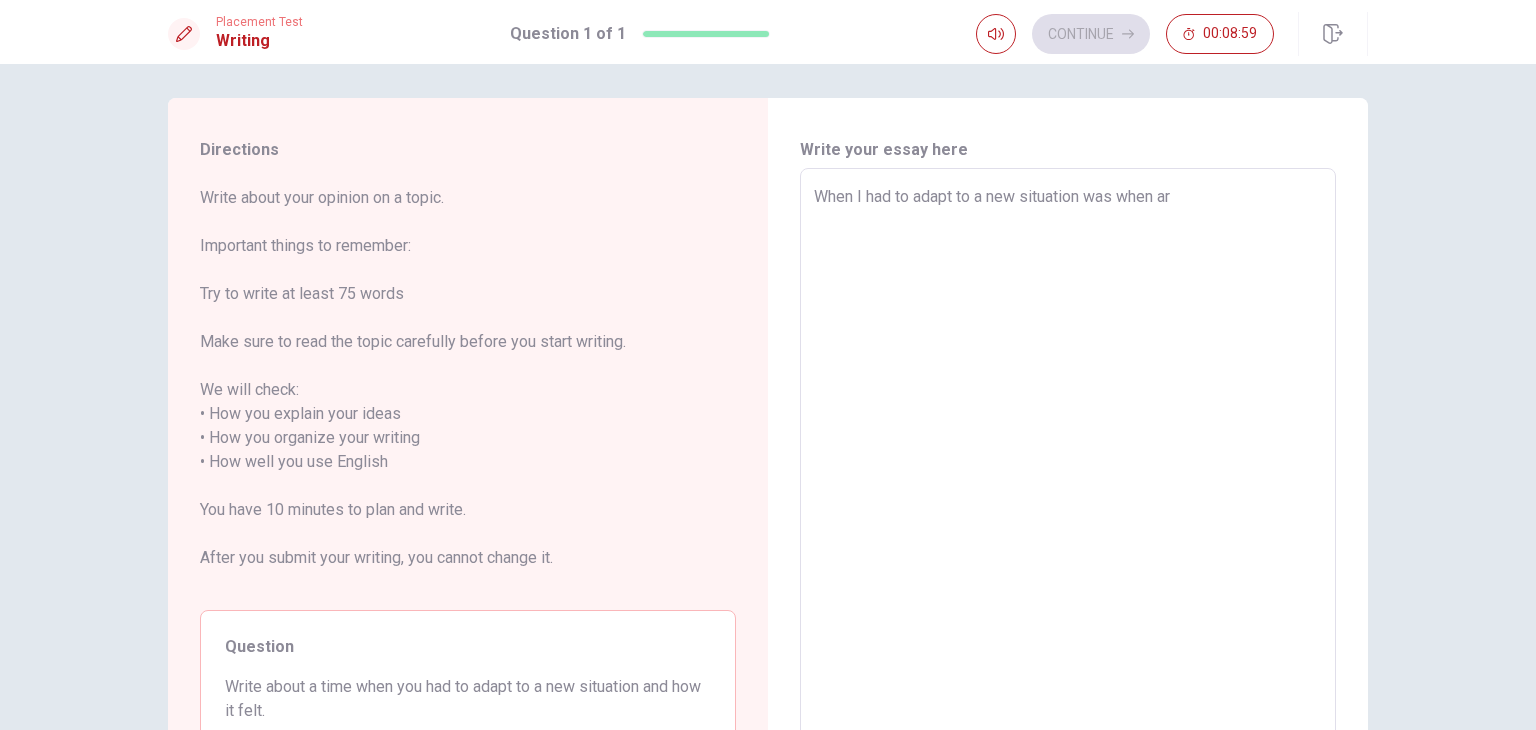 type on "When I had to adapt to a new situation was when arr" 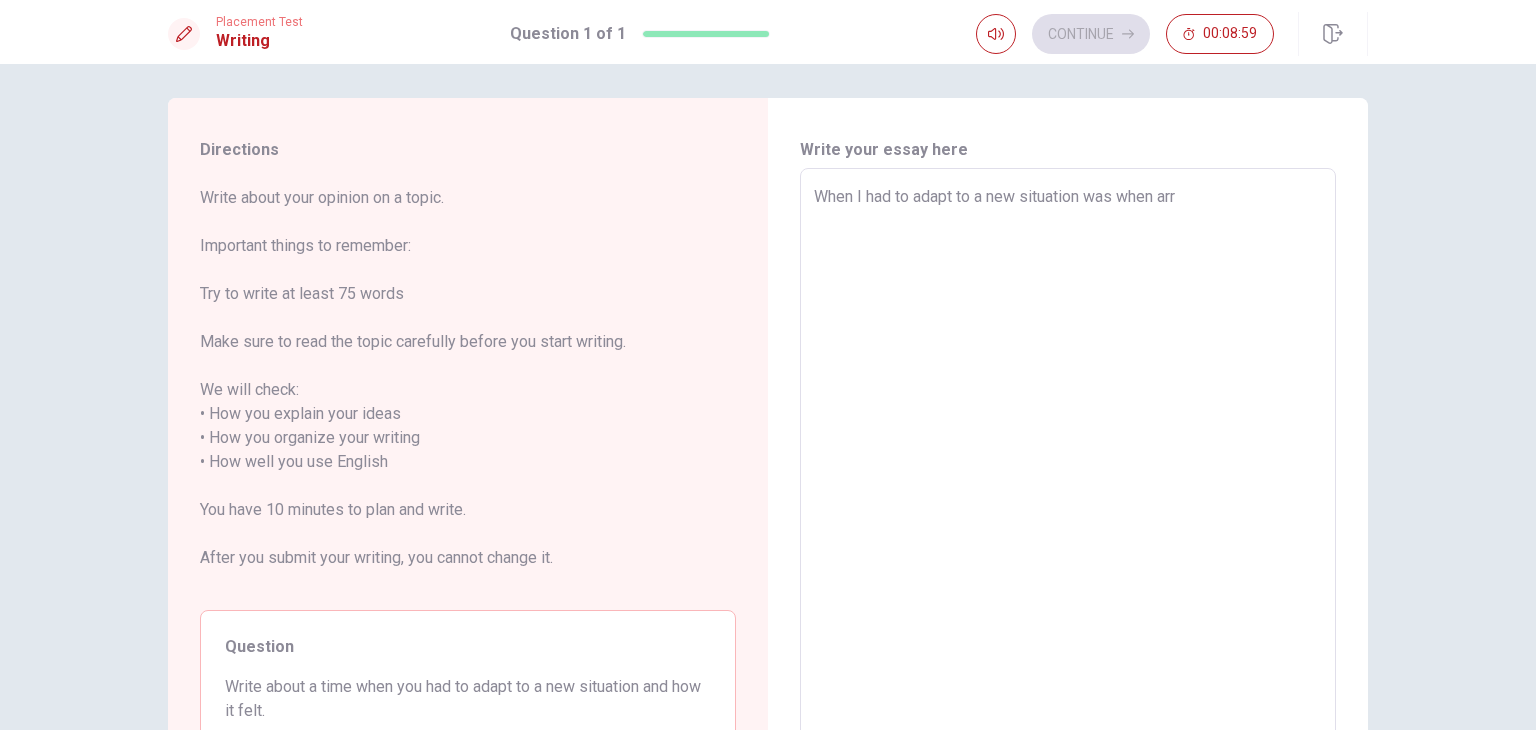 type on "x" 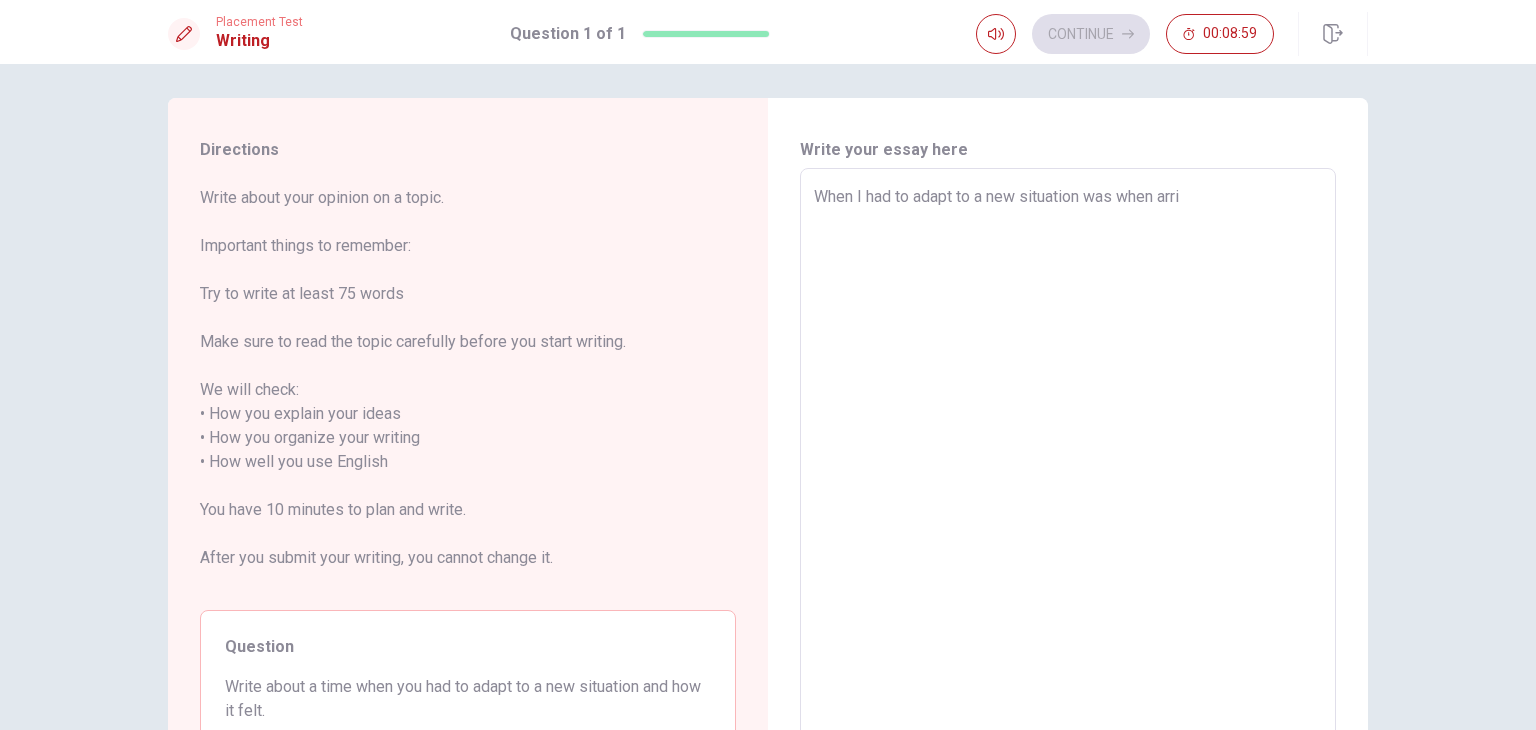 type on "x" 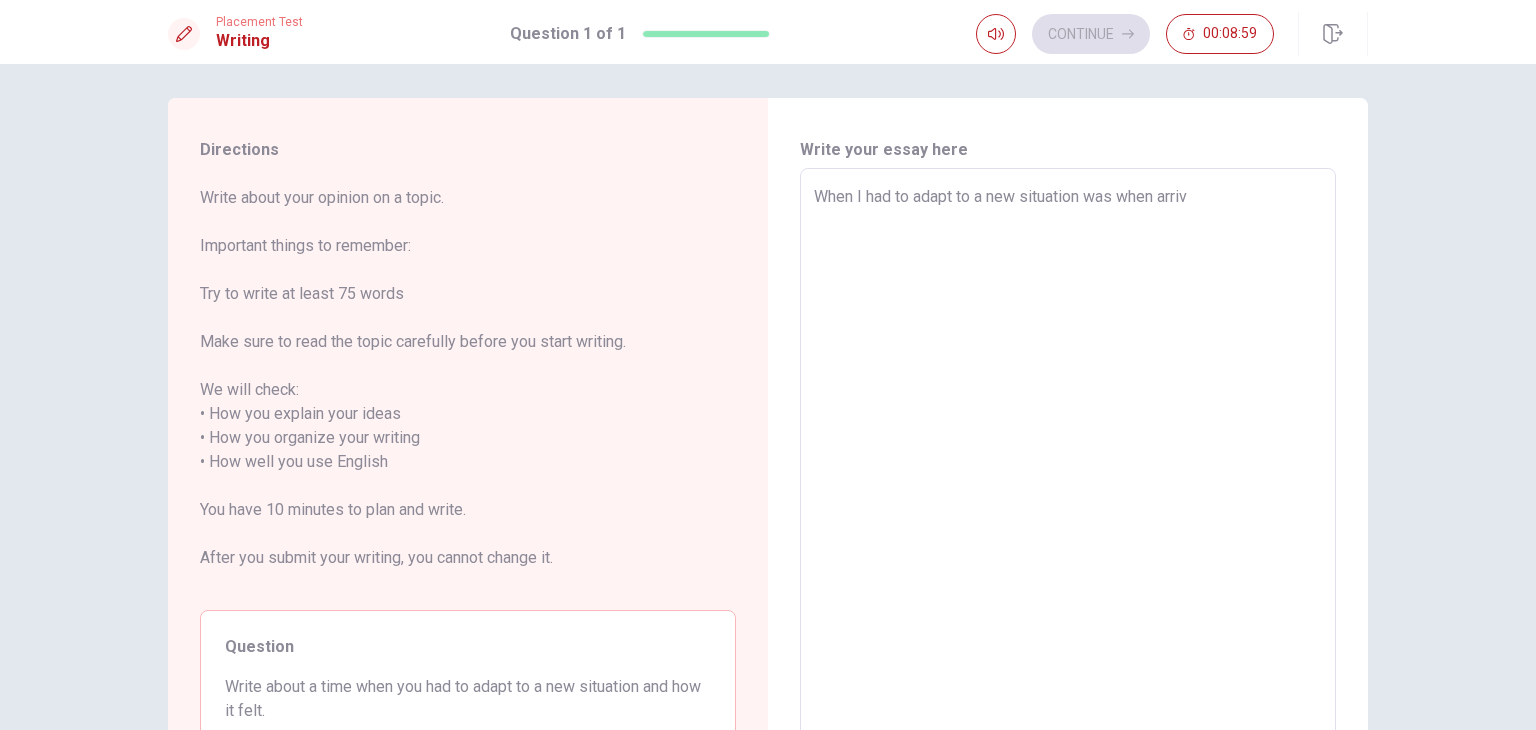 type on "x" 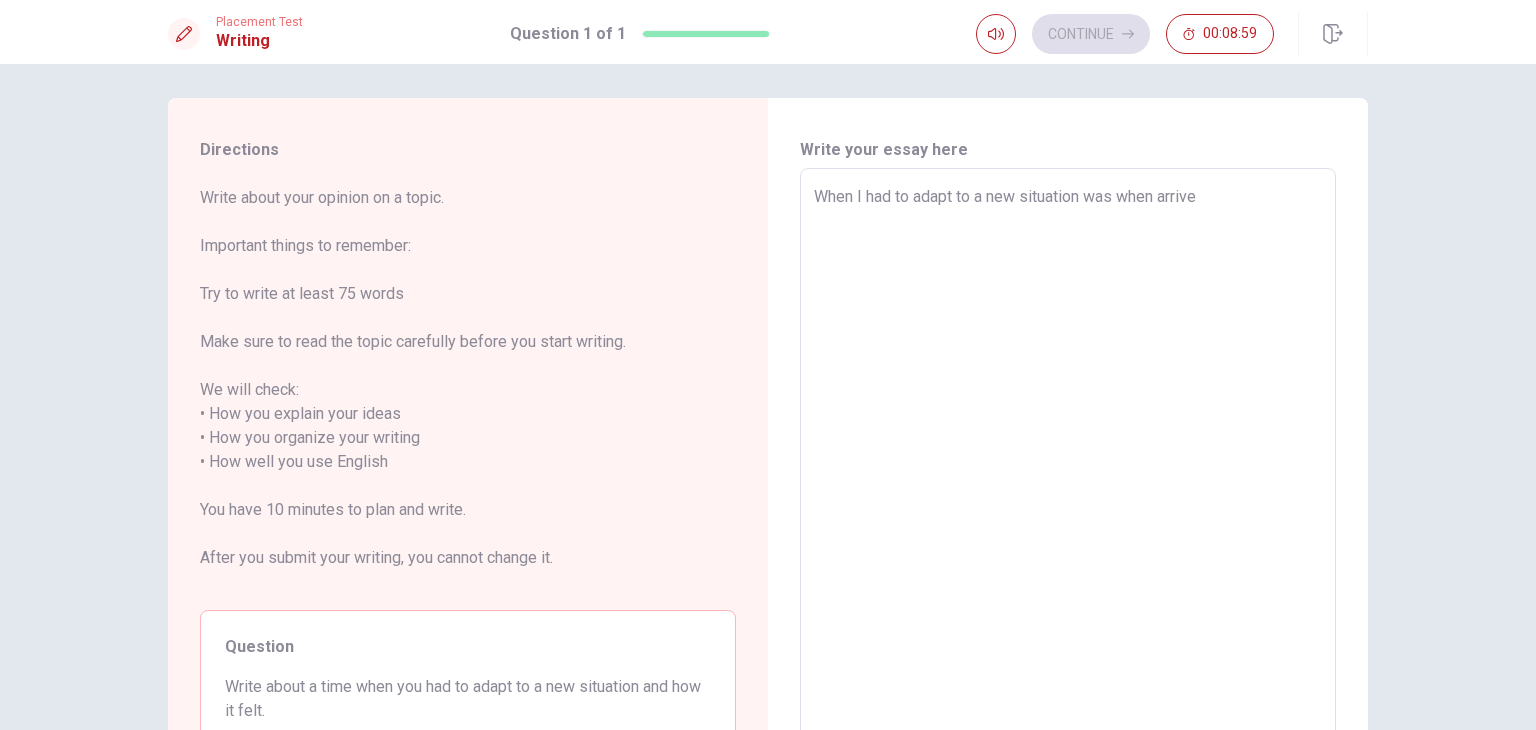 type on "x" 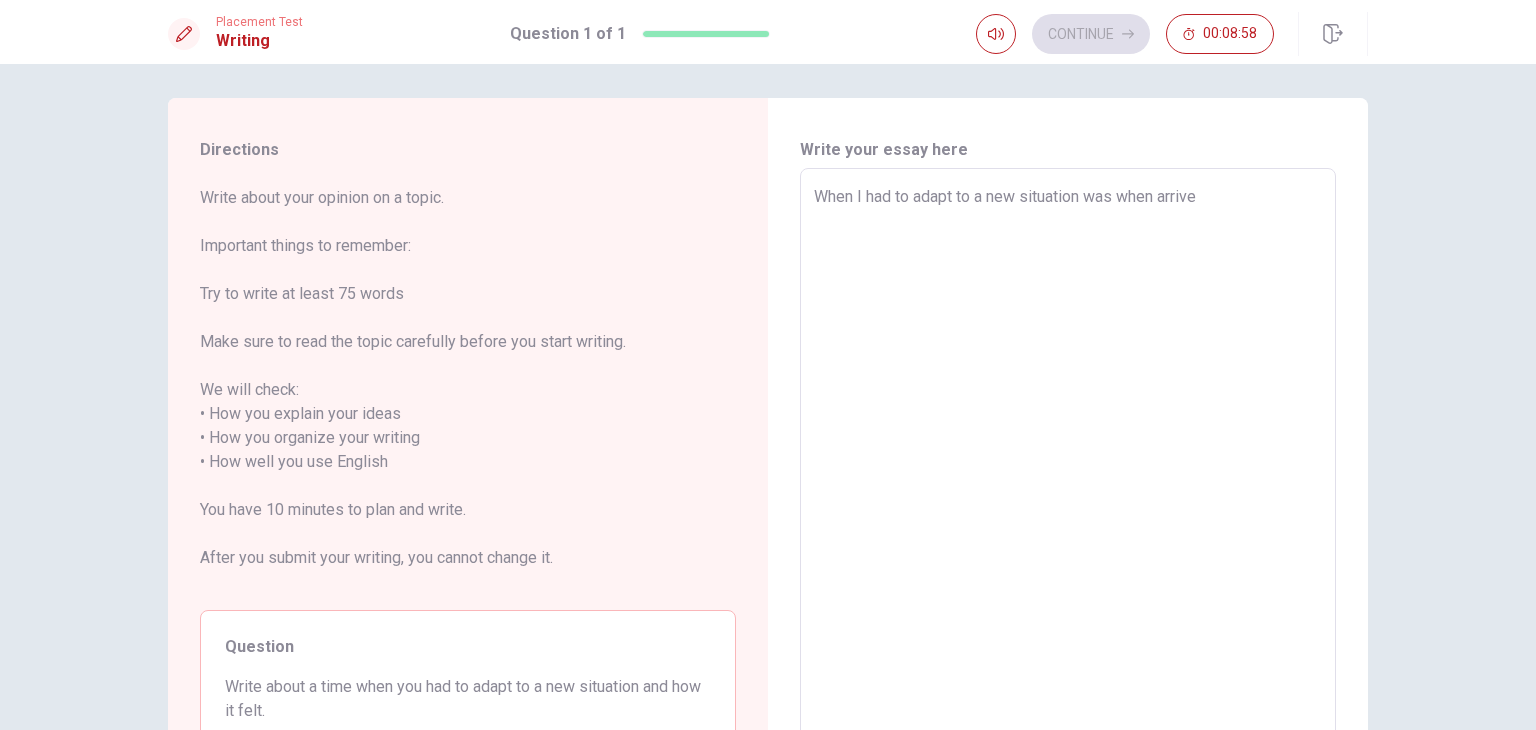 type on "When I had to adapt to a new situation was when arrive" 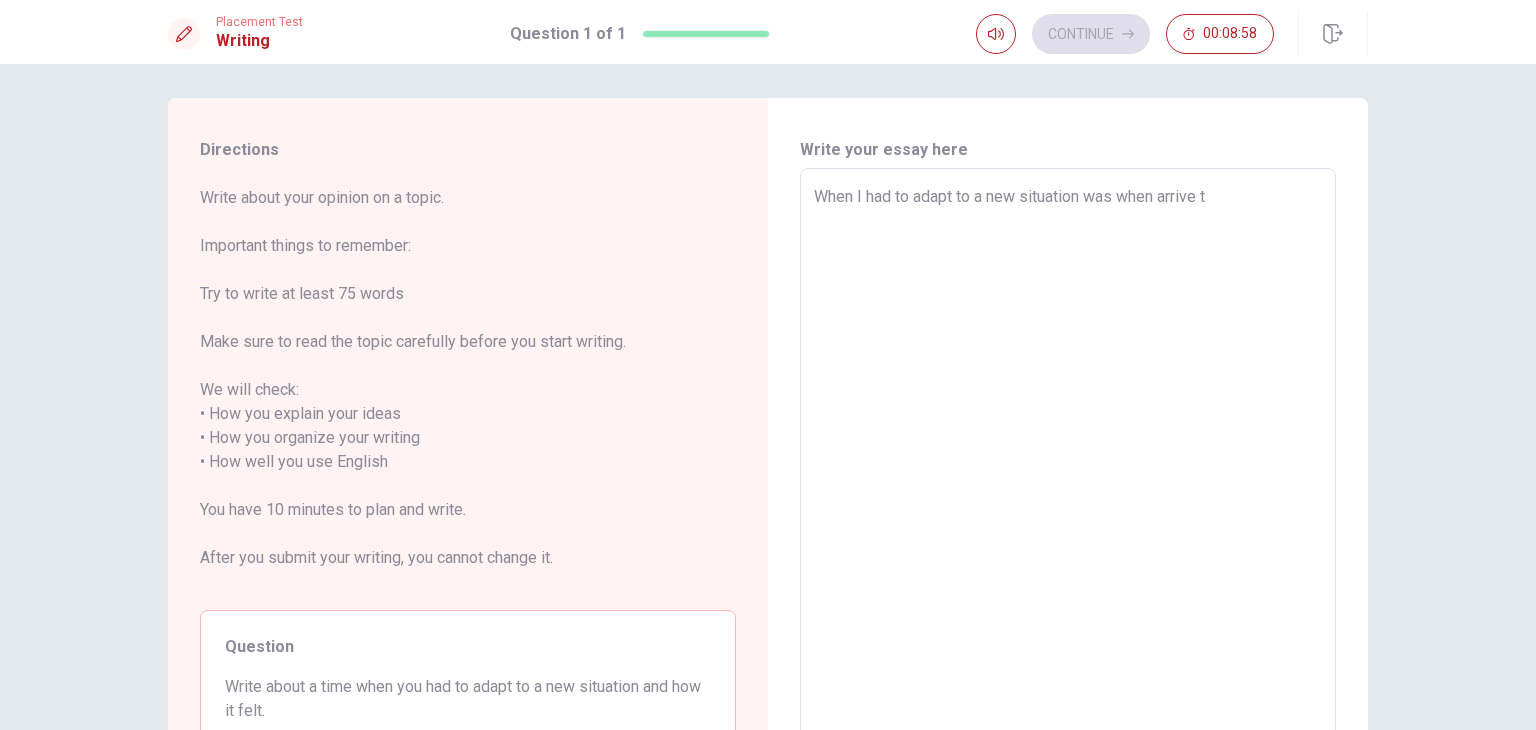 type on "x" 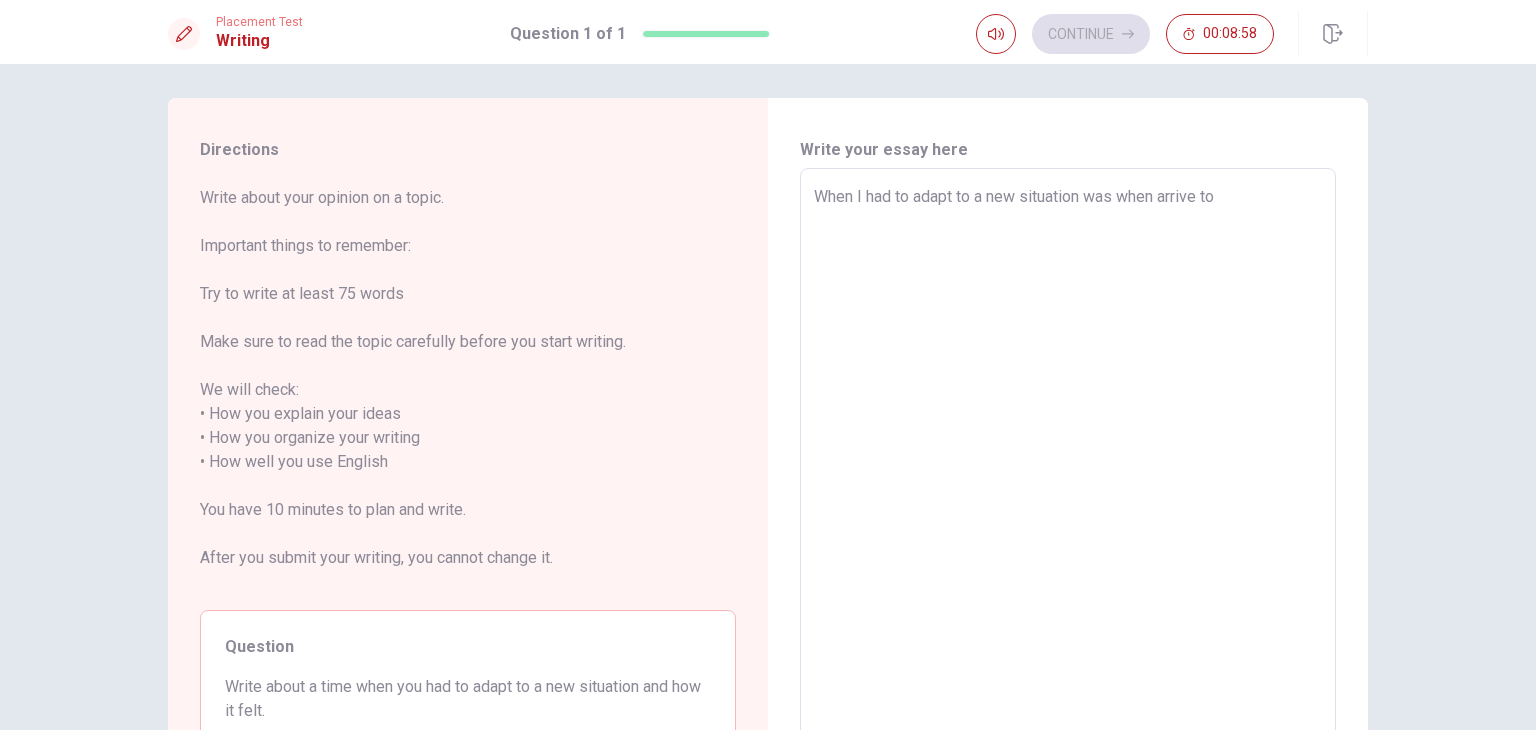 type on "x" 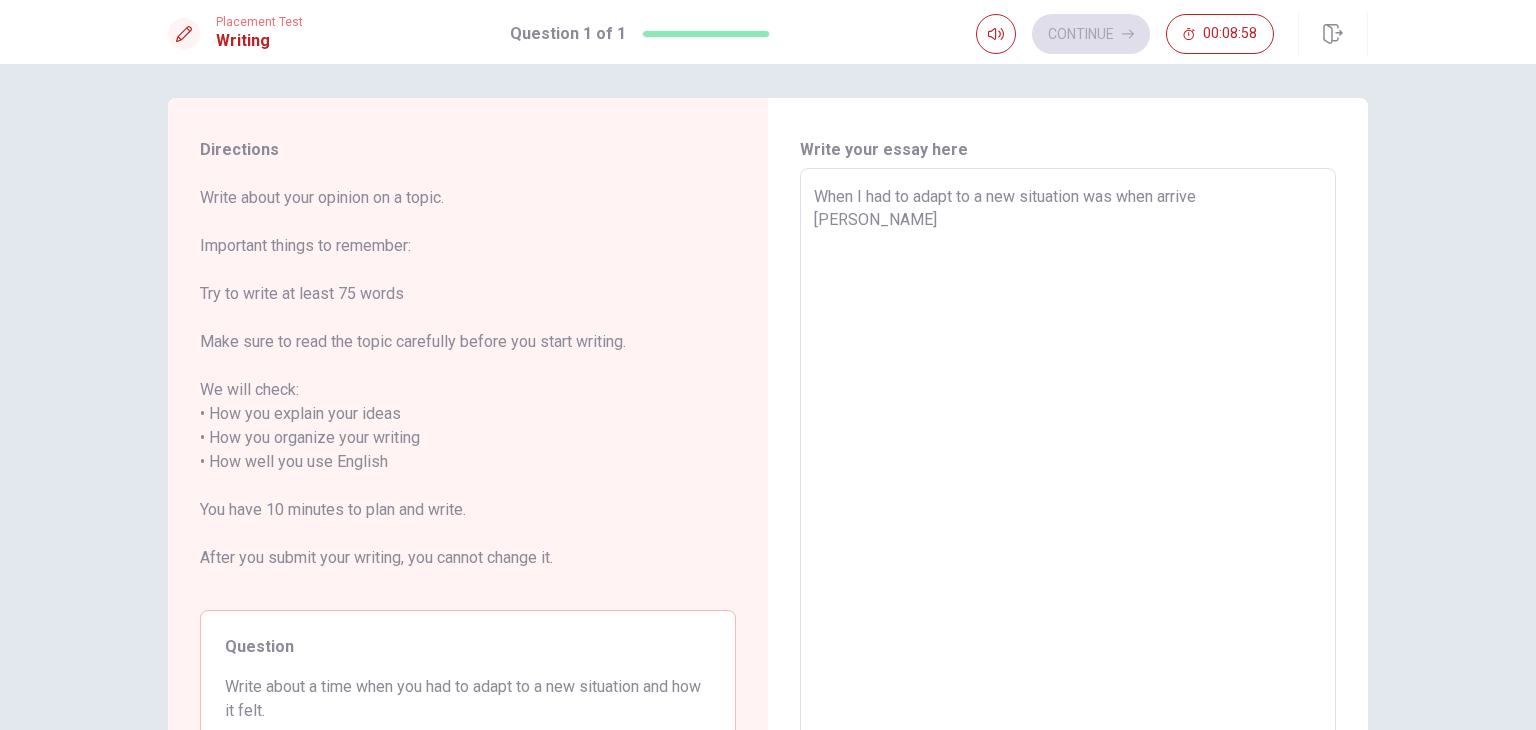 type on "x" 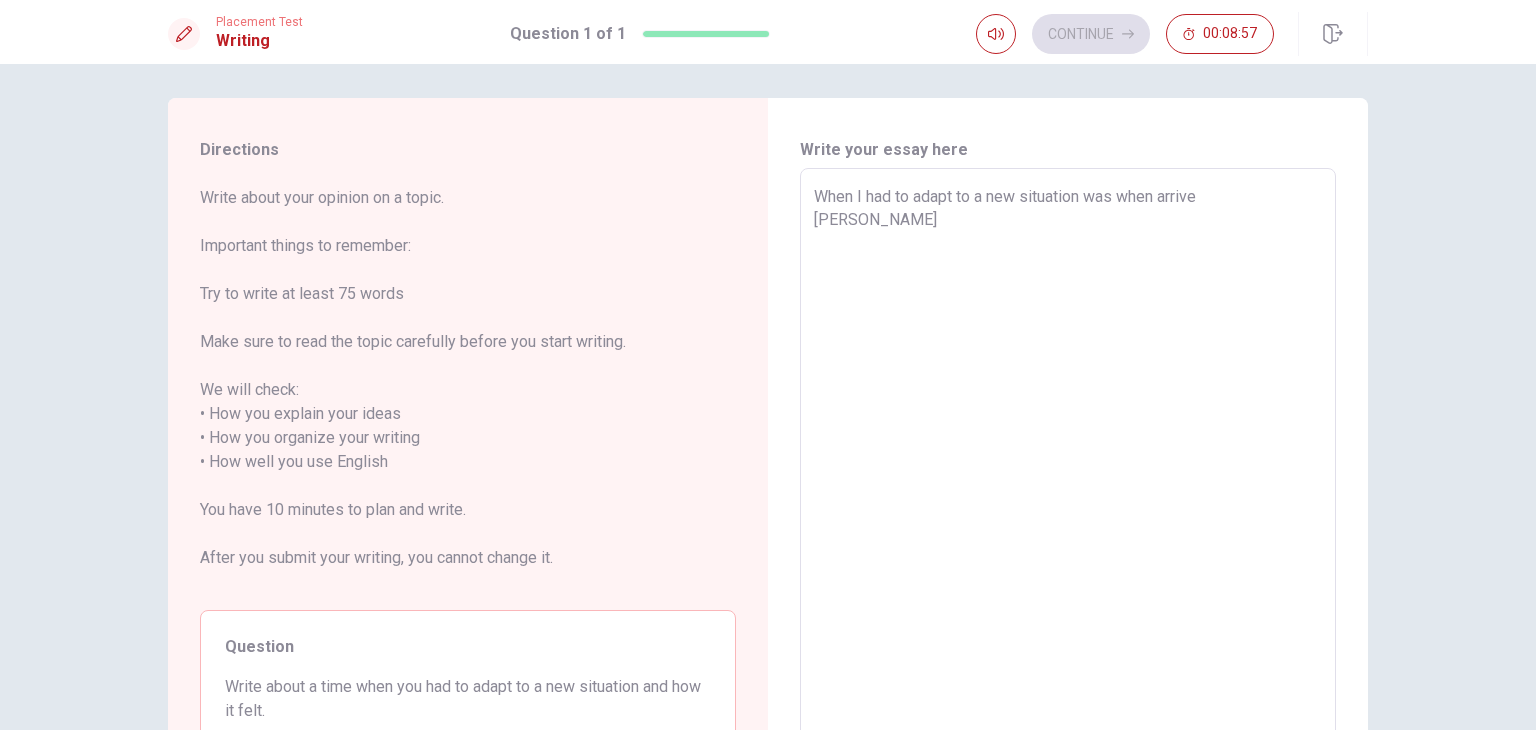 type on "When I had to adapt to a new situation was when arrive [PERSON_NAME]" 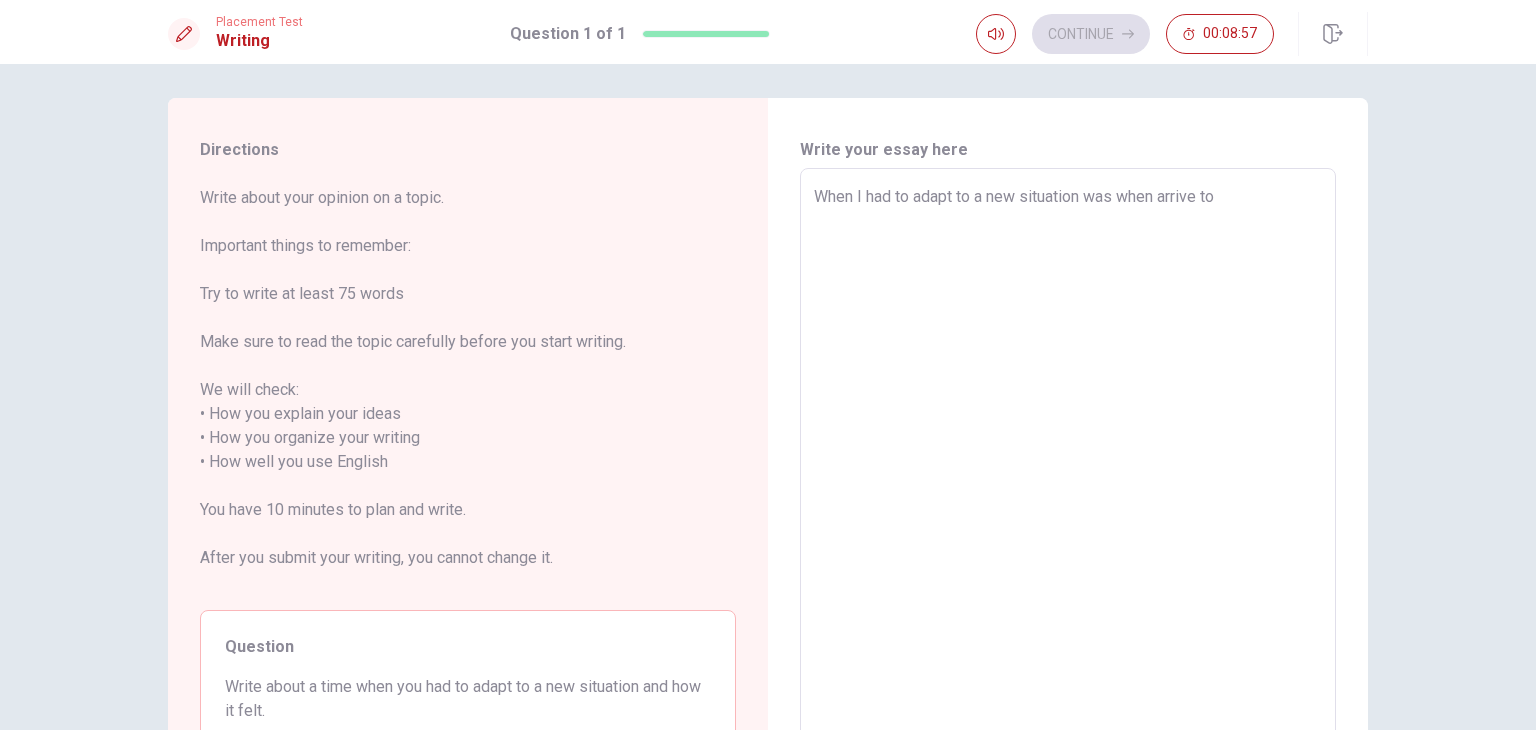 type on "x" 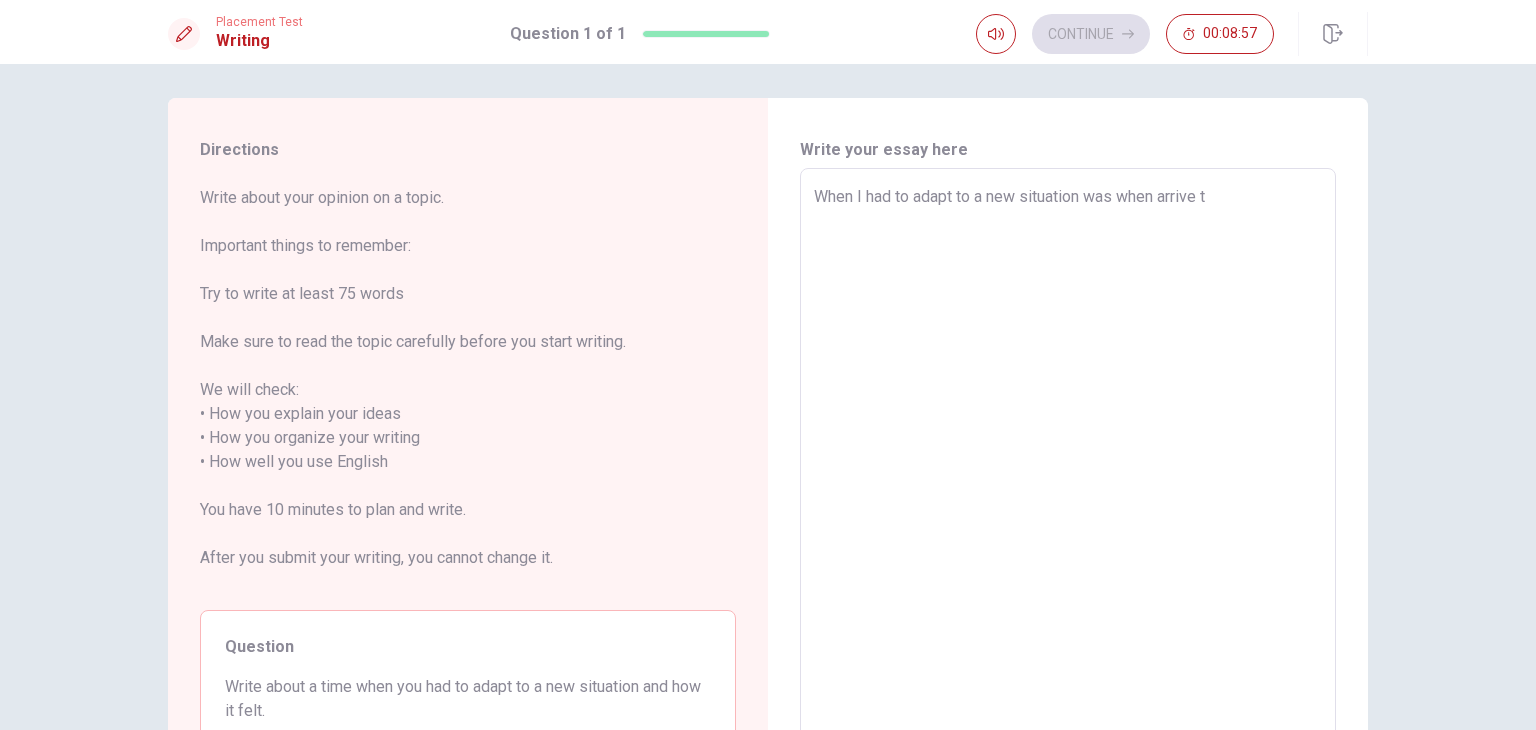 type on "x" 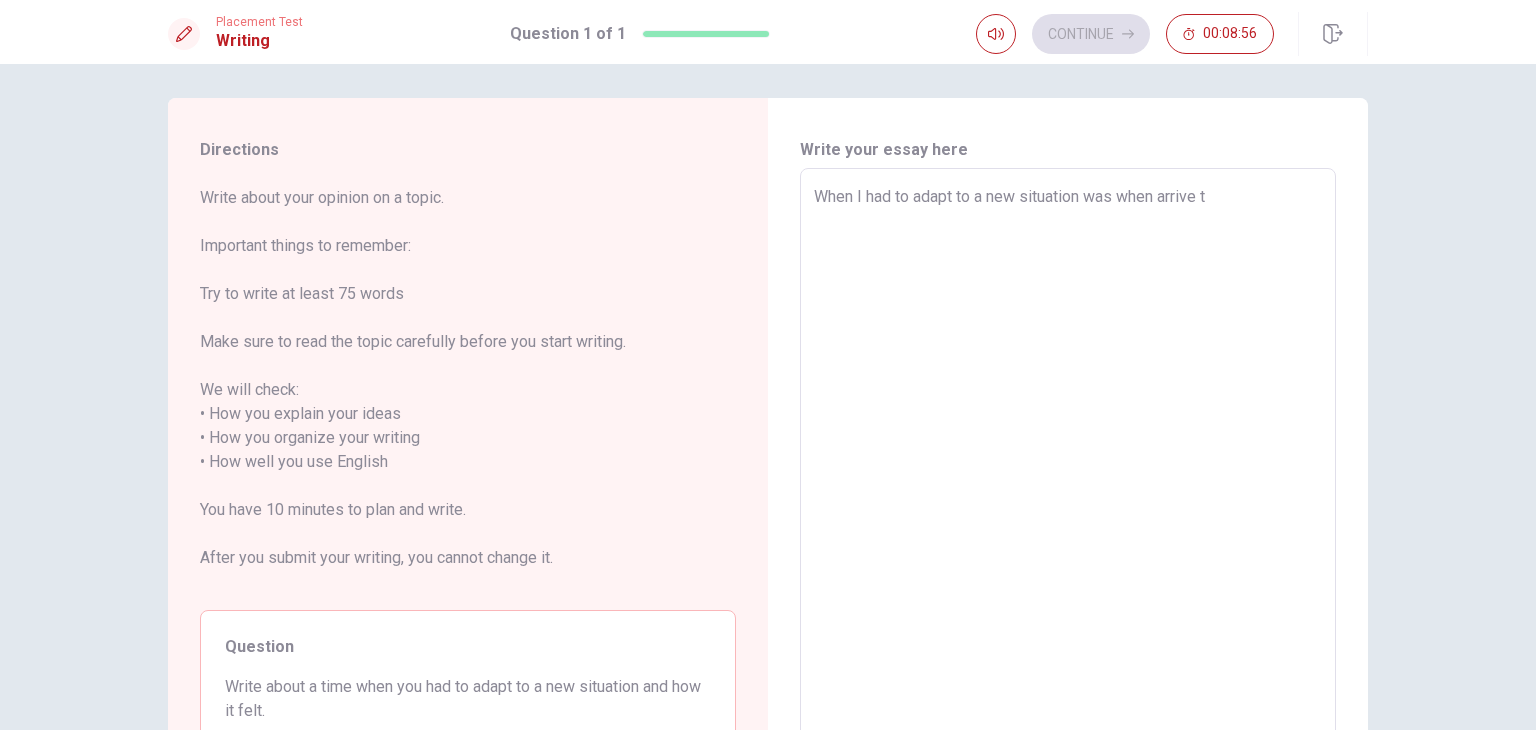 type on "When I had to adapt to a new situation was when arrive to" 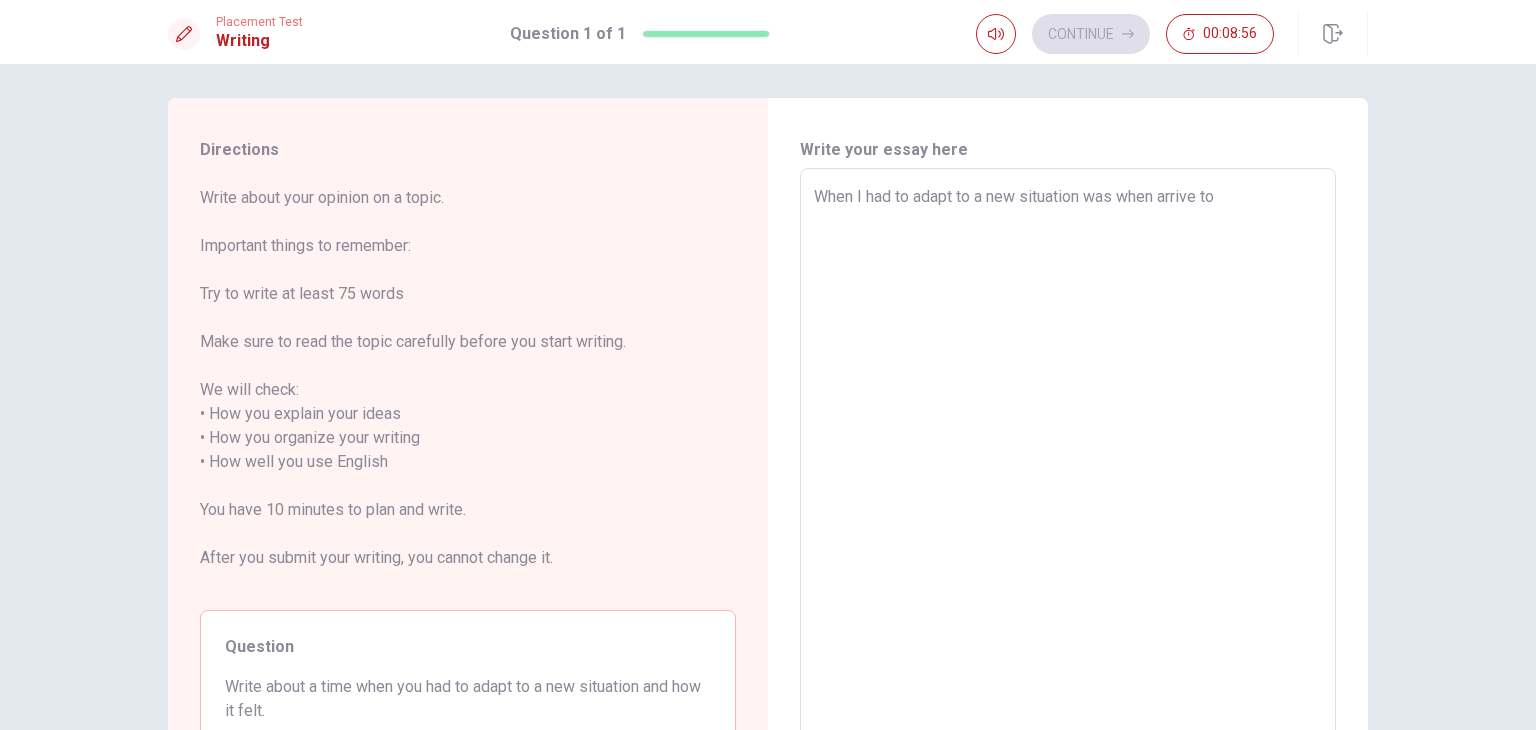 type on "x" 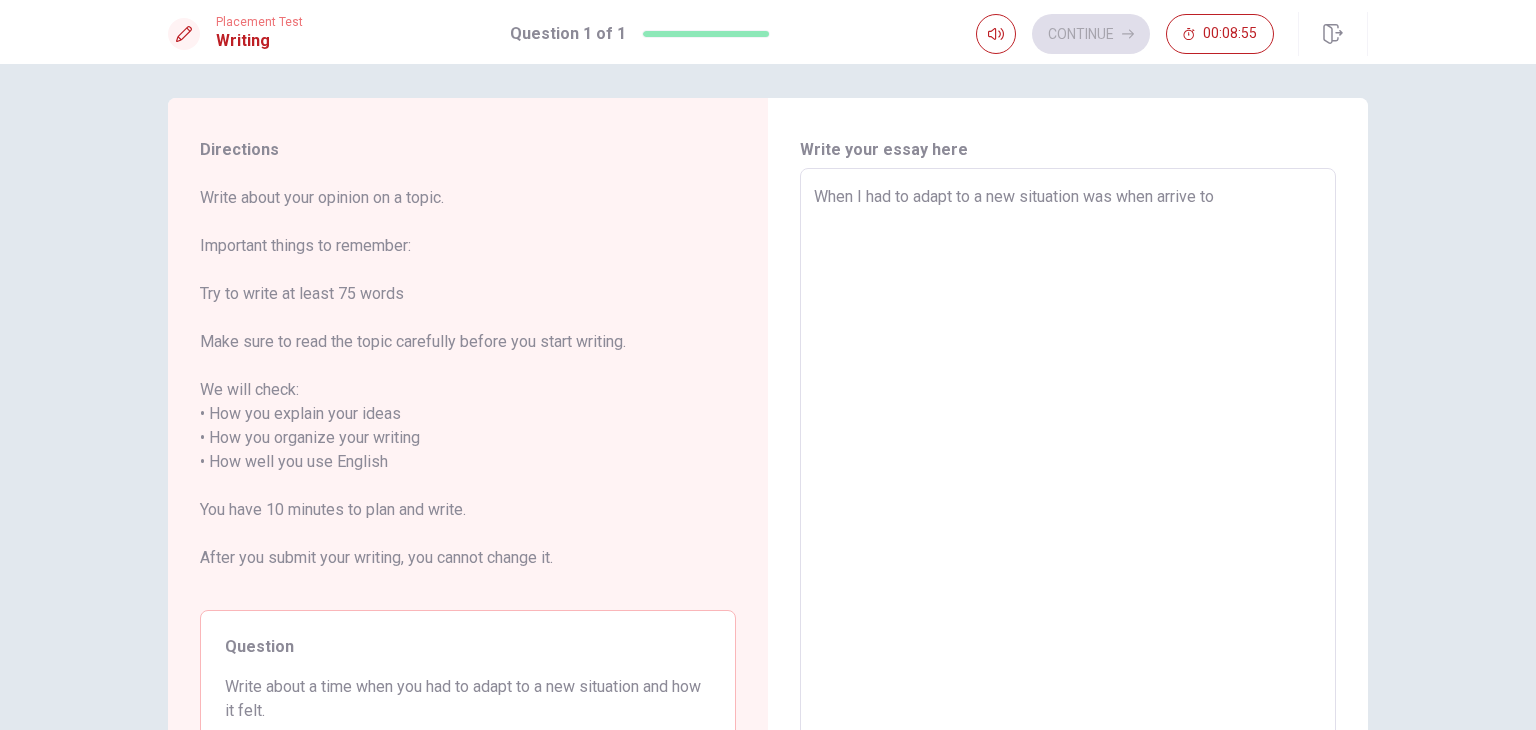 type on "When I had to adapt to a new situation was when arrive to" 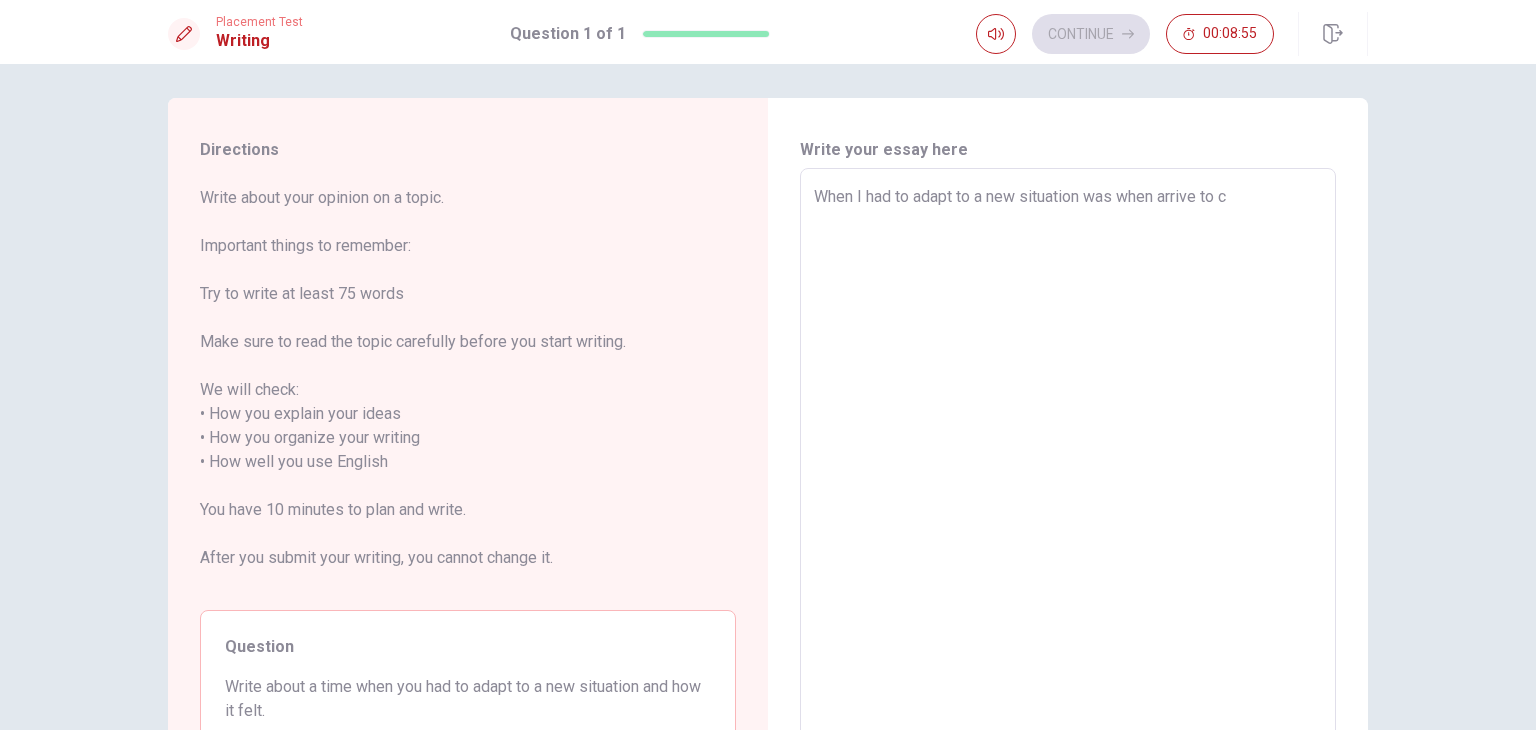 type on "x" 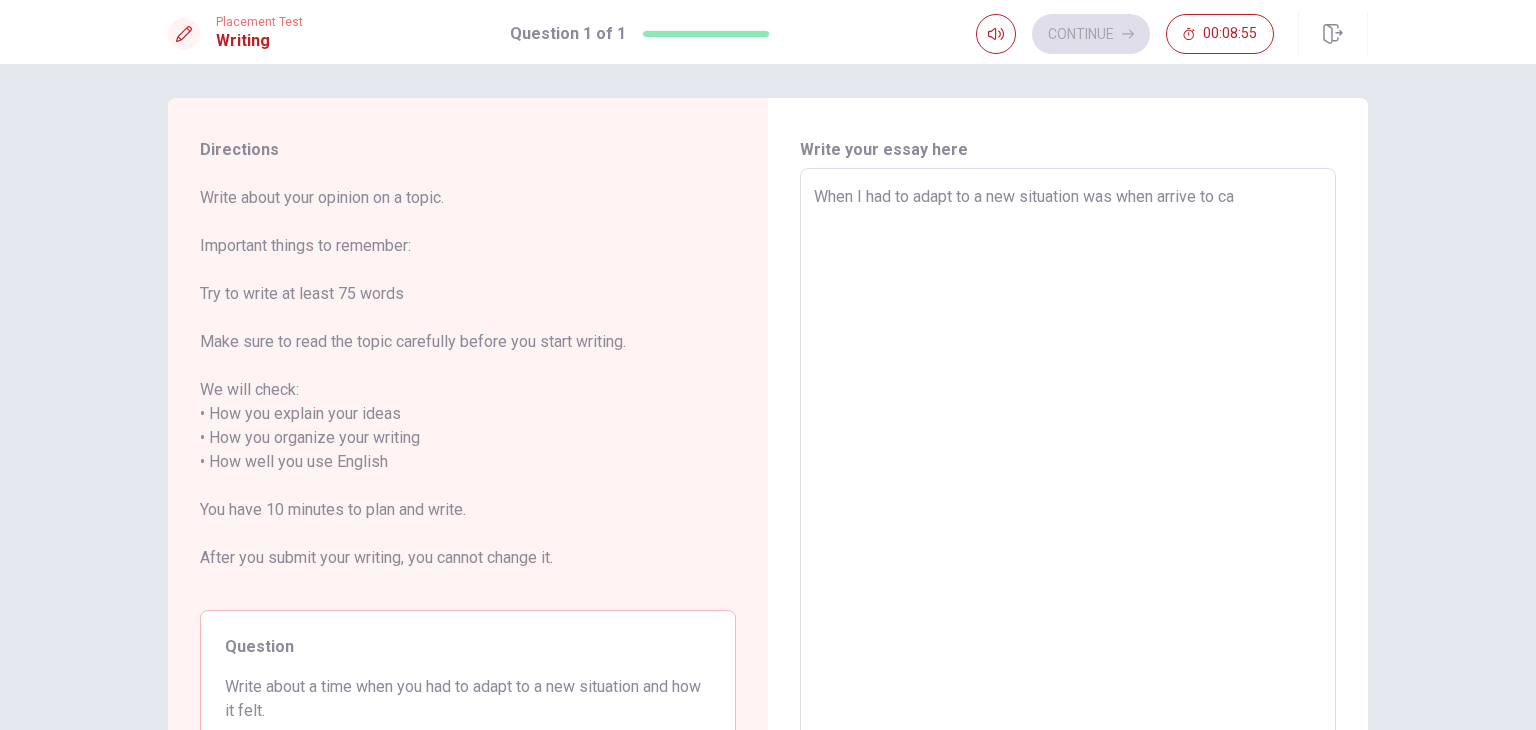 type on "x" 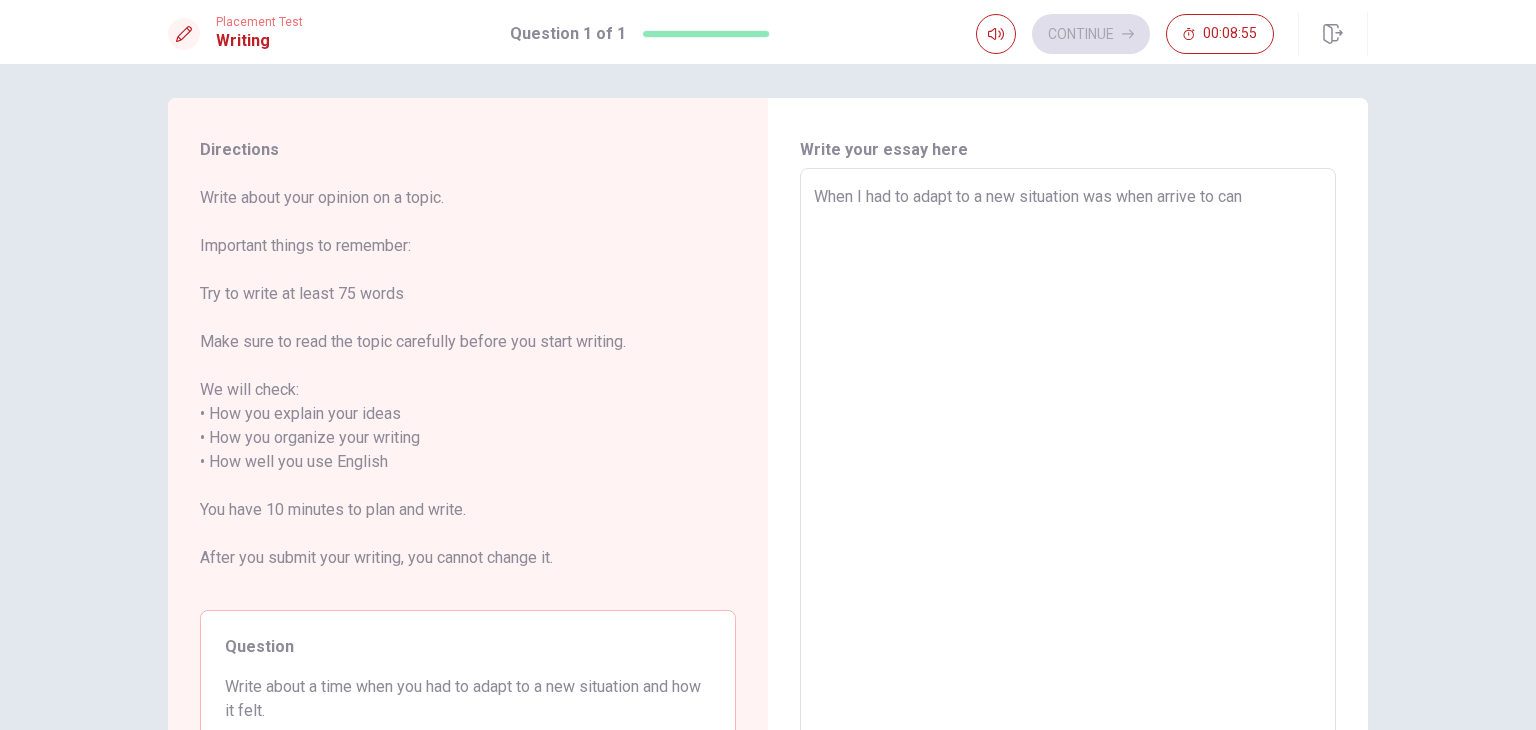 type on "x" 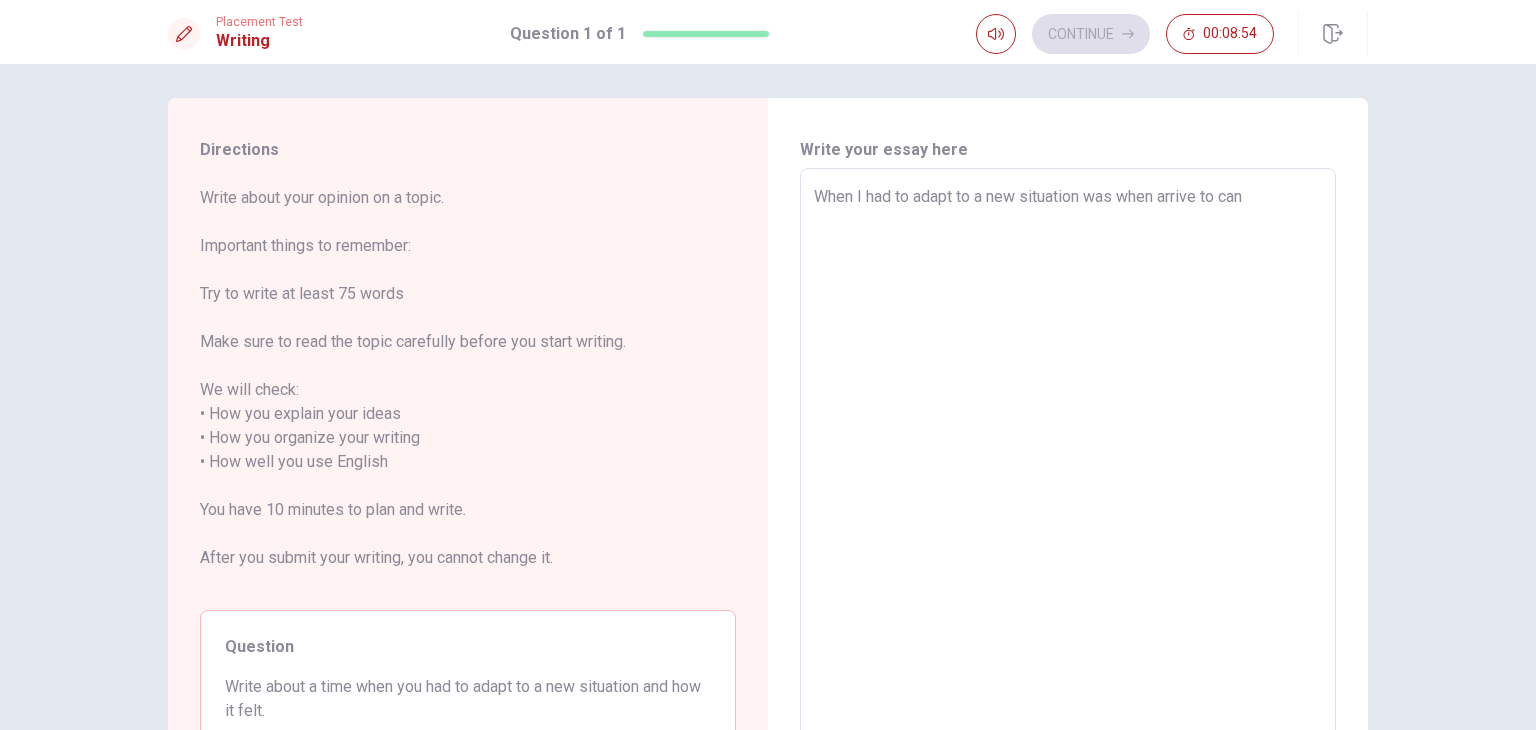 type on "When I had to adapt to a new situation was when arrive to ca" 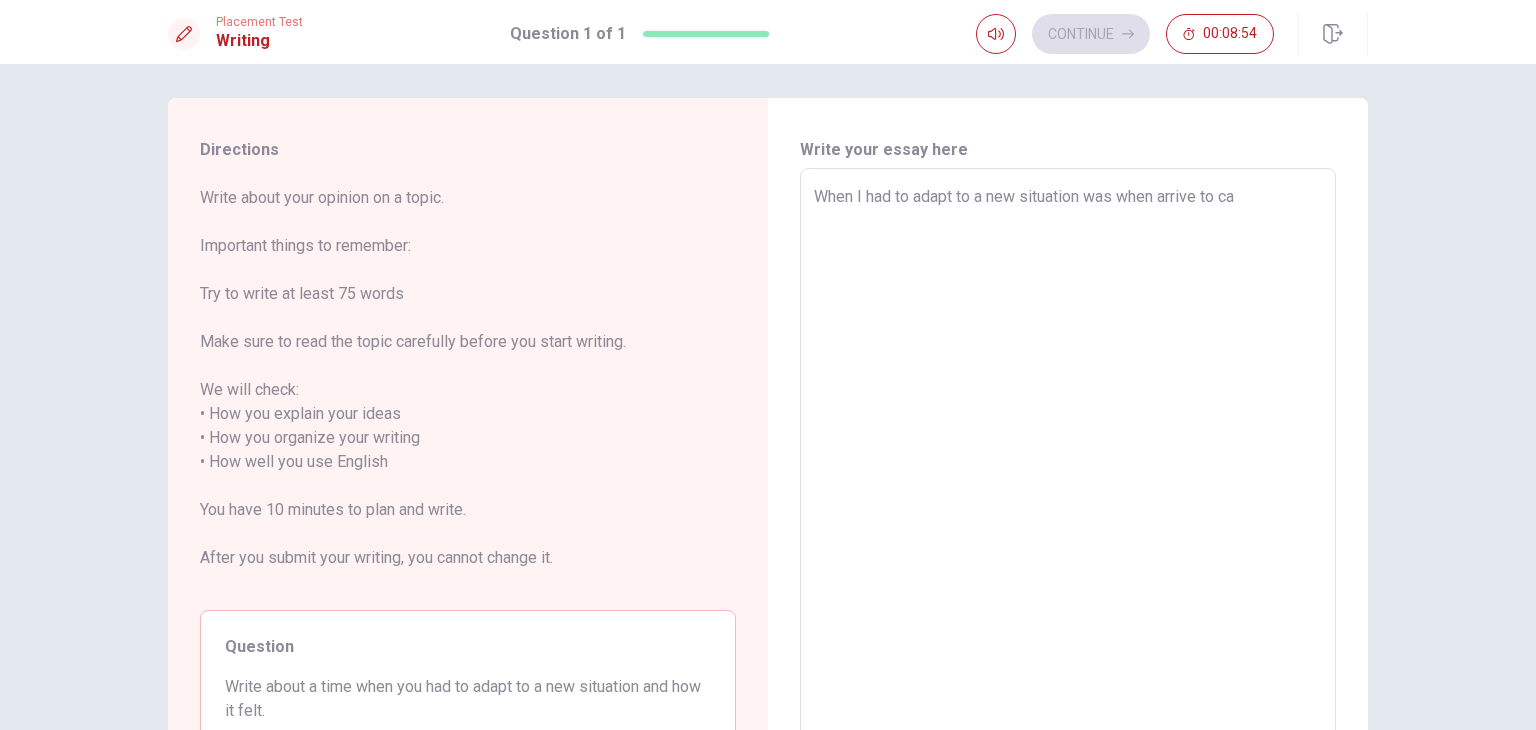 type on "x" 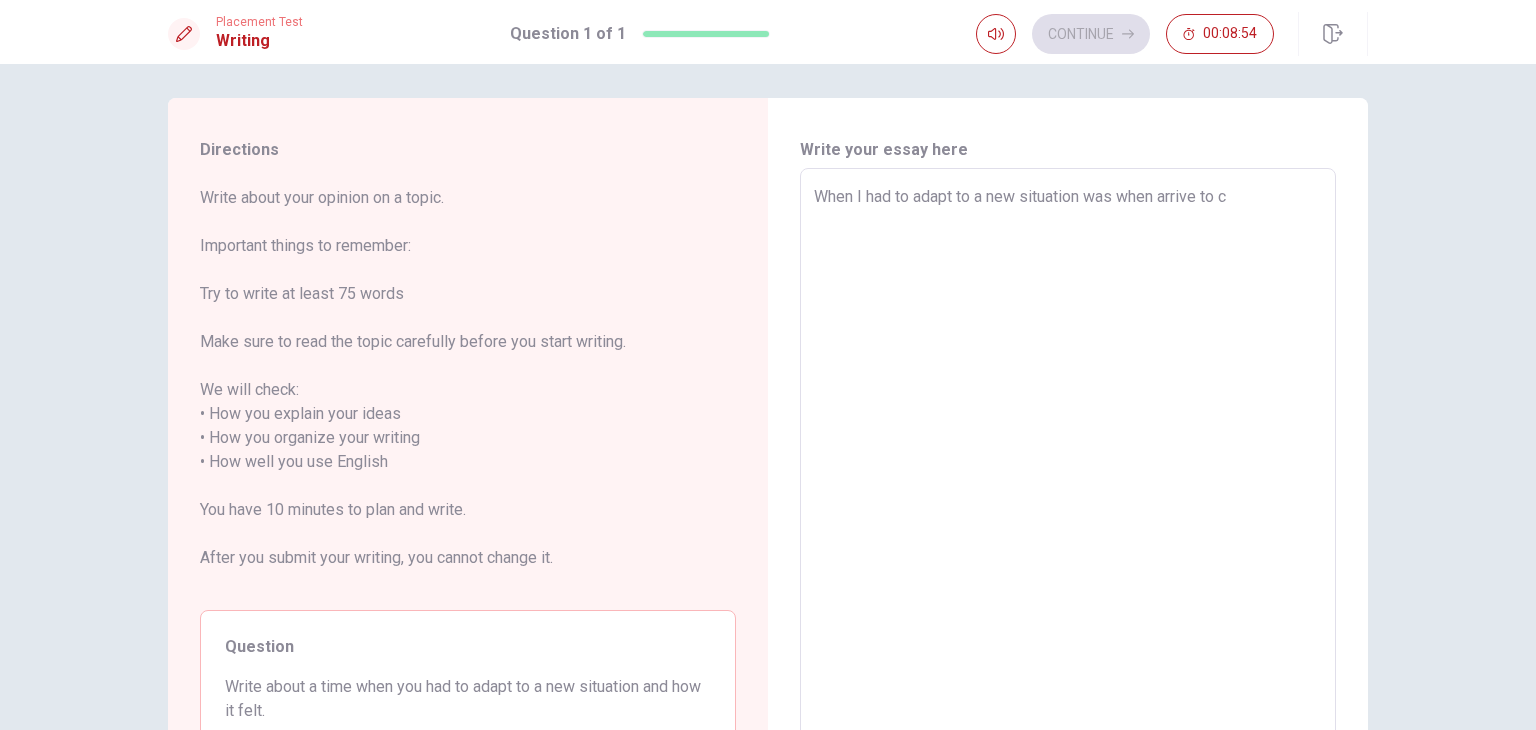 type on "x" 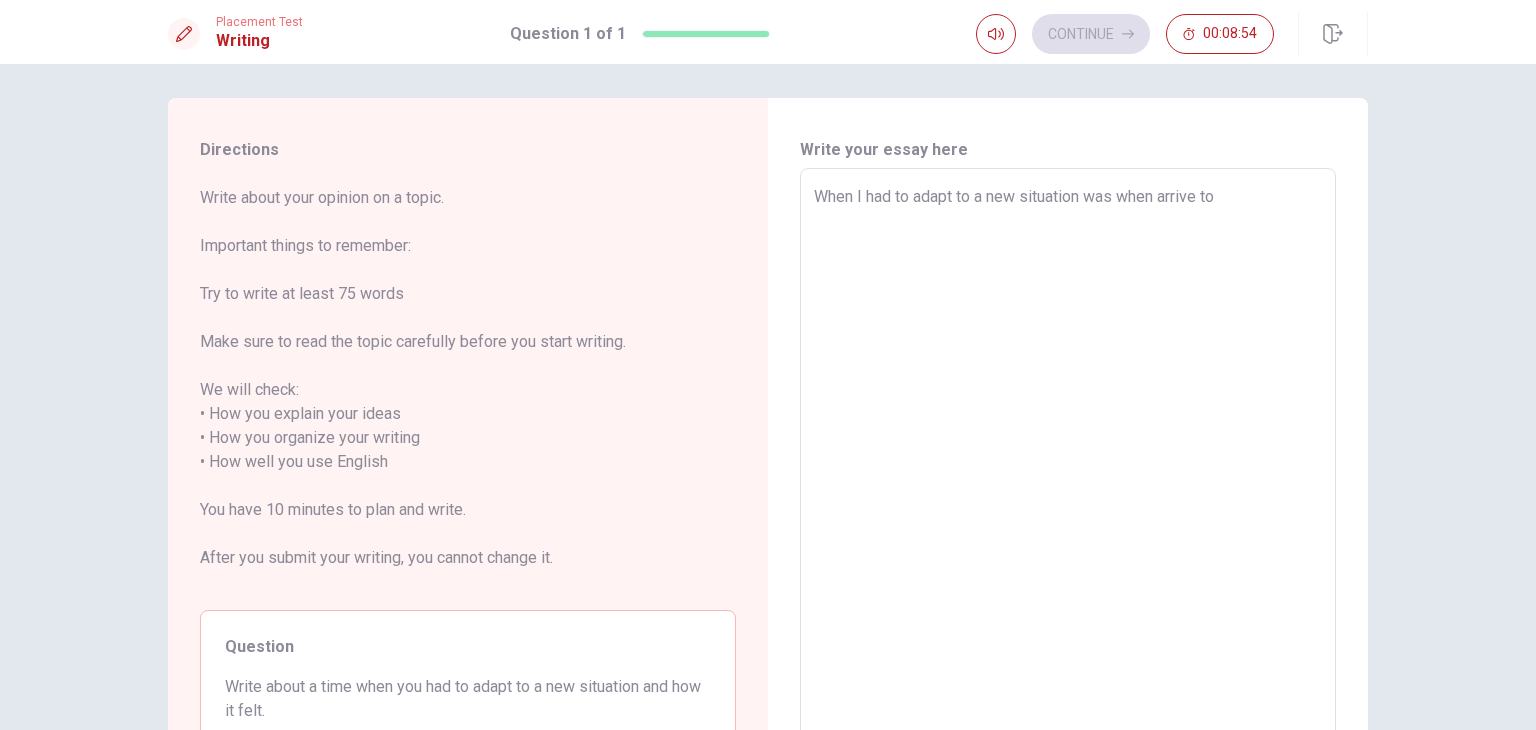 type 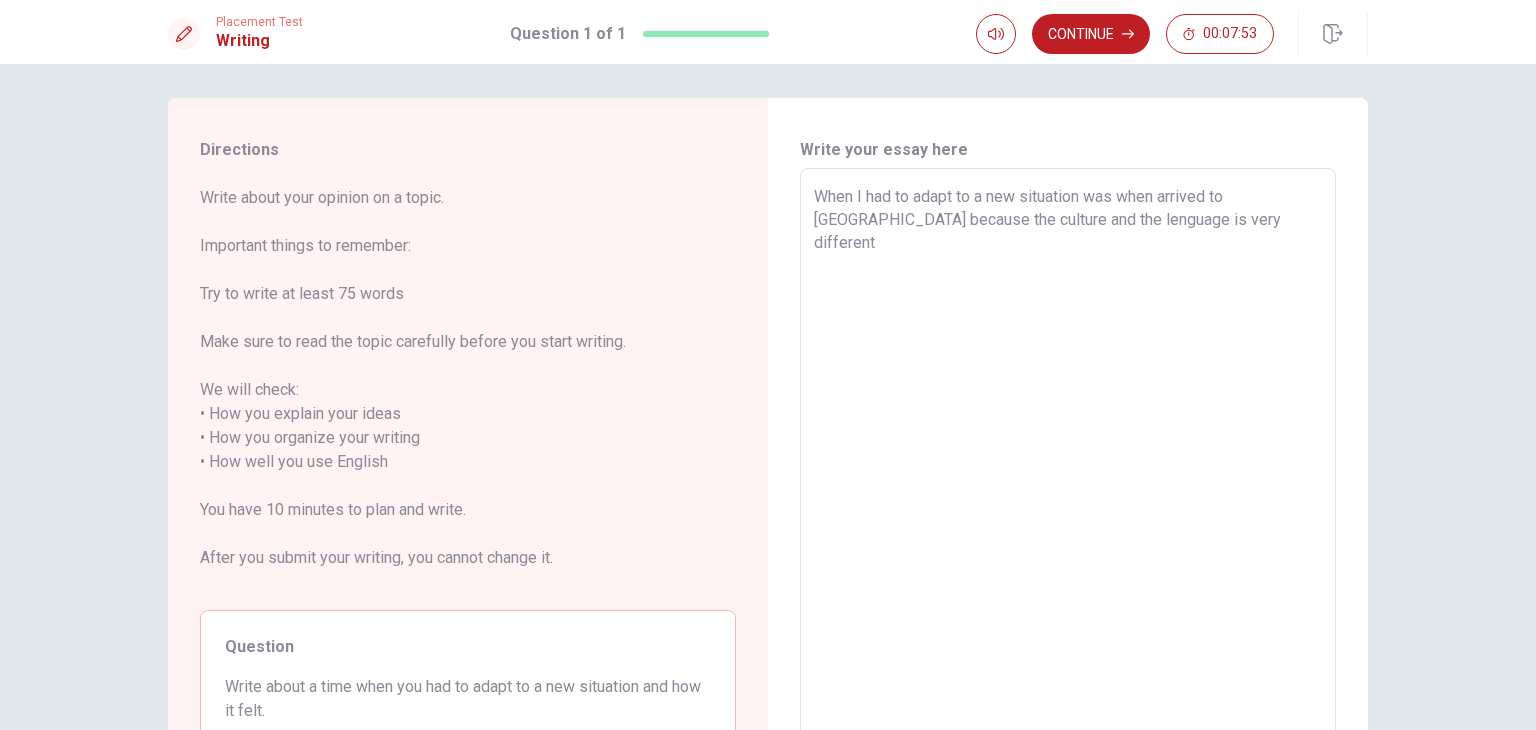 click on "When I had to adapt to a new situation was when arrived to [GEOGRAPHIC_DATA] because the culture and the lenguage is very different" at bounding box center [1068, 462] 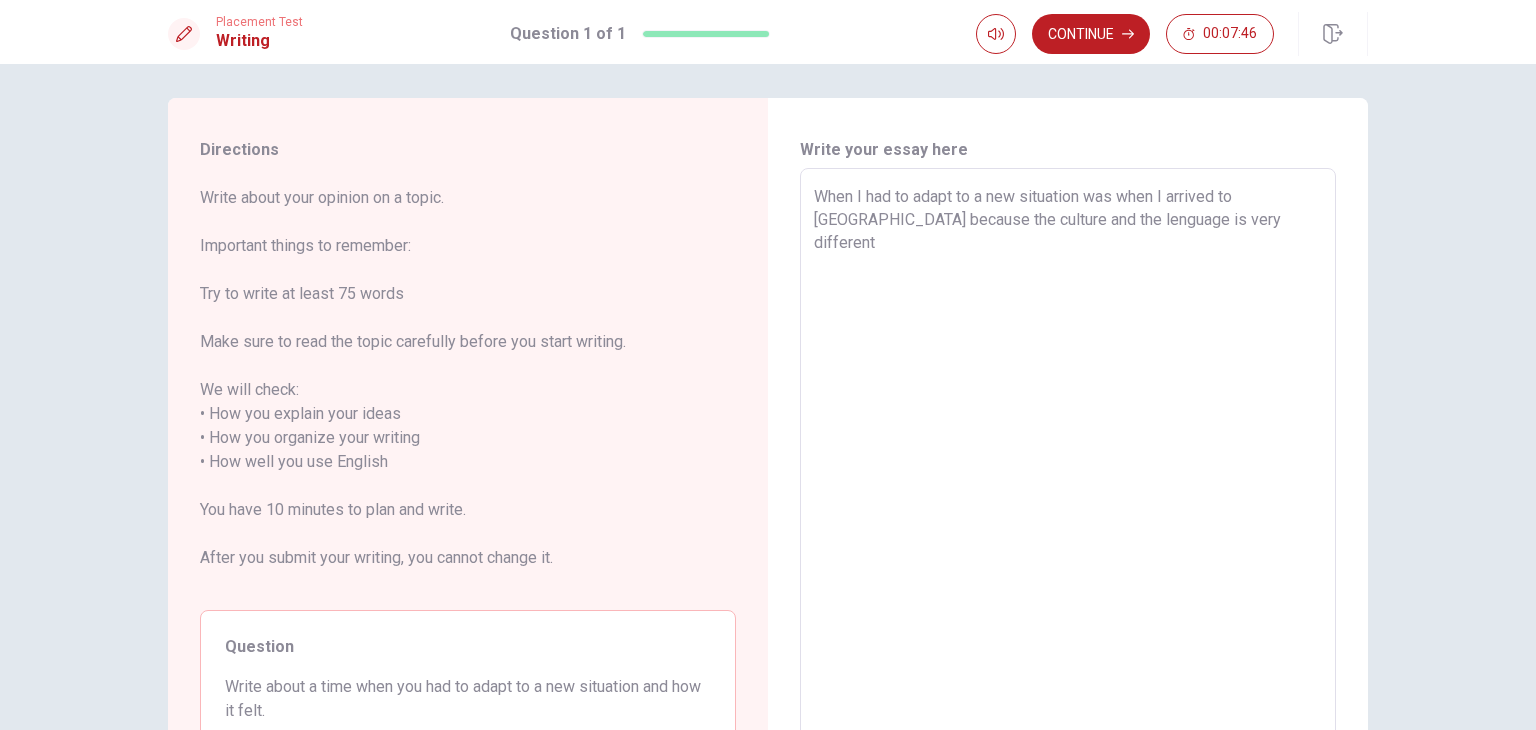 click on "When I had to adapt to a new situation was when I arrived to [GEOGRAPHIC_DATA] because the culture and the lenguage is very different" at bounding box center (1068, 462) 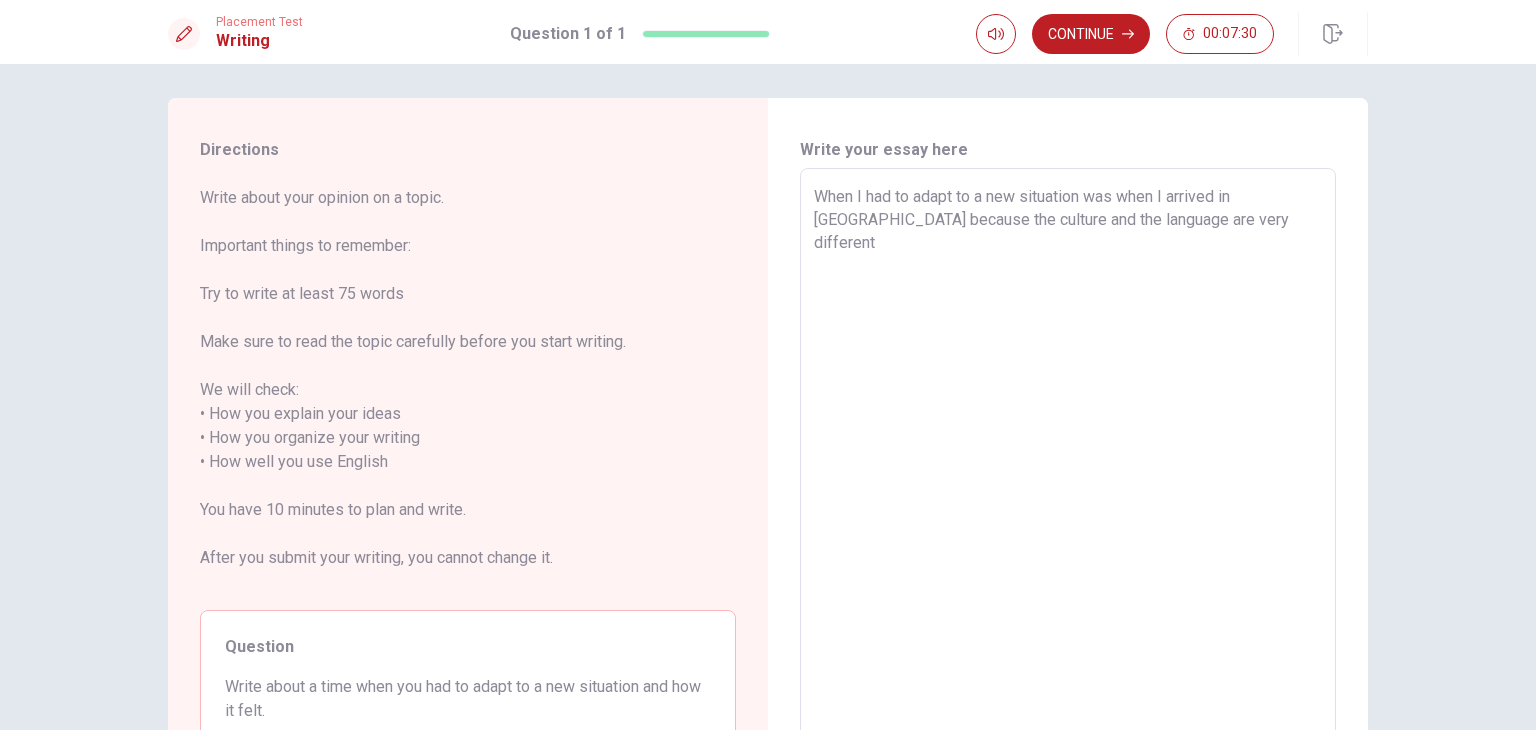 click on "When I had to adapt to a new situation was when I arrived in [GEOGRAPHIC_DATA] because the culture and the language are very different" at bounding box center [1068, 462] 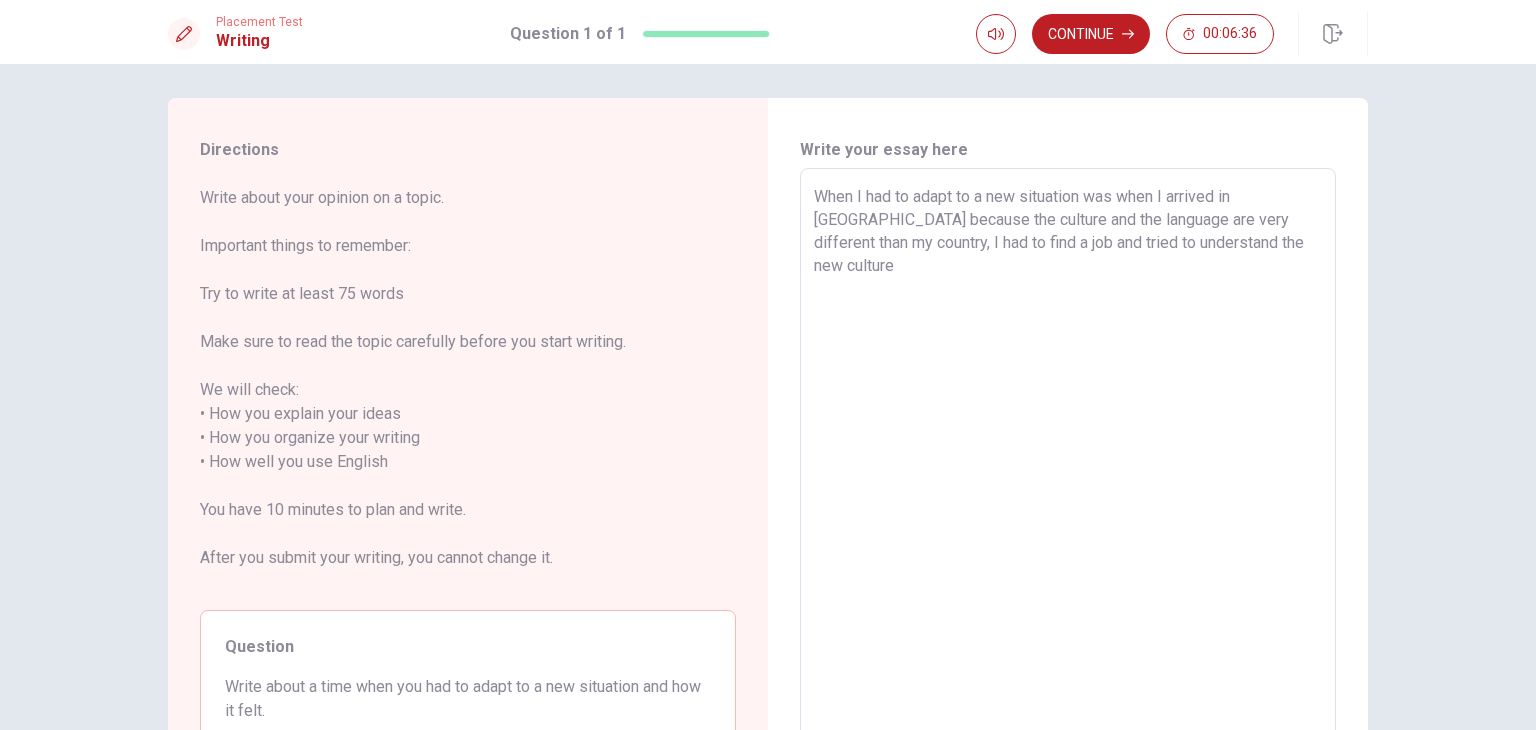 click on "When I had to adapt to a new situation was when I arrived in [GEOGRAPHIC_DATA] because the culture and the language are very different than my country, I had to find a job and tried to understand the new culture" at bounding box center [1068, 462] 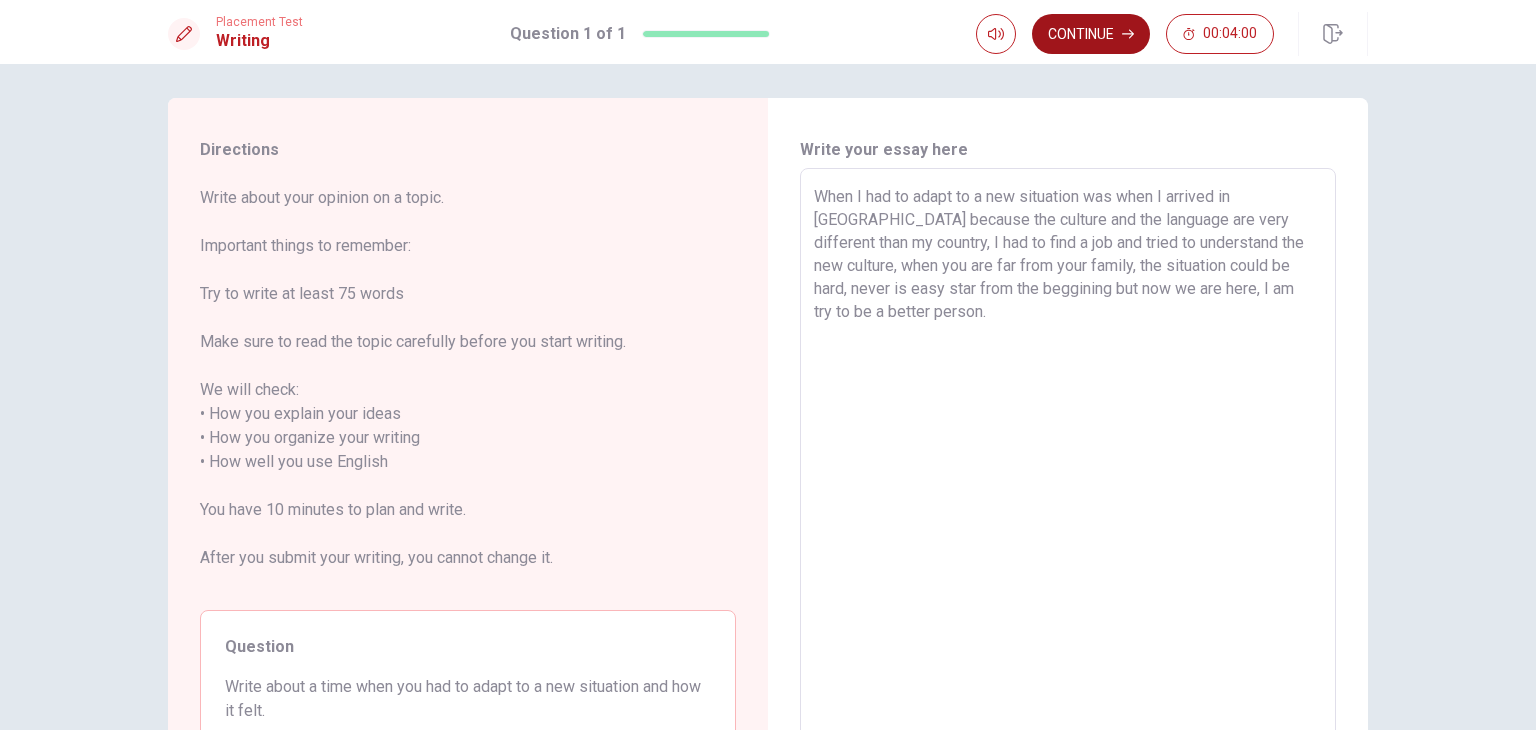 click on "Continue" at bounding box center [1091, 34] 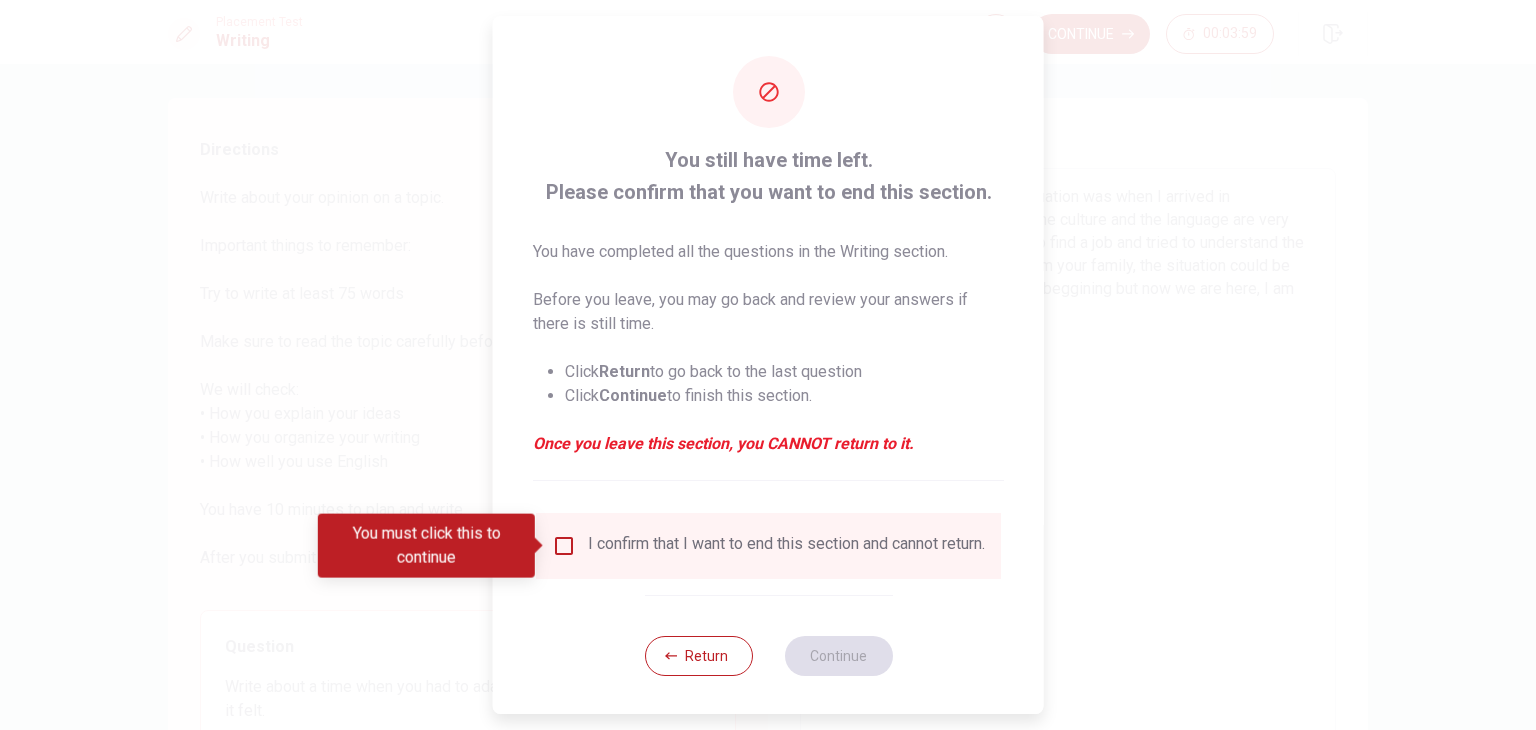 click on "I confirm that I want to end this section and cannot return." at bounding box center [768, 546] 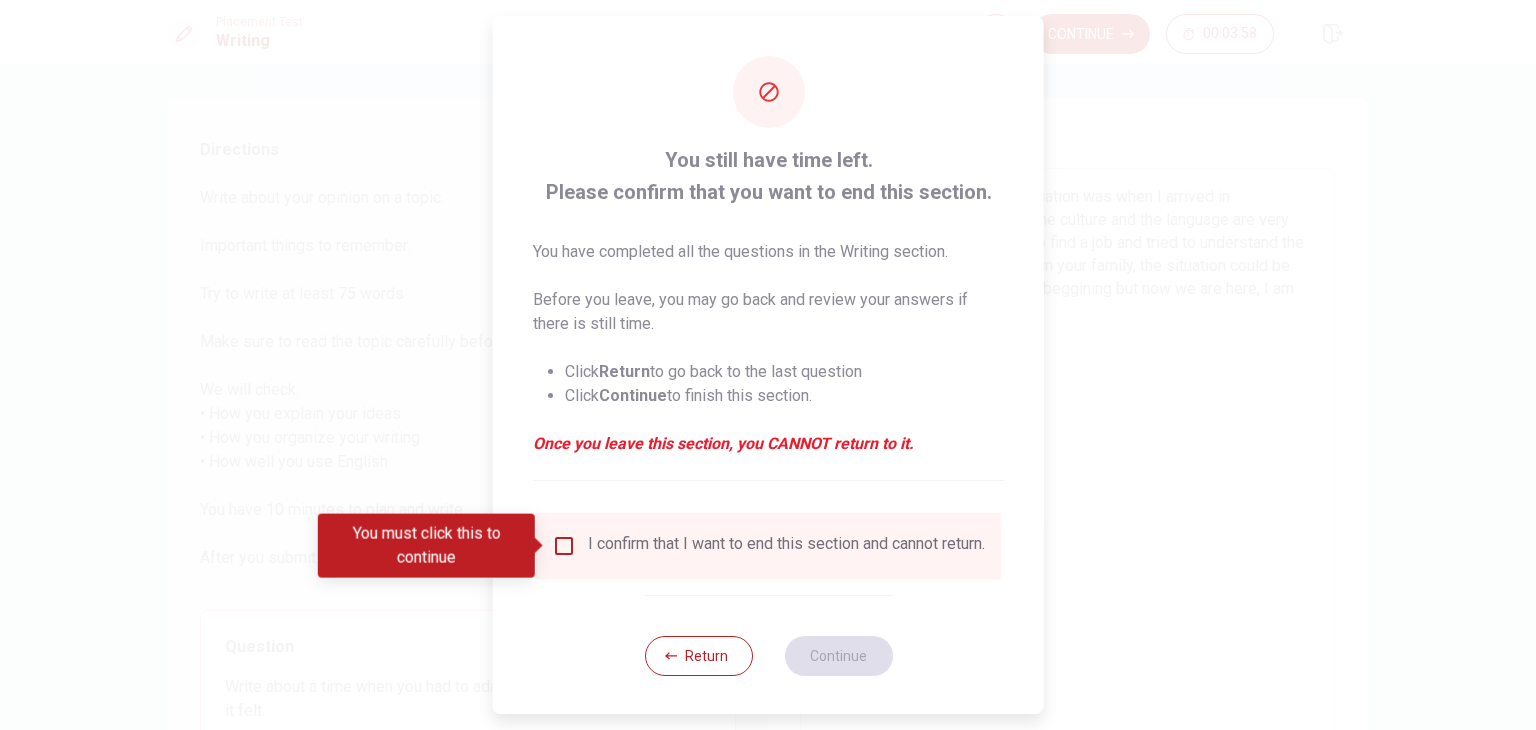 click at bounding box center [564, 546] 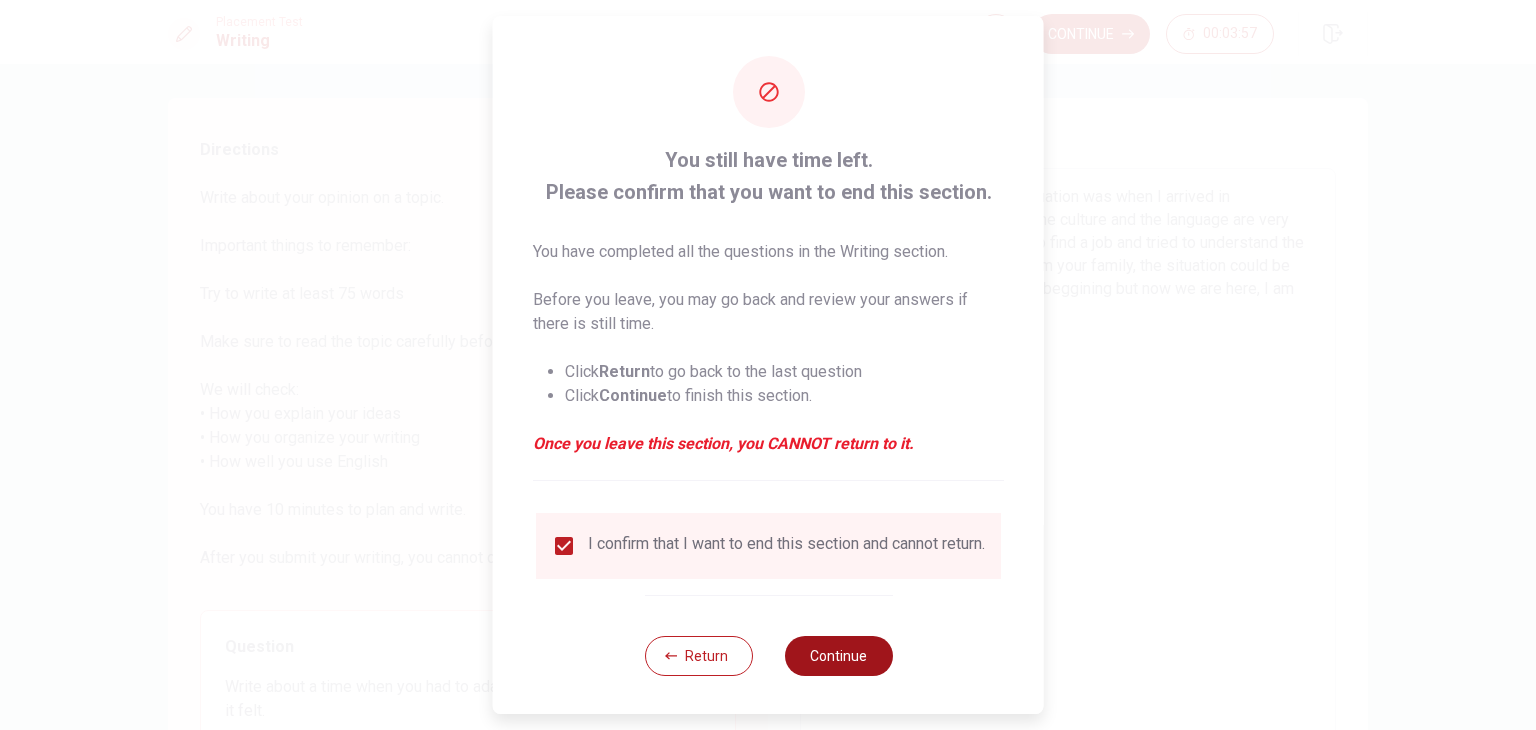 click on "Continue" at bounding box center (838, 656) 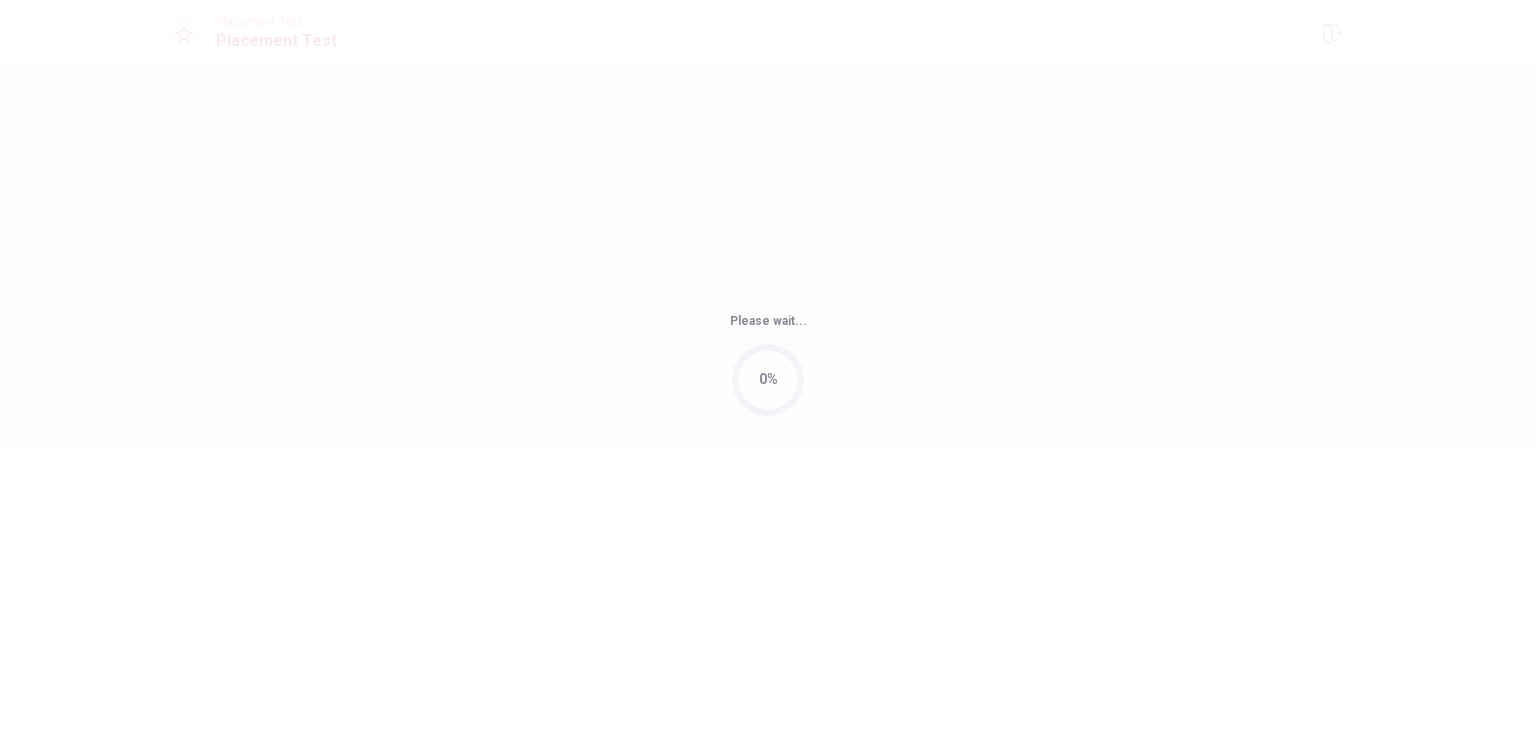 scroll, scrollTop: 0, scrollLeft: 0, axis: both 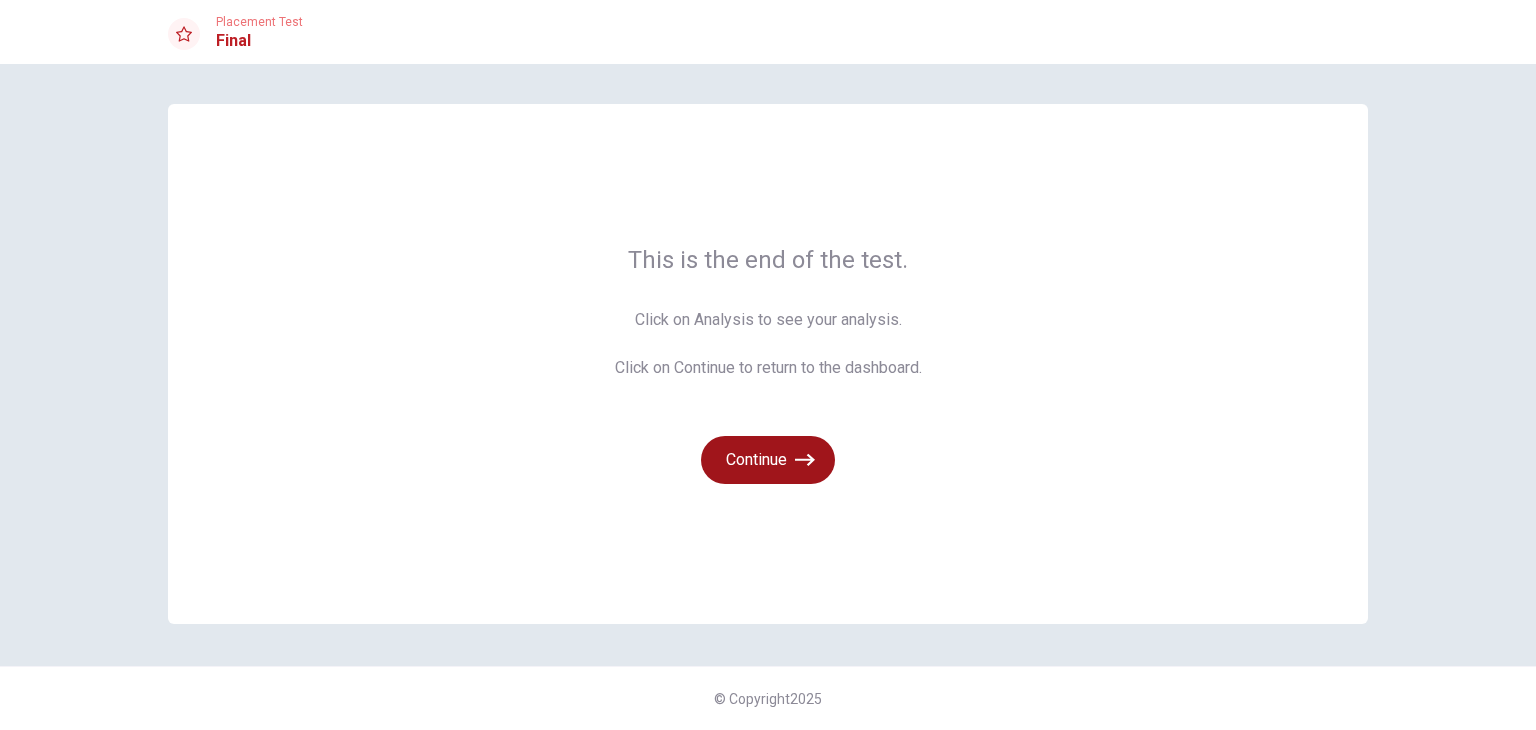 click on "Continue" at bounding box center [768, 460] 